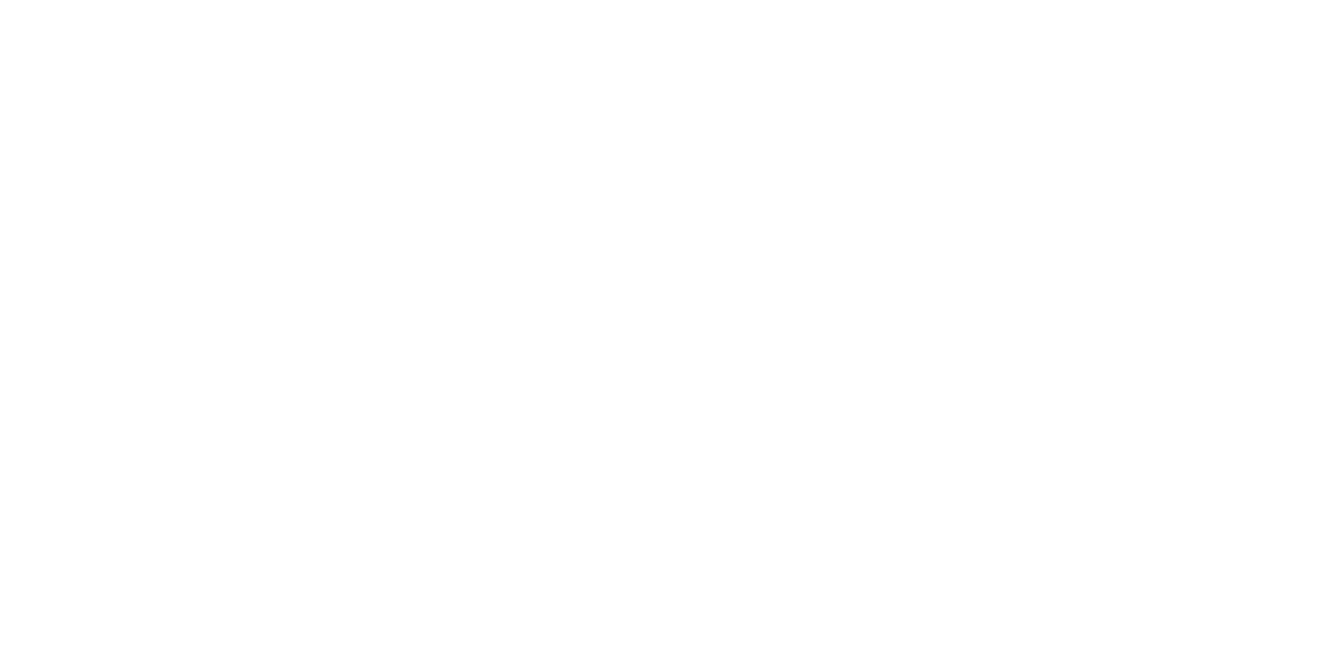 scroll, scrollTop: 0, scrollLeft: 0, axis: both 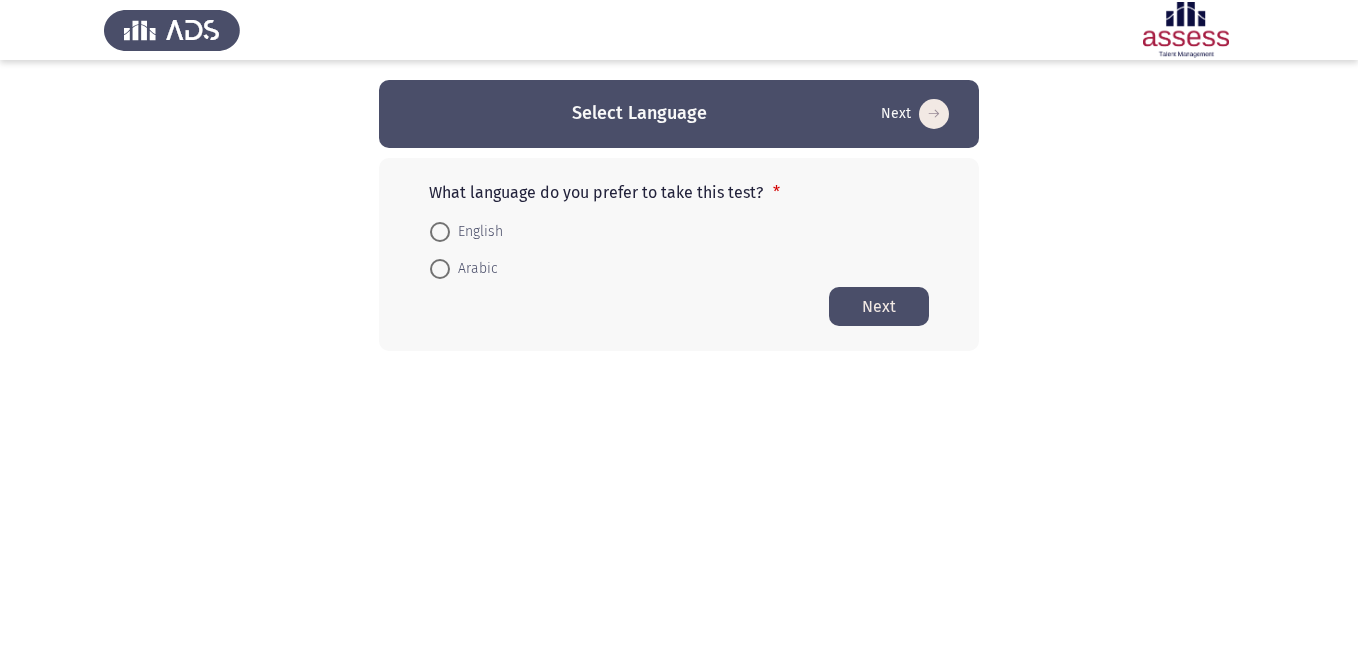 click at bounding box center [440, 269] 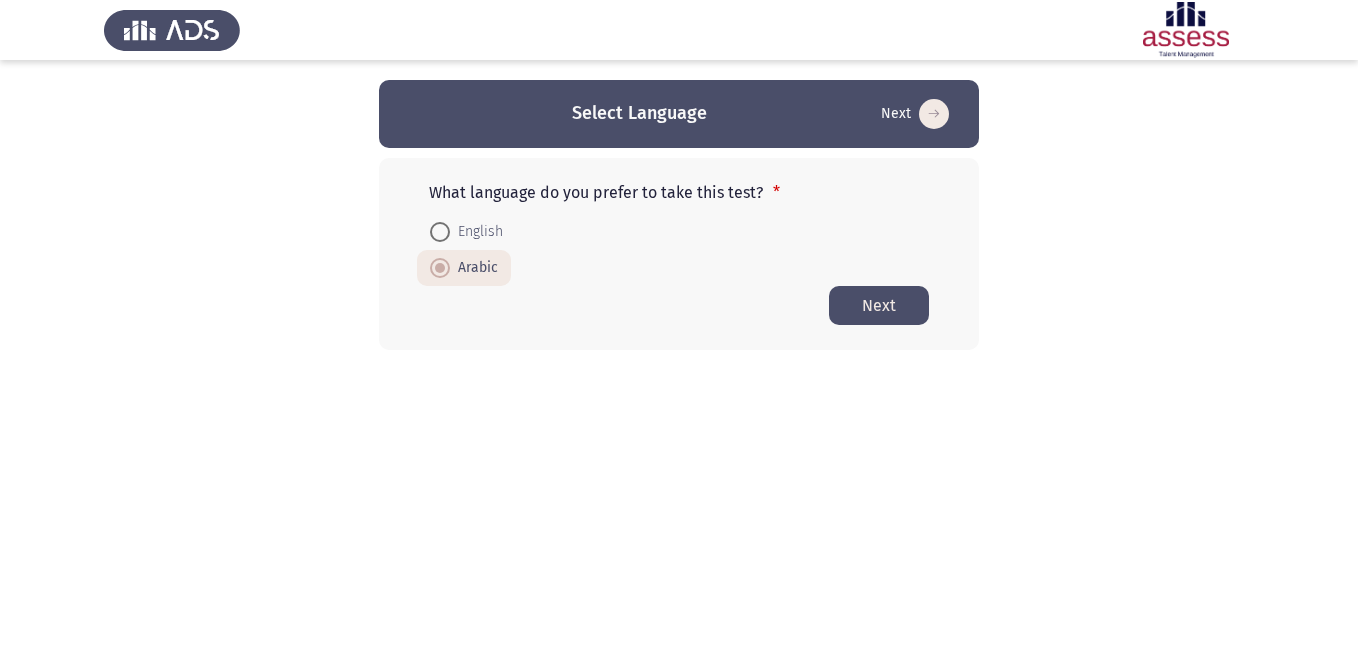 click on "Next" 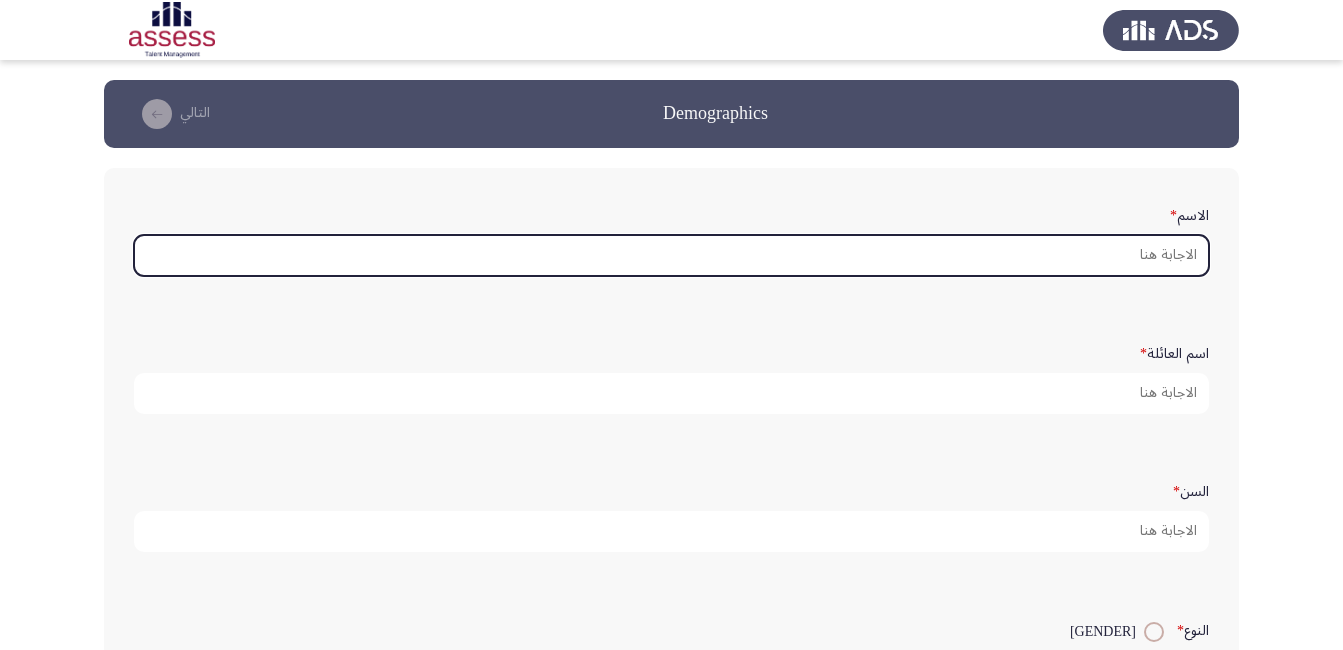 click on "[NAME_LABEL]" at bounding box center [671, 255] 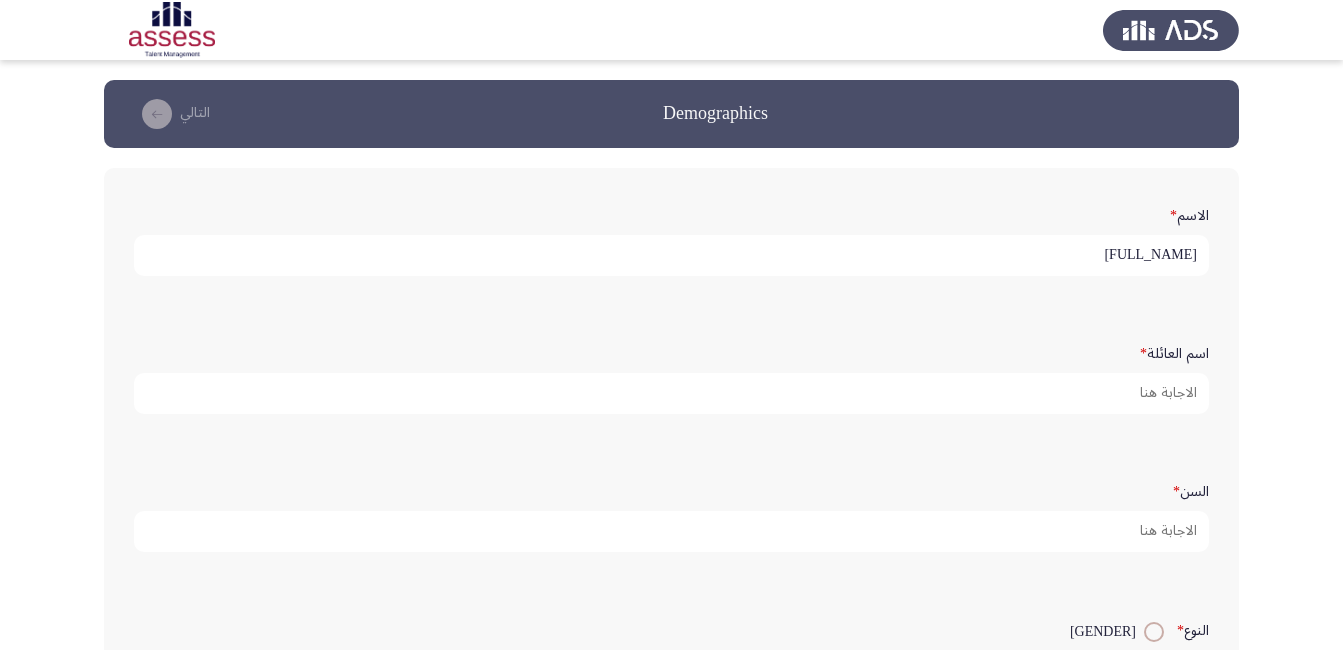 scroll, scrollTop: 100, scrollLeft: 0, axis: vertical 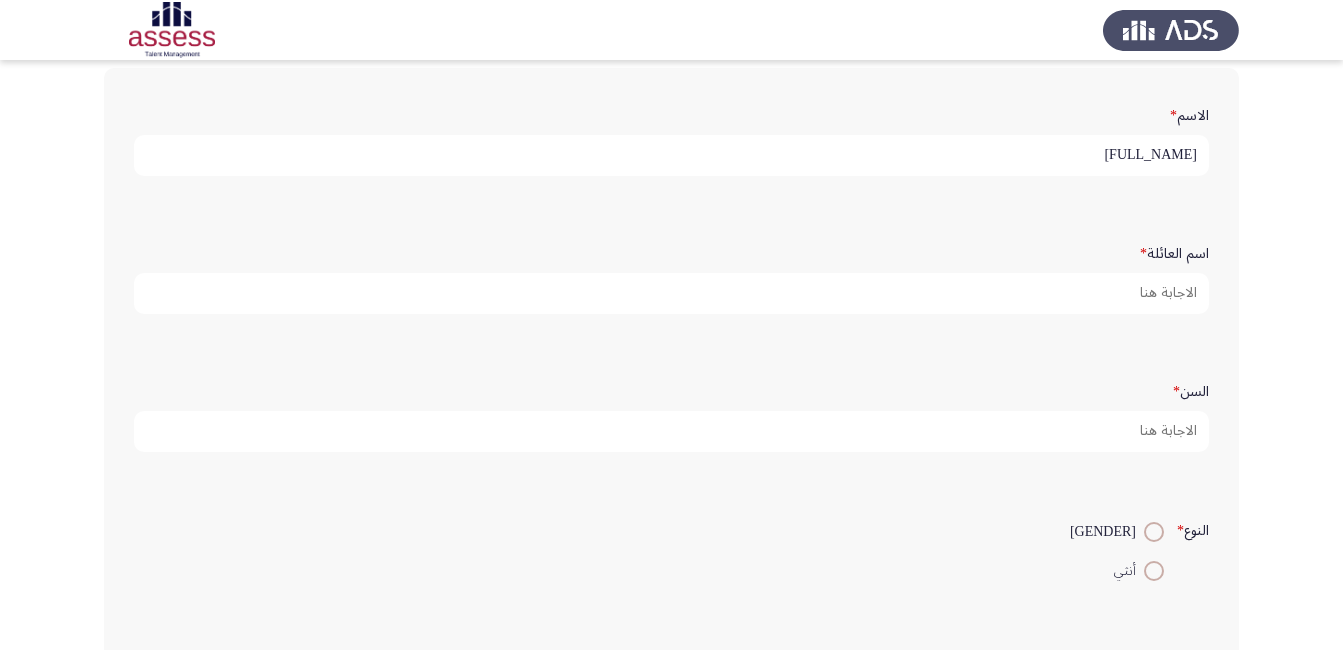 type on "[FULL_NAME]" 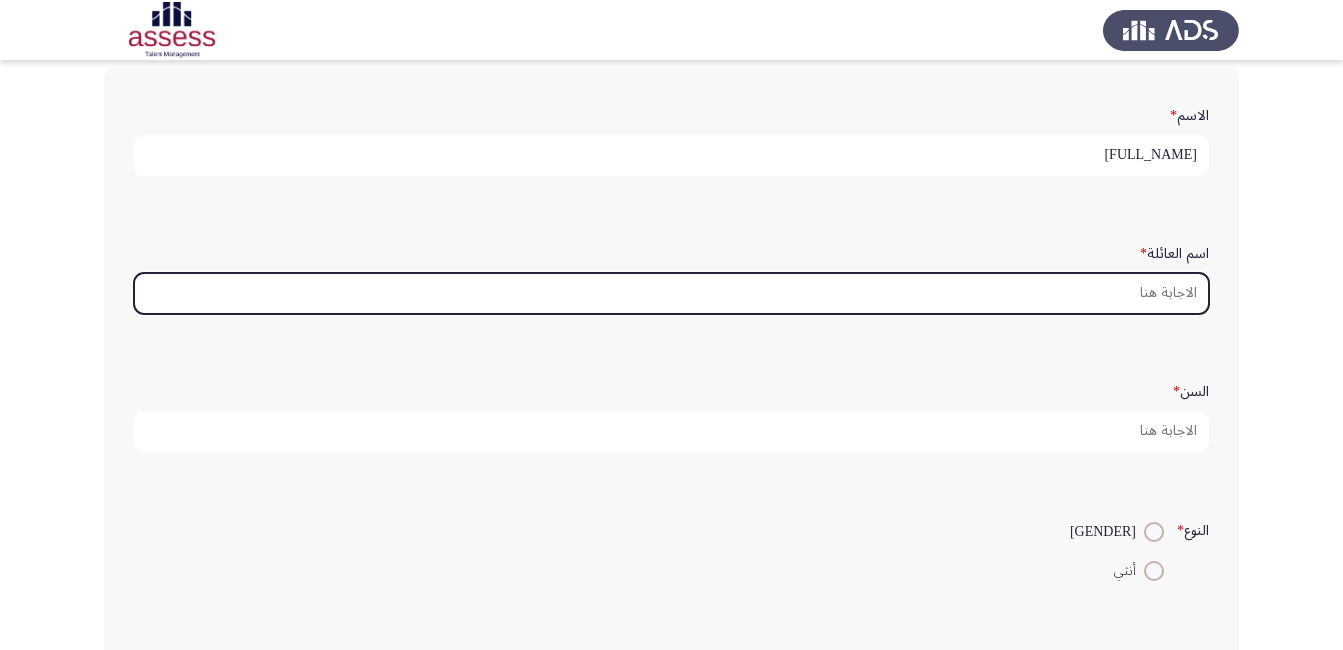 click on "اسم العائلة   *" at bounding box center [671, 293] 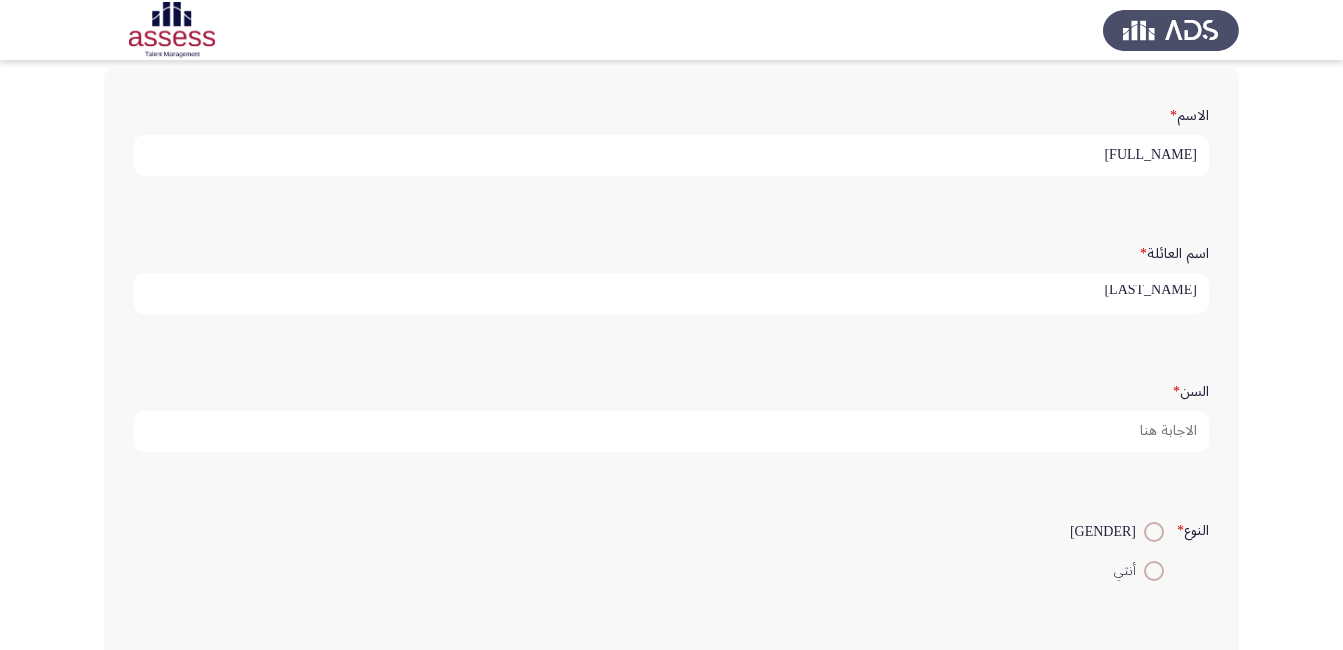 scroll, scrollTop: 5, scrollLeft: 0, axis: vertical 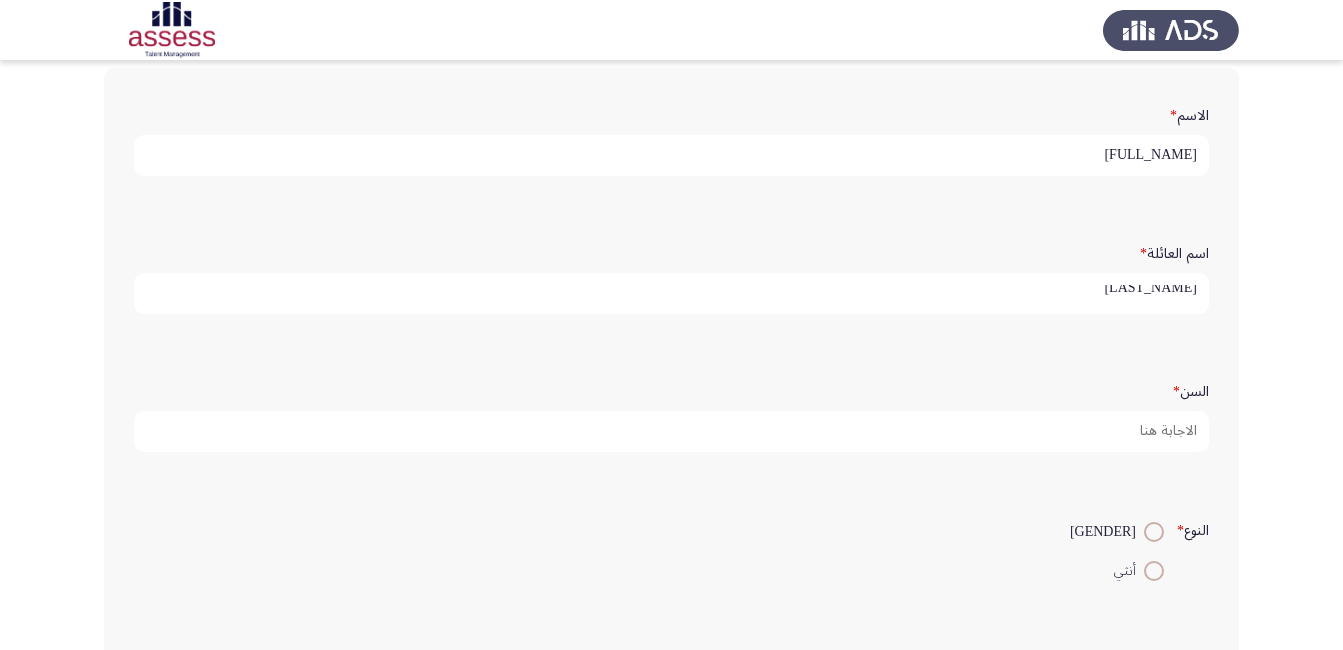 type on "[LAST_NAME]" 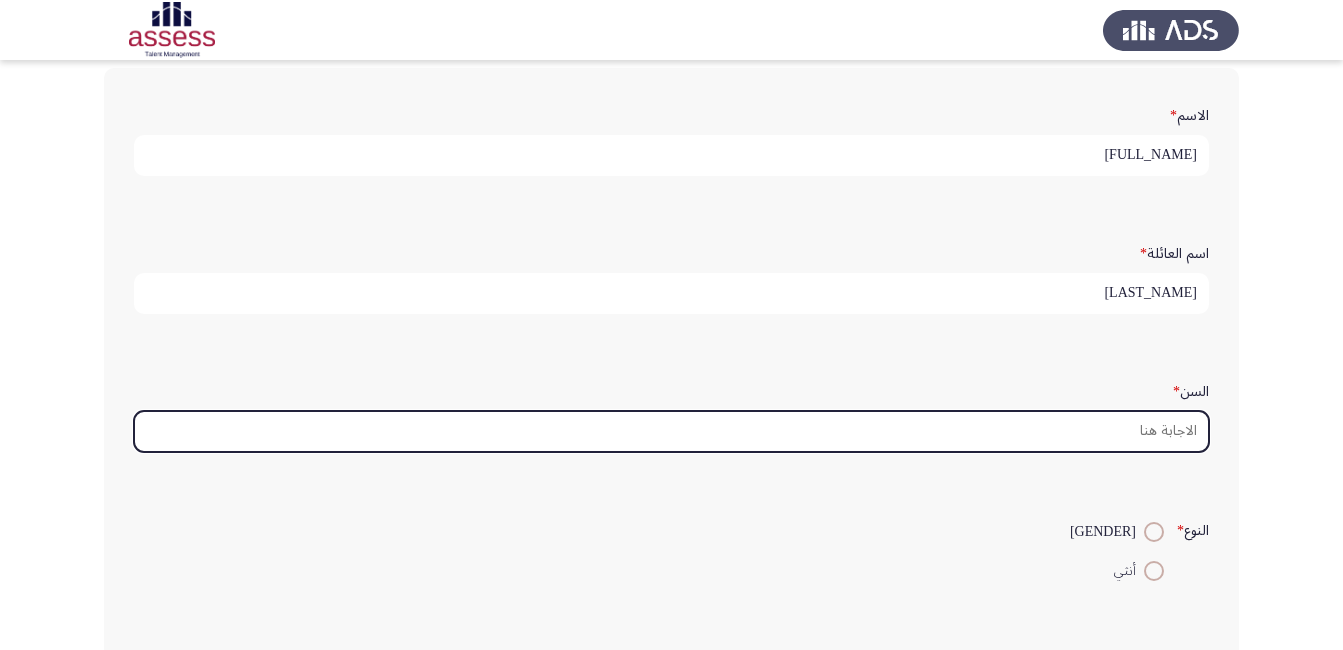 click on "السن   *" at bounding box center [671, 431] 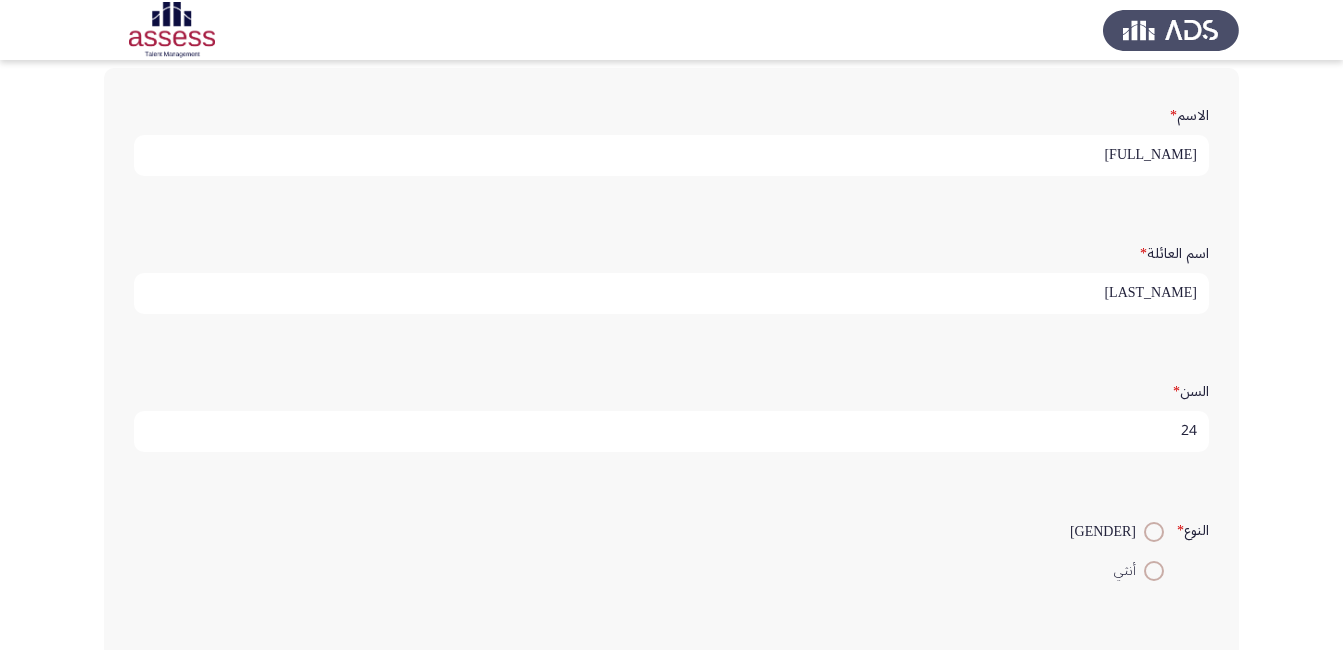 type on "24" 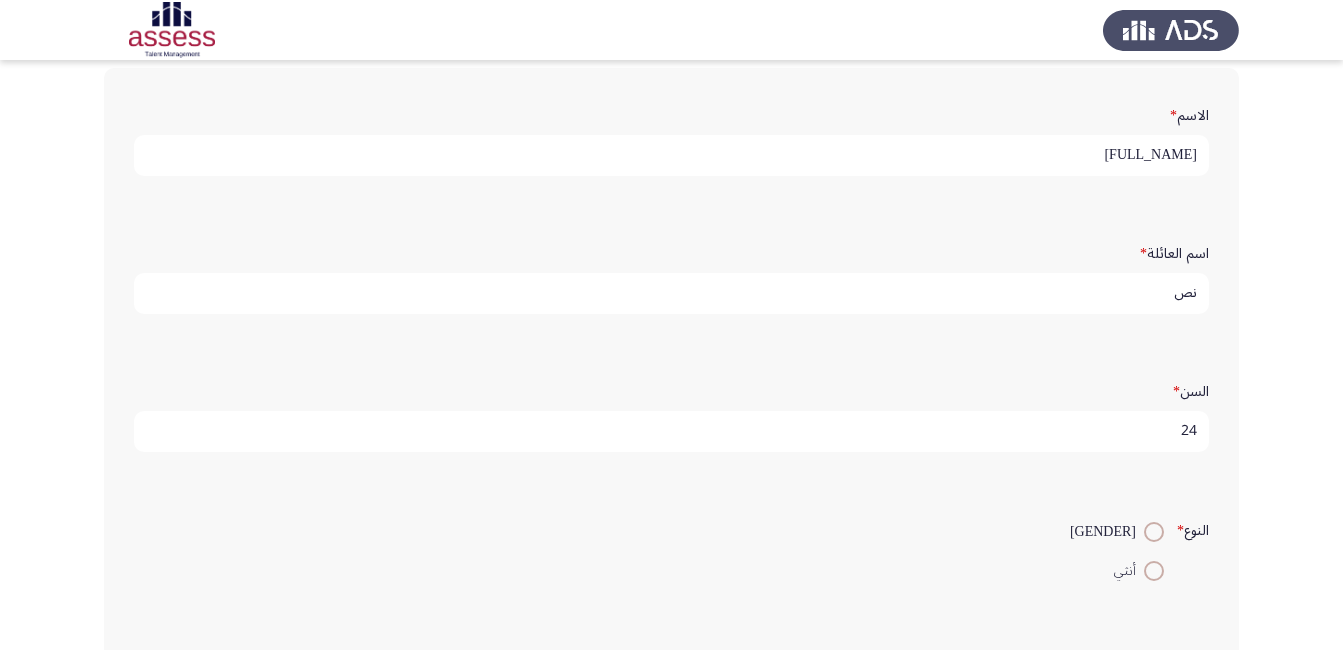 type on "ن" 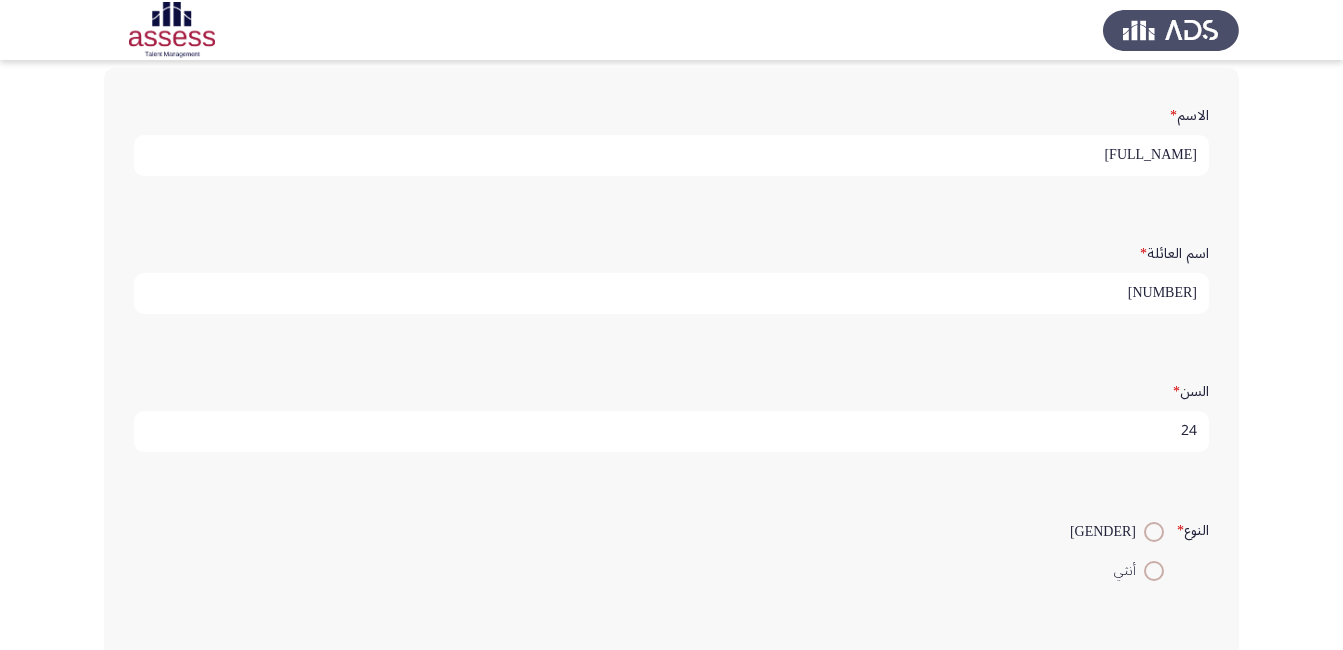 scroll, scrollTop: 5, scrollLeft: 0, axis: vertical 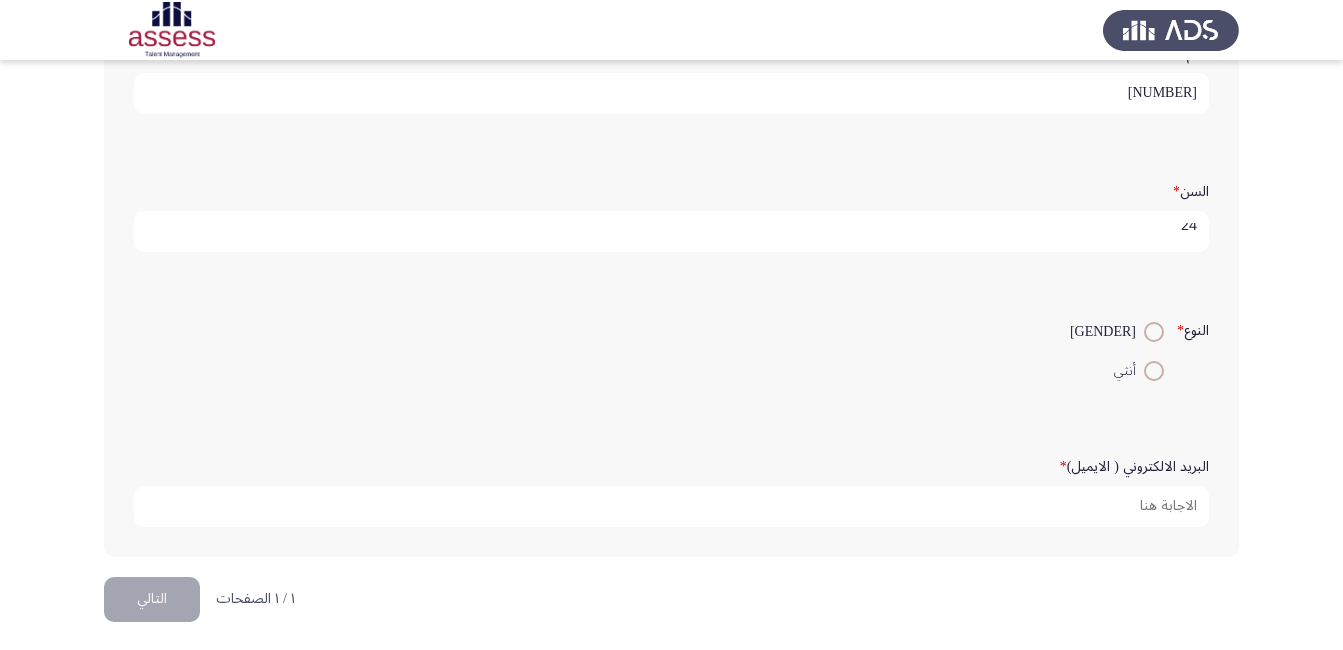 type on "[NUMBER]" 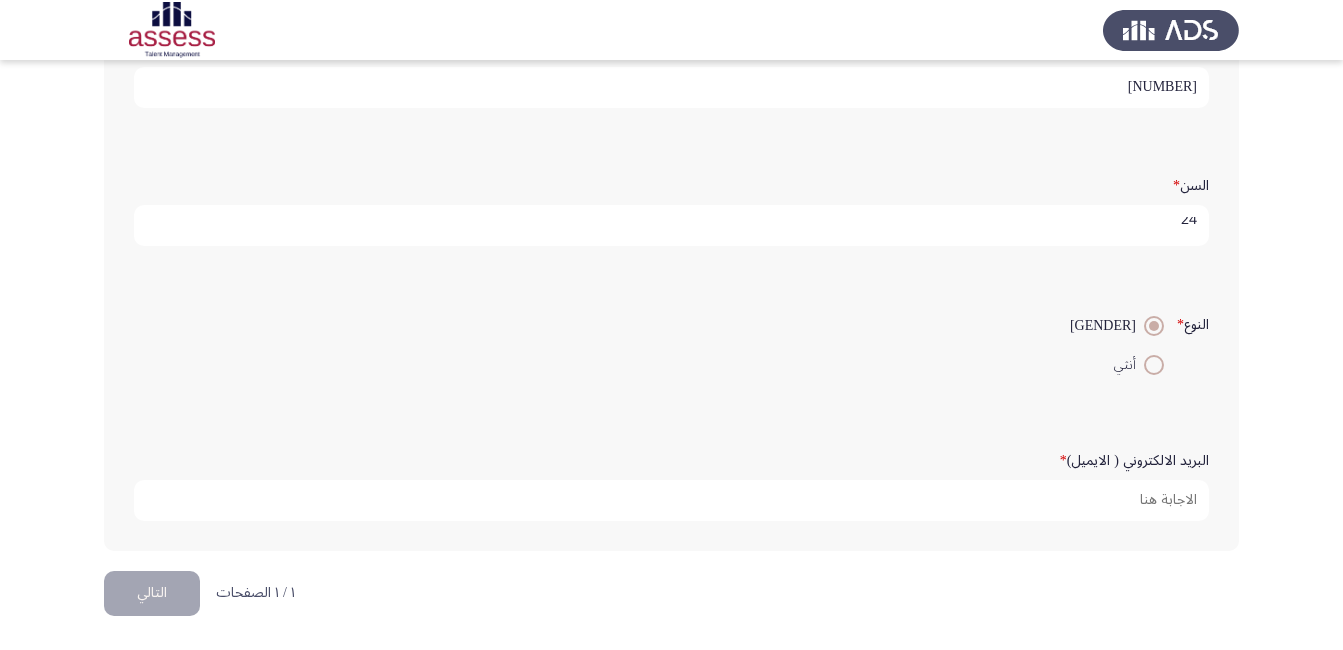 scroll, scrollTop: 307, scrollLeft: 0, axis: vertical 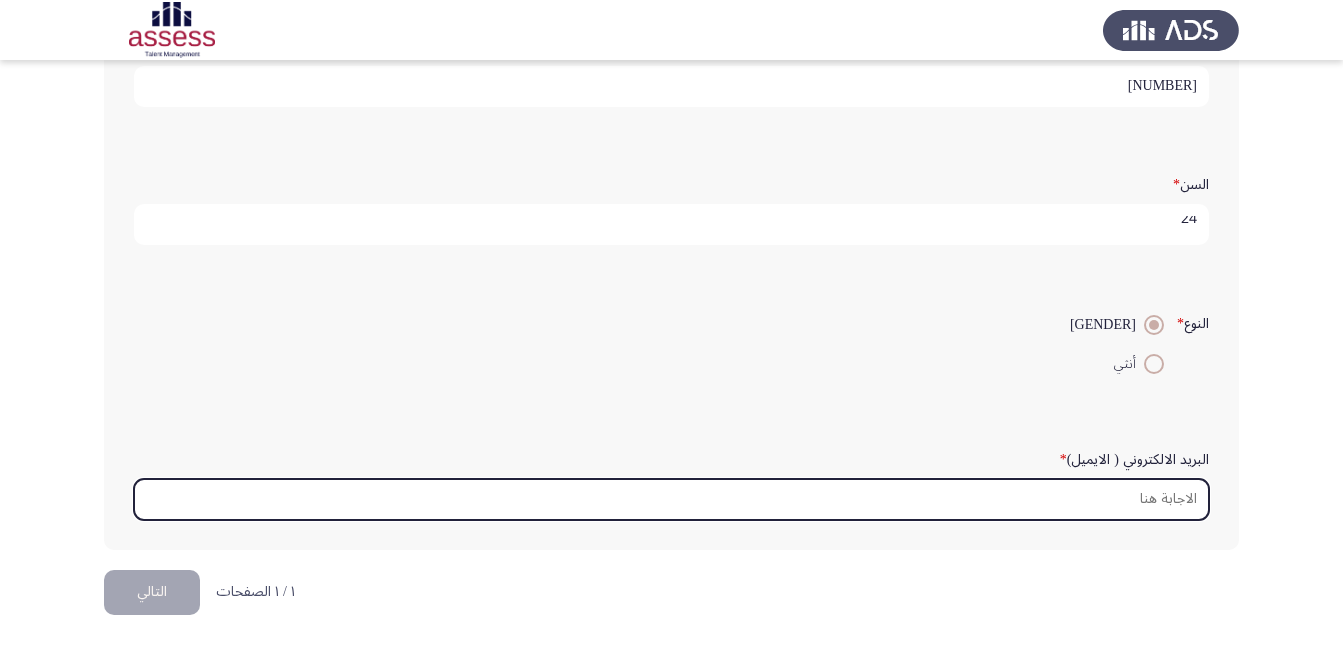 click on "البريد الالكتروني ( الايميل)   *" at bounding box center (671, 499) 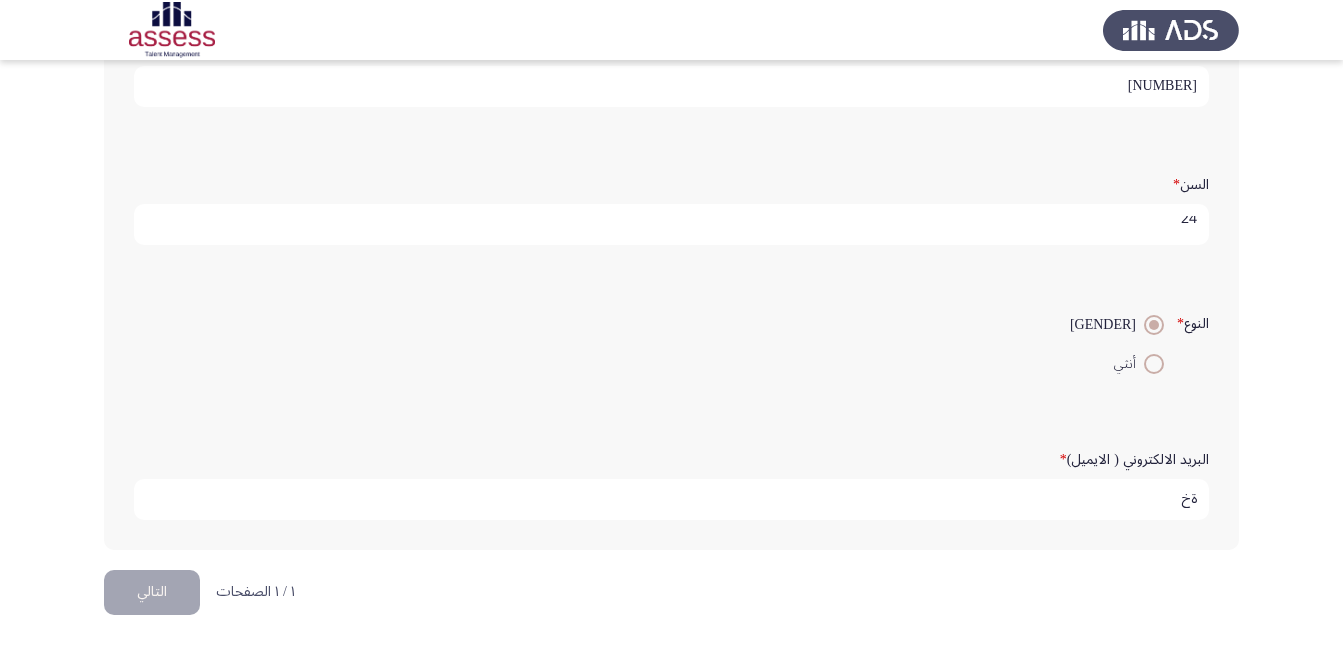 type on "ة" 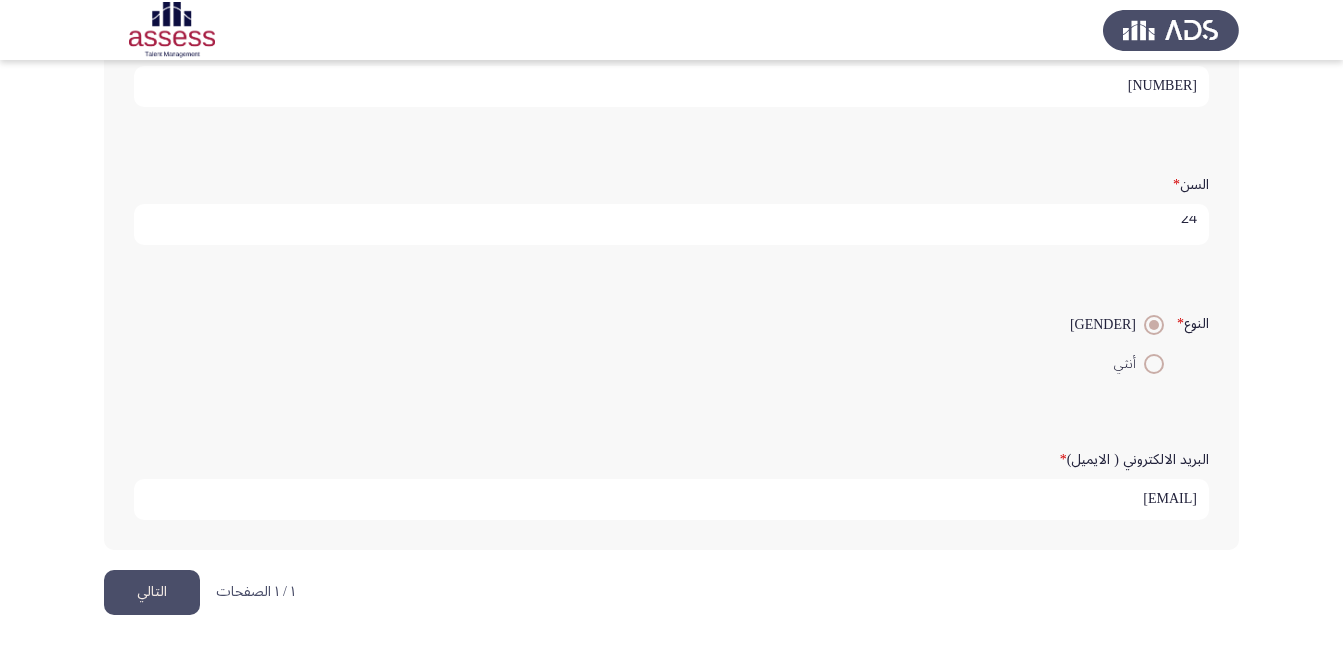 type on "[EMAIL]" 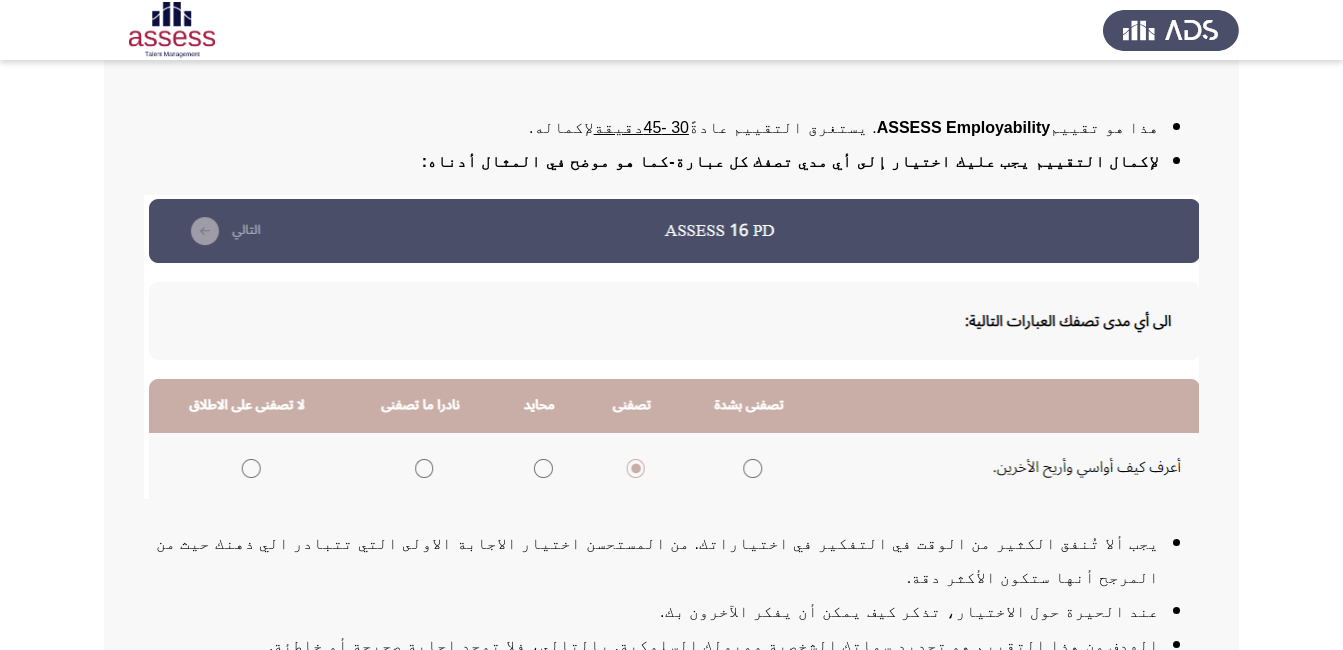 scroll, scrollTop: 300, scrollLeft: 0, axis: vertical 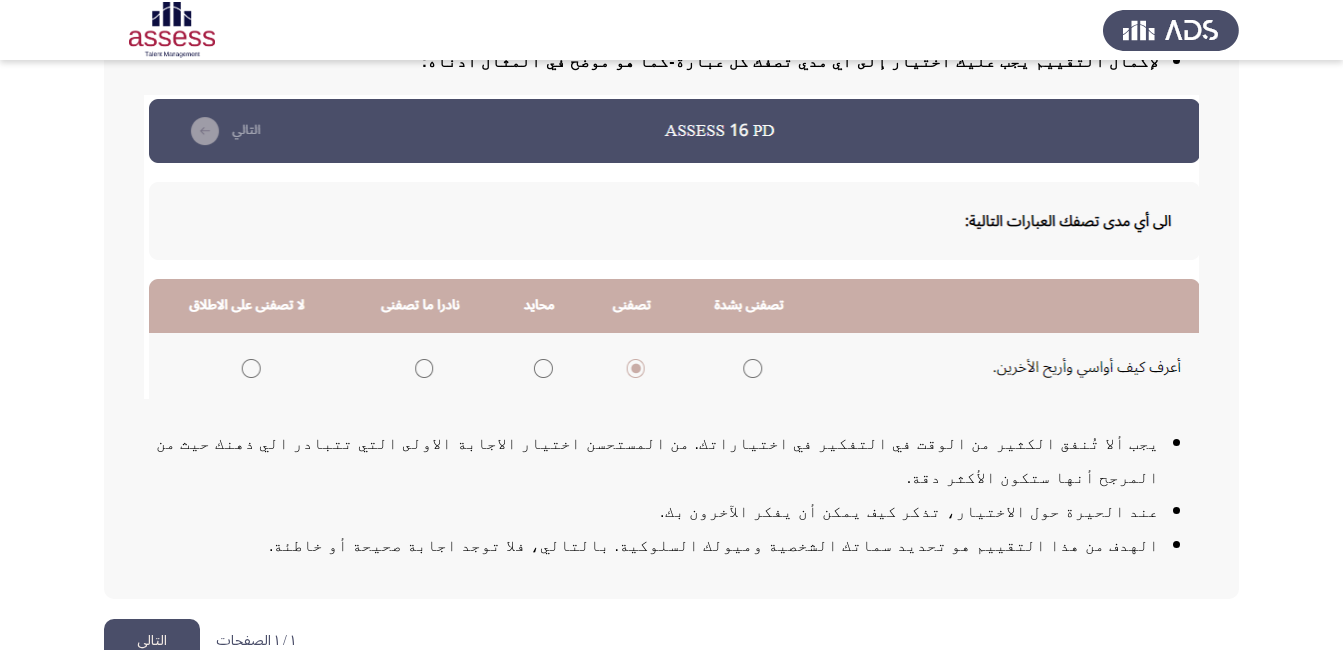 click on "التالي" 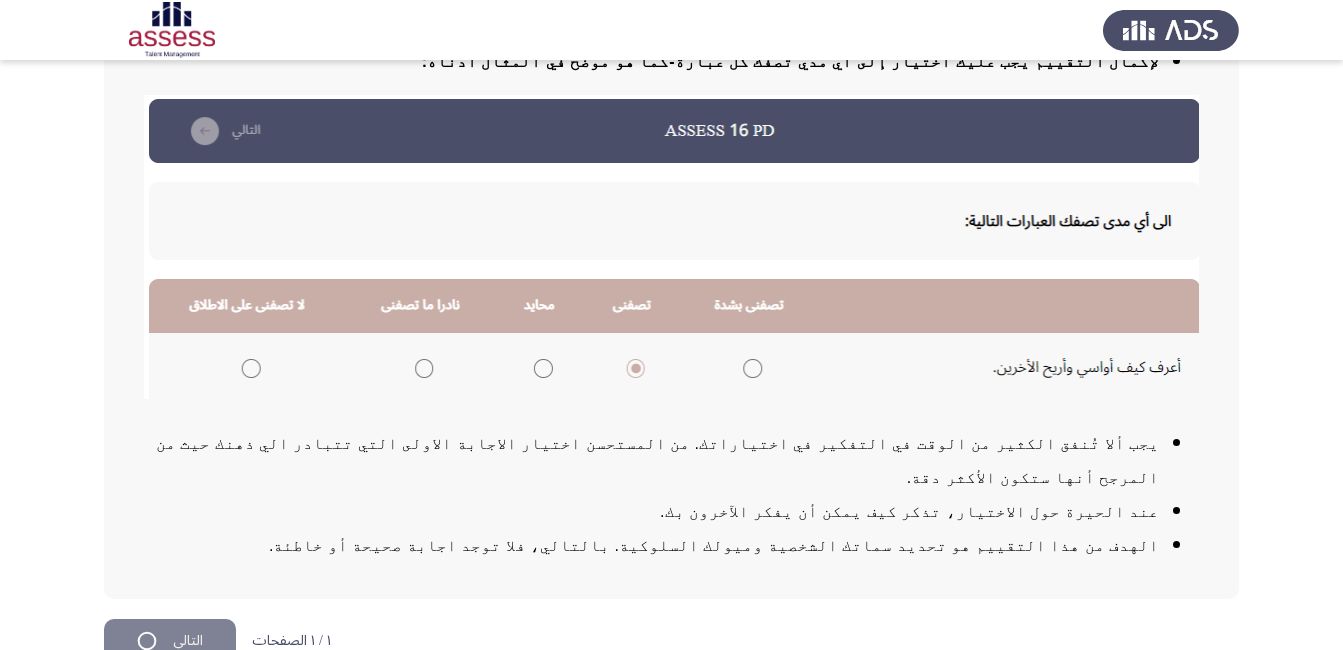 scroll, scrollTop: 0, scrollLeft: 0, axis: both 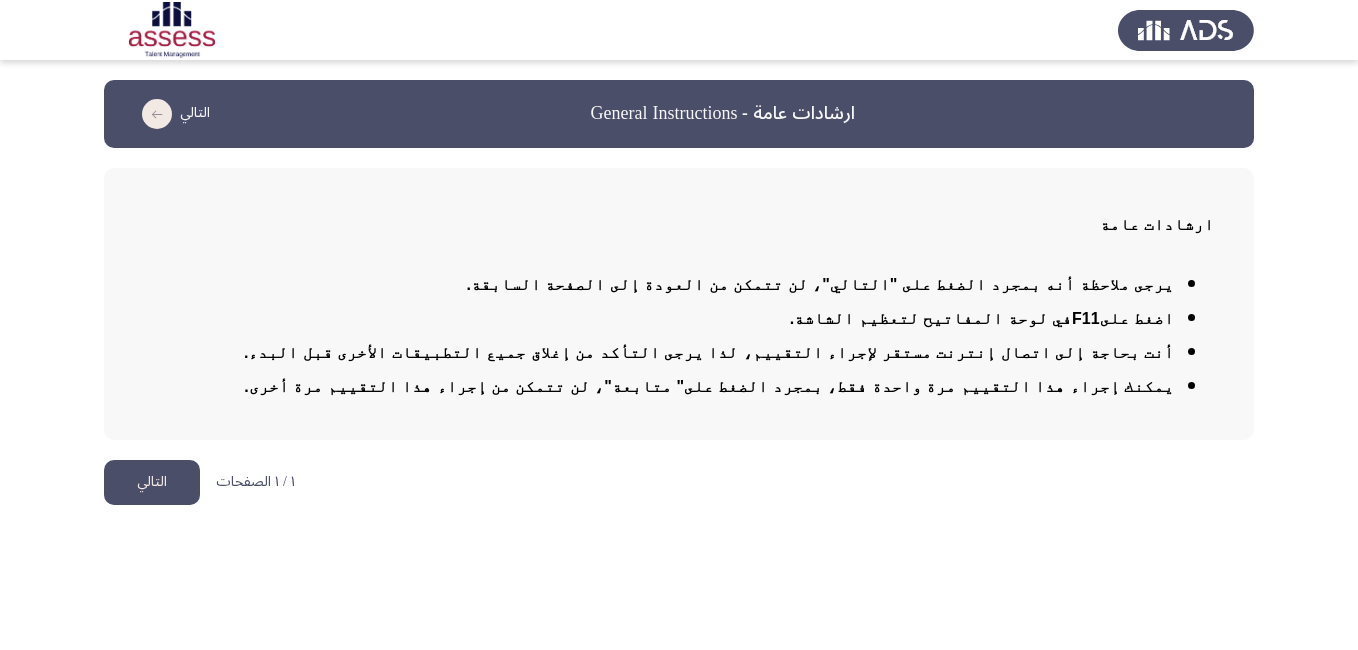 click on "التالي" 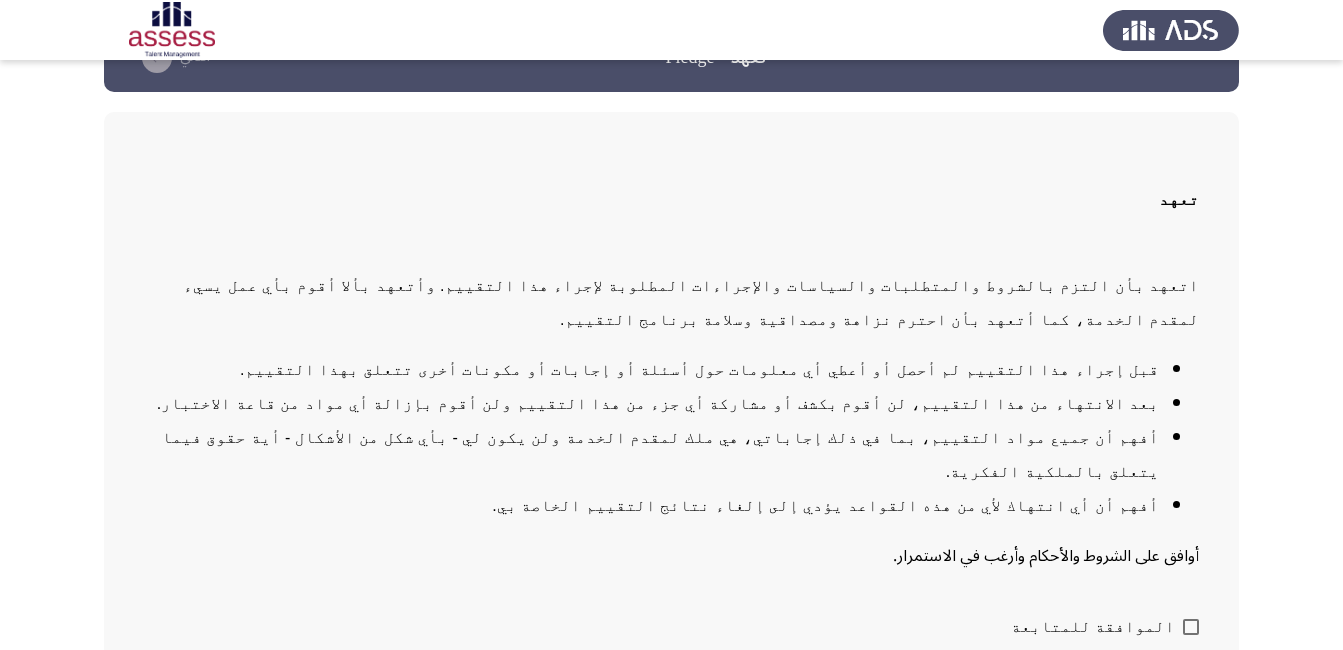 scroll, scrollTop: 86, scrollLeft: 0, axis: vertical 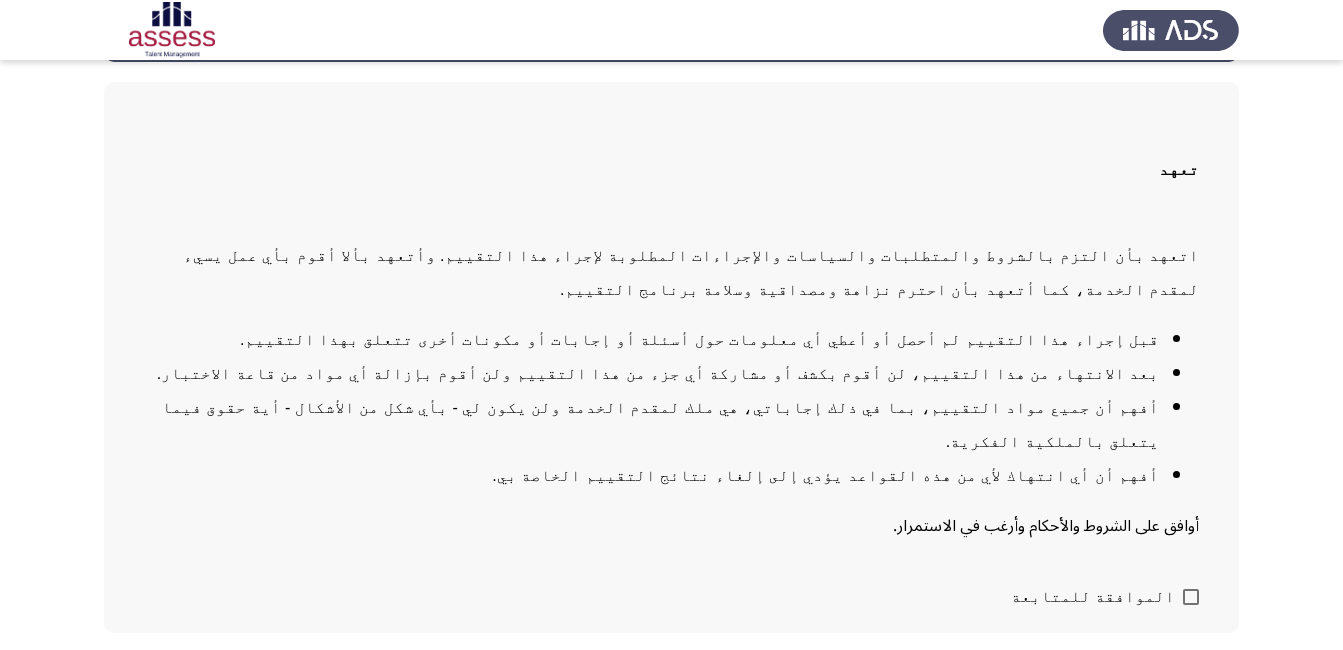 click at bounding box center [1191, 597] 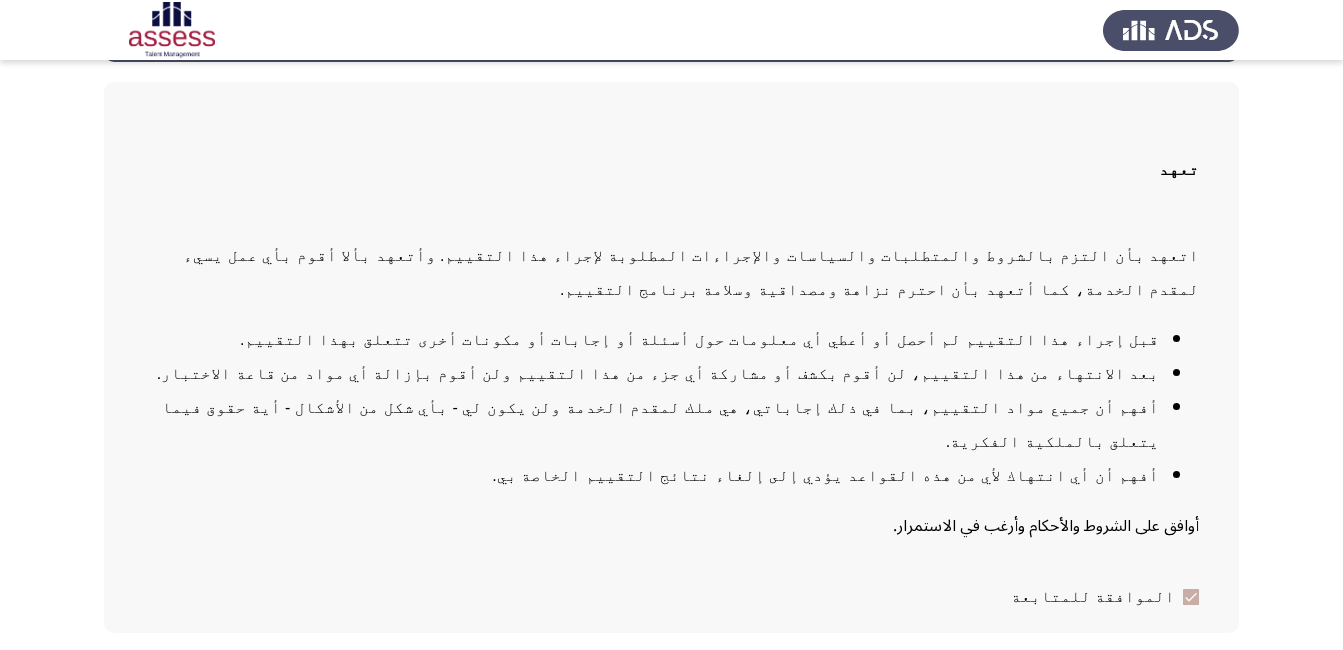 click on "التالي" 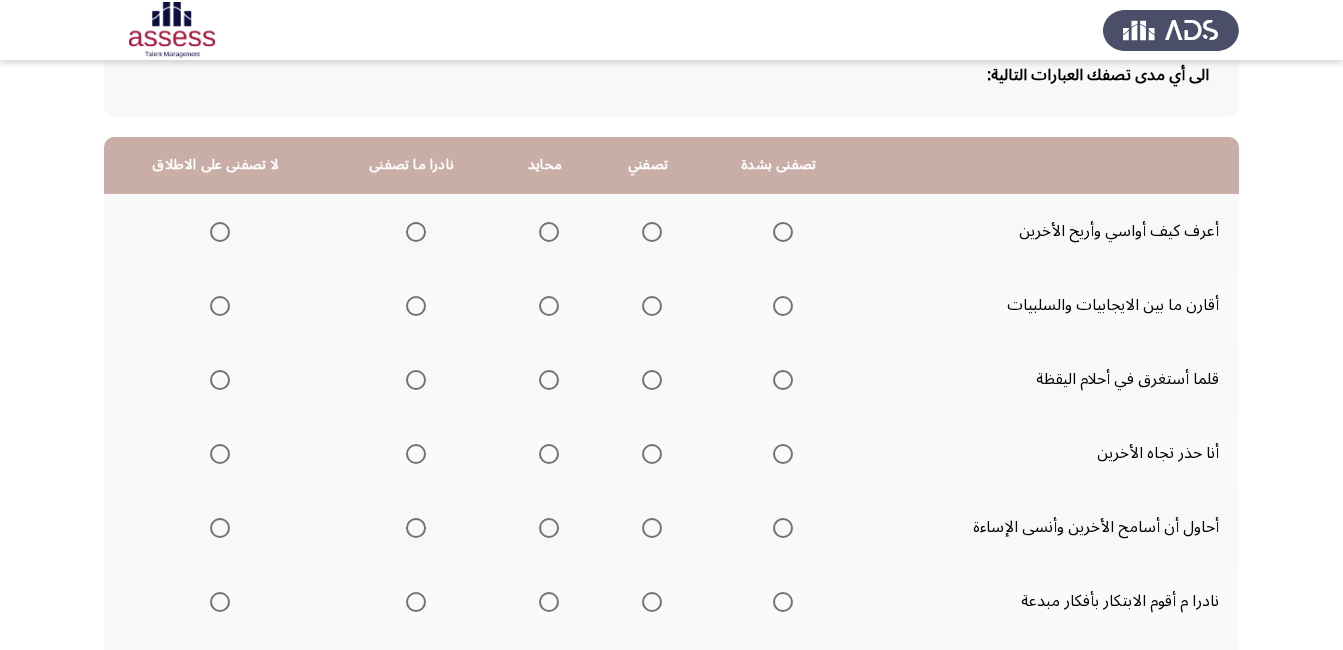 scroll, scrollTop: 100, scrollLeft: 0, axis: vertical 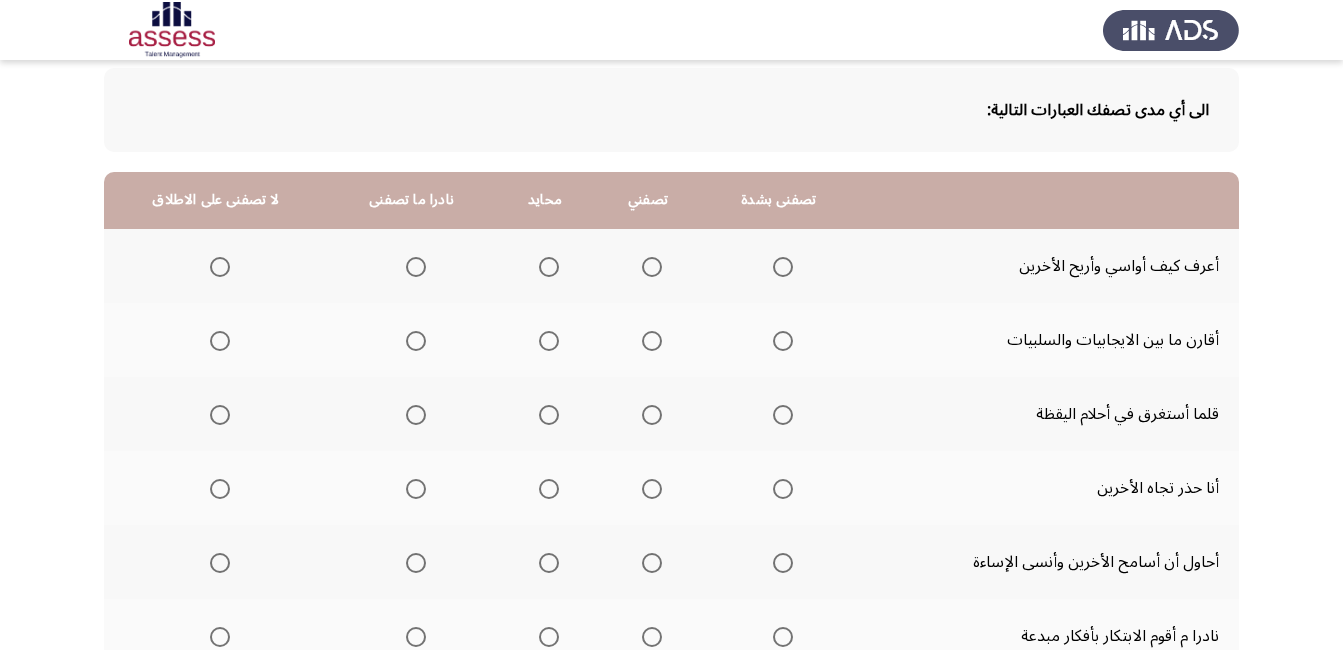 click at bounding box center [652, 267] 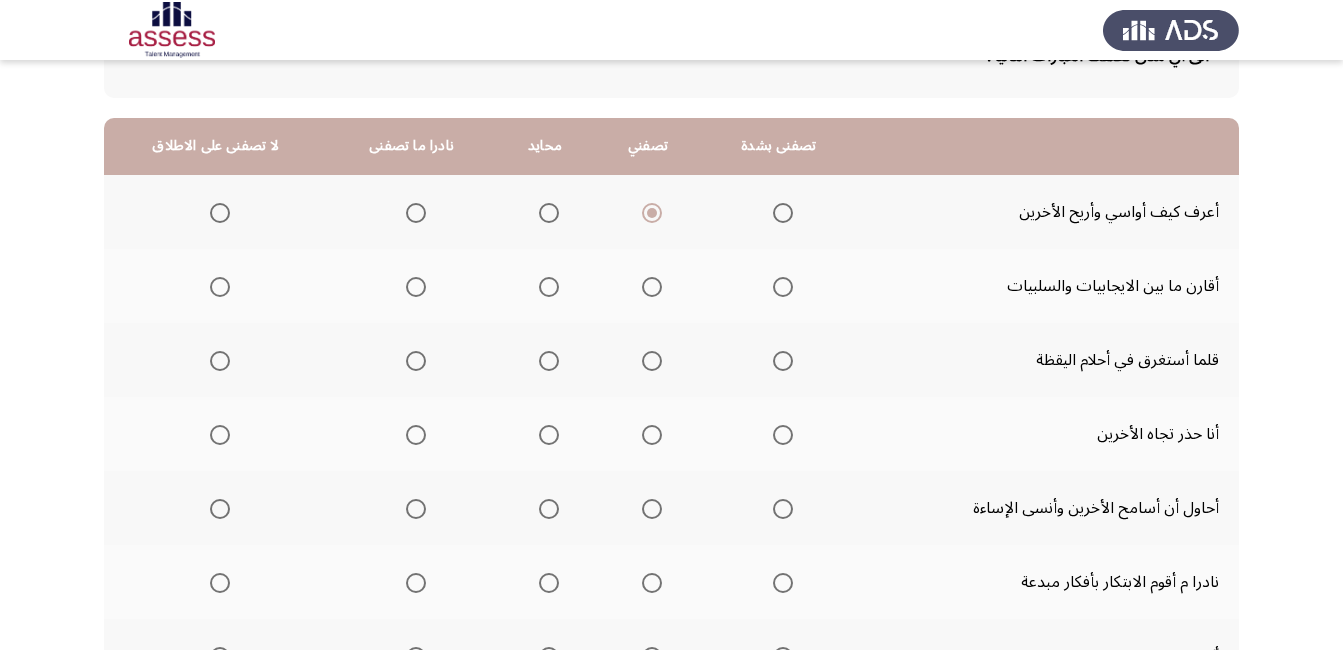 scroll, scrollTop: 200, scrollLeft: 0, axis: vertical 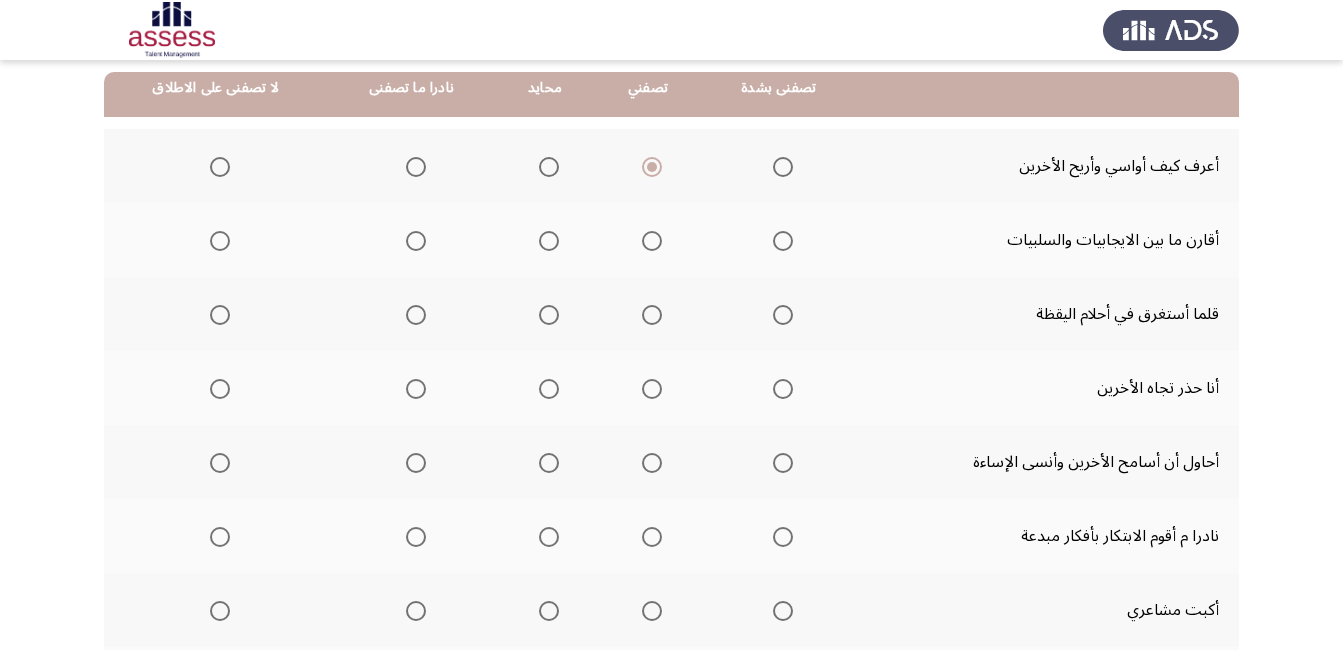 click 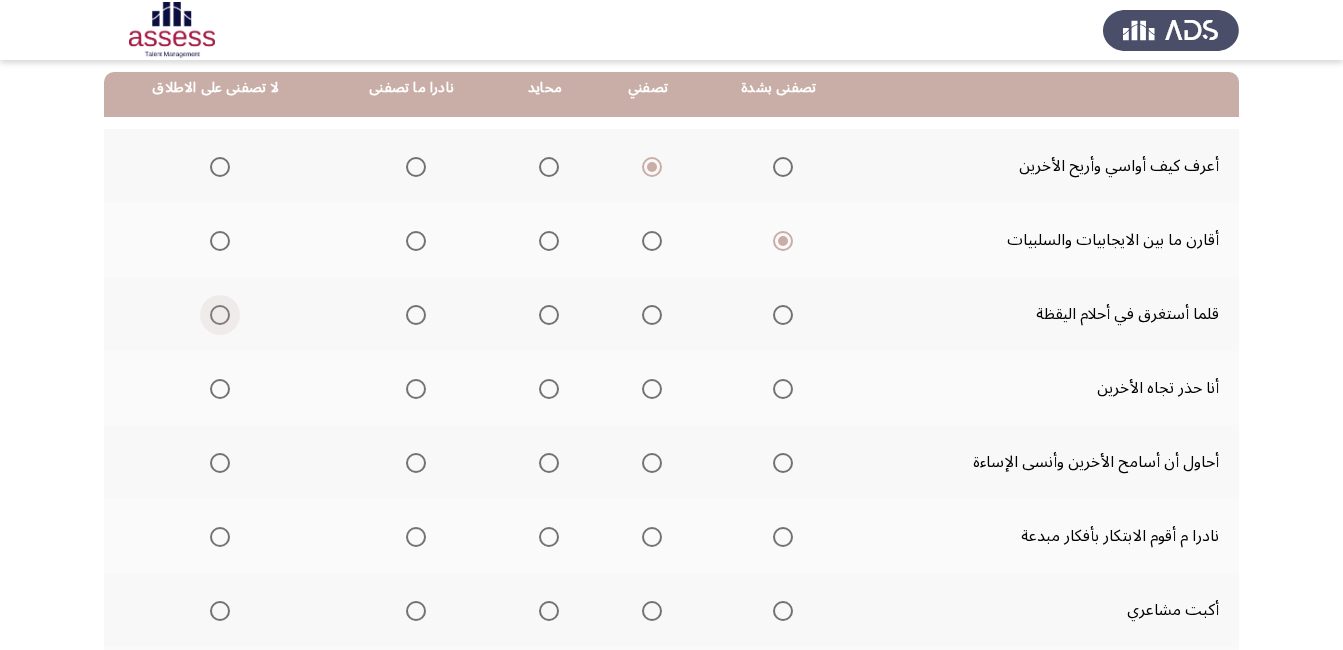 click at bounding box center (220, 315) 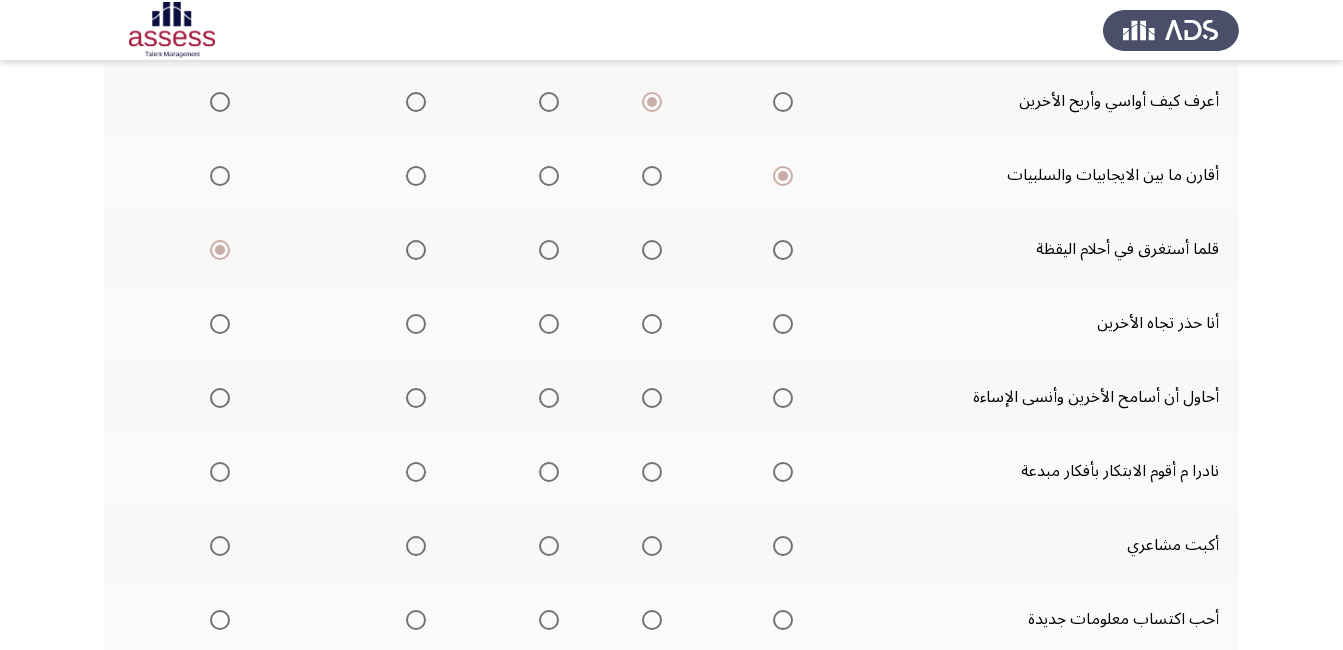 scroll, scrollTop: 300, scrollLeft: 0, axis: vertical 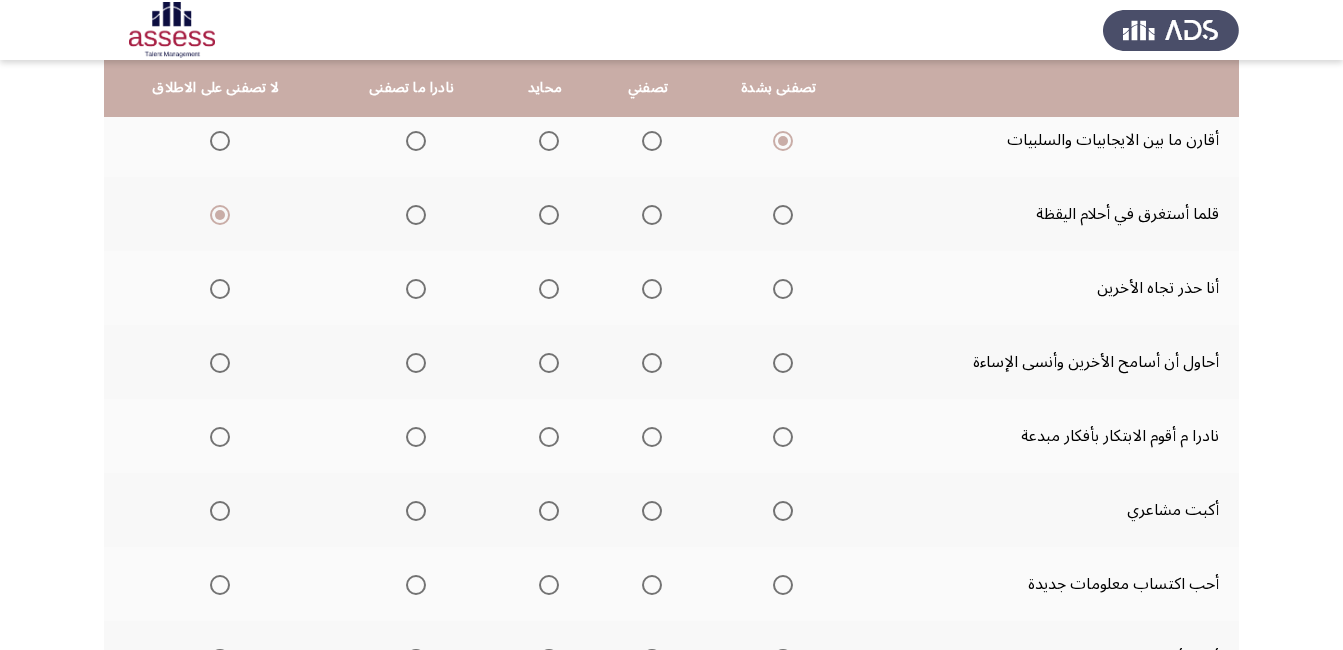 click at bounding box center [549, 289] 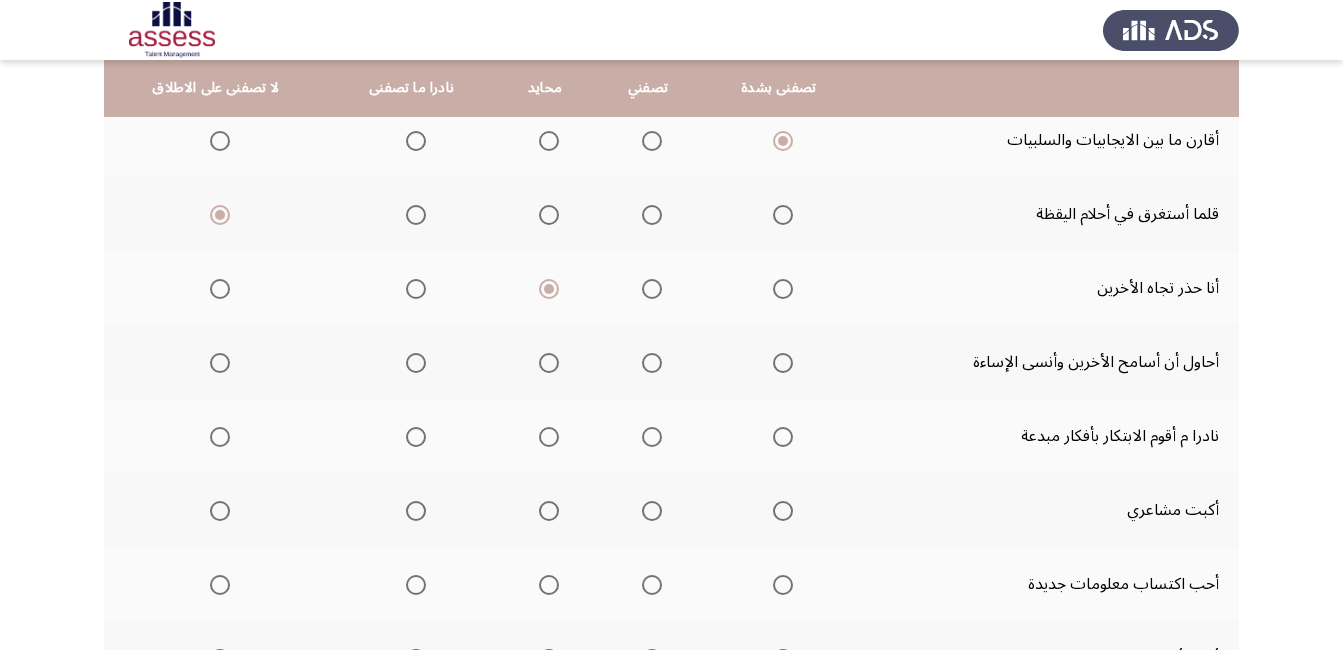 click at bounding box center (652, 363) 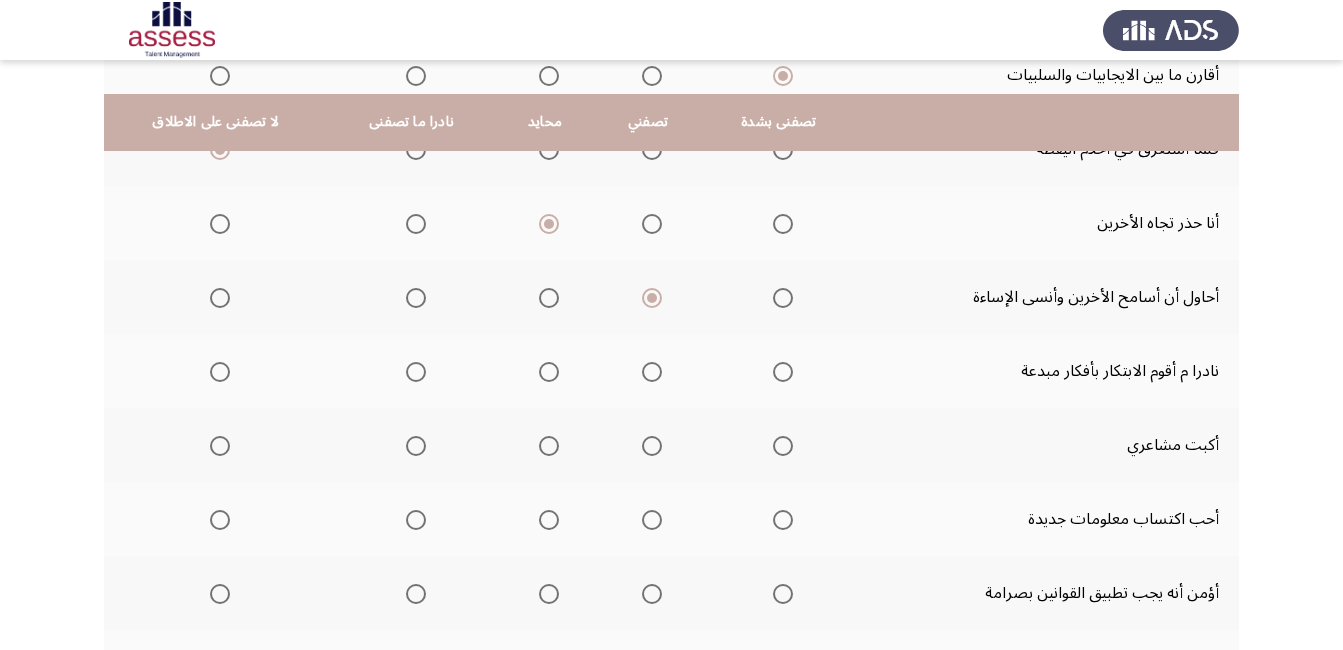 scroll, scrollTop: 400, scrollLeft: 0, axis: vertical 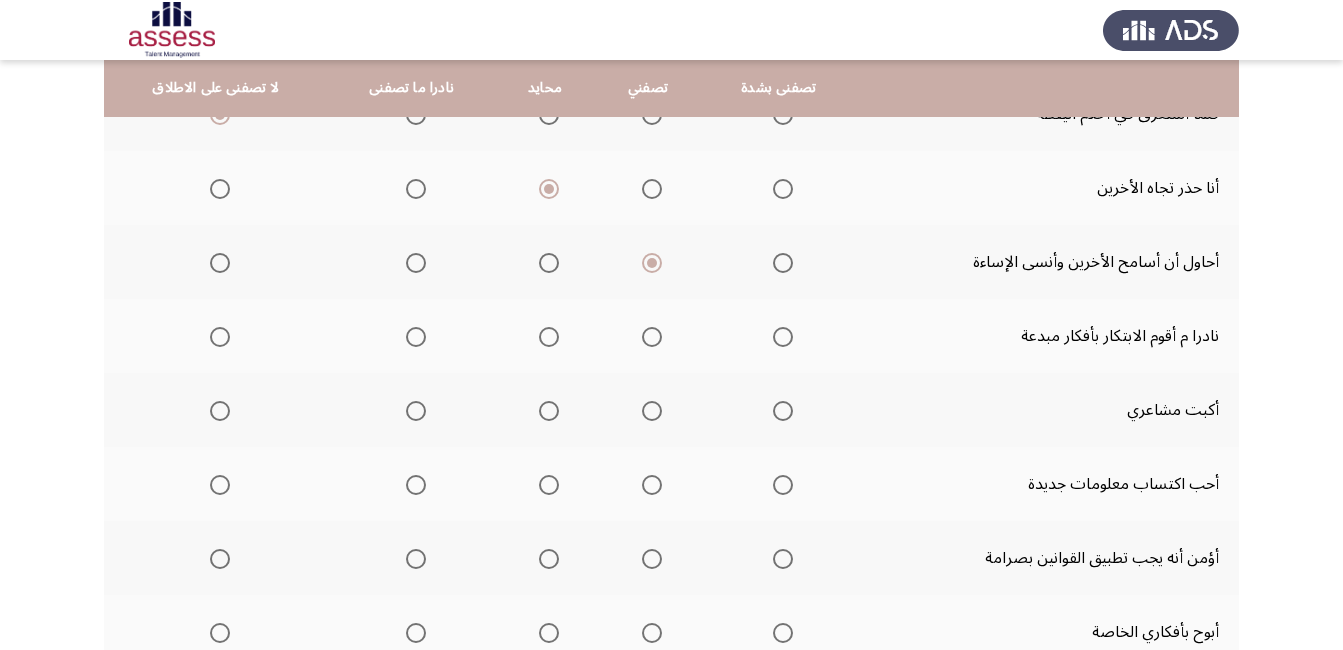 click at bounding box center (783, 337) 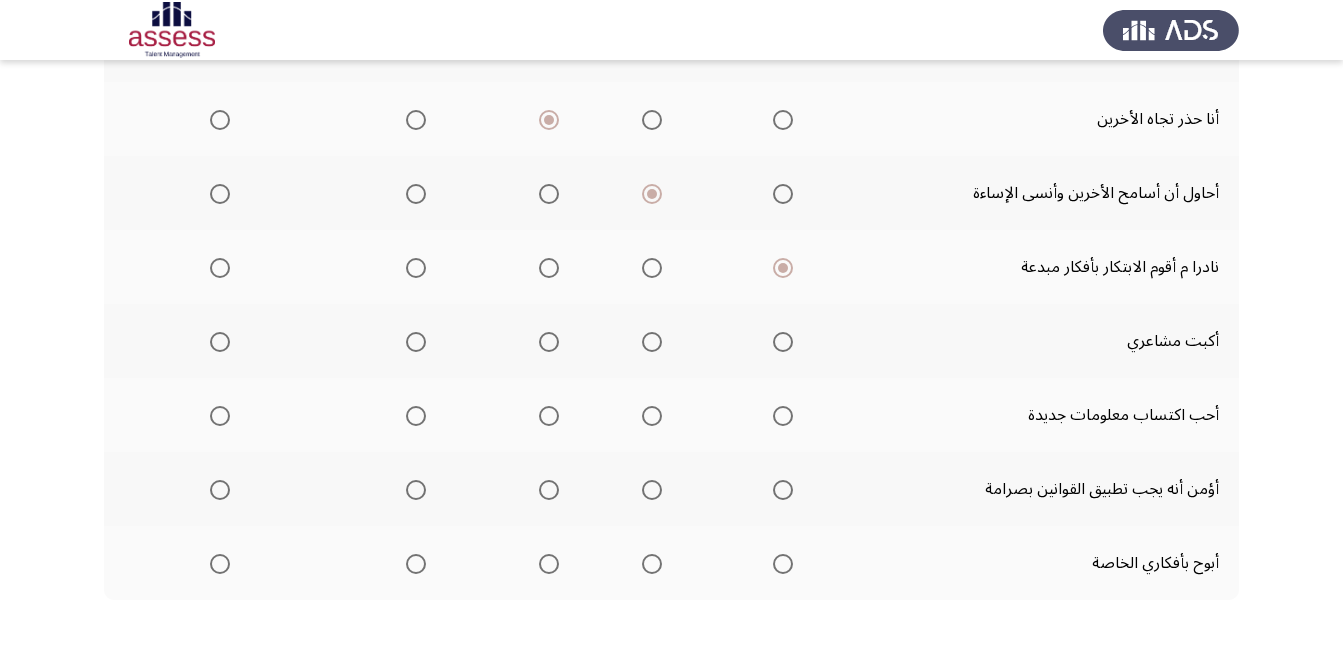 scroll, scrollTop: 500, scrollLeft: 0, axis: vertical 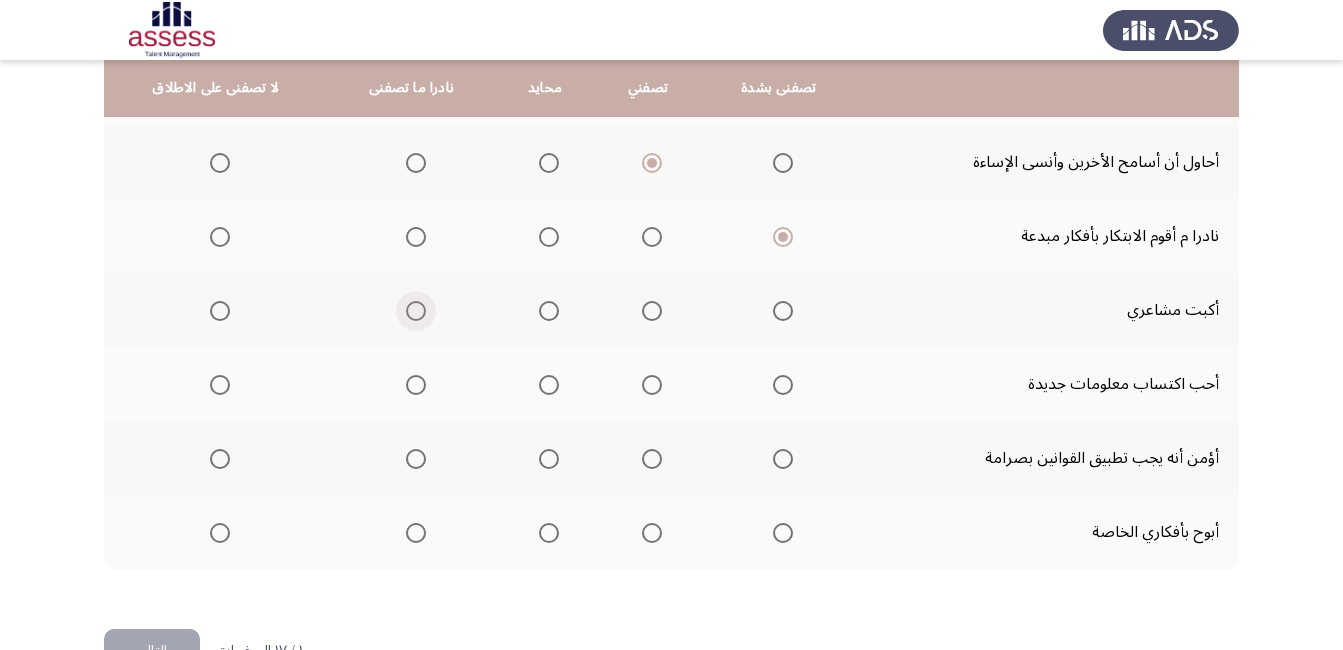click at bounding box center (416, 311) 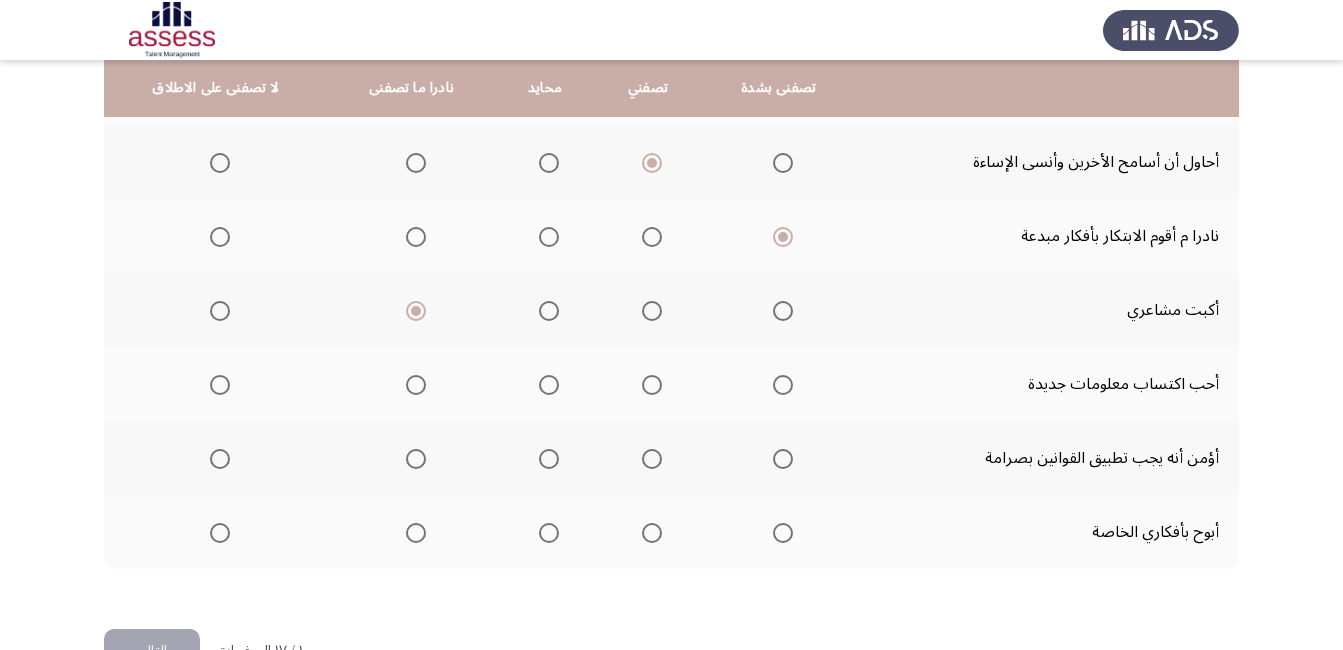 click at bounding box center (783, 385) 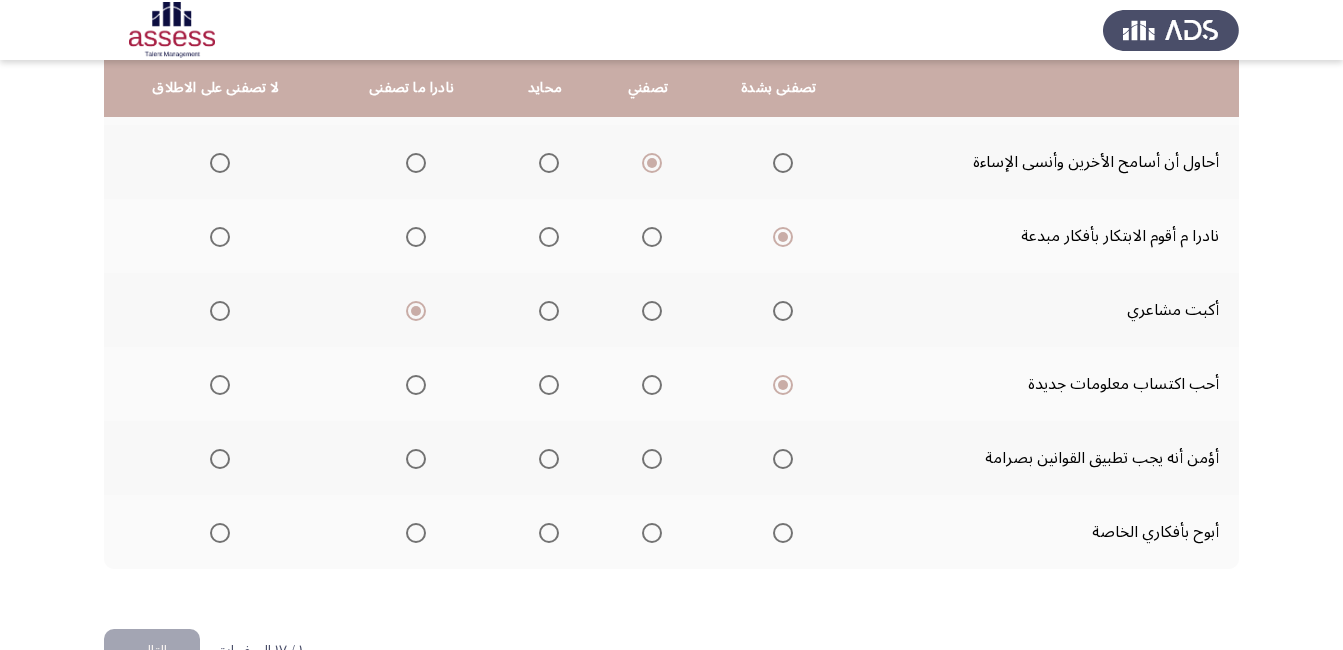 click at bounding box center [783, 459] 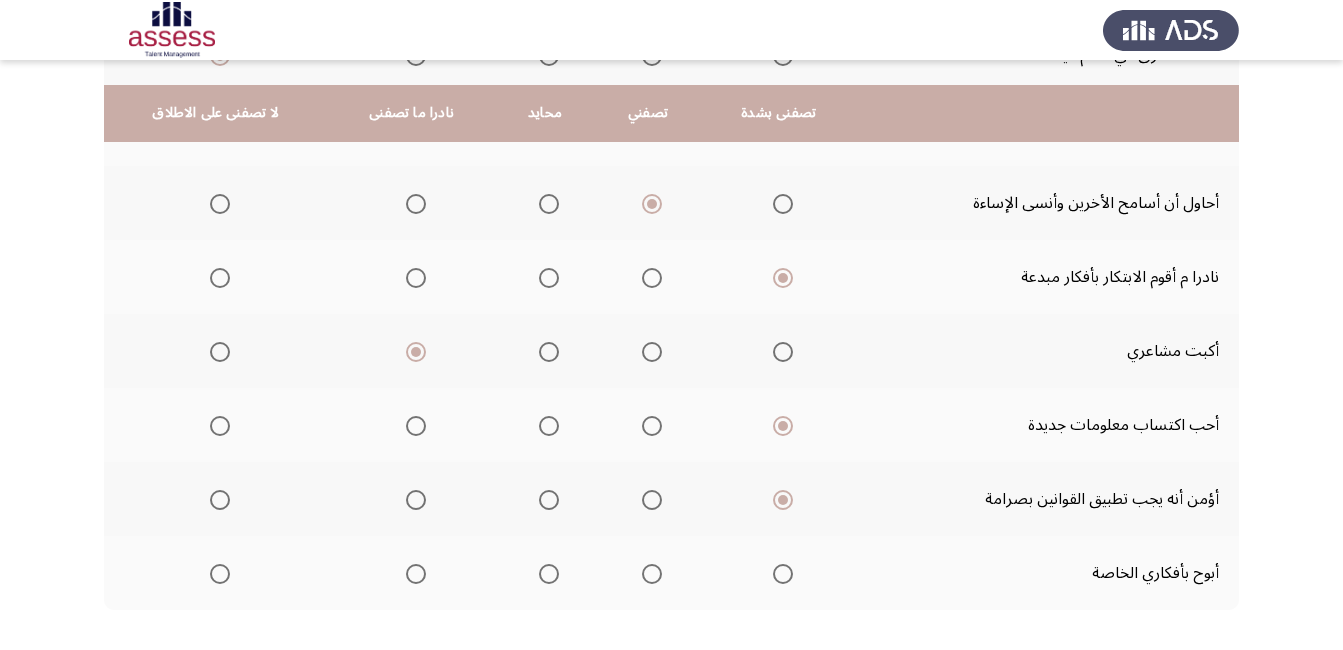 scroll, scrollTop: 559, scrollLeft: 0, axis: vertical 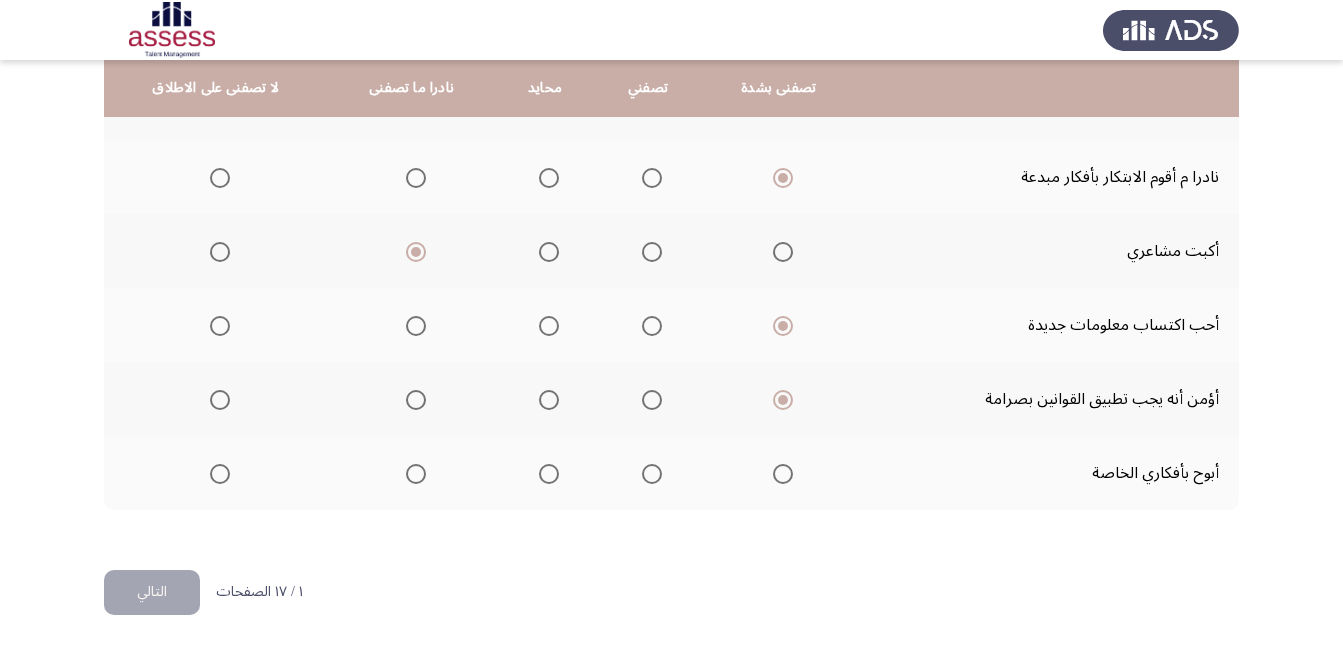 click 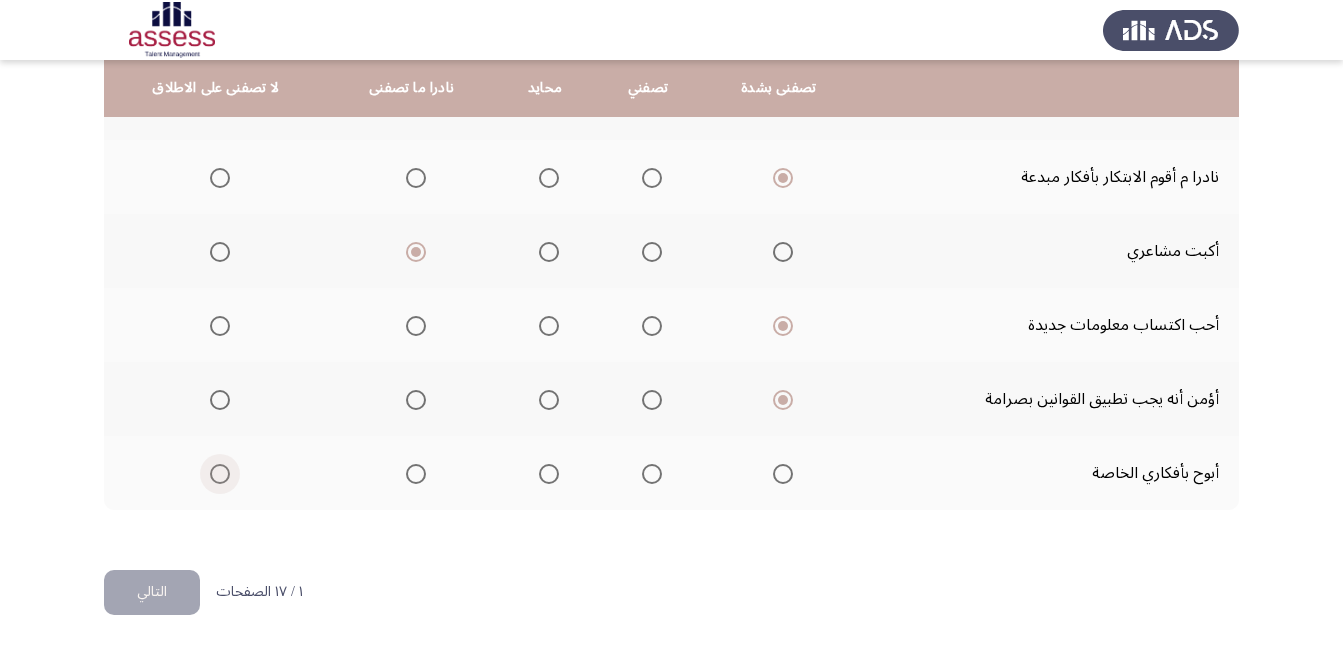 click at bounding box center [220, 474] 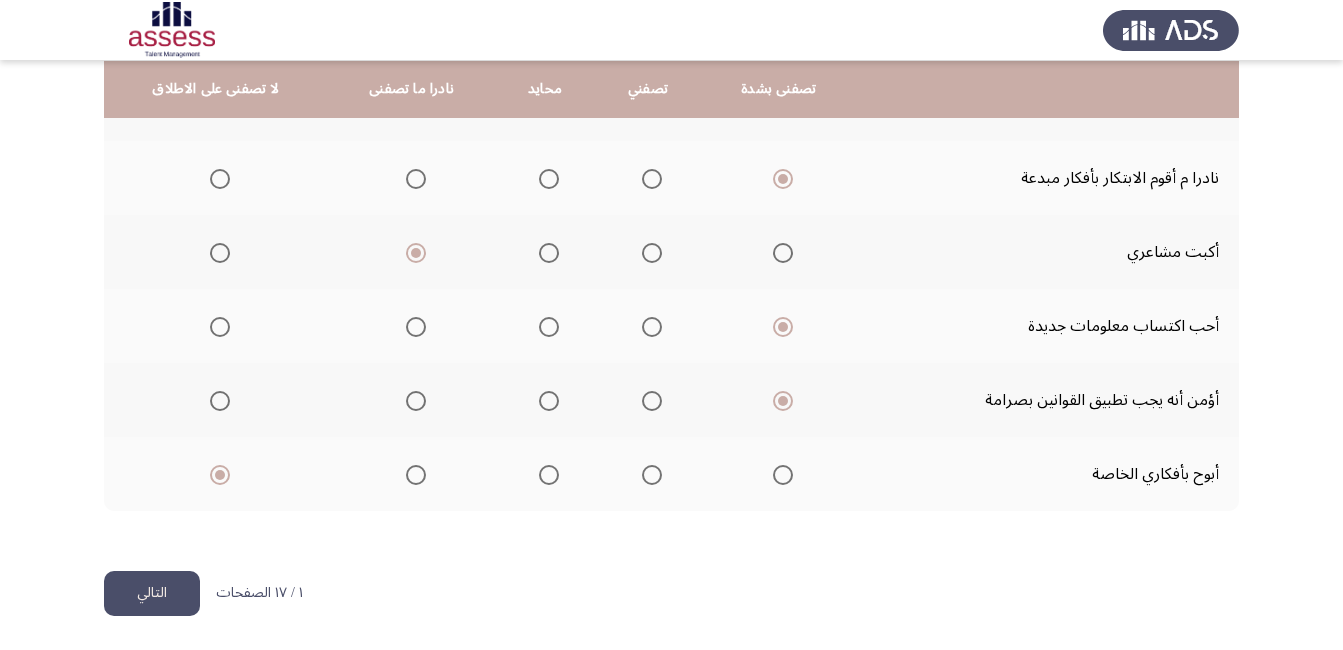 scroll, scrollTop: 559, scrollLeft: 0, axis: vertical 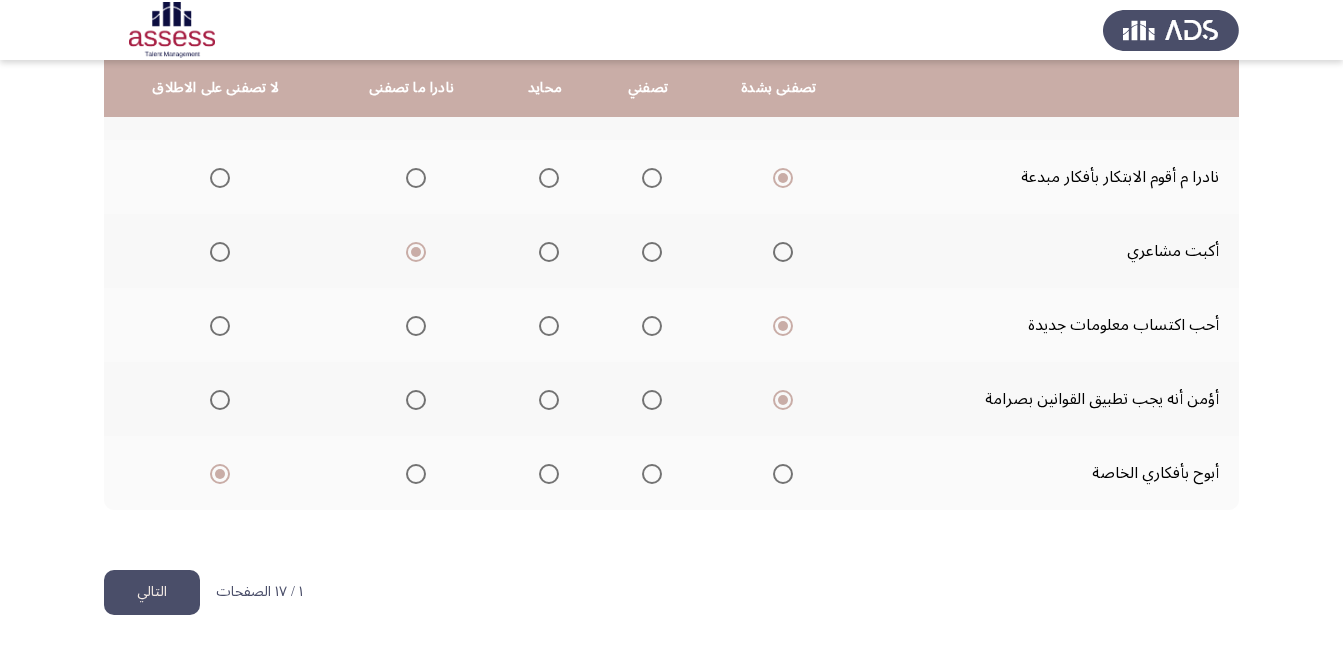 click on "التالي" 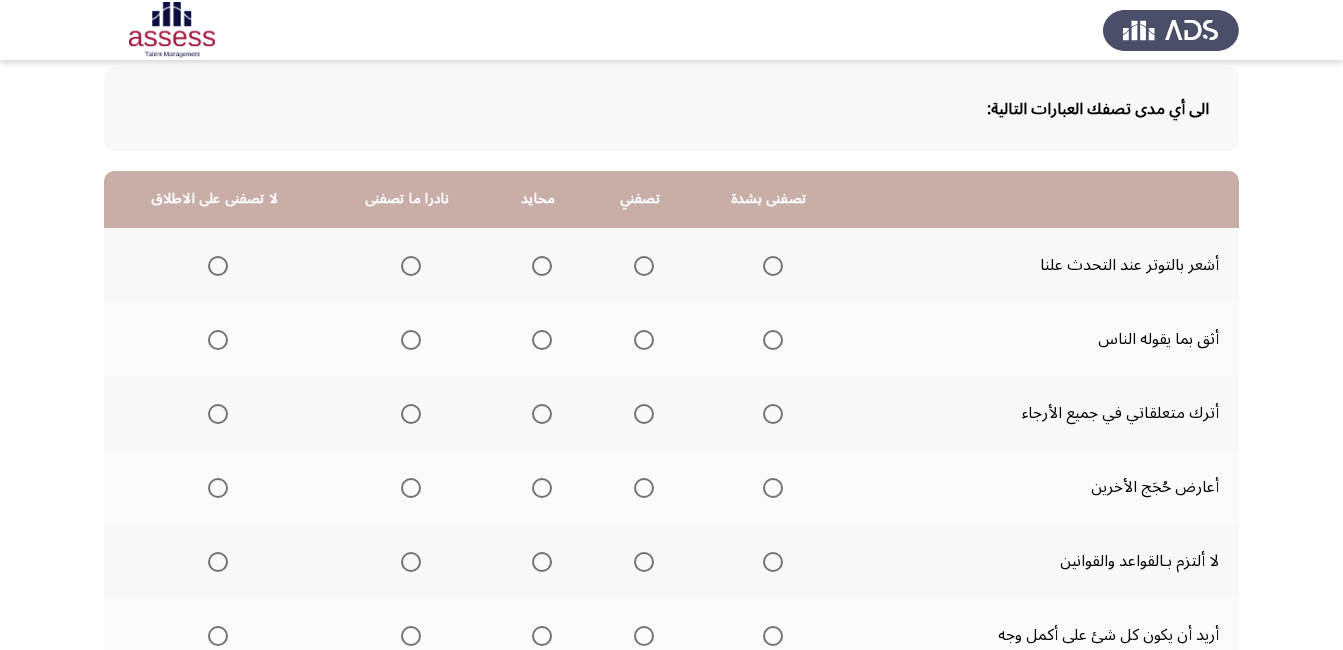 scroll, scrollTop: 200, scrollLeft: 0, axis: vertical 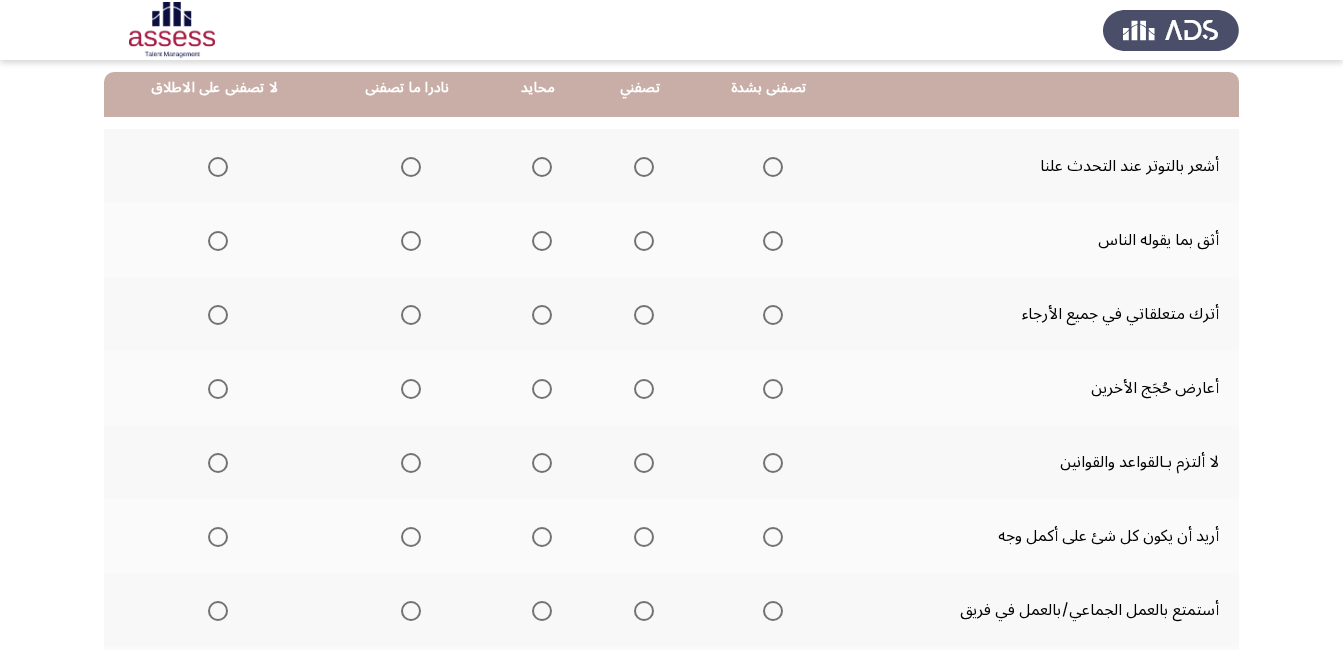 click at bounding box center [218, 167] 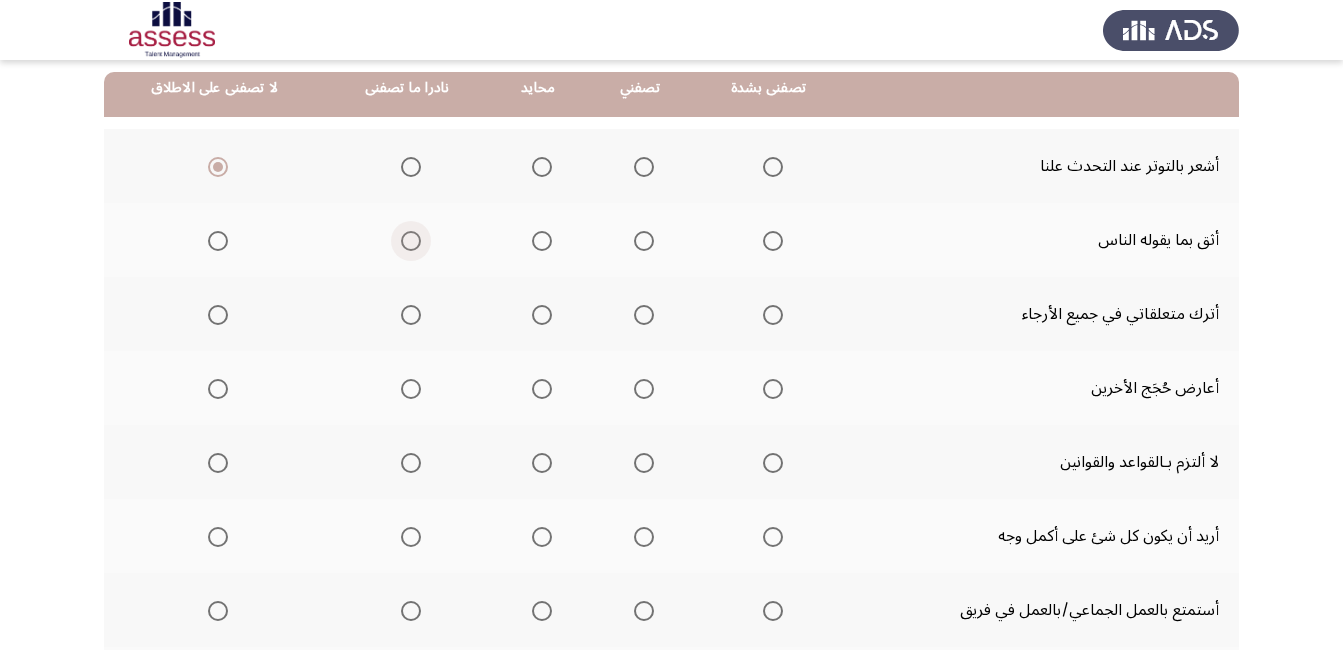 click at bounding box center [411, 241] 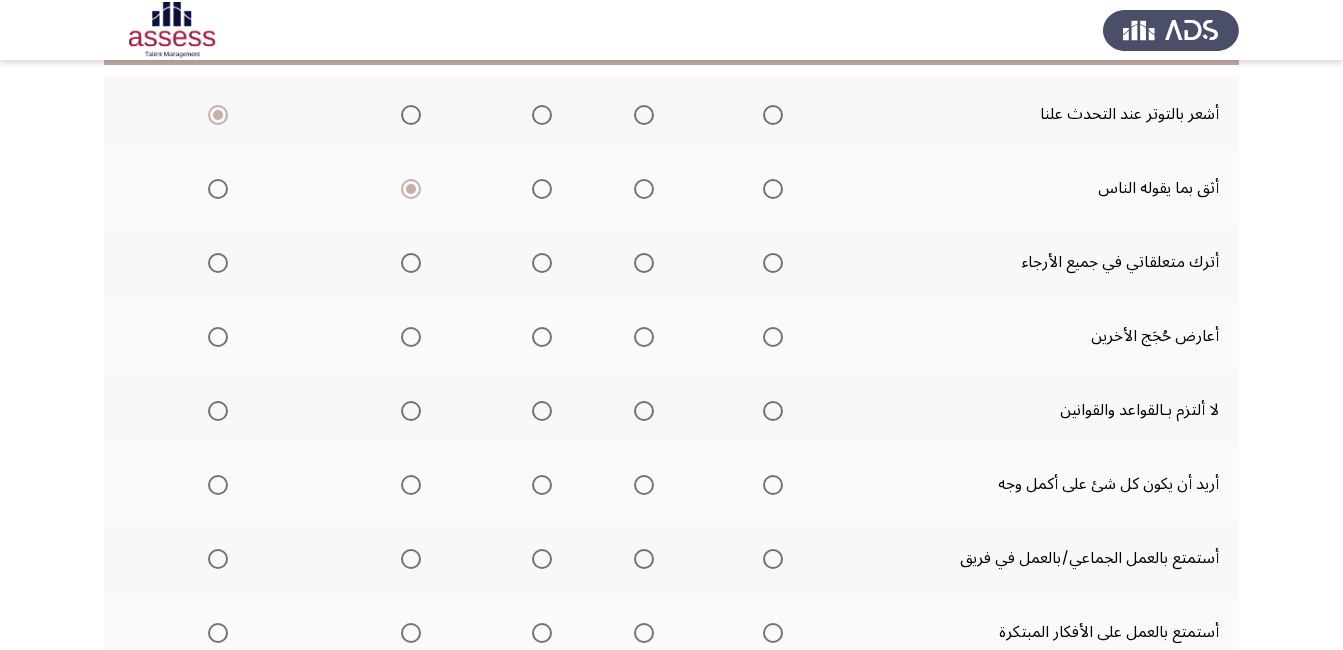 scroll, scrollTop: 300, scrollLeft: 0, axis: vertical 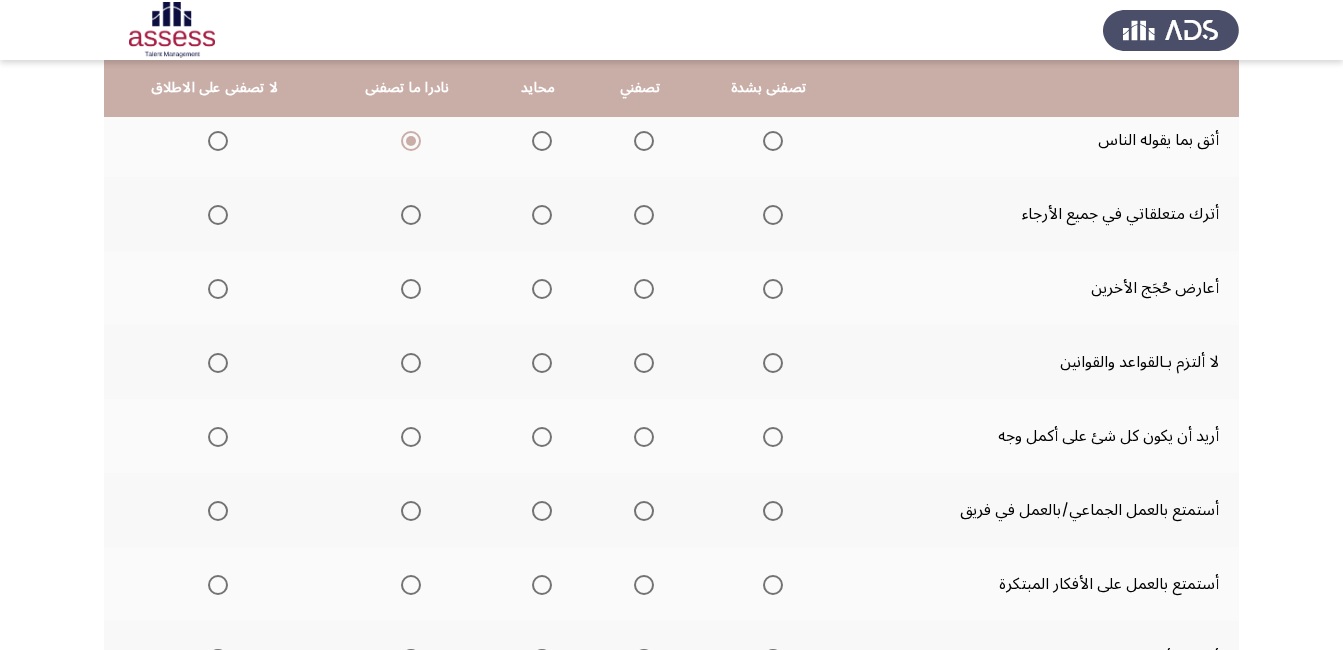 click at bounding box center [214, 215] 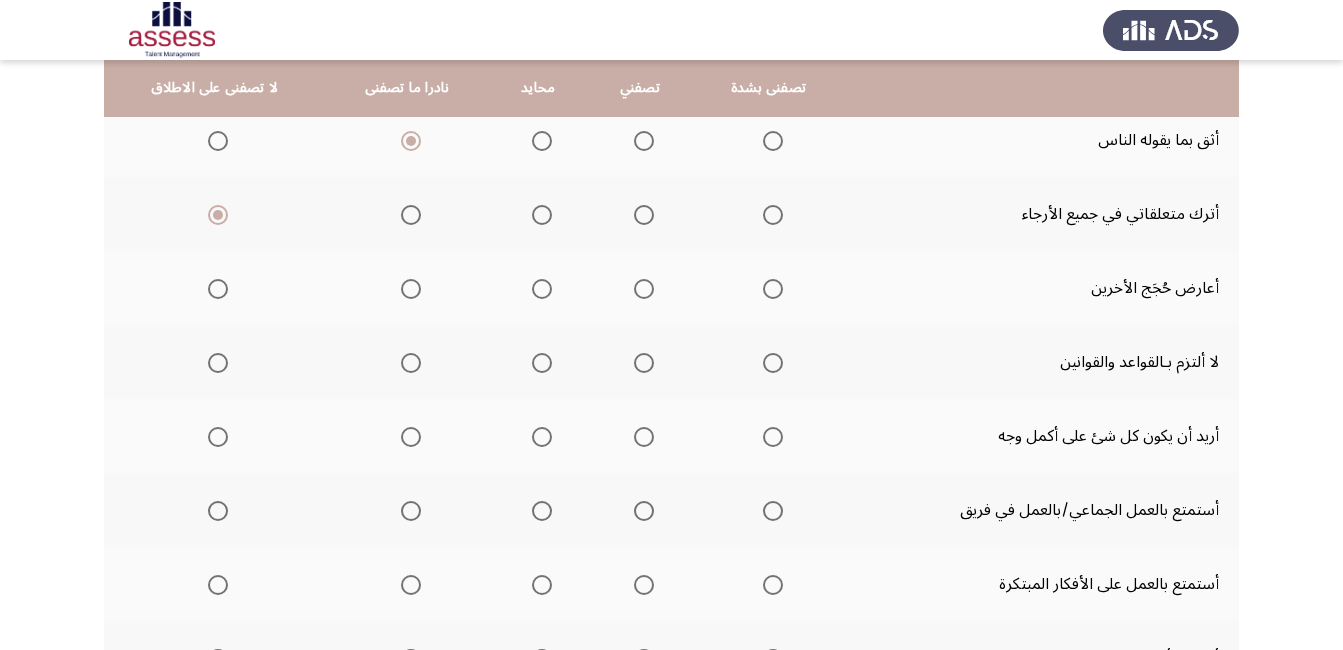 click at bounding box center [411, 289] 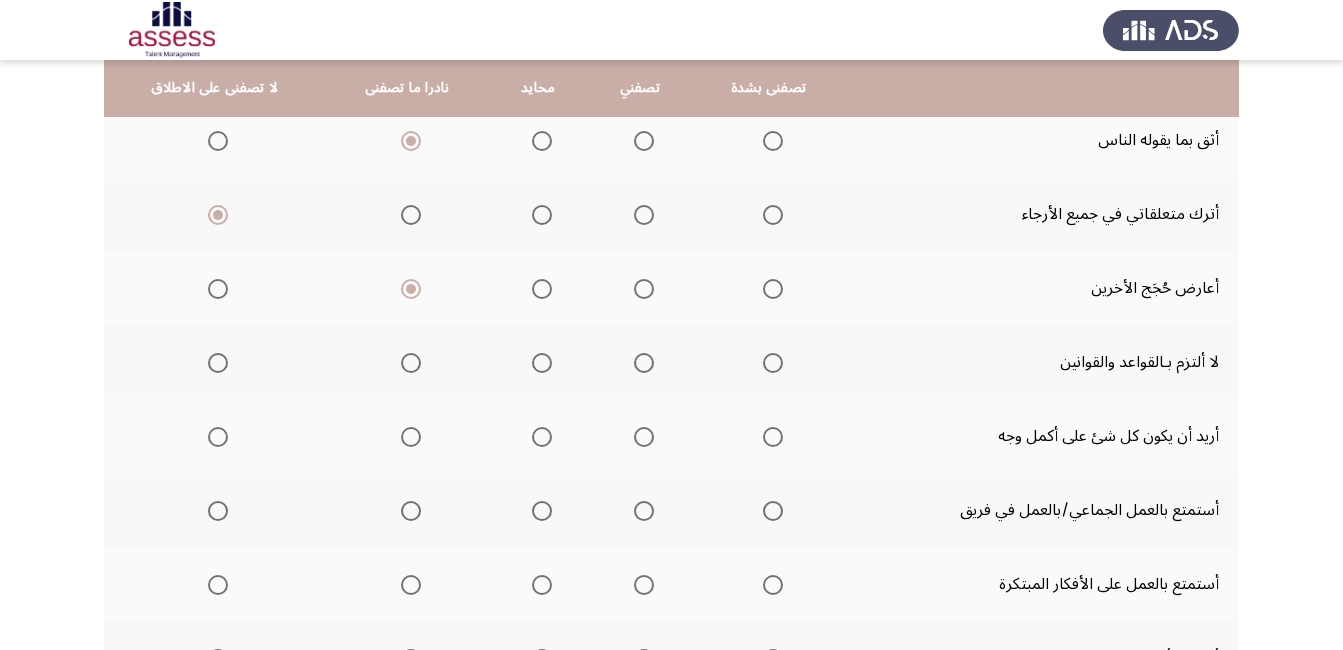 click at bounding box center (218, 363) 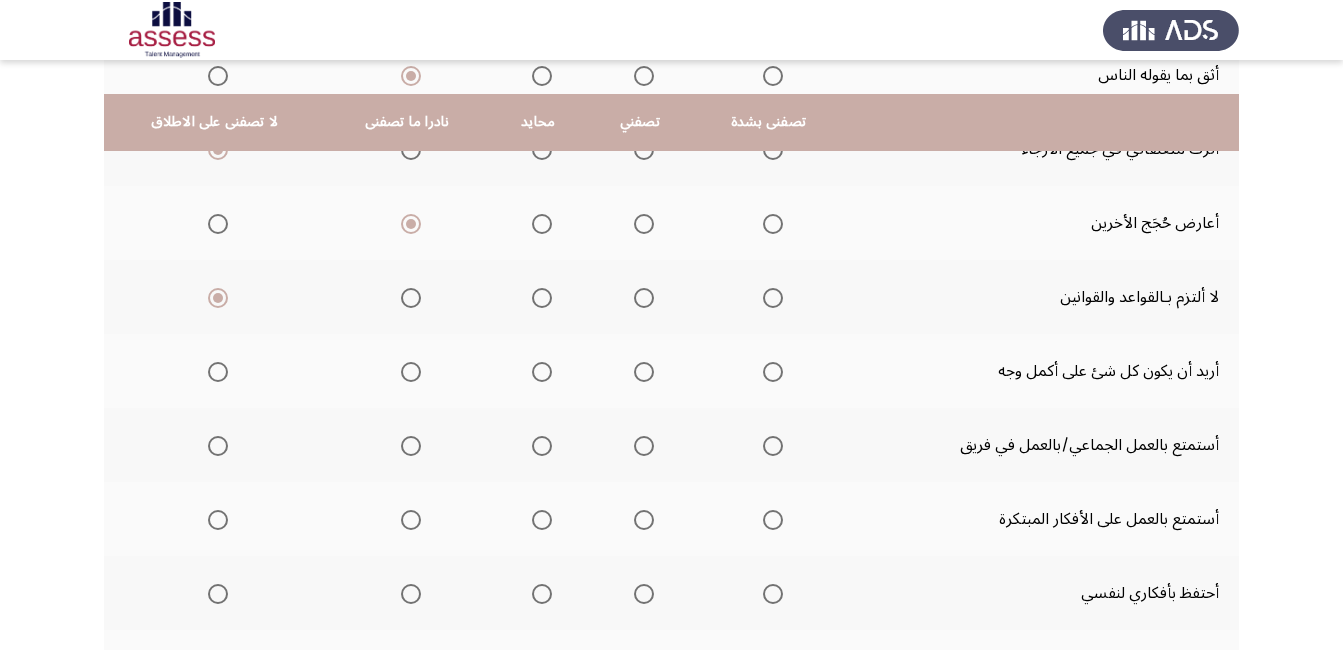 scroll, scrollTop: 400, scrollLeft: 0, axis: vertical 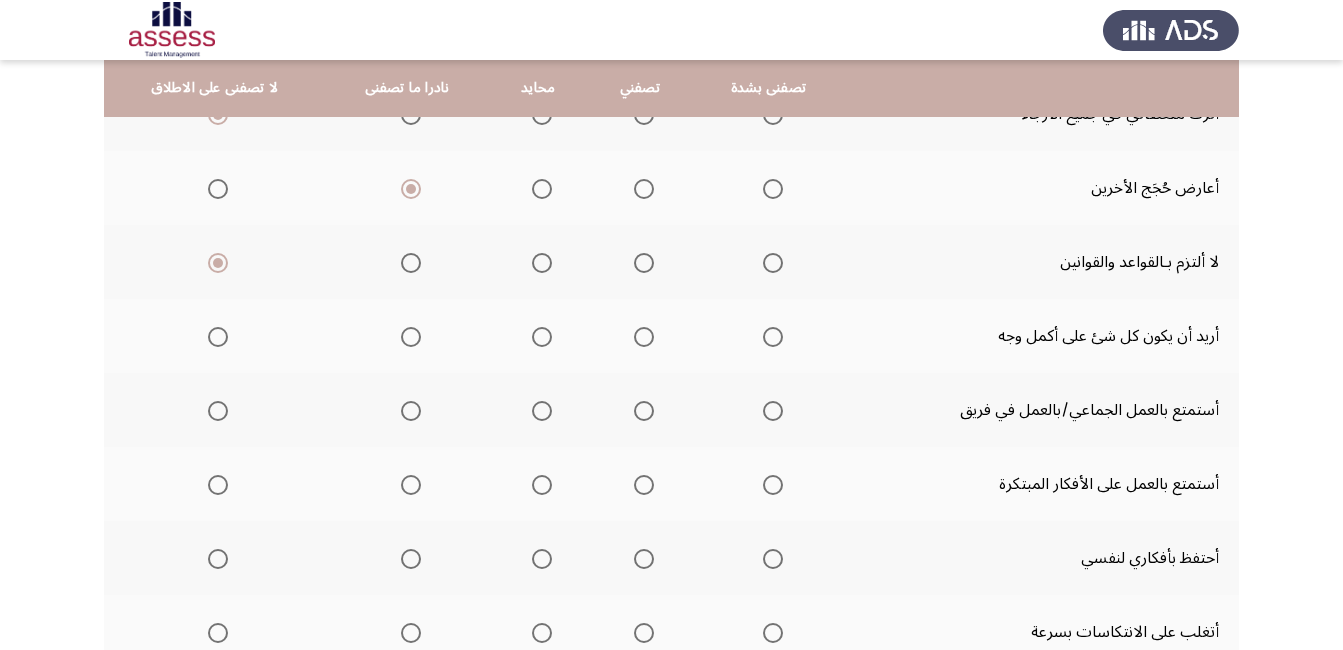 click at bounding box center (773, 337) 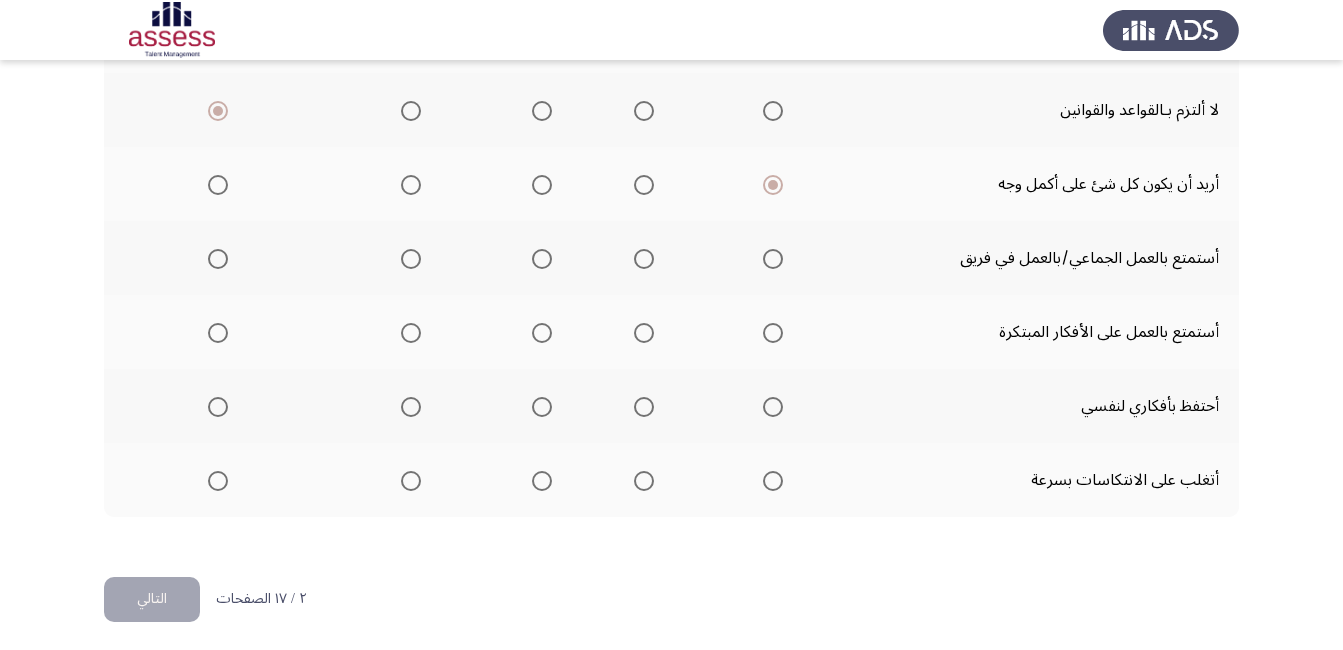 scroll, scrollTop: 559, scrollLeft: 0, axis: vertical 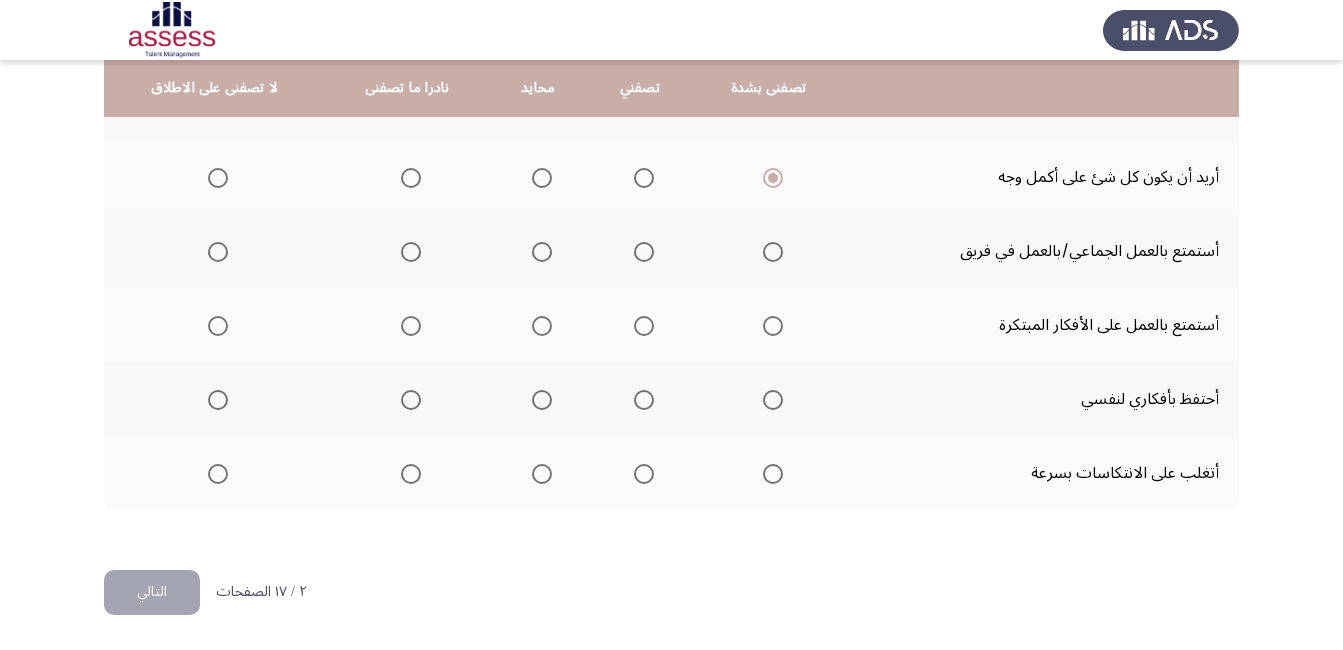 click at bounding box center [773, 252] 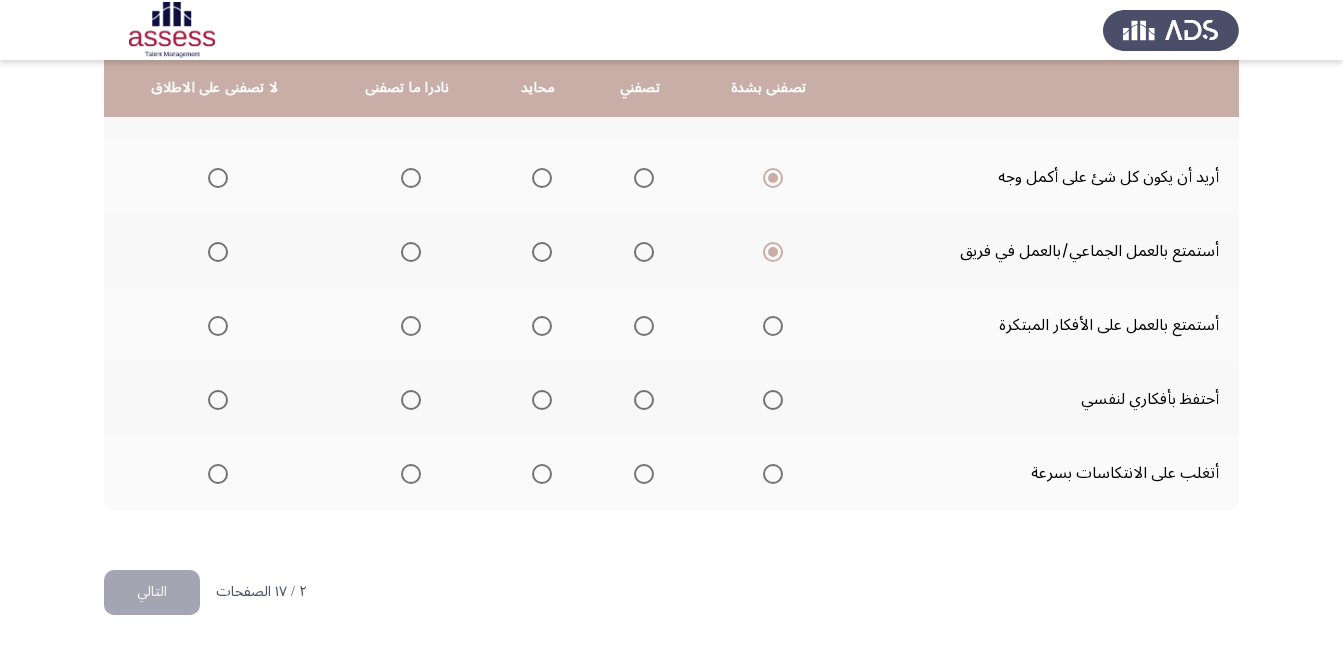 click at bounding box center (773, 326) 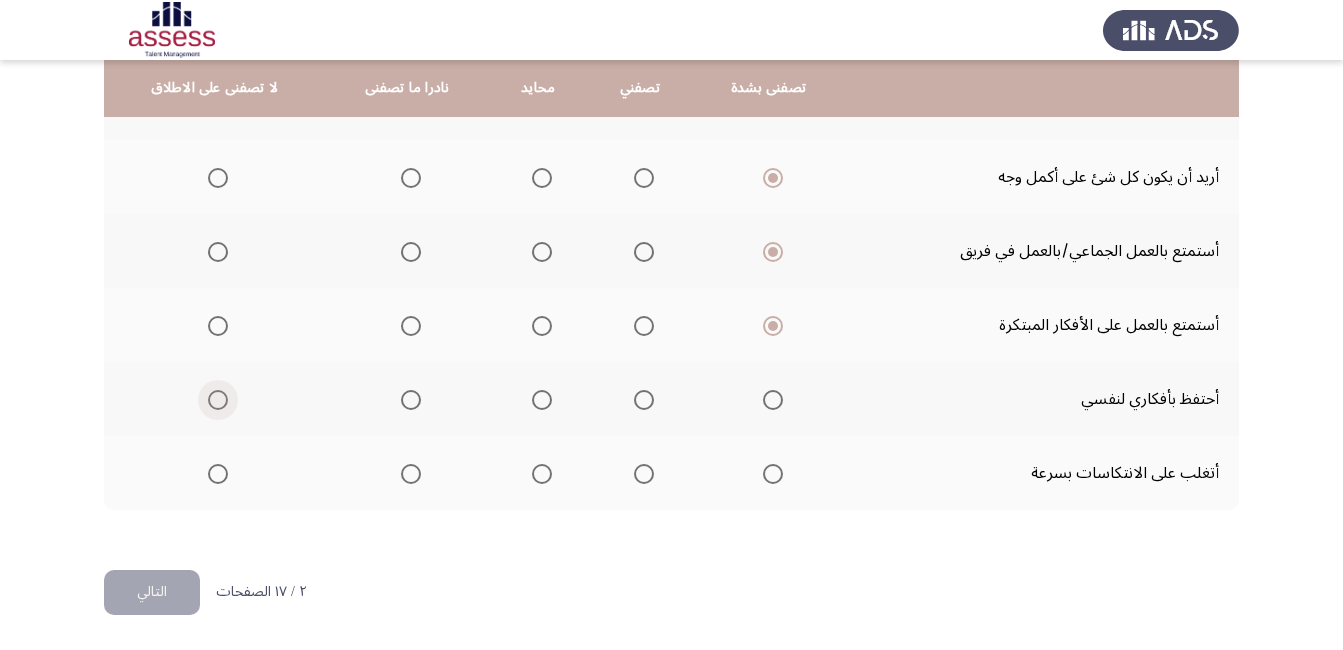 click at bounding box center (218, 400) 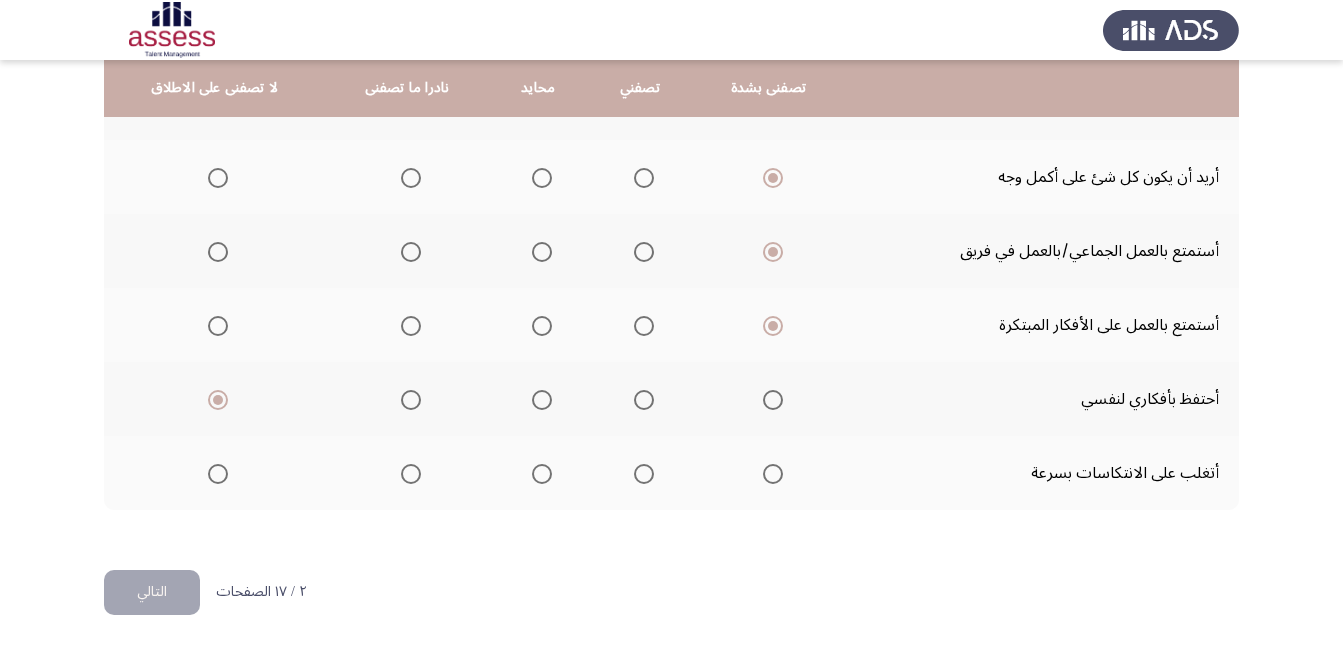 click at bounding box center (773, 474) 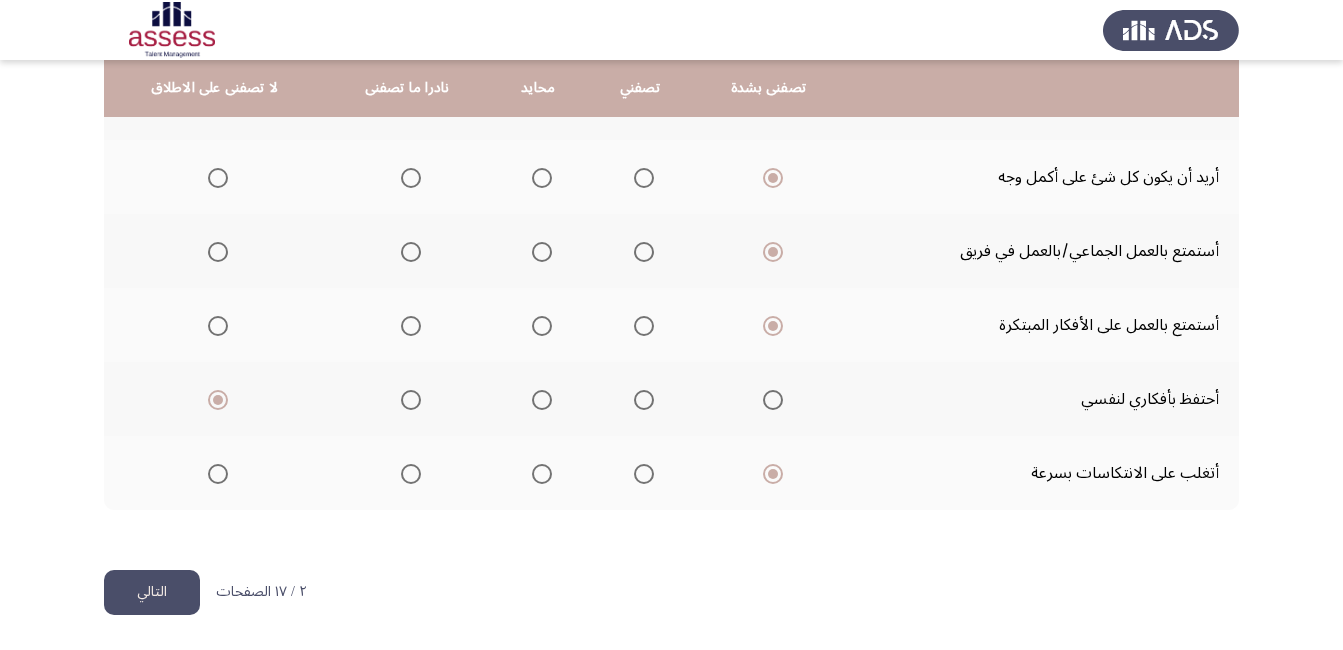 click on "التالي" 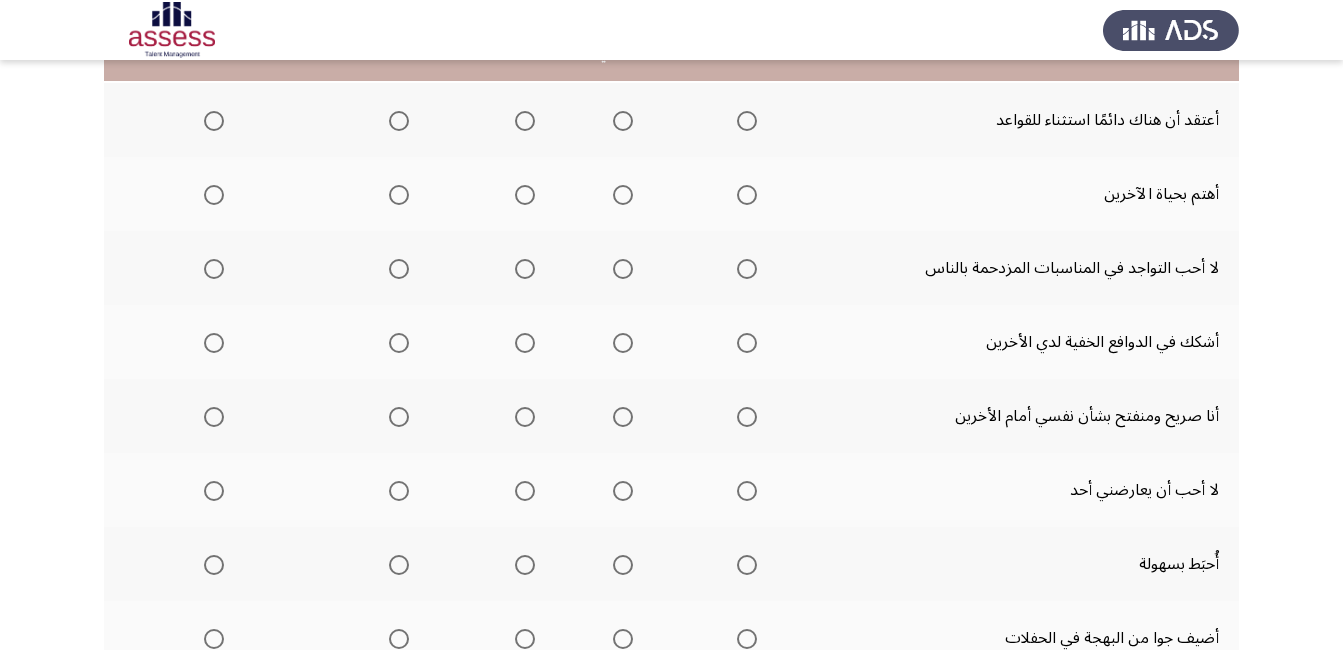 scroll, scrollTop: 200, scrollLeft: 0, axis: vertical 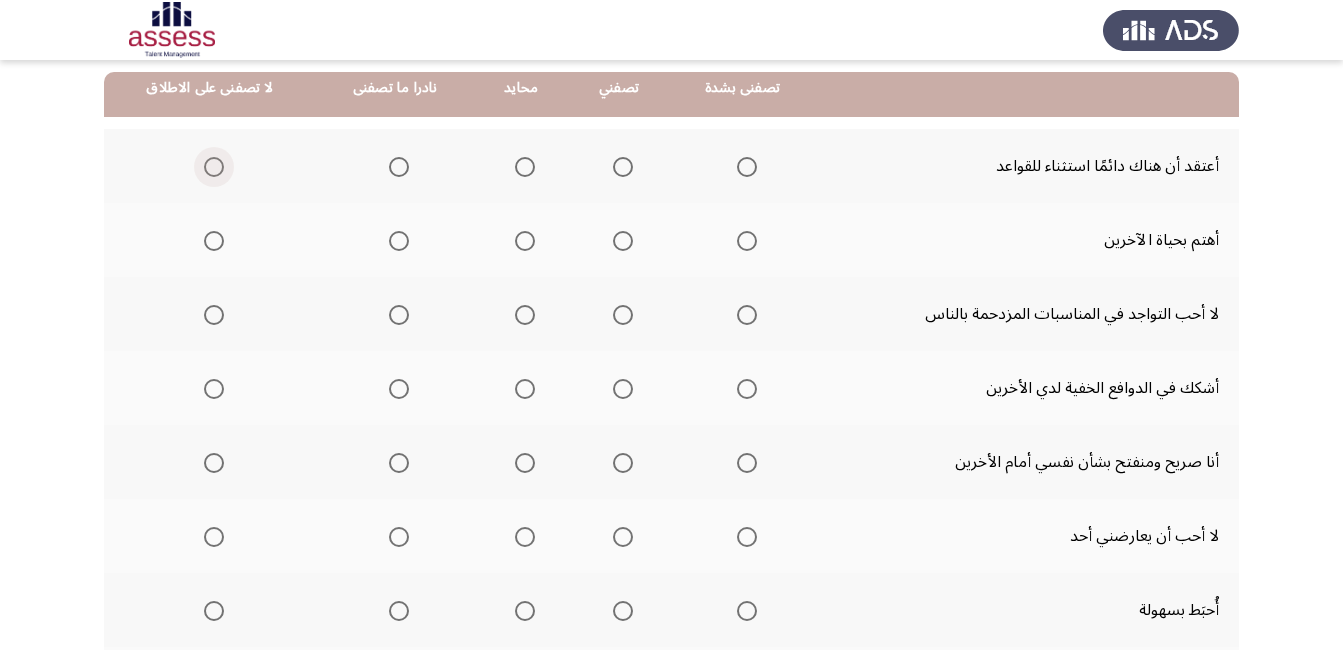 click at bounding box center [214, 167] 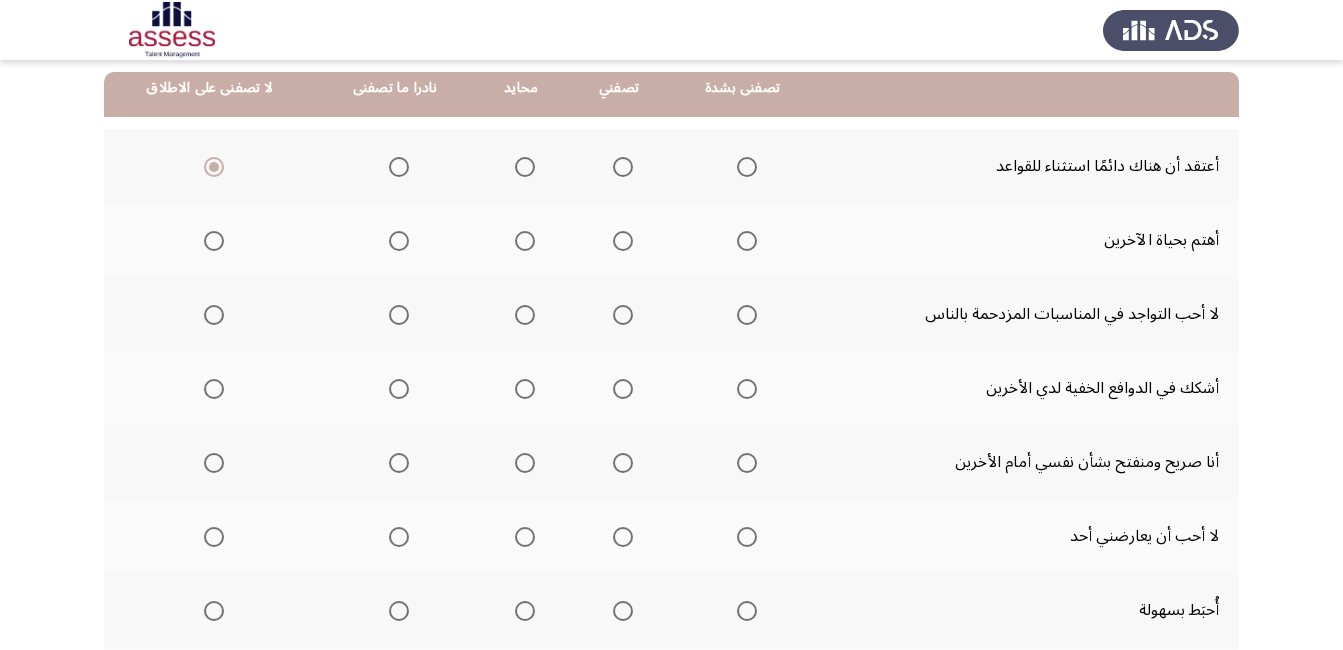 click at bounding box center [623, 241] 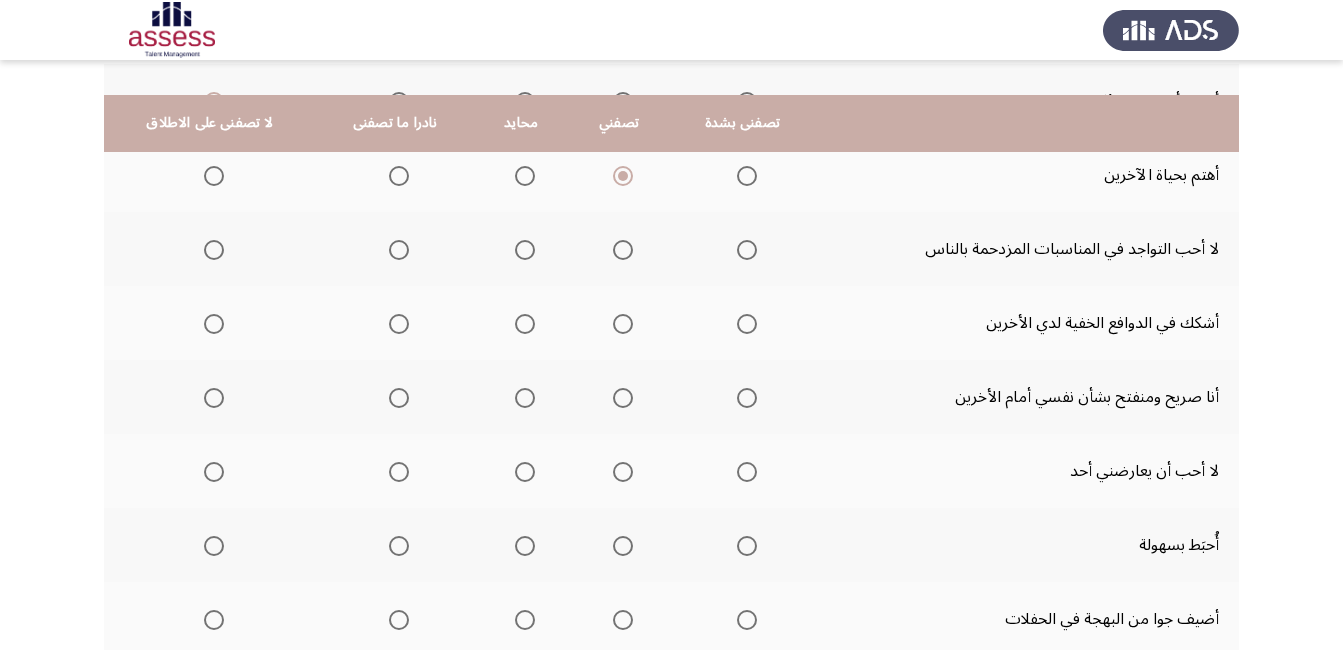 scroll, scrollTop: 300, scrollLeft: 0, axis: vertical 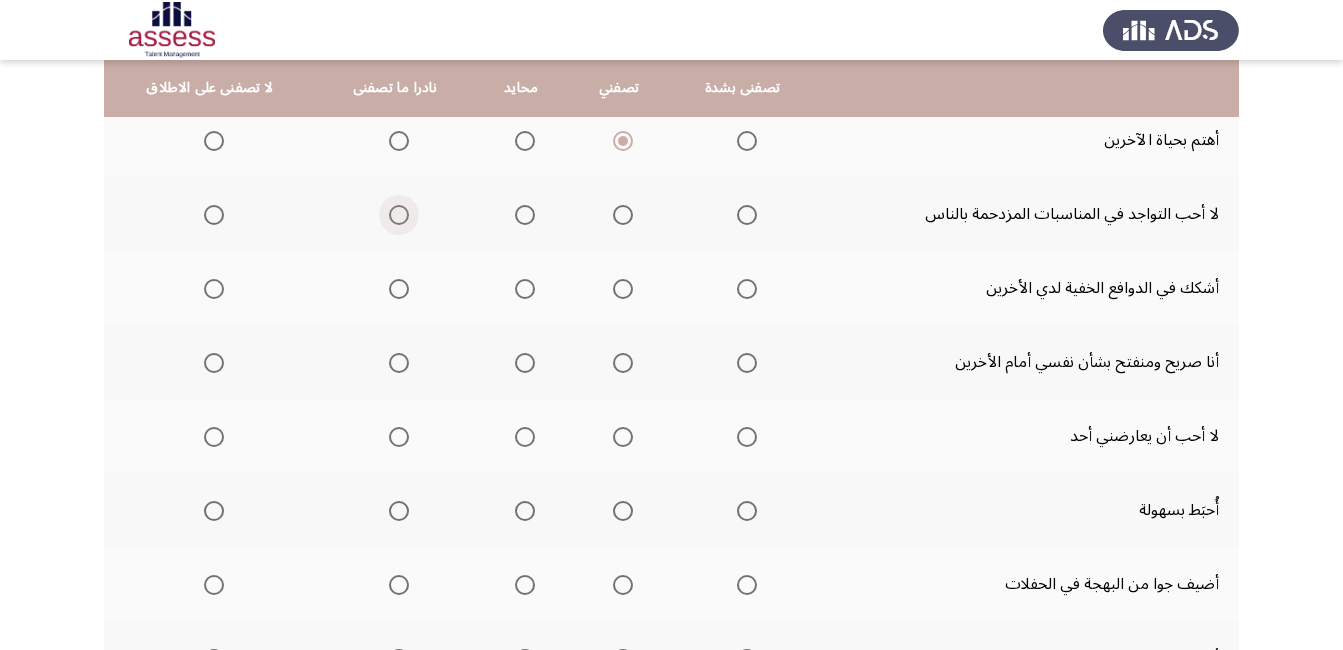 click at bounding box center (399, 215) 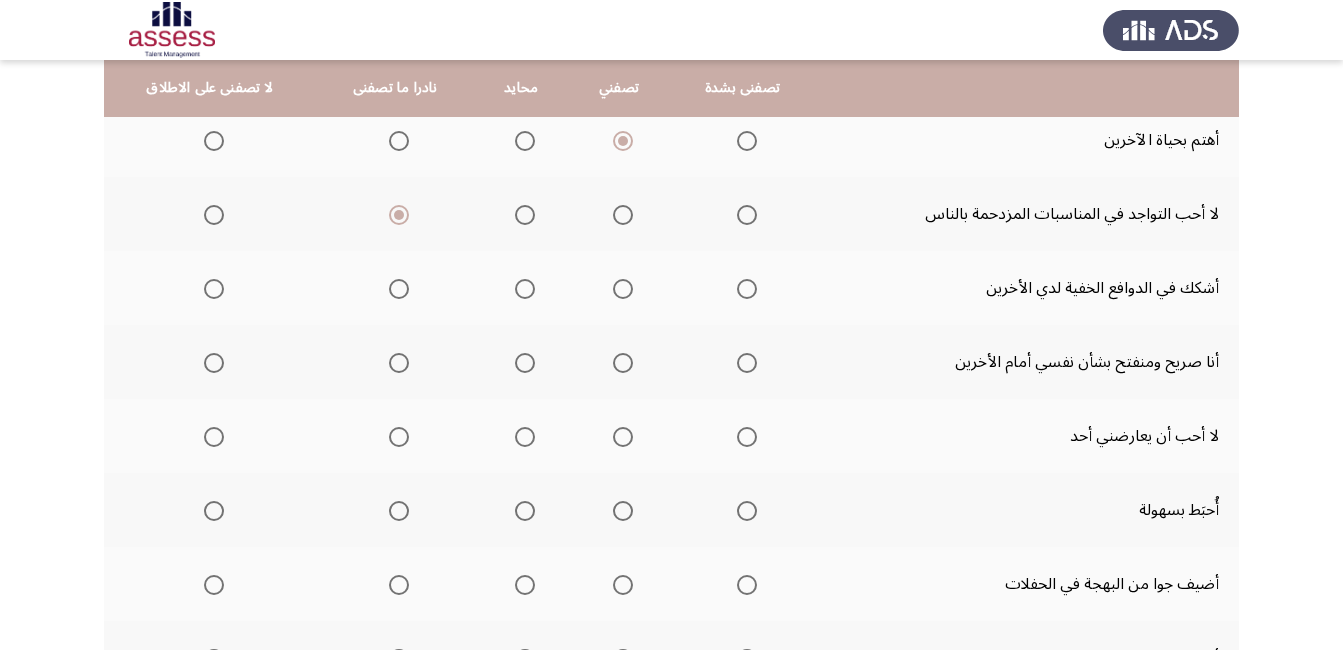 click at bounding box center [214, 289] 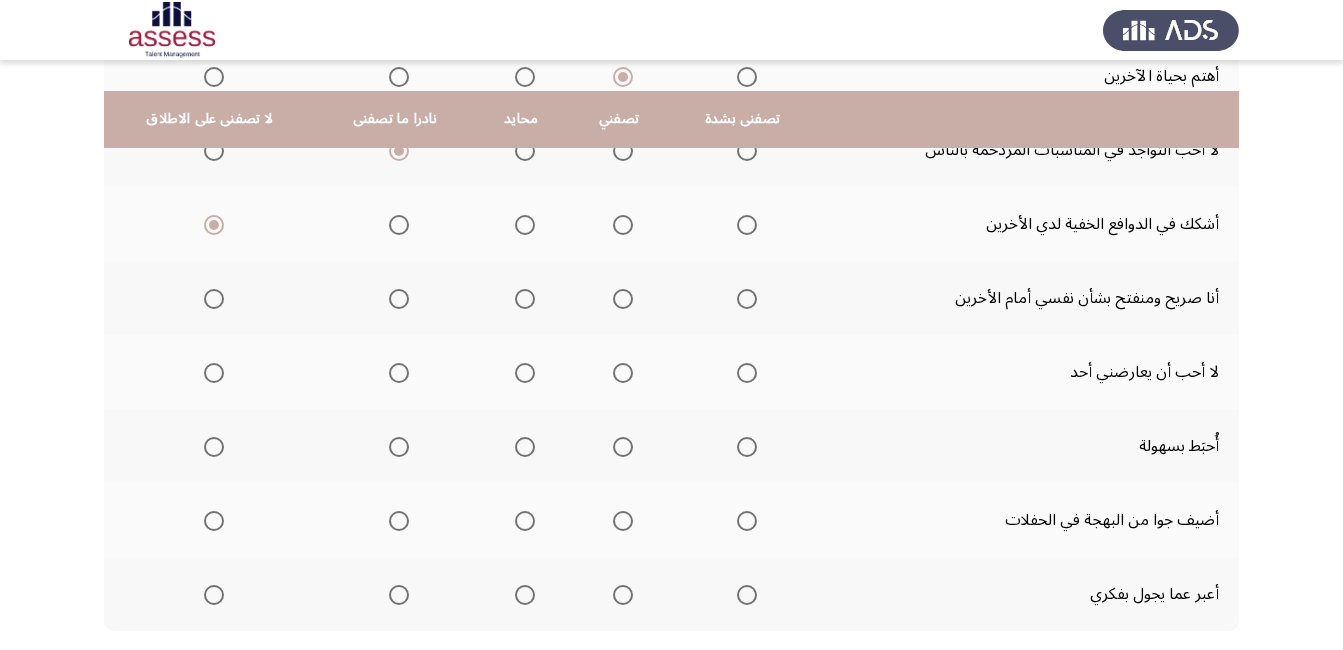 scroll, scrollTop: 400, scrollLeft: 0, axis: vertical 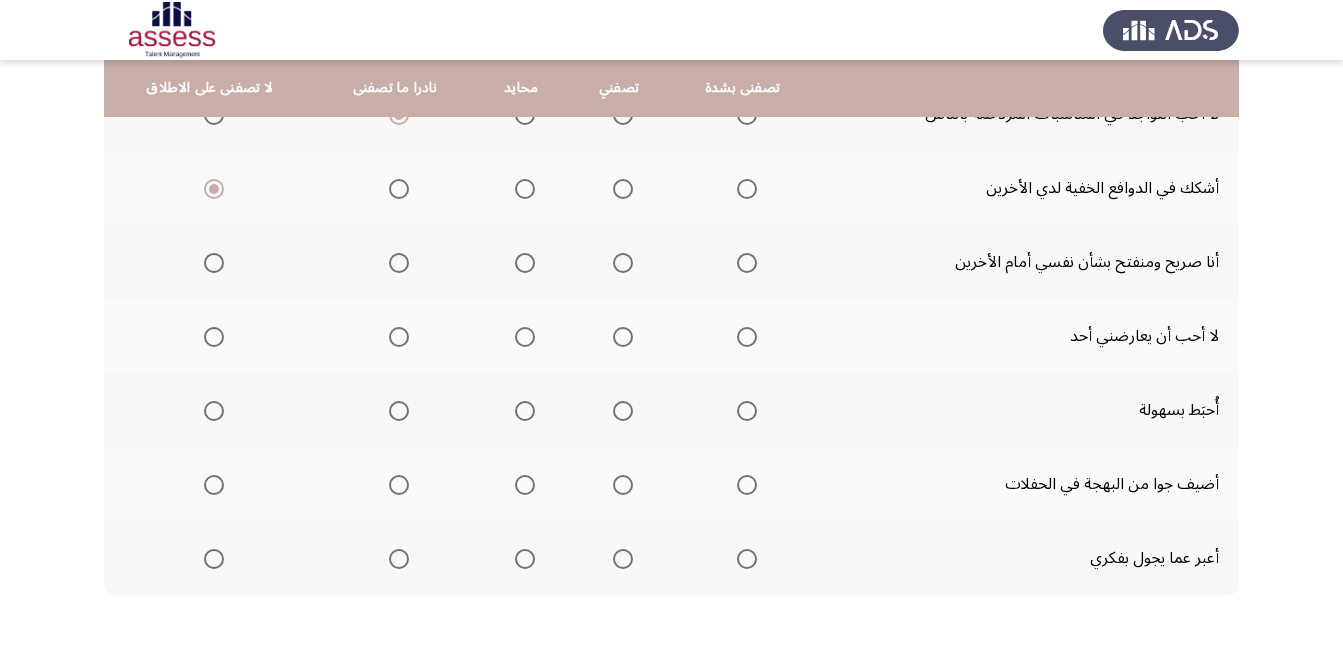 click at bounding box center (747, 263) 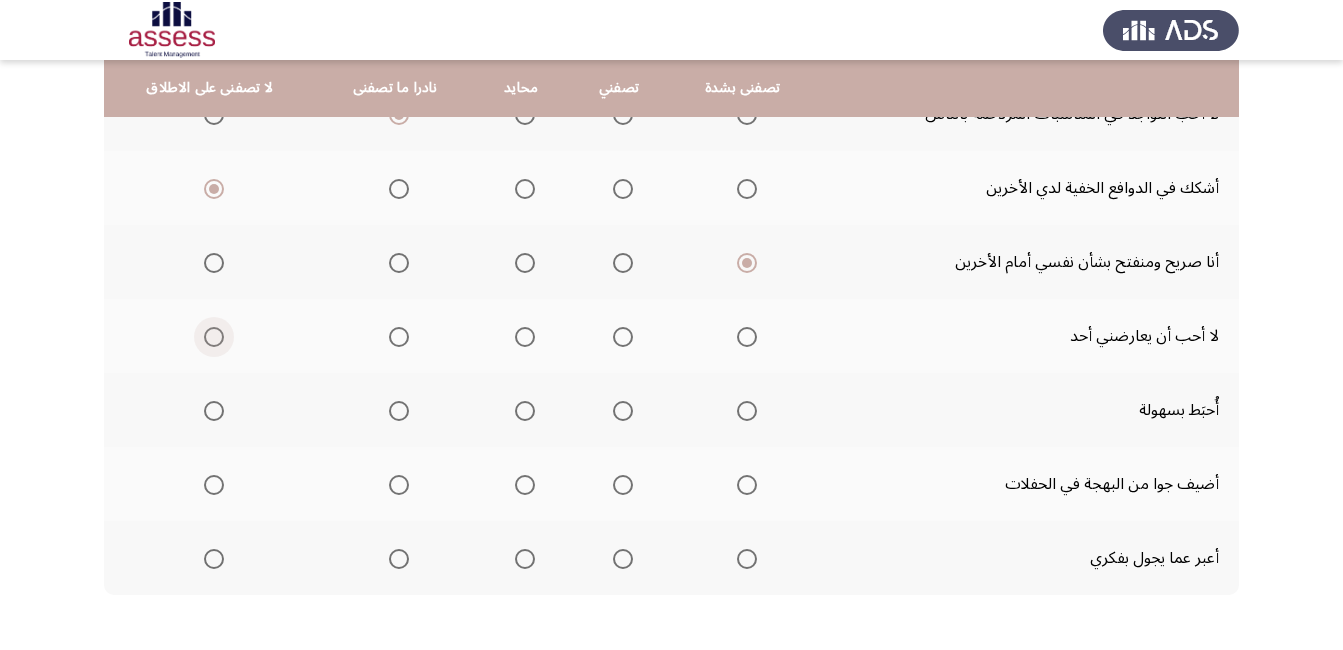 click at bounding box center [214, 337] 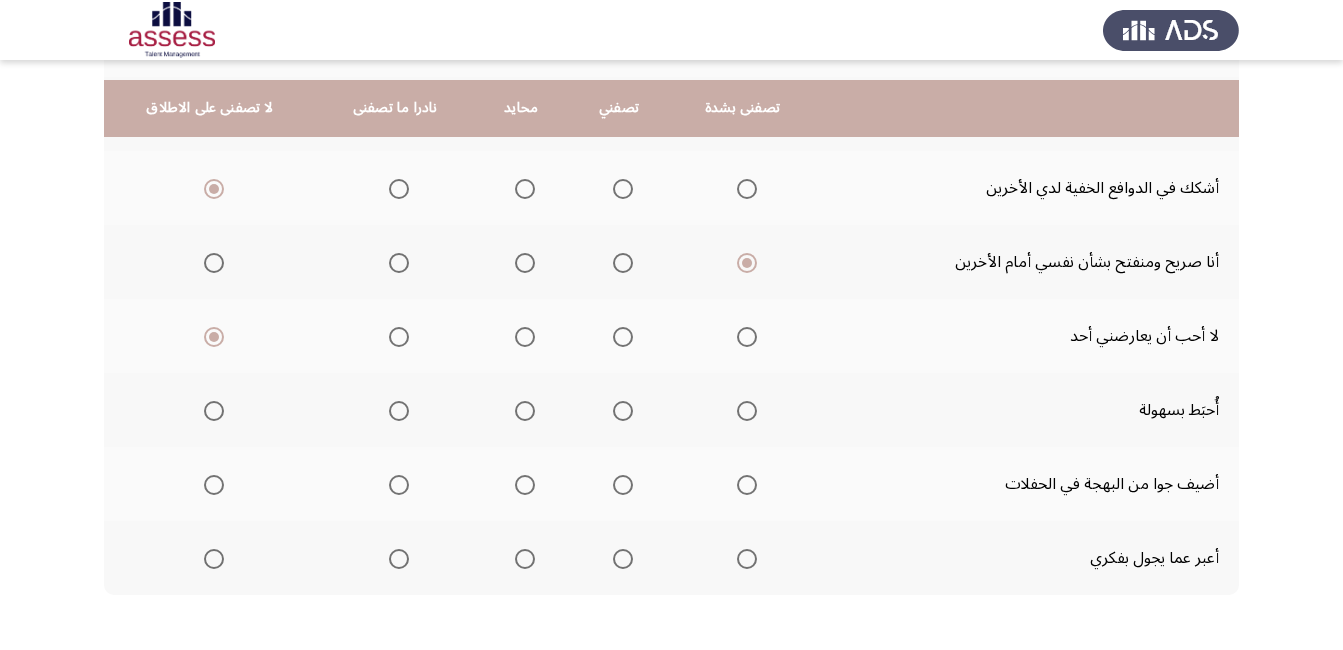 scroll, scrollTop: 485, scrollLeft: 0, axis: vertical 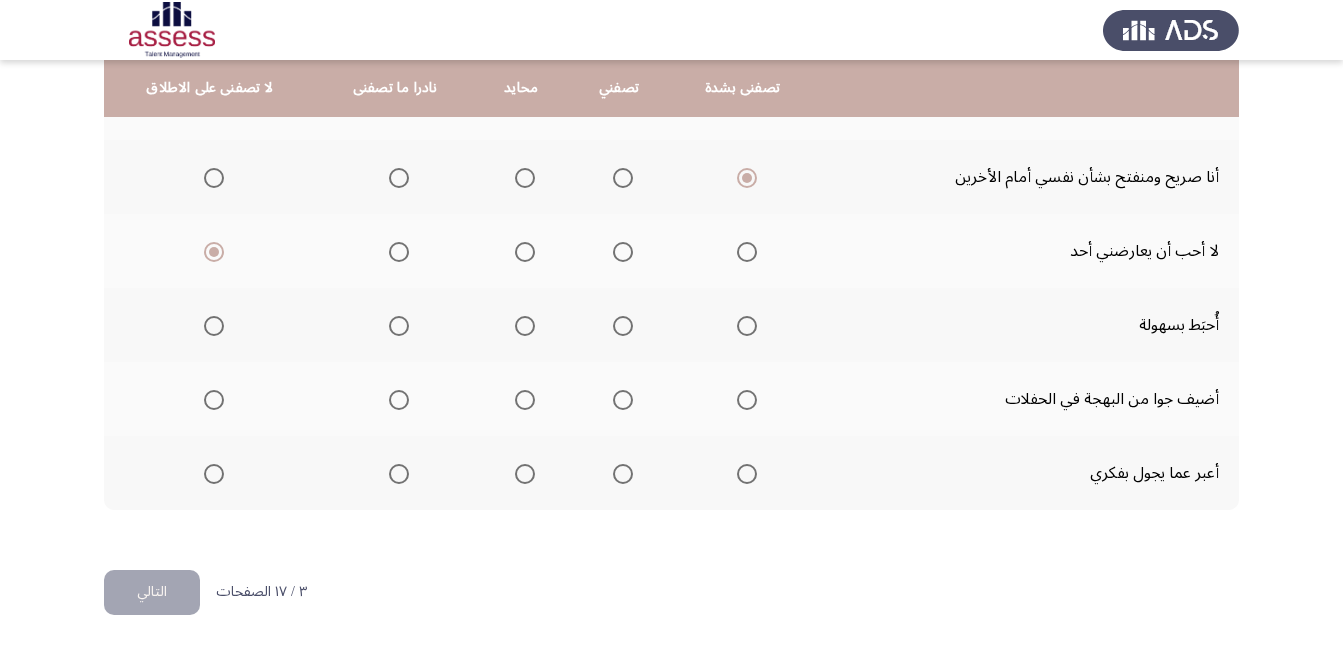 click at bounding box center (214, 326) 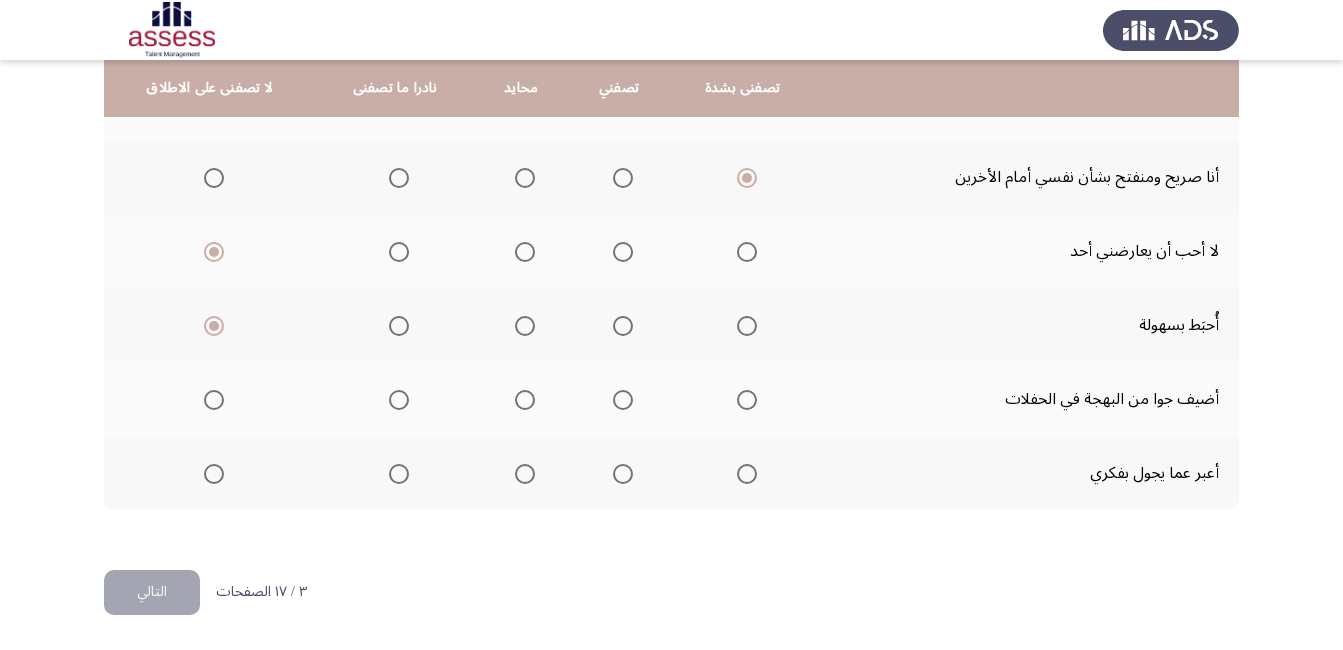 click at bounding box center [747, 400] 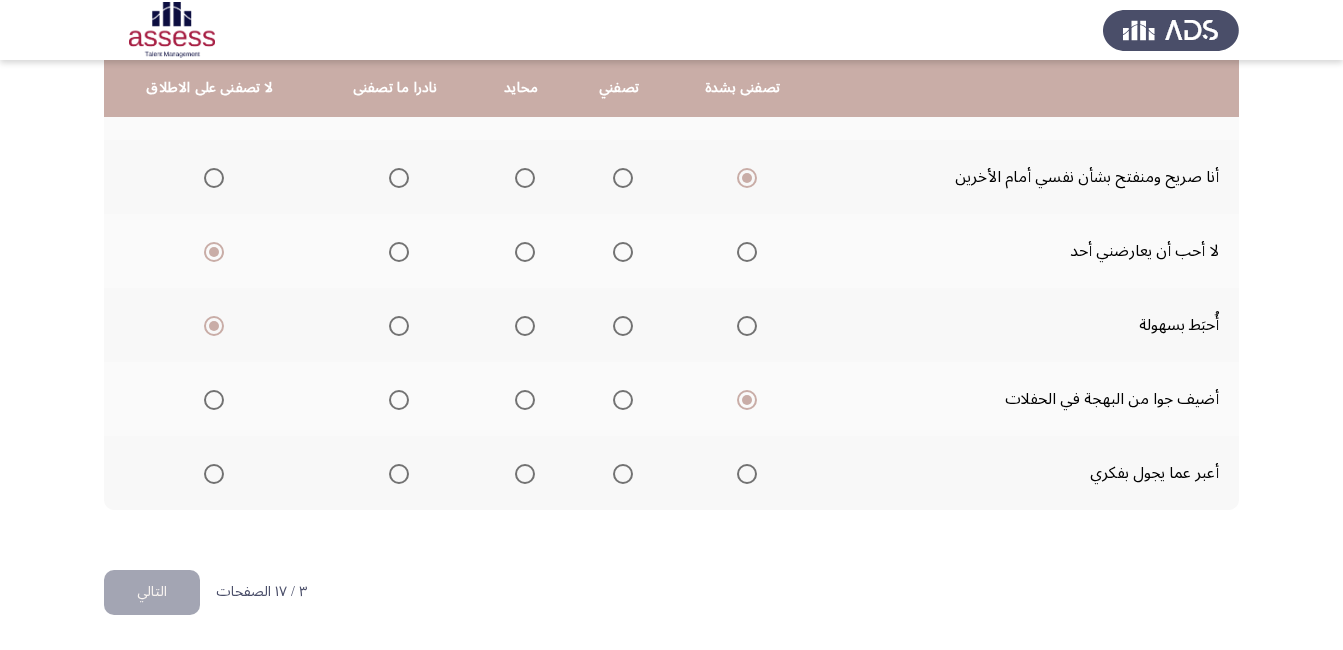 click 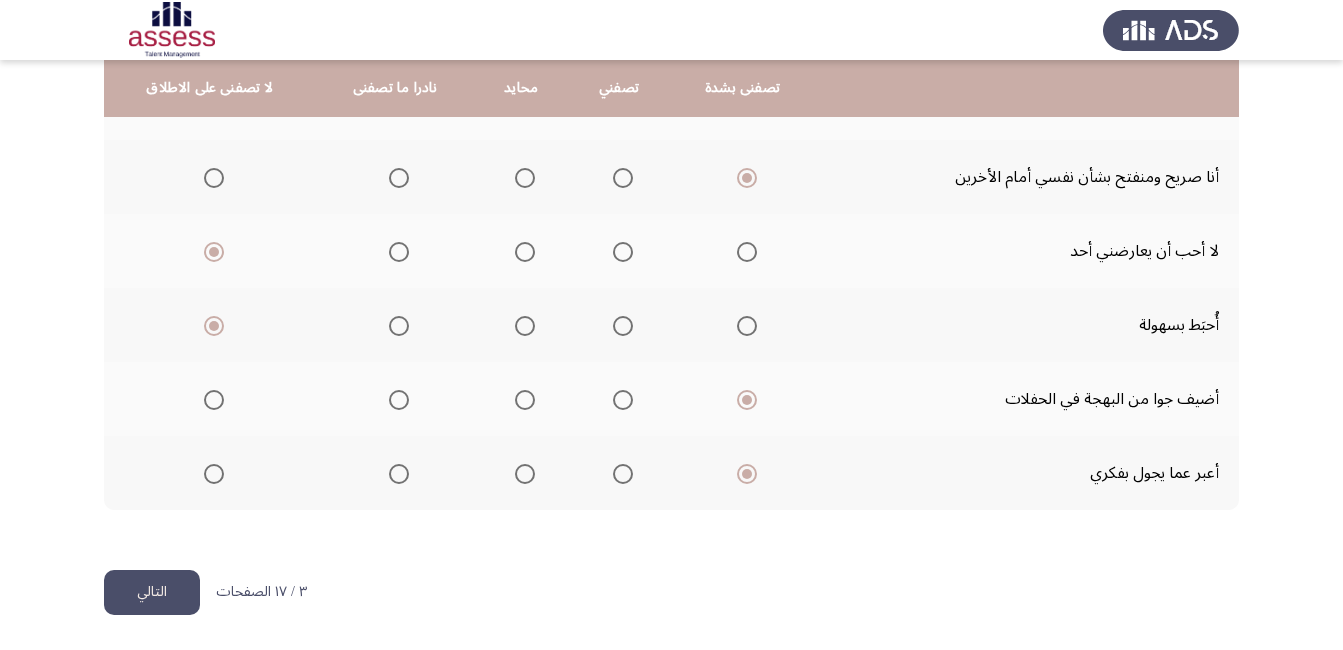 click on "التالي" 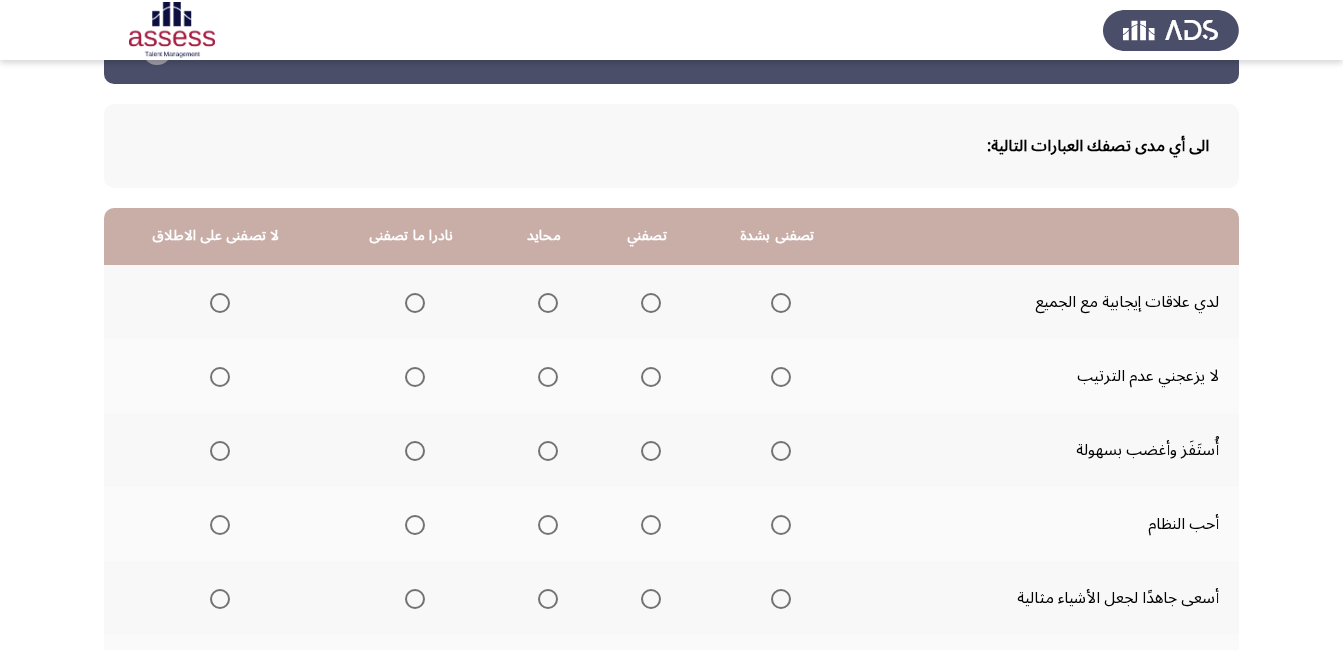 scroll, scrollTop: 100, scrollLeft: 0, axis: vertical 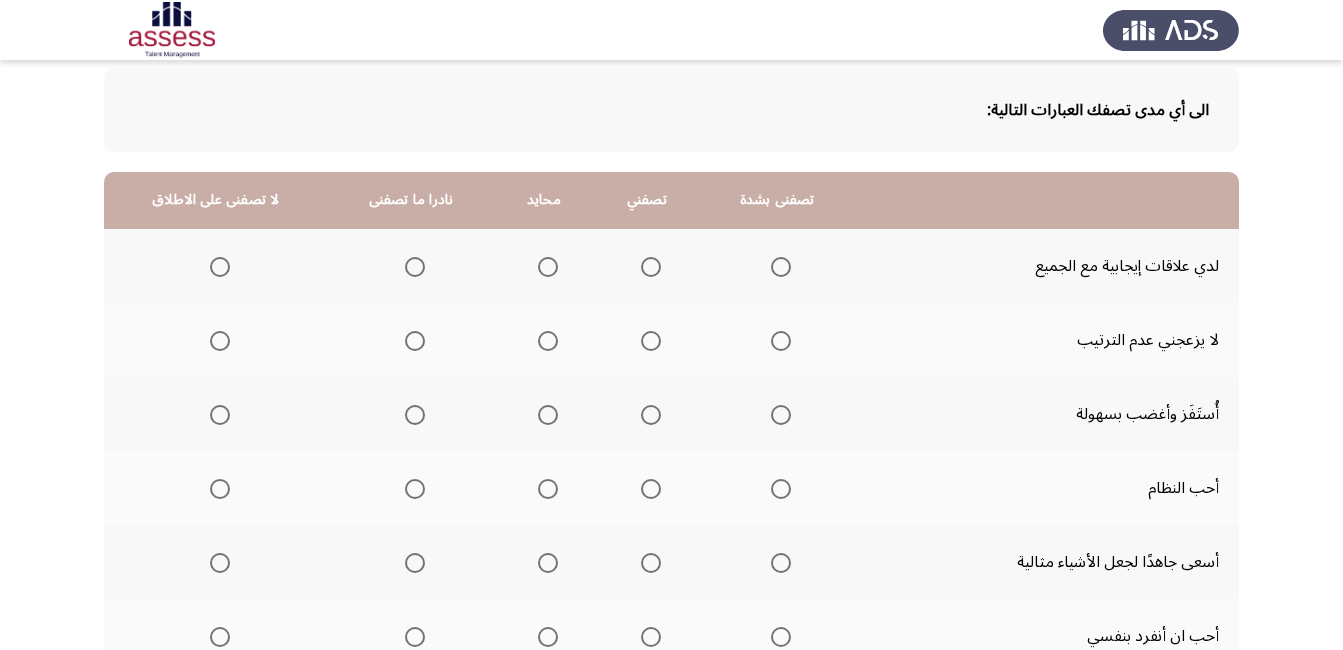 click at bounding box center (781, 267) 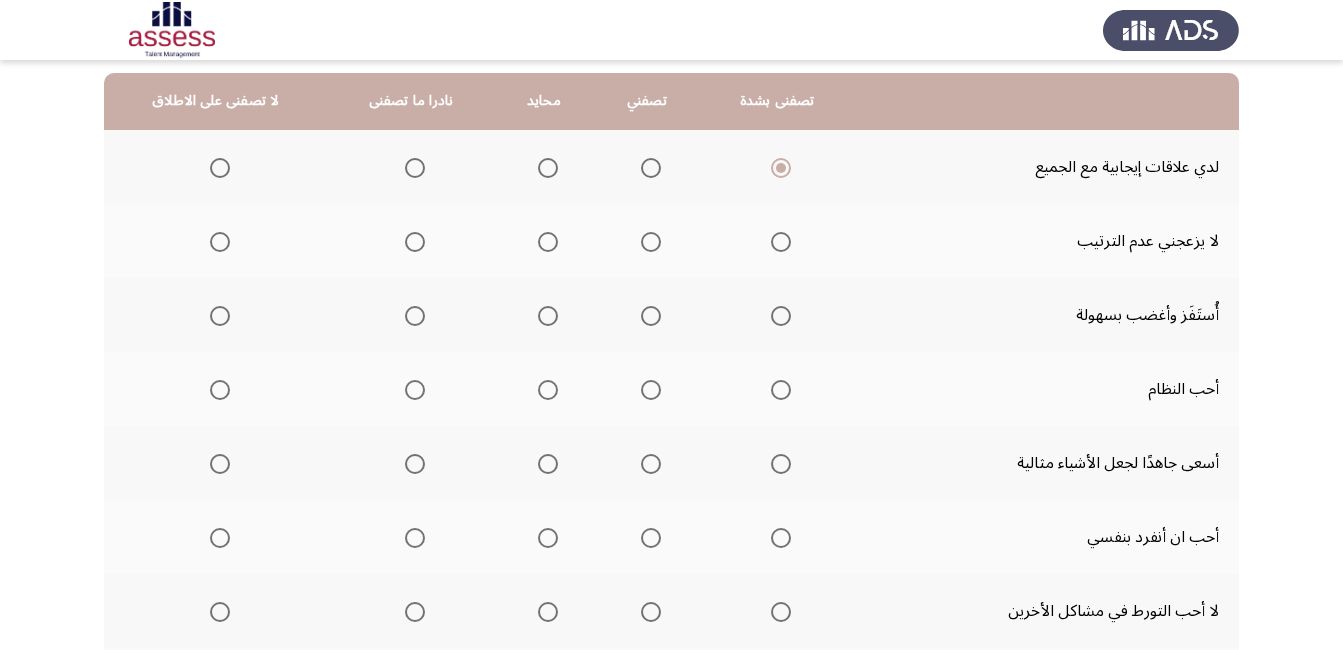 scroll, scrollTop: 200, scrollLeft: 0, axis: vertical 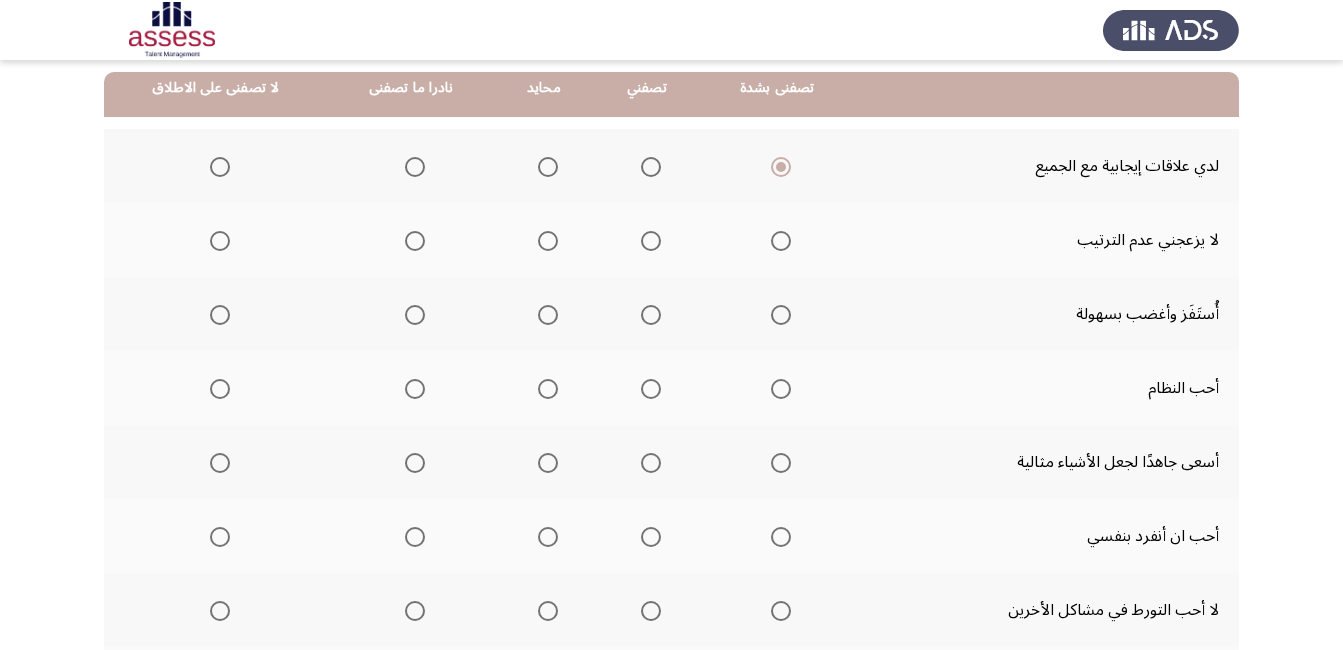 click at bounding box center (220, 241) 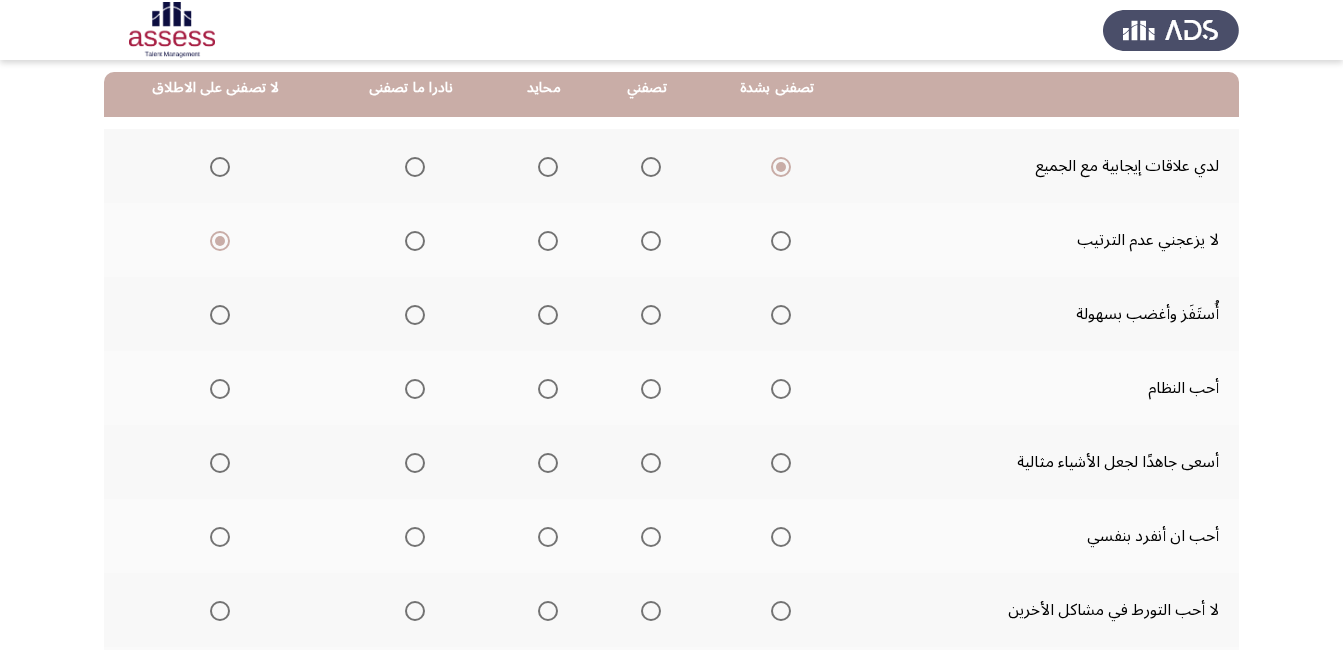 click at bounding box center [220, 315] 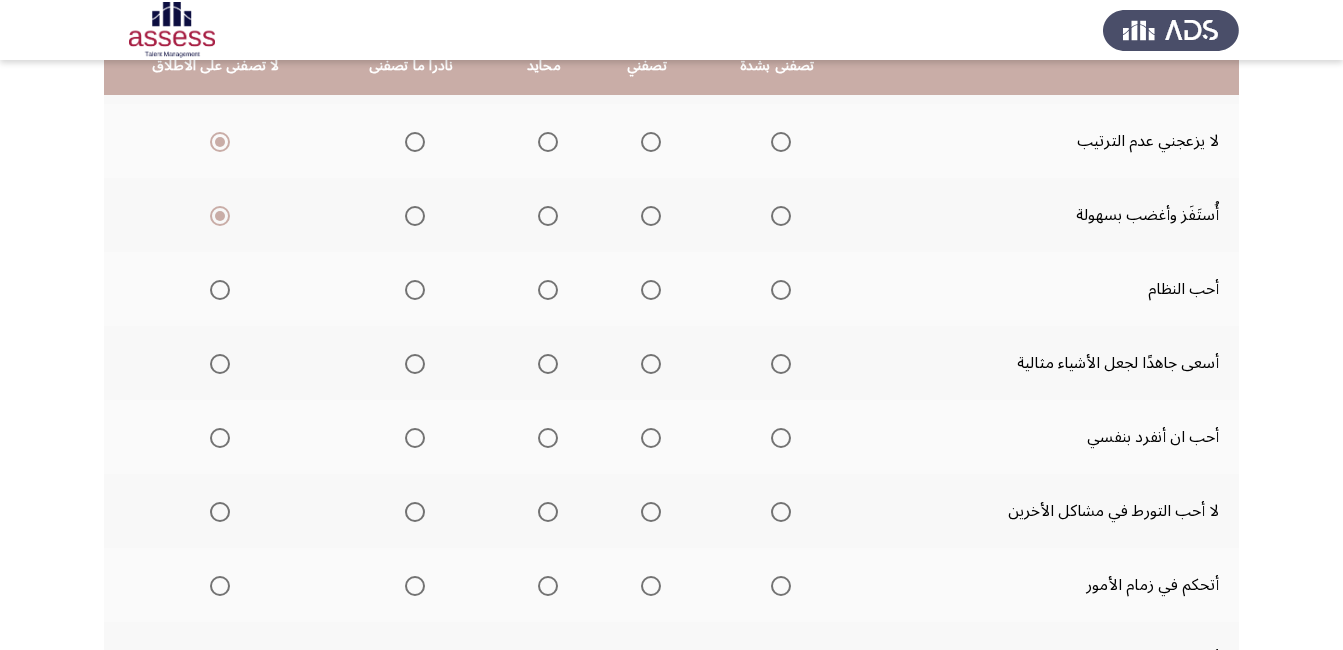 scroll, scrollTop: 300, scrollLeft: 0, axis: vertical 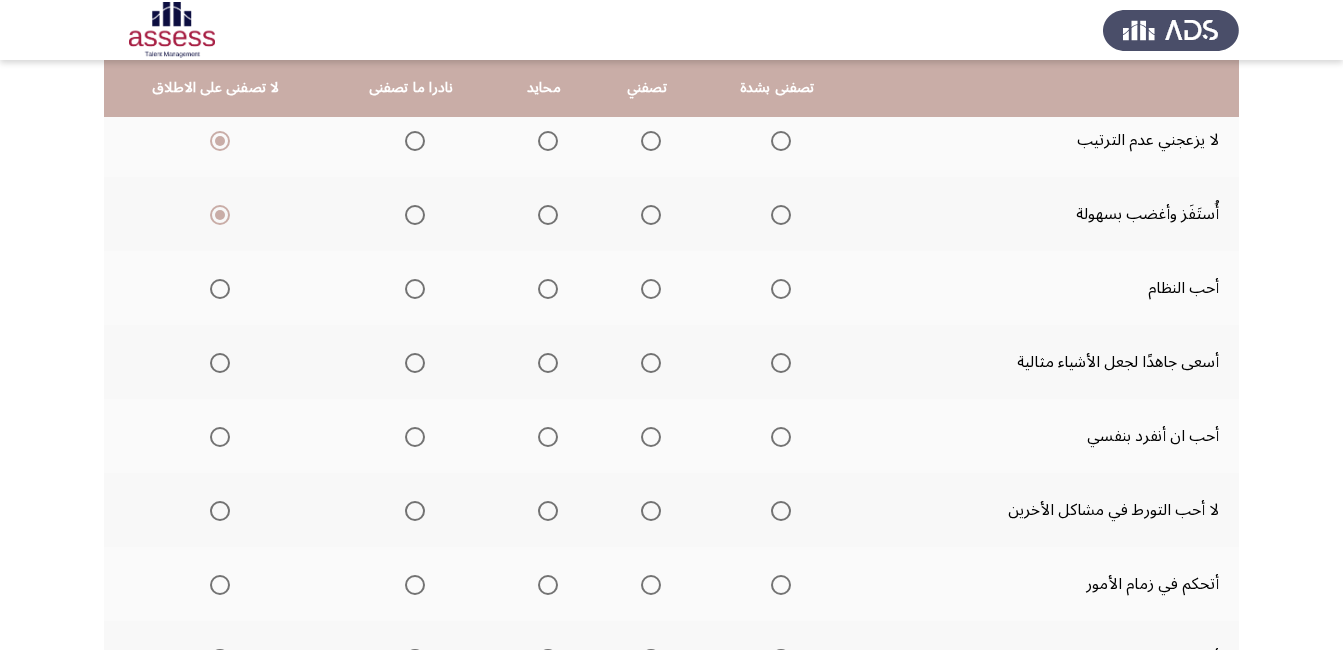 click at bounding box center [781, 289] 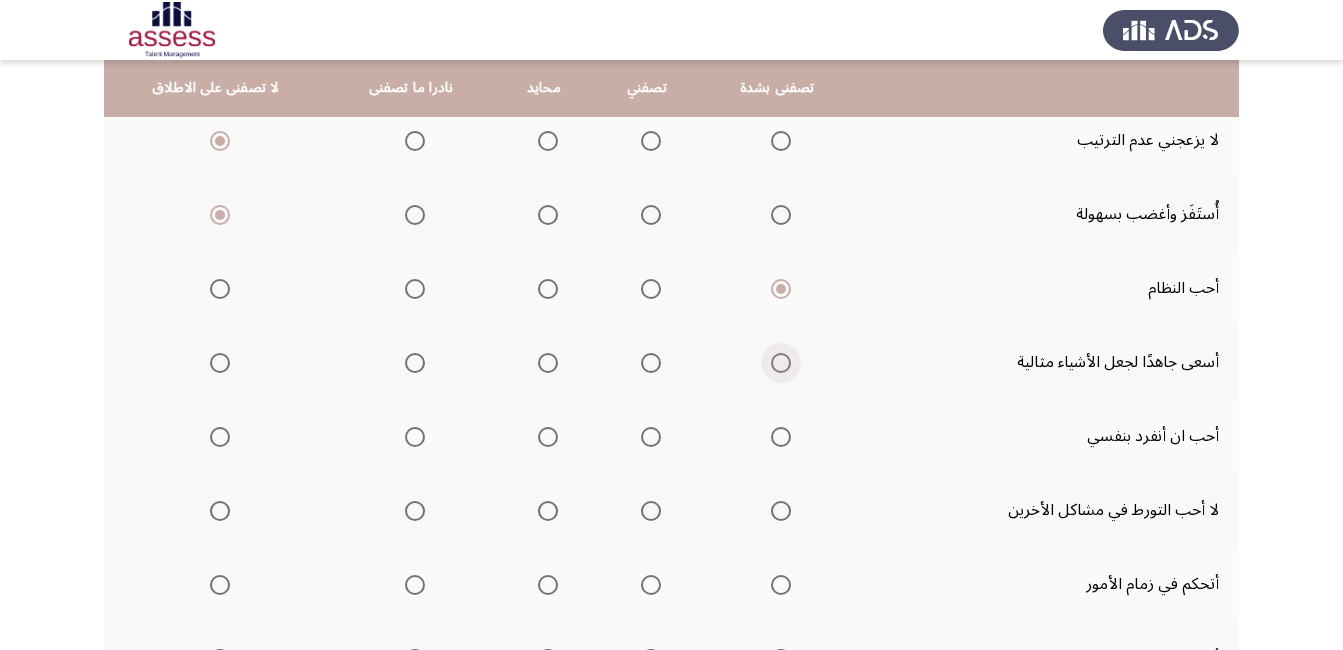 click at bounding box center [781, 363] 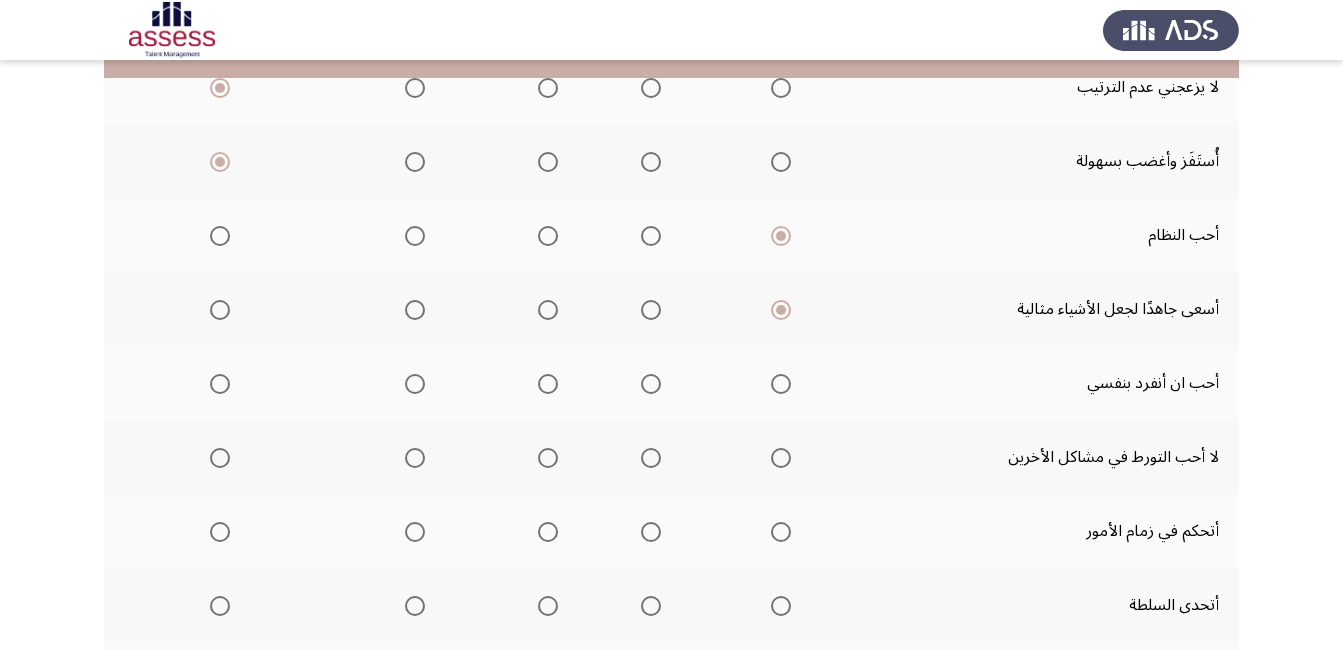 scroll, scrollTop: 400, scrollLeft: 0, axis: vertical 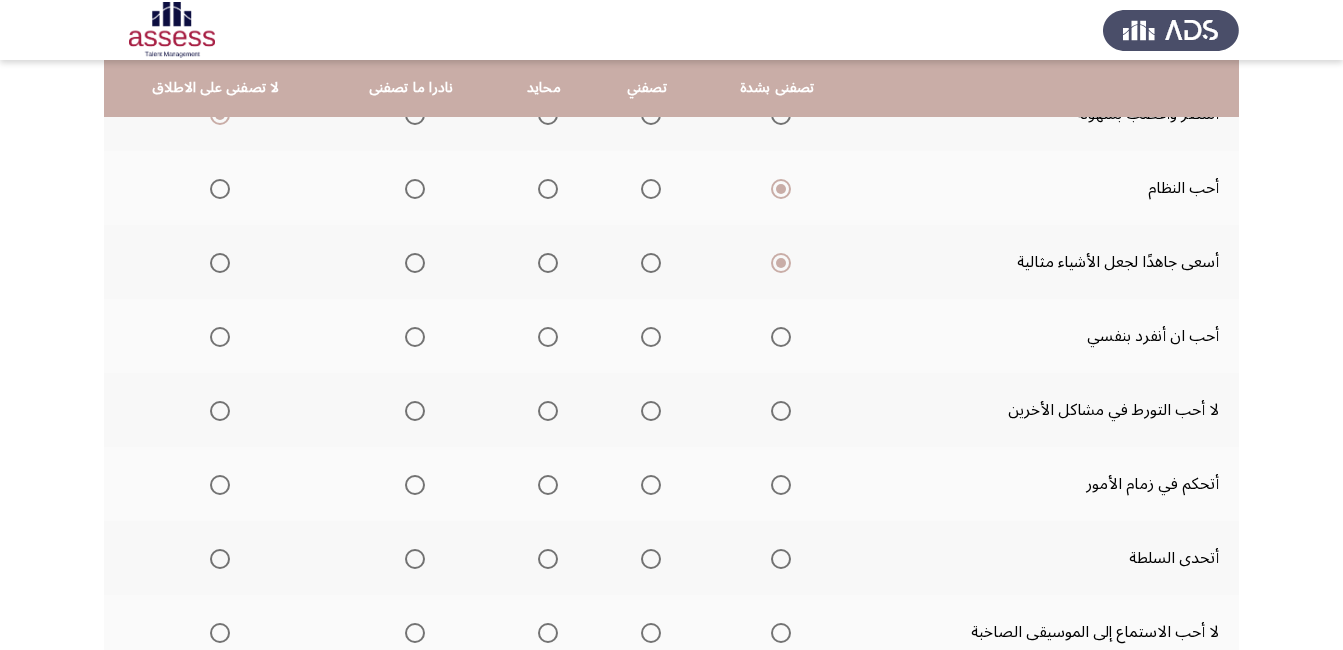 click at bounding box center (415, 337) 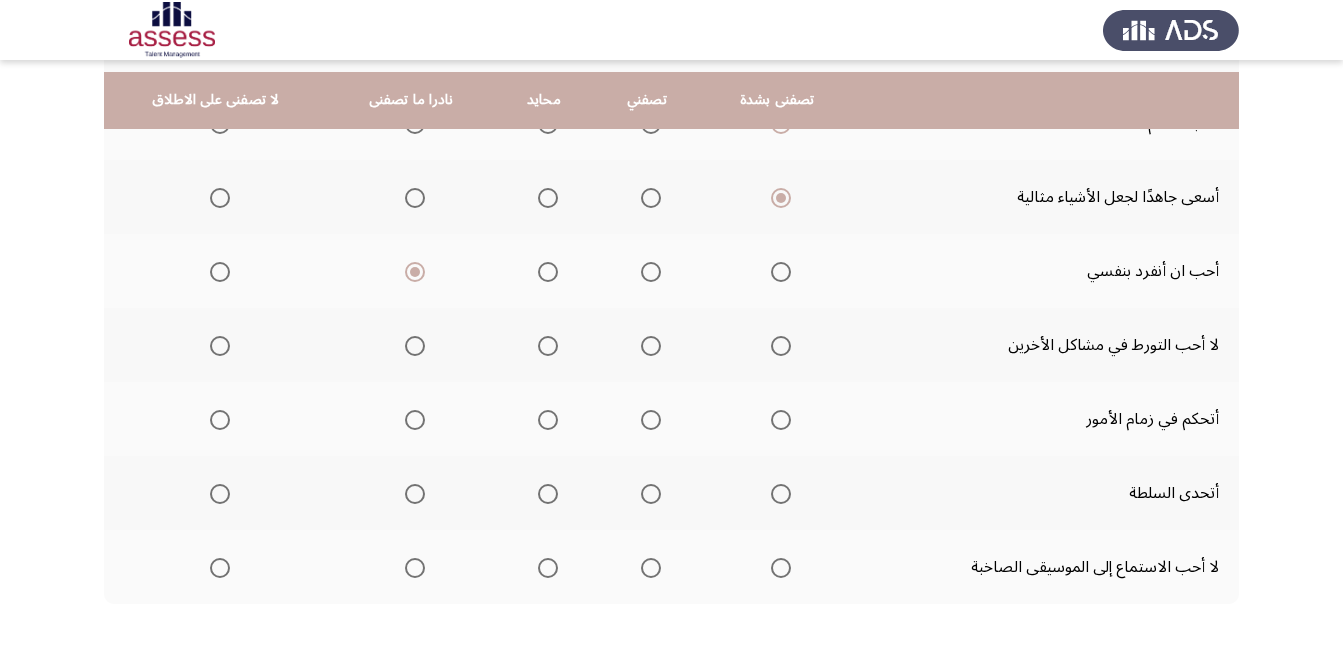 scroll, scrollTop: 500, scrollLeft: 0, axis: vertical 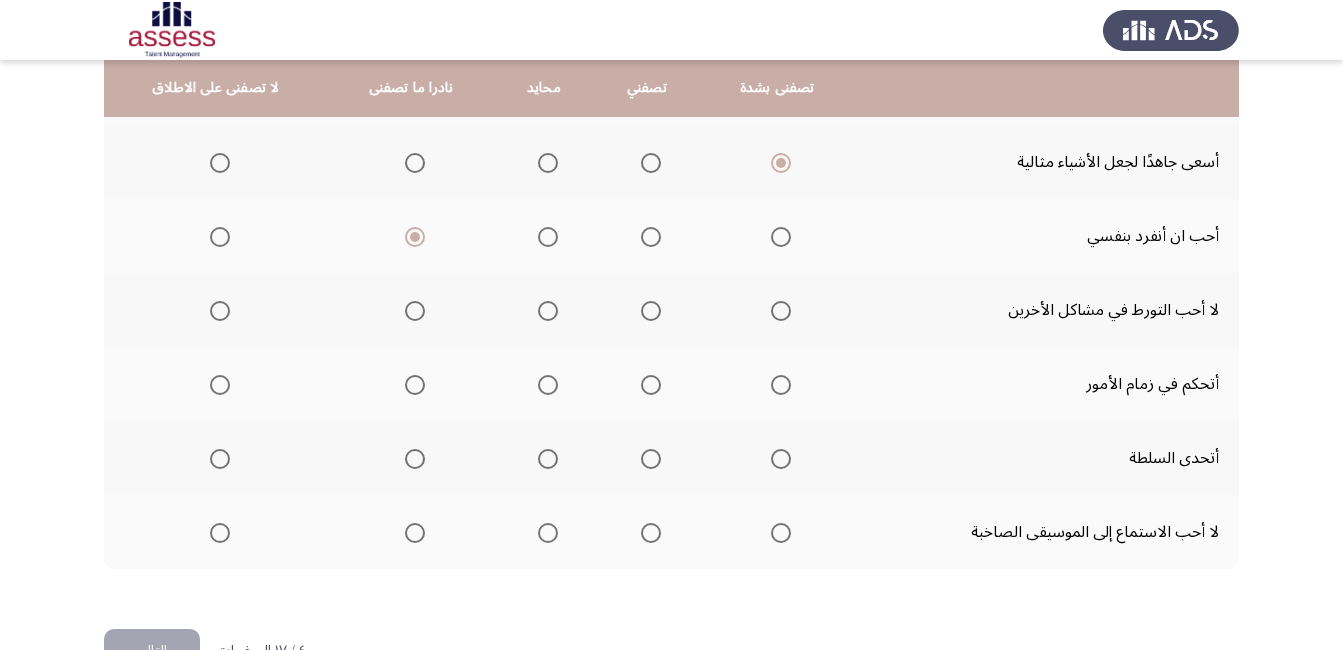 click at bounding box center (781, 311) 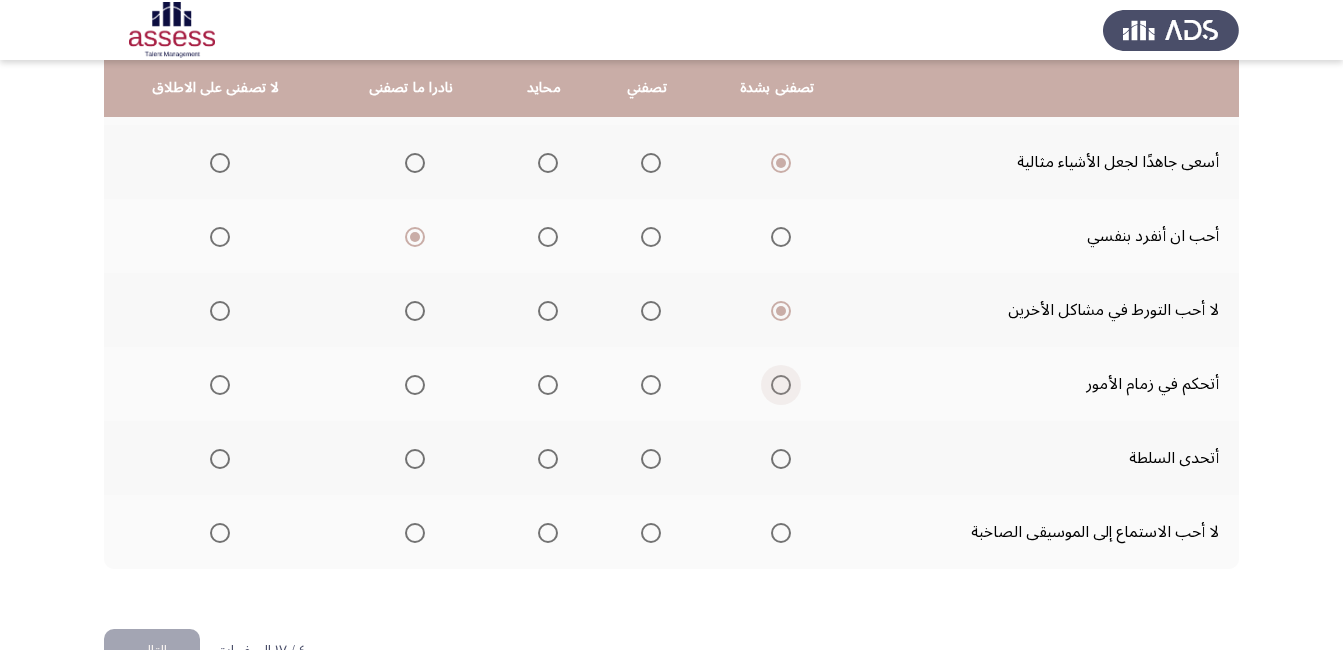 click at bounding box center (781, 385) 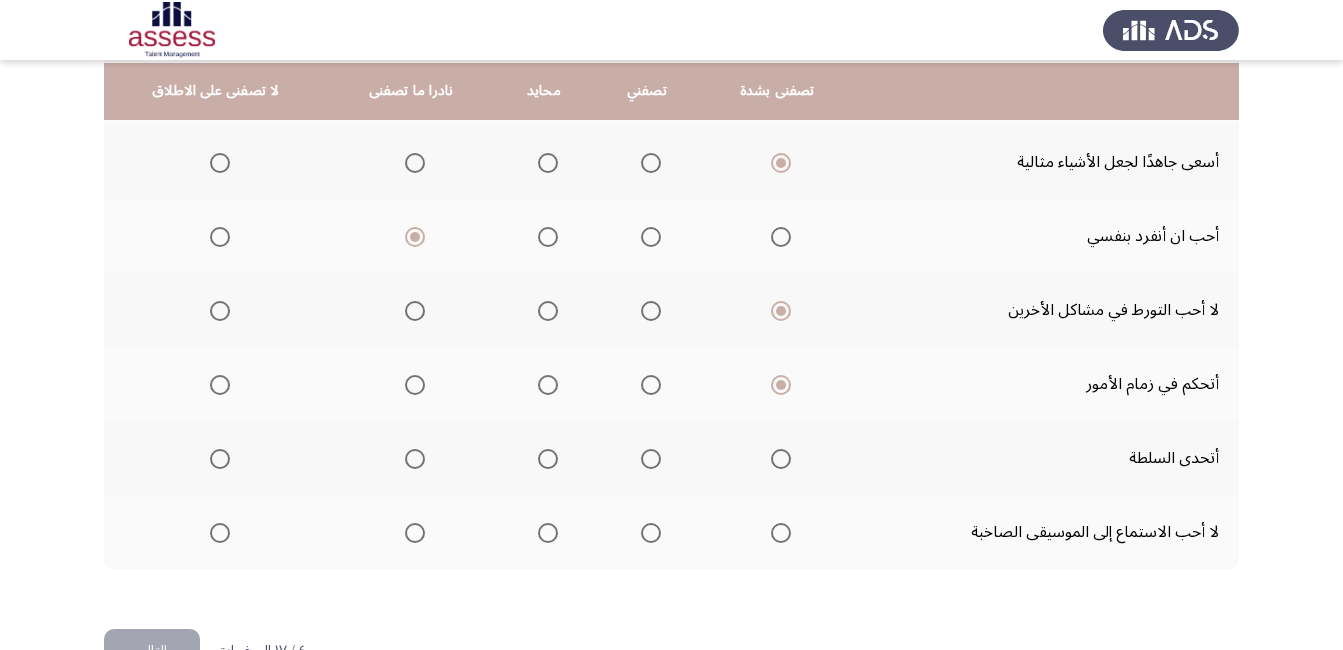 scroll, scrollTop: 559, scrollLeft: 0, axis: vertical 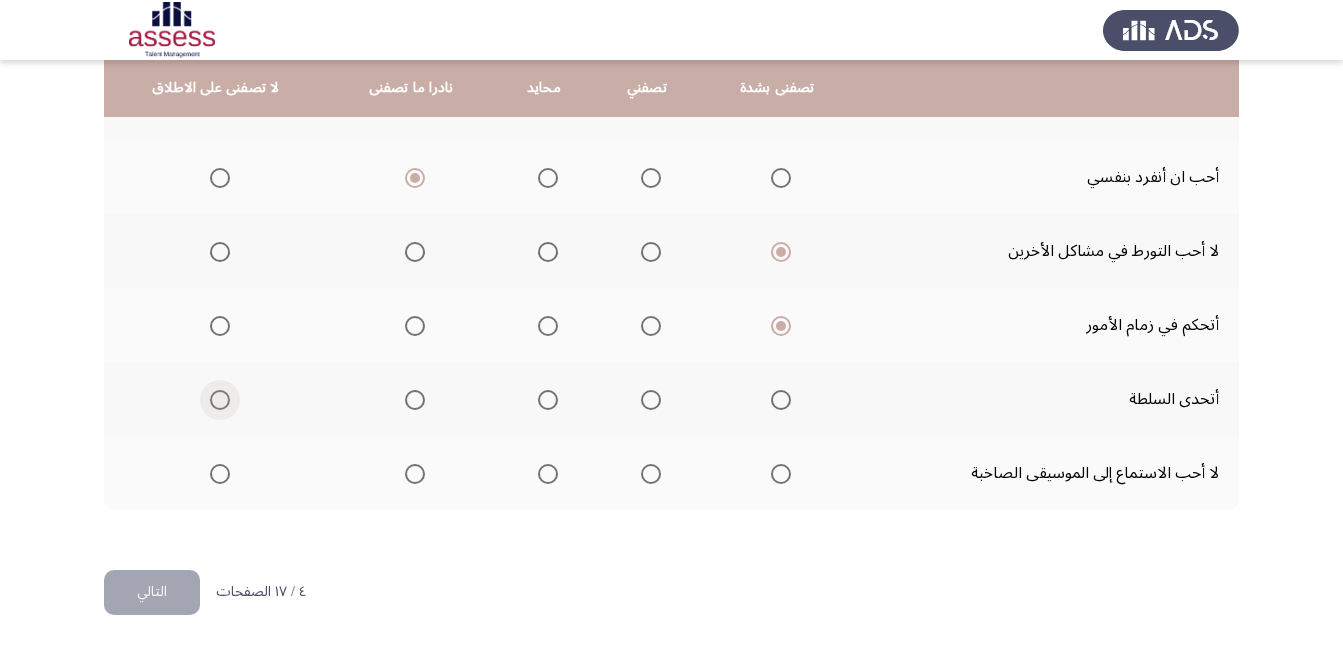 click at bounding box center (220, 400) 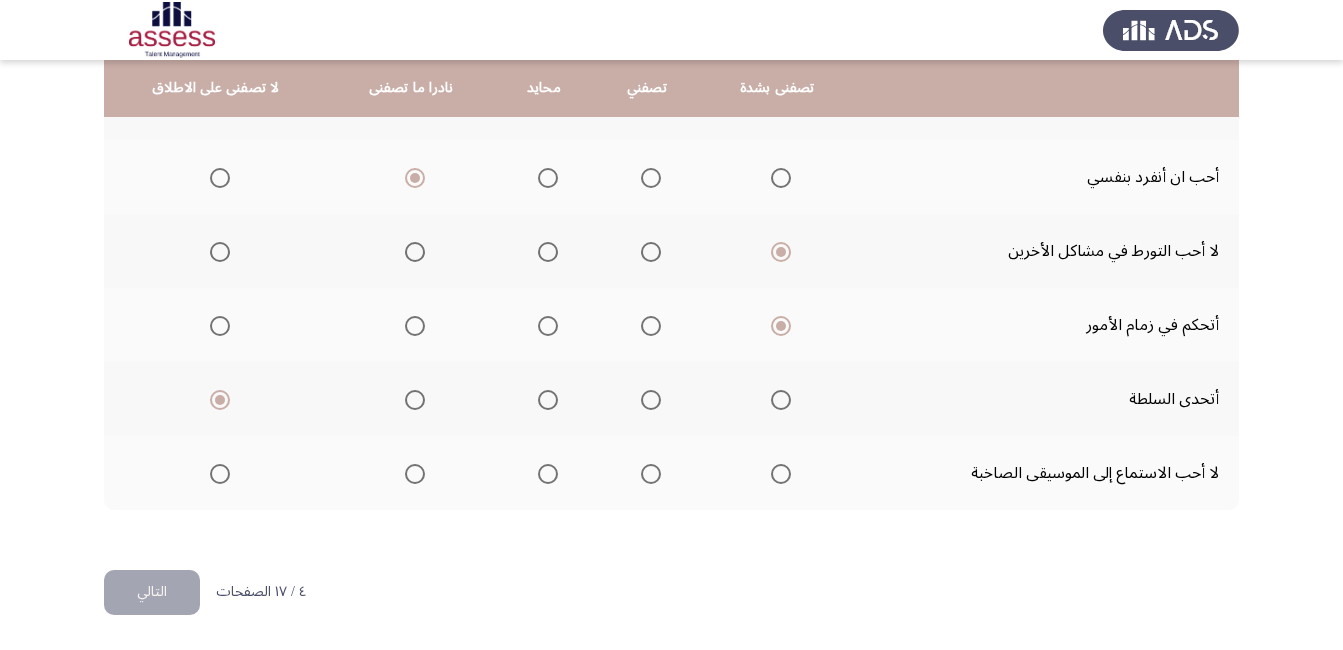 click at bounding box center [781, 474] 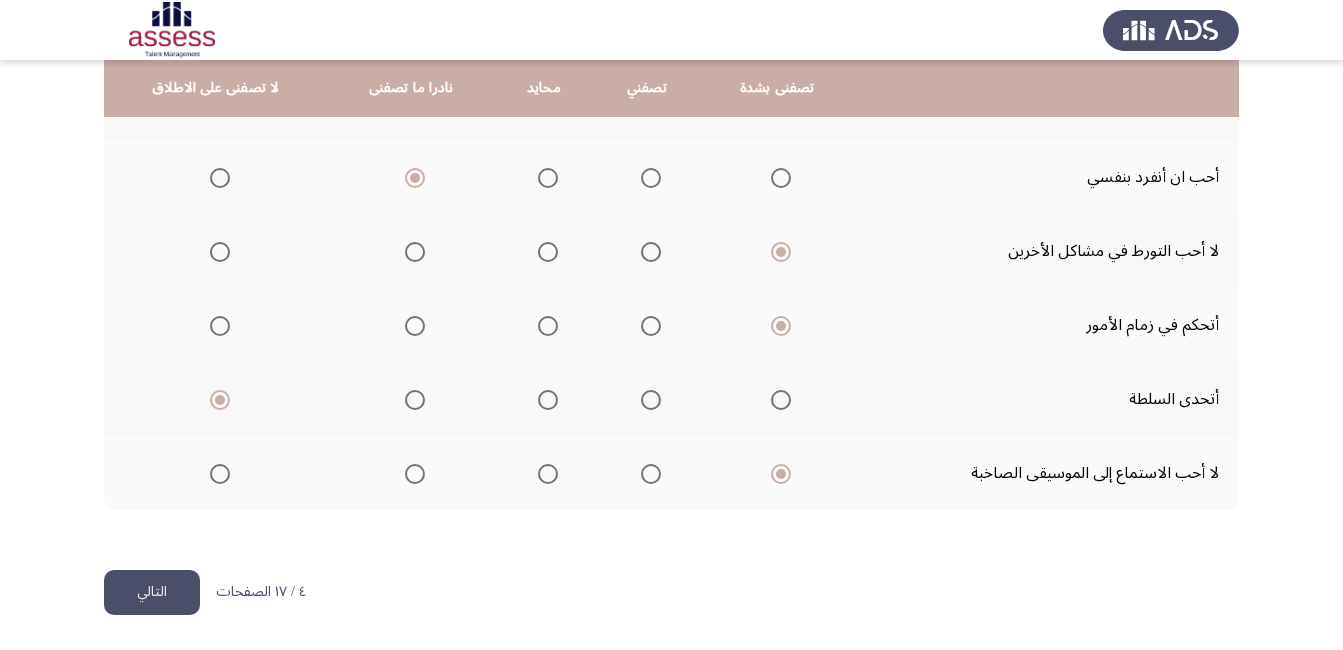 click on "التالي" 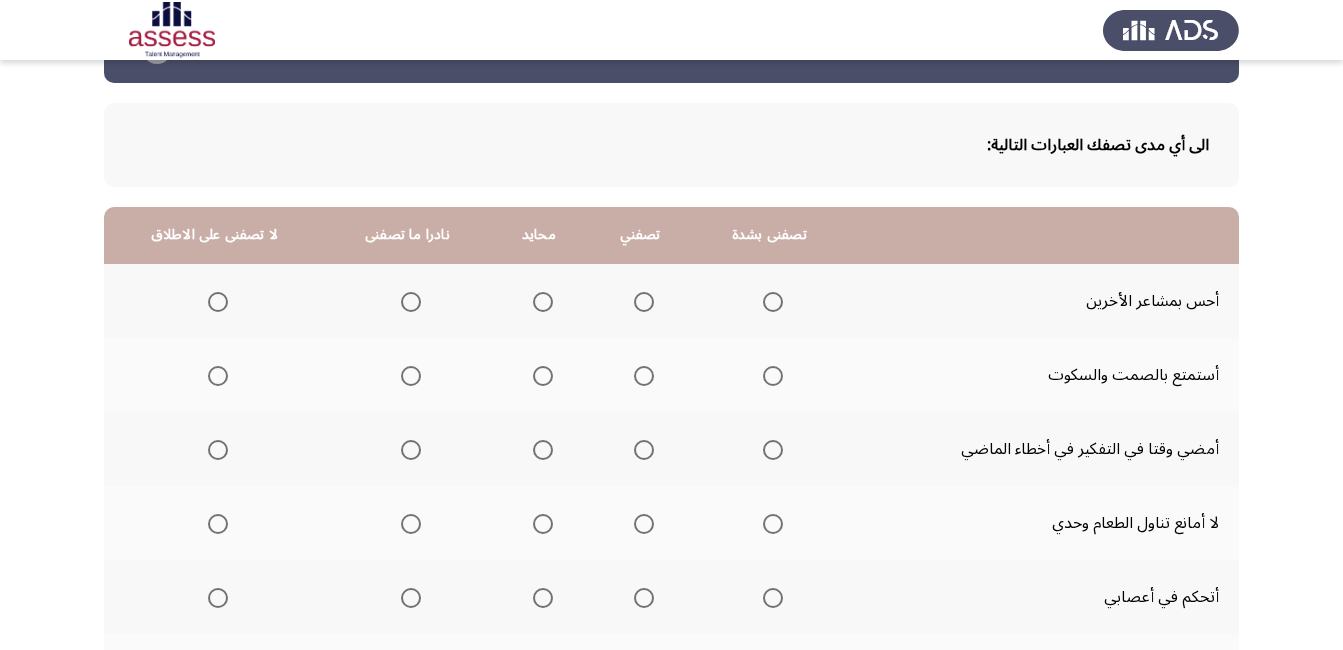 scroll, scrollTop: 100, scrollLeft: 0, axis: vertical 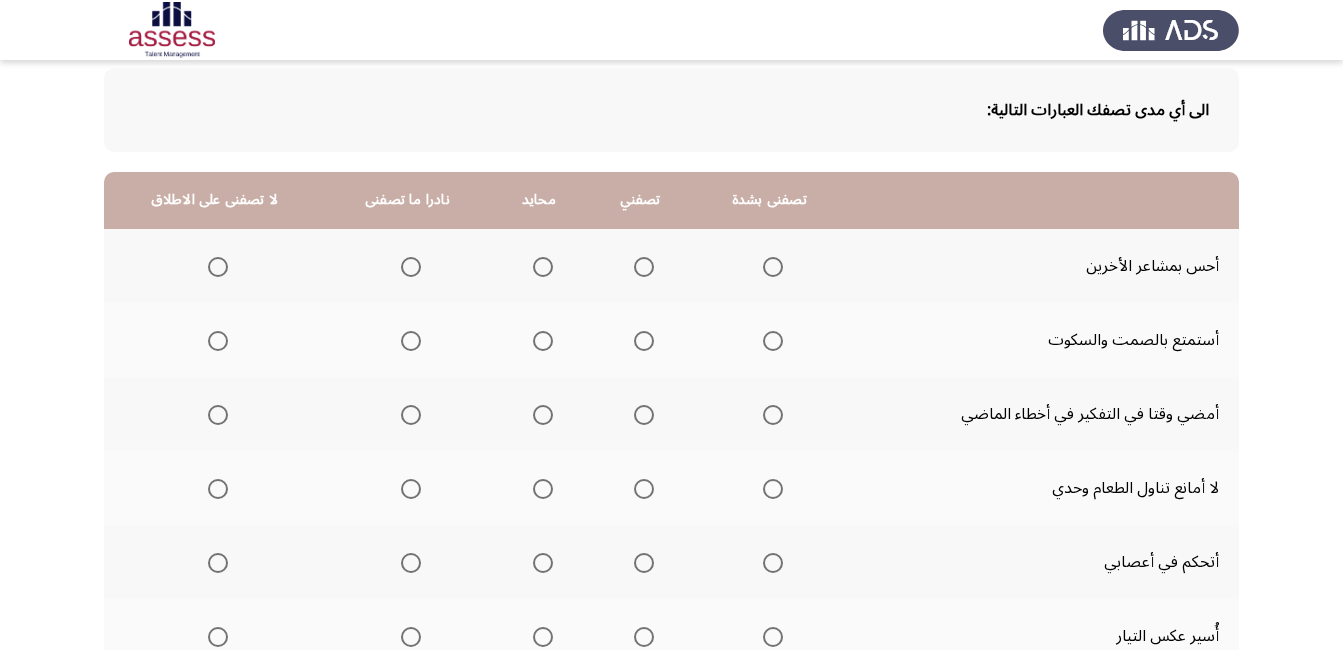 click at bounding box center (644, 267) 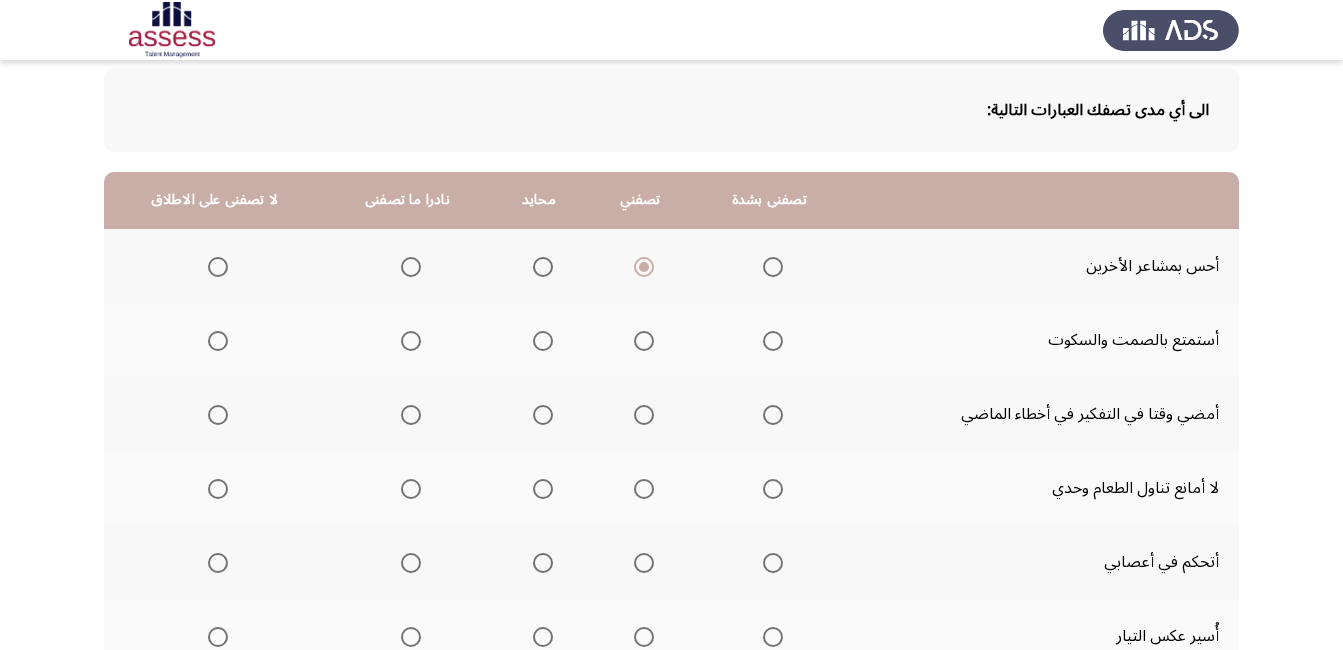 scroll, scrollTop: 200, scrollLeft: 0, axis: vertical 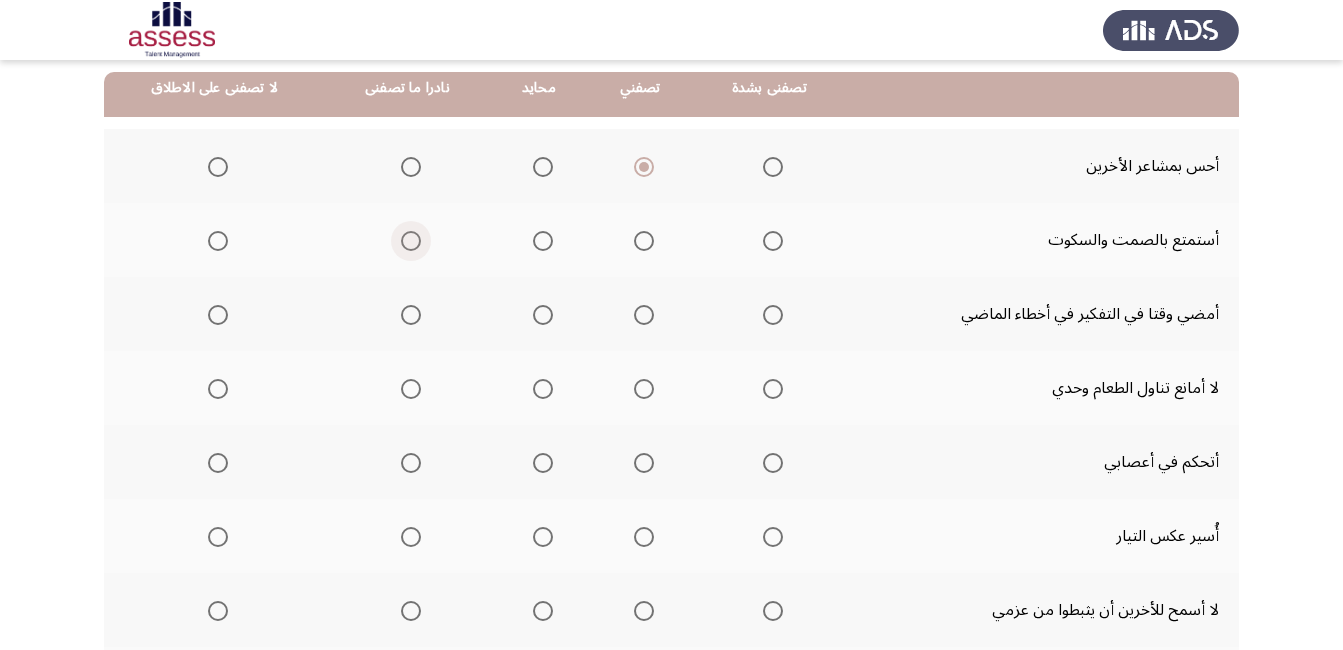 click at bounding box center (411, 241) 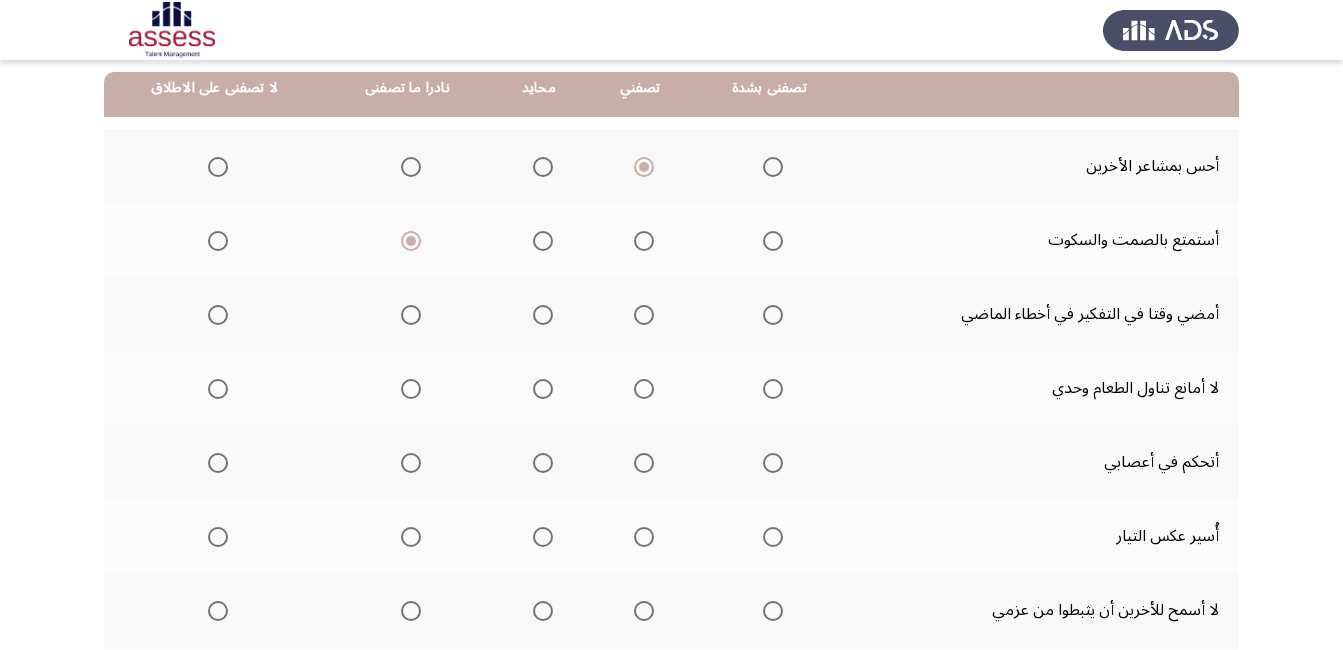 click at bounding box center (218, 315) 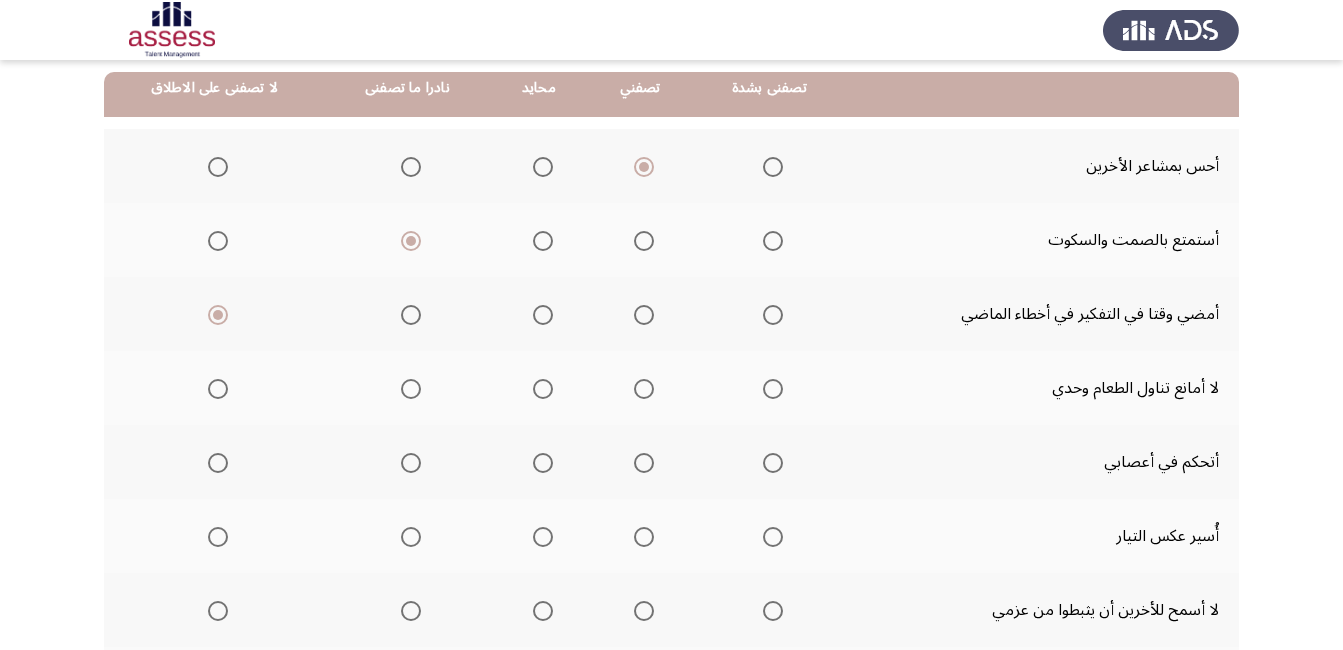 click at bounding box center [411, 389] 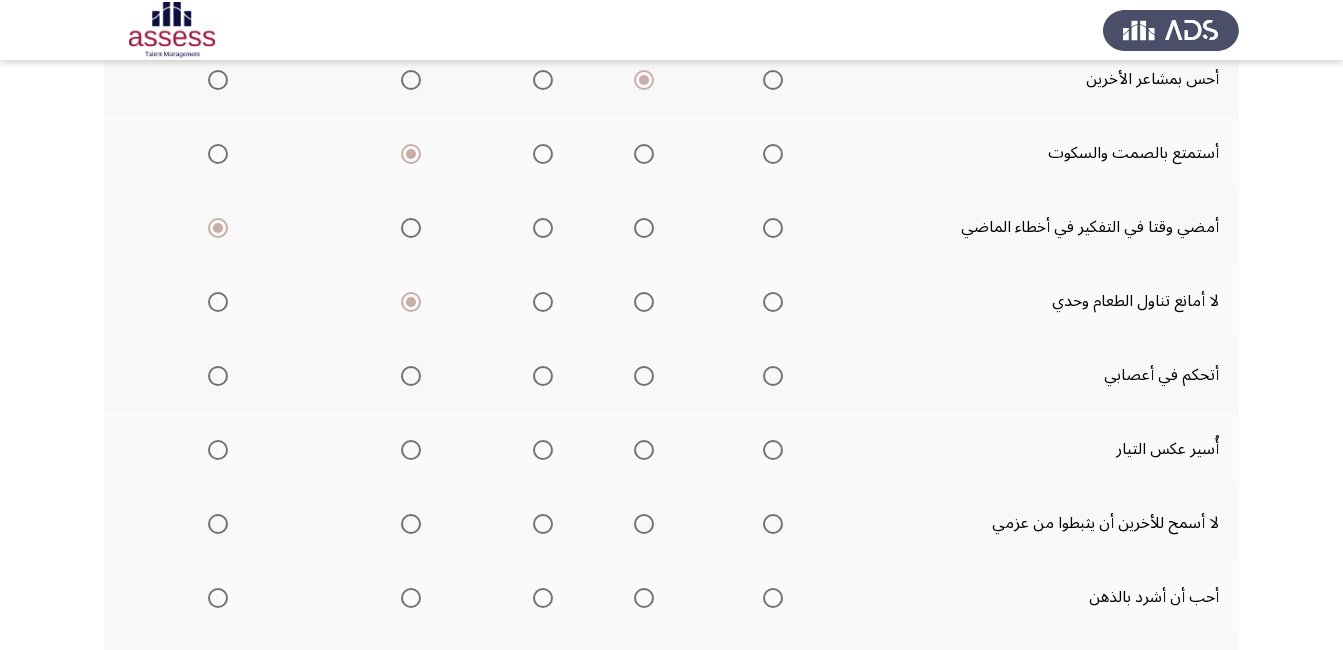 scroll, scrollTop: 300, scrollLeft: 0, axis: vertical 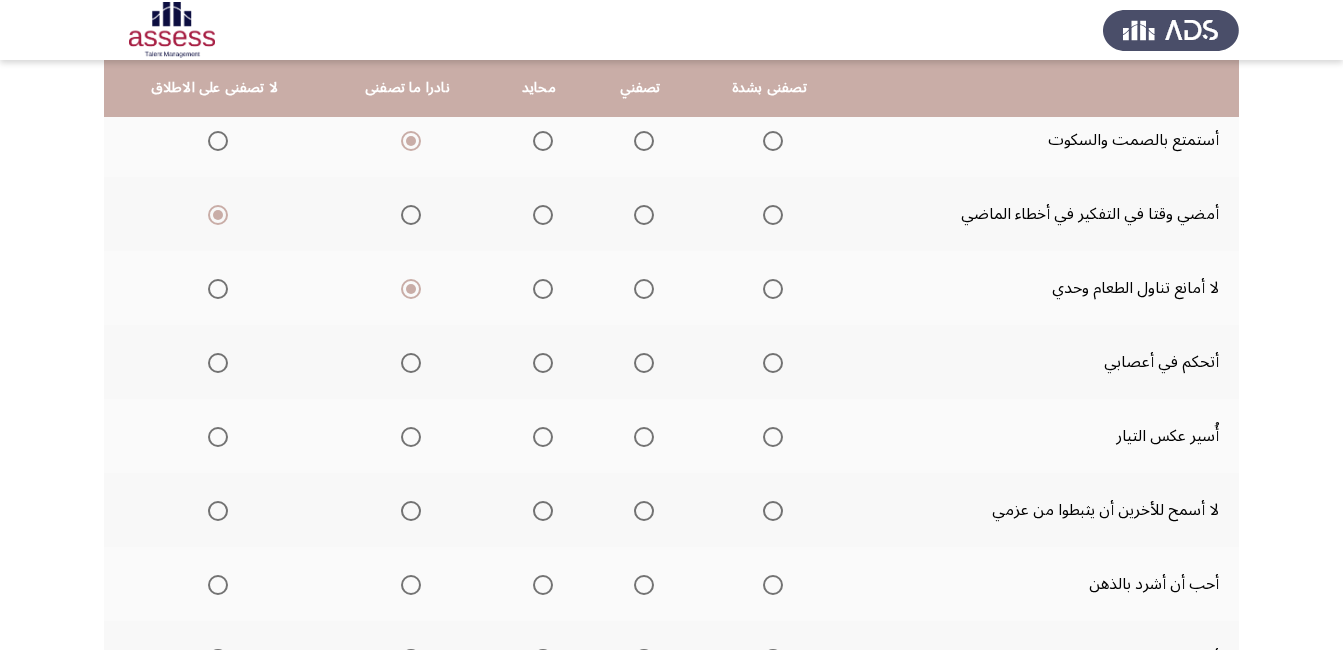 click at bounding box center [773, 363] 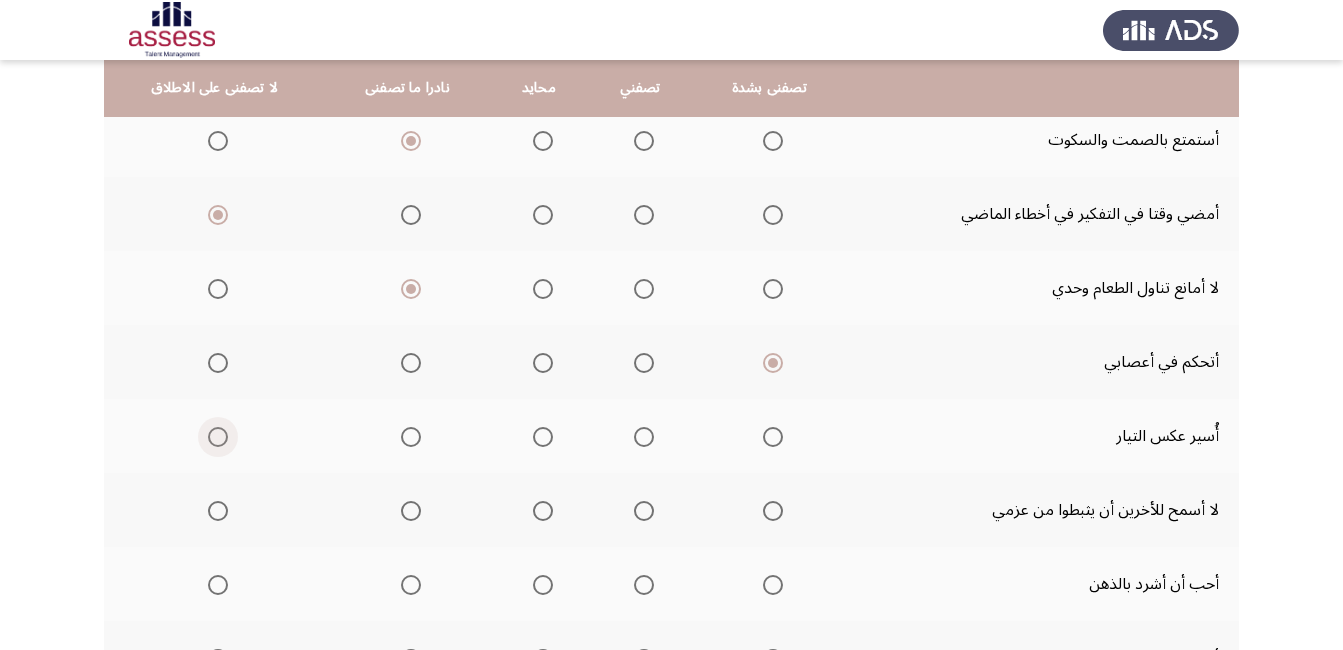 click at bounding box center [218, 437] 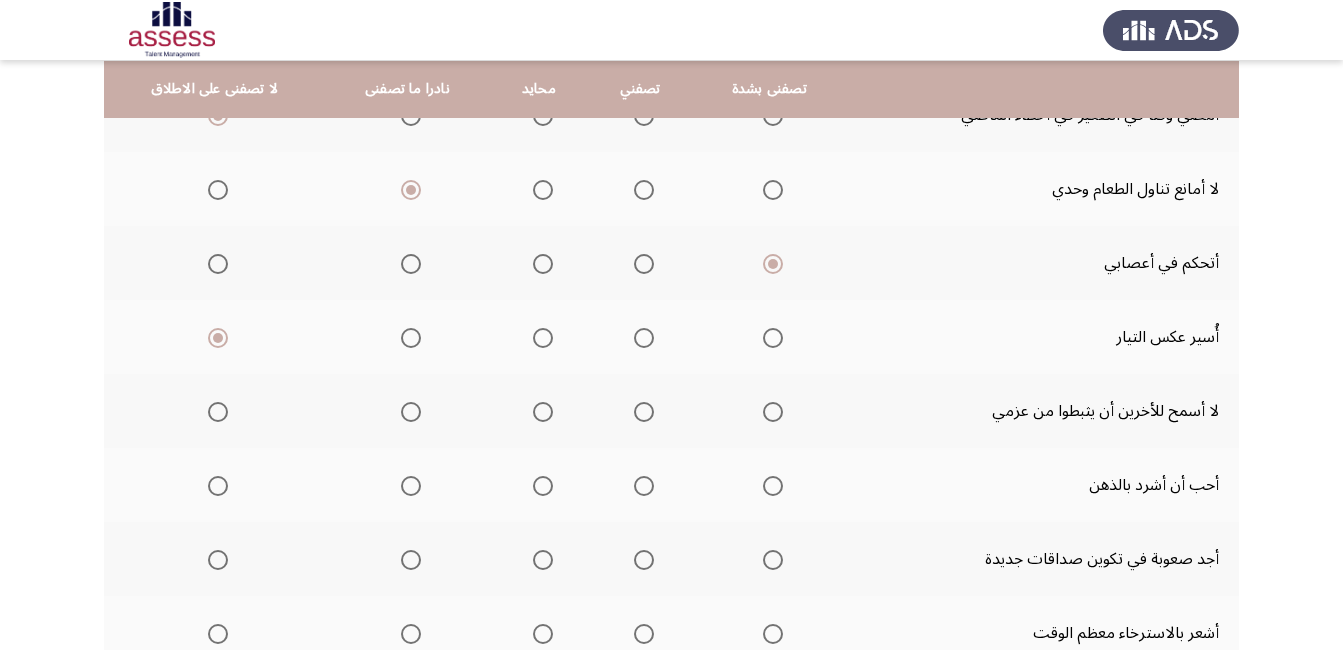 scroll, scrollTop: 400, scrollLeft: 0, axis: vertical 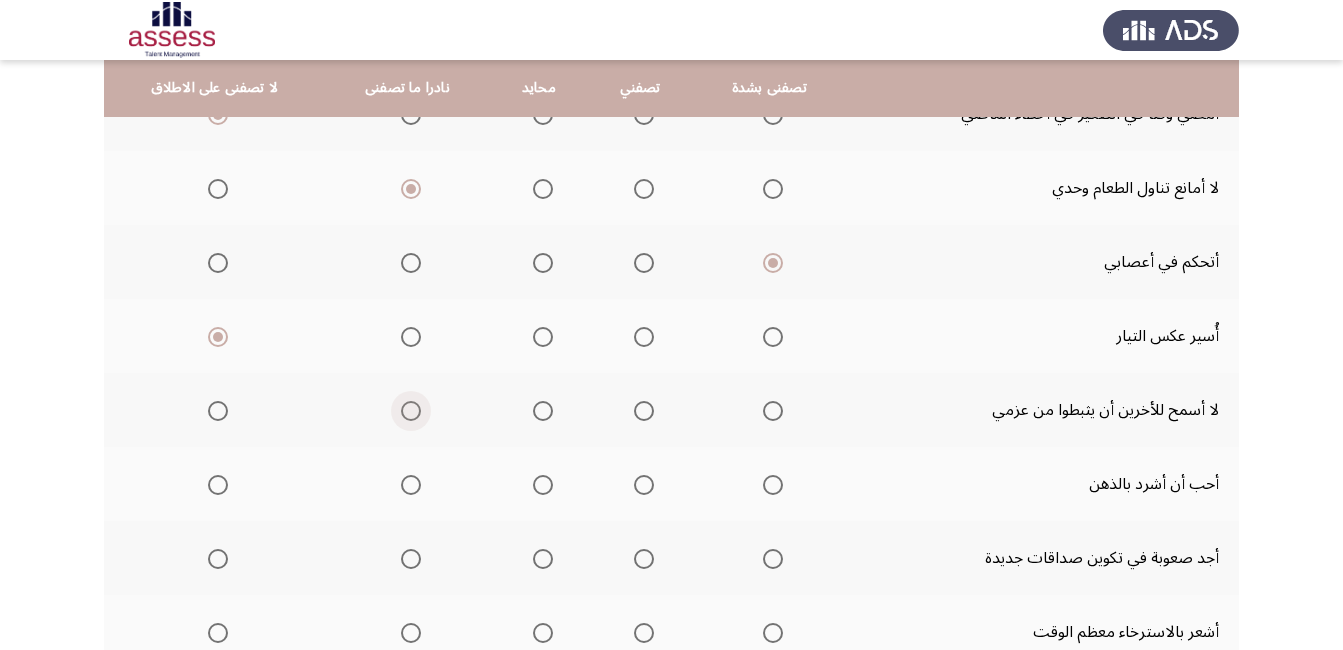click at bounding box center [411, 411] 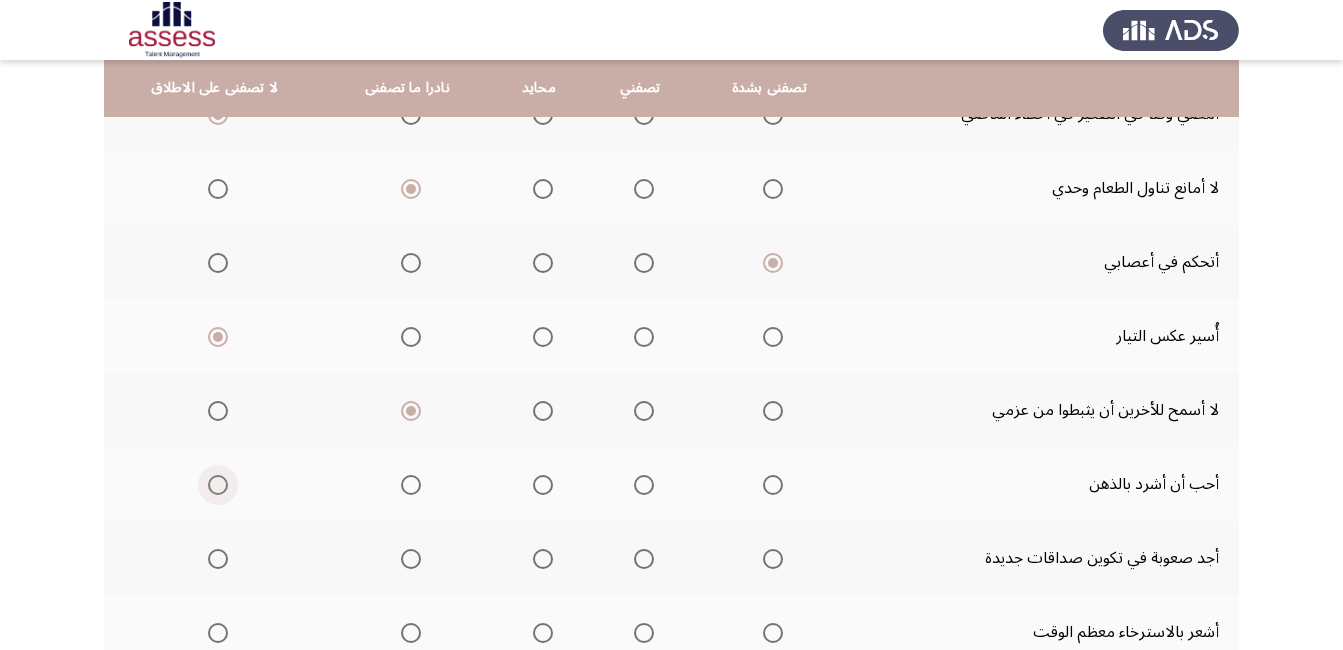 click at bounding box center [218, 485] 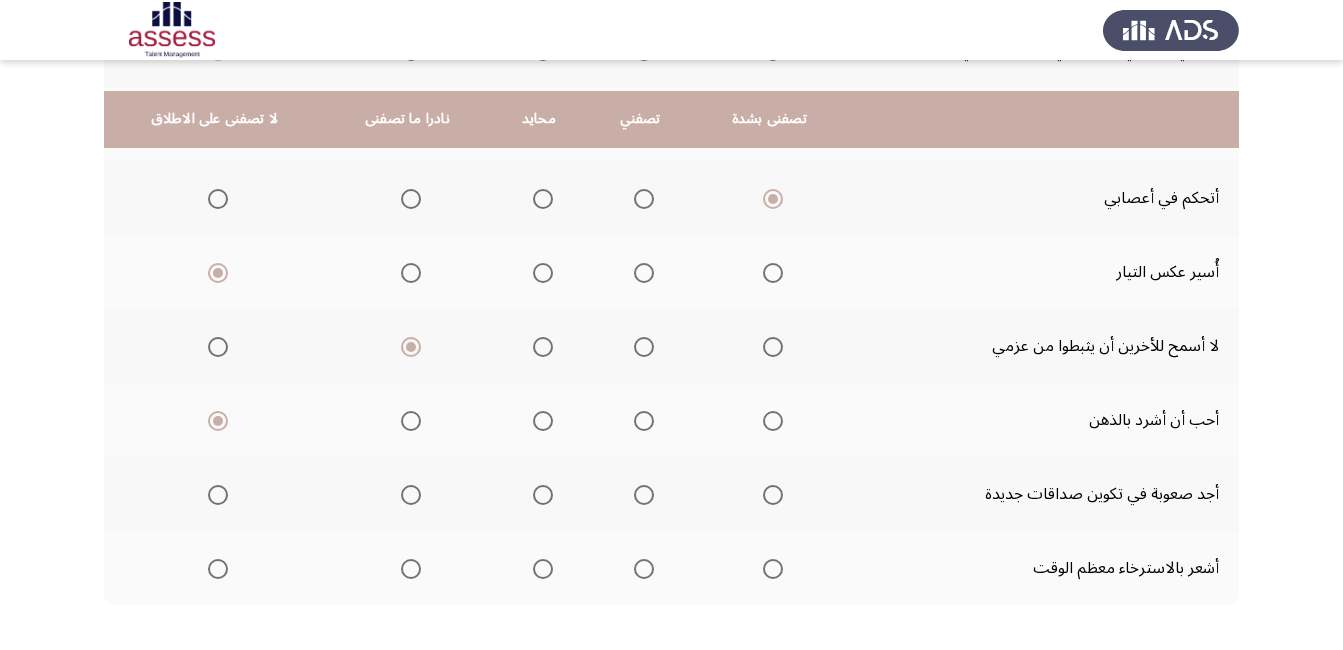 scroll, scrollTop: 500, scrollLeft: 0, axis: vertical 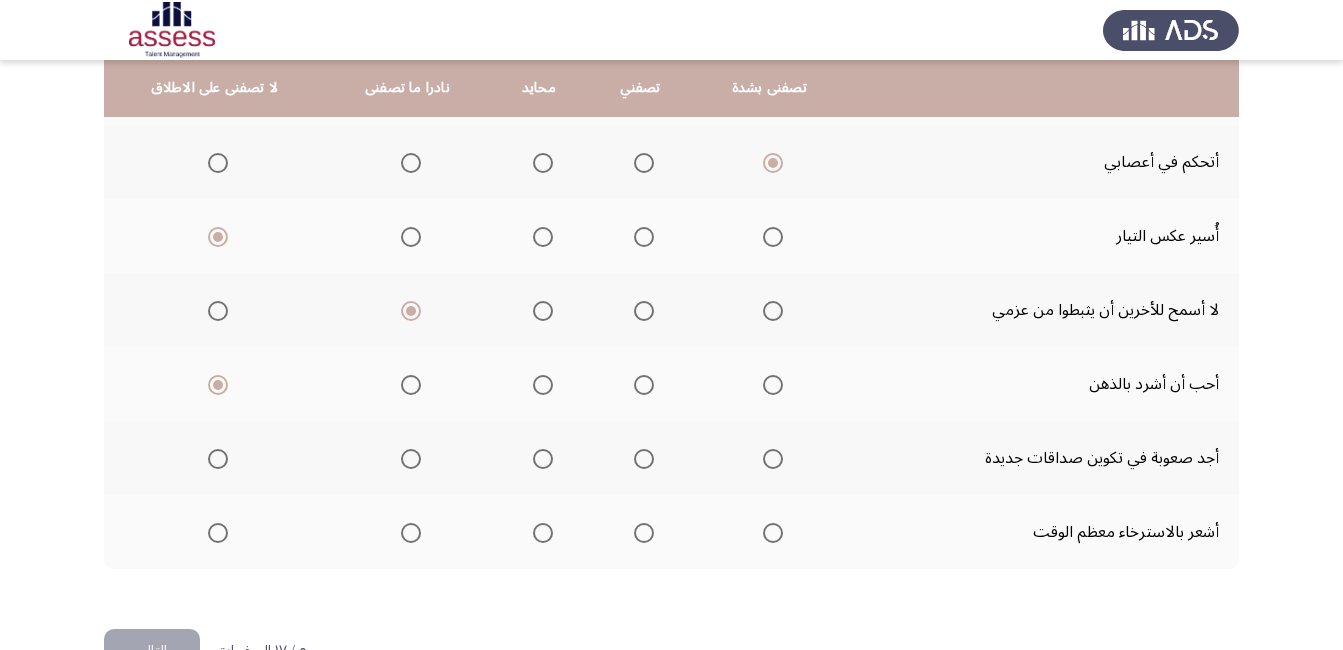 click at bounding box center [218, 459] 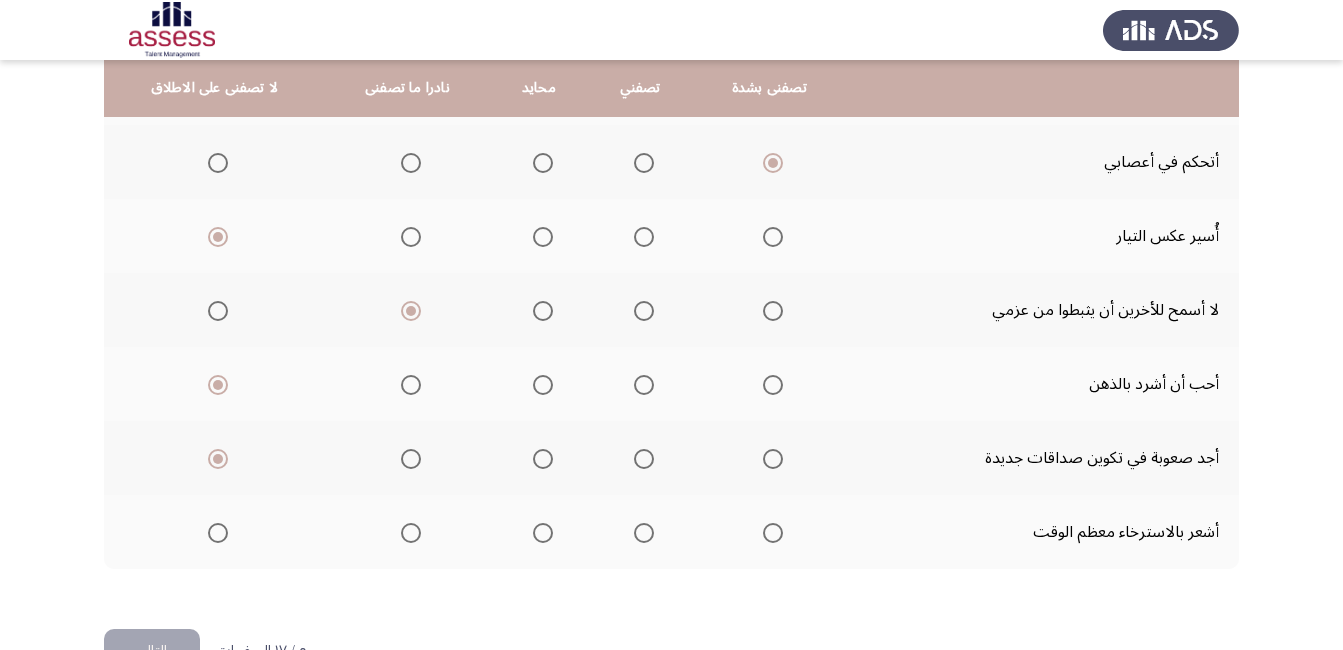 click at bounding box center (773, 533) 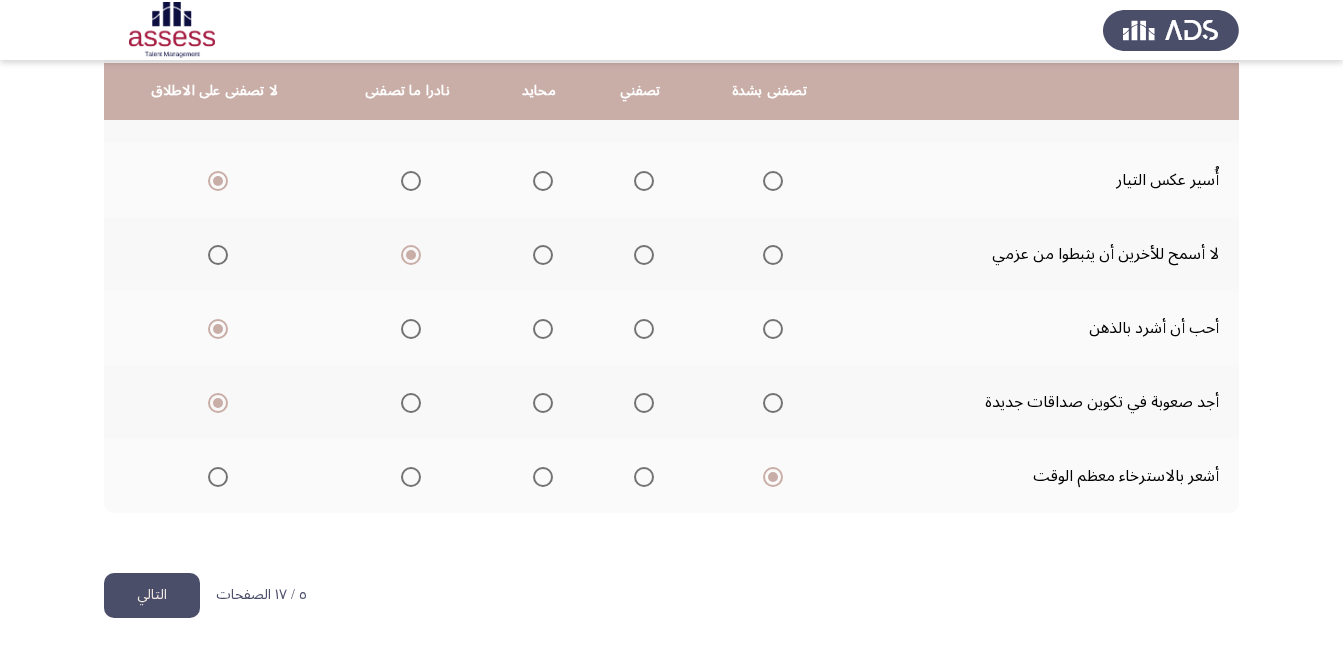 scroll, scrollTop: 559, scrollLeft: 0, axis: vertical 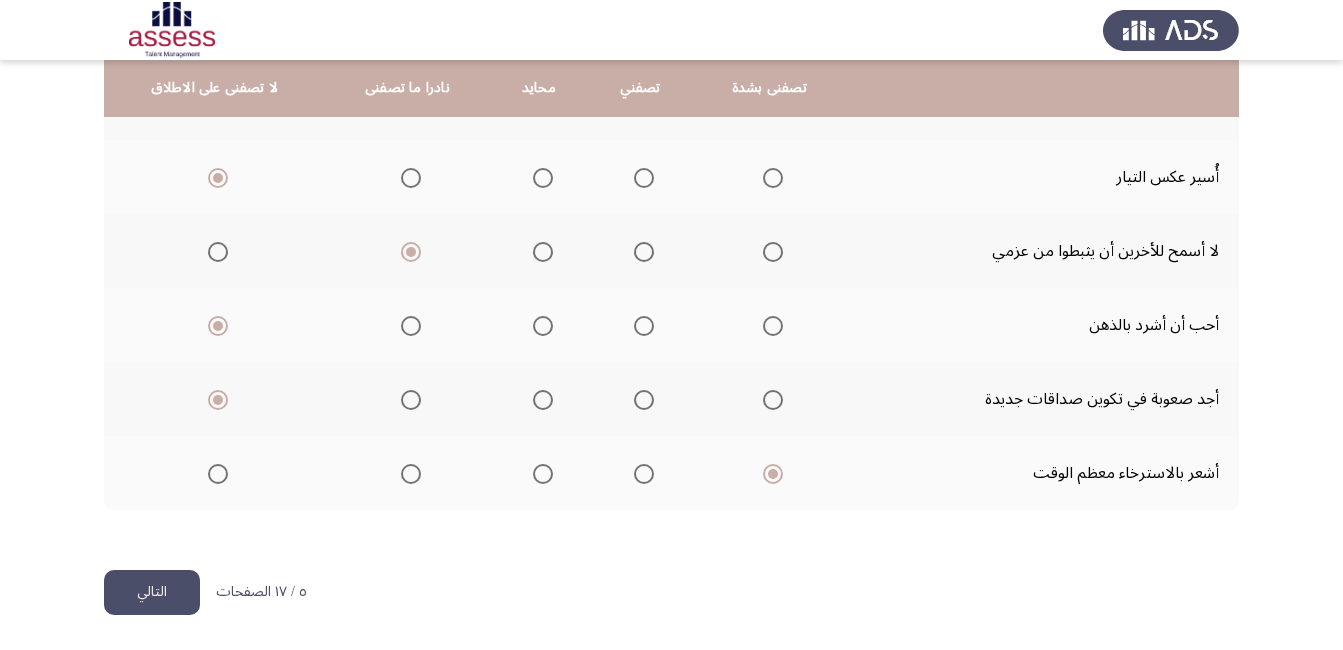 click on "التالي" 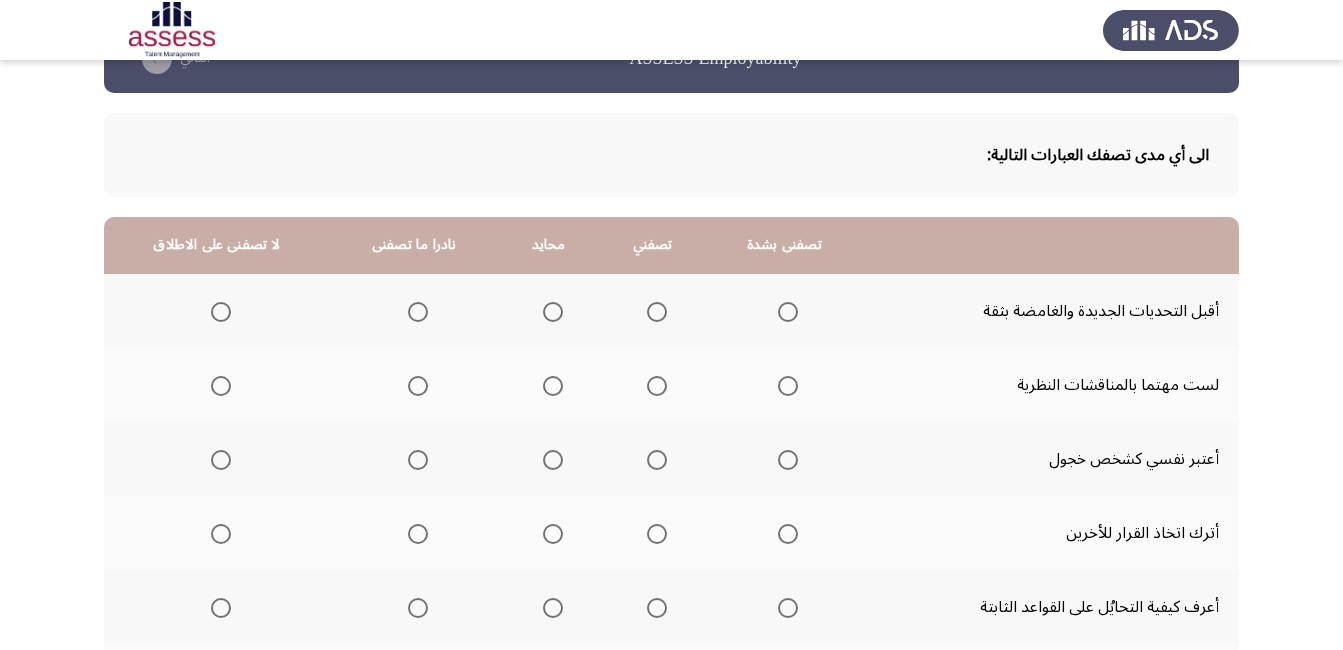 scroll, scrollTop: 100, scrollLeft: 0, axis: vertical 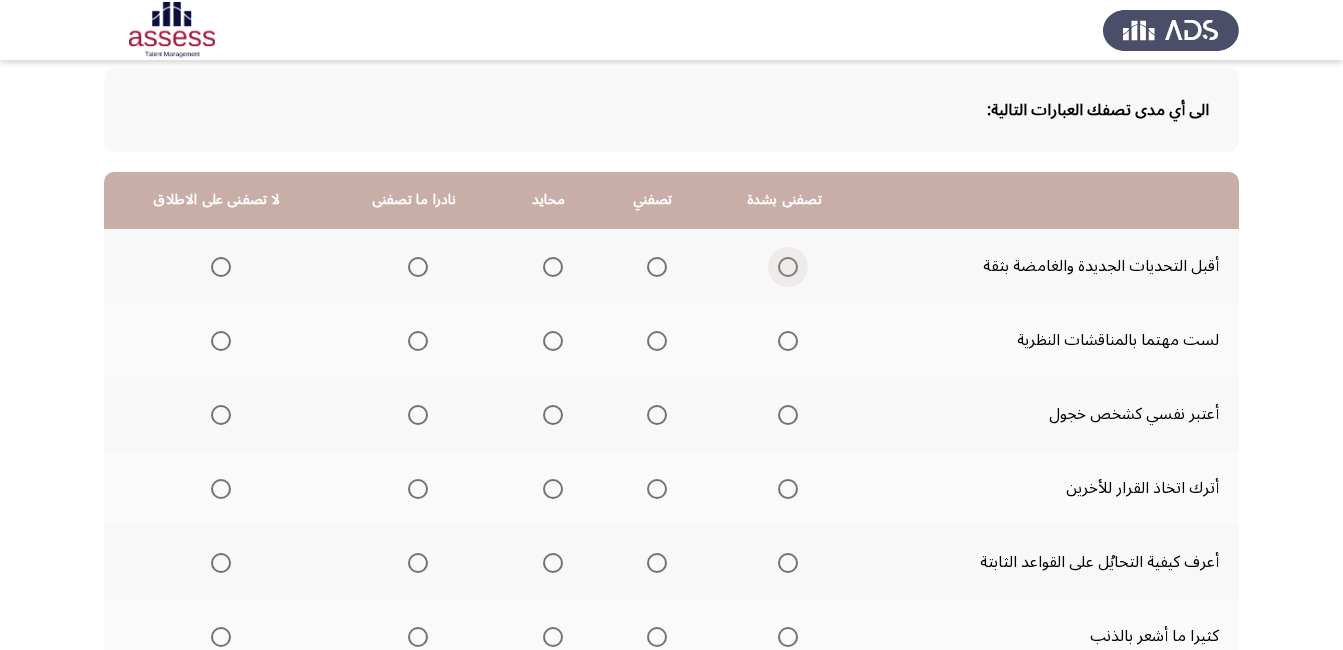 click at bounding box center [788, 267] 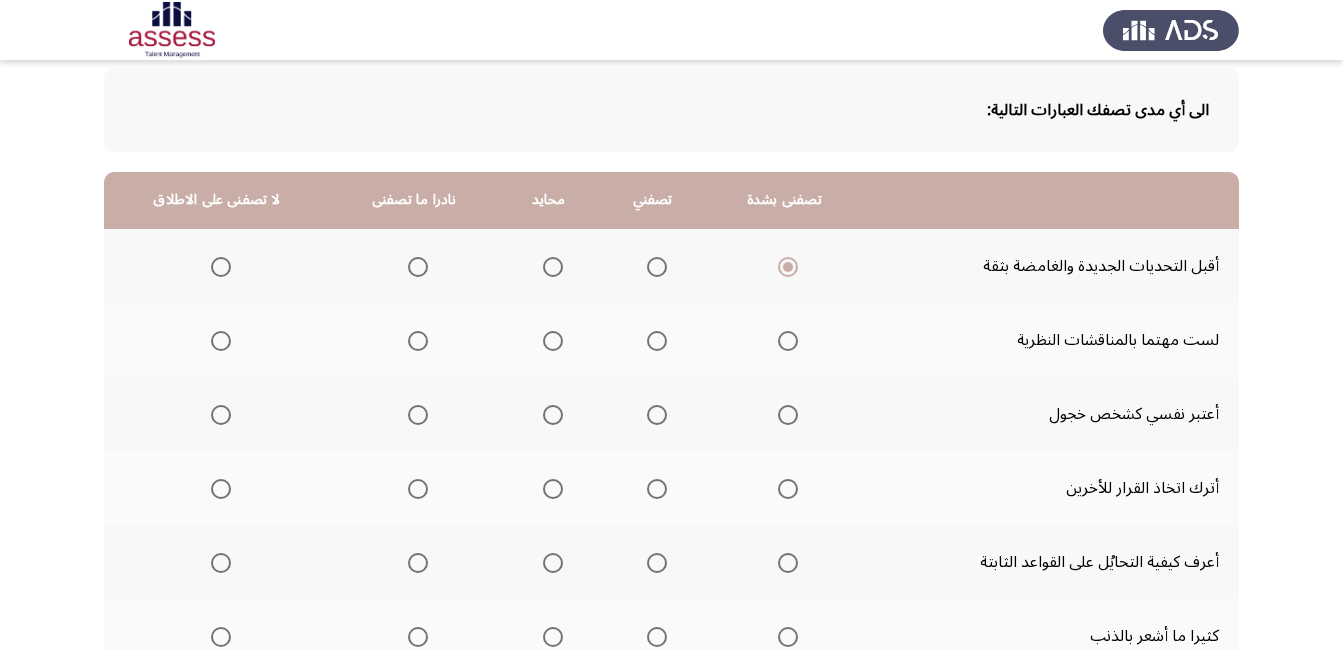 click at bounding box center (221, 341) 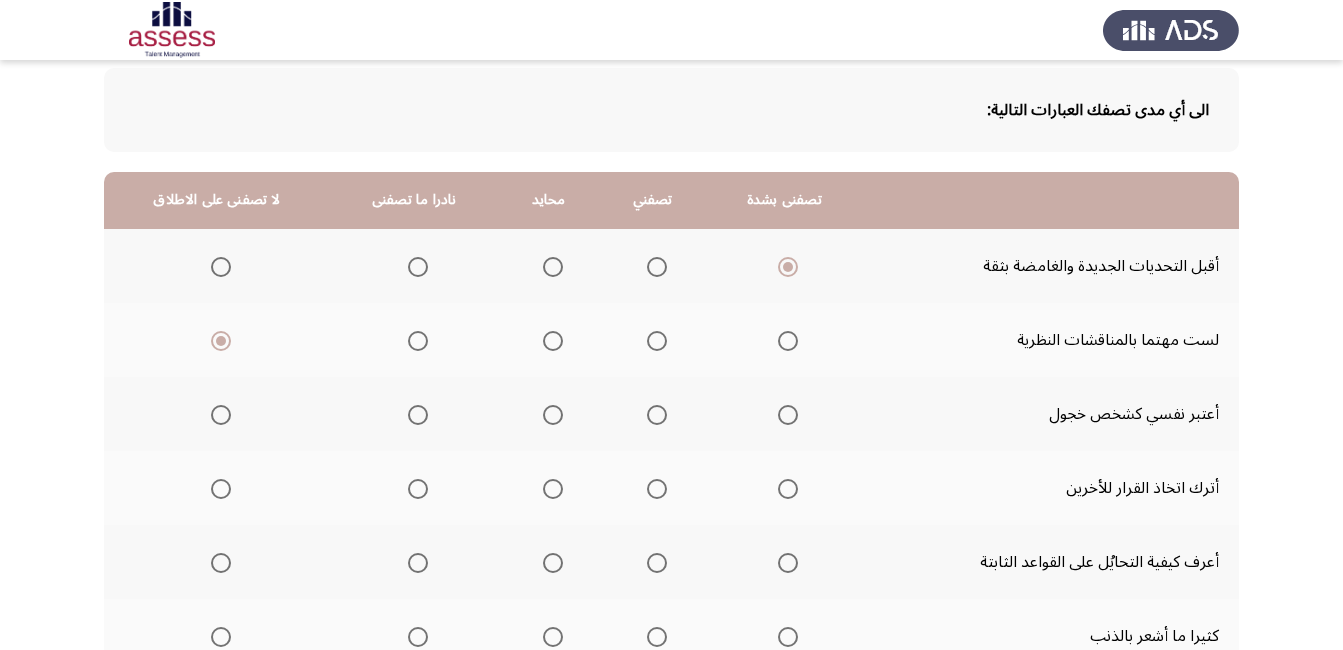scroll, scrollTop: 200, scrollLeft: 0, axis: vertical 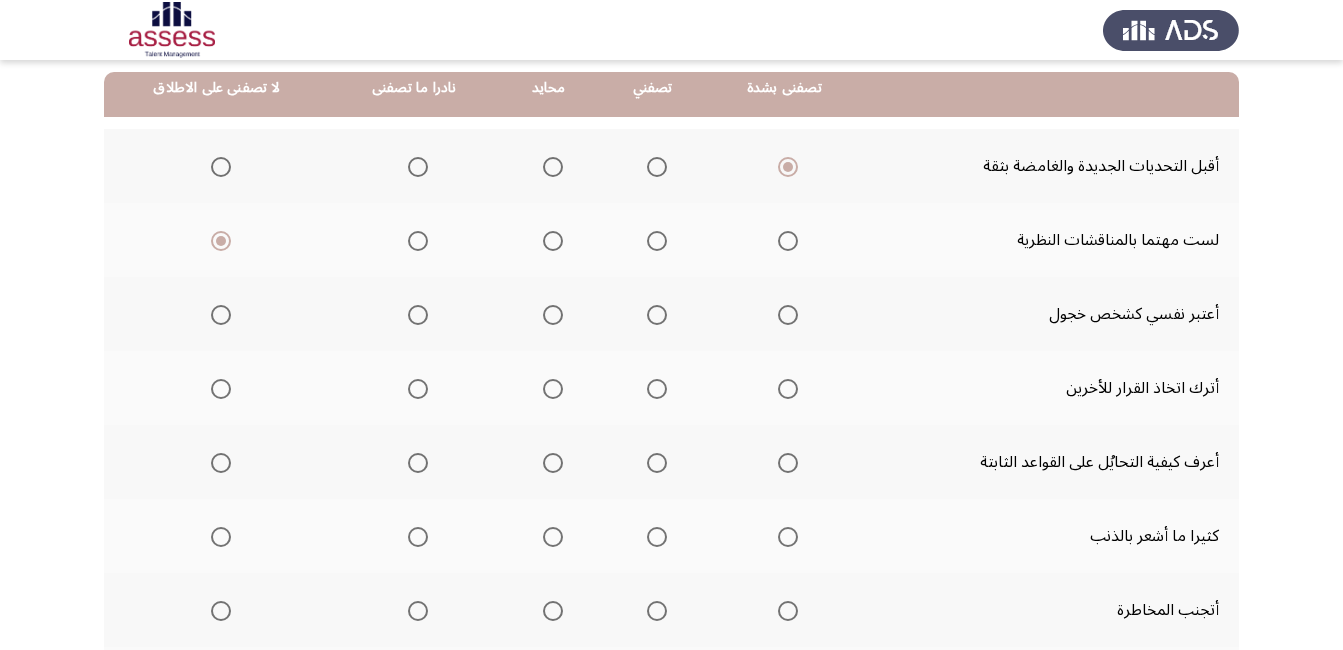 click at bounding box center [221, 315] 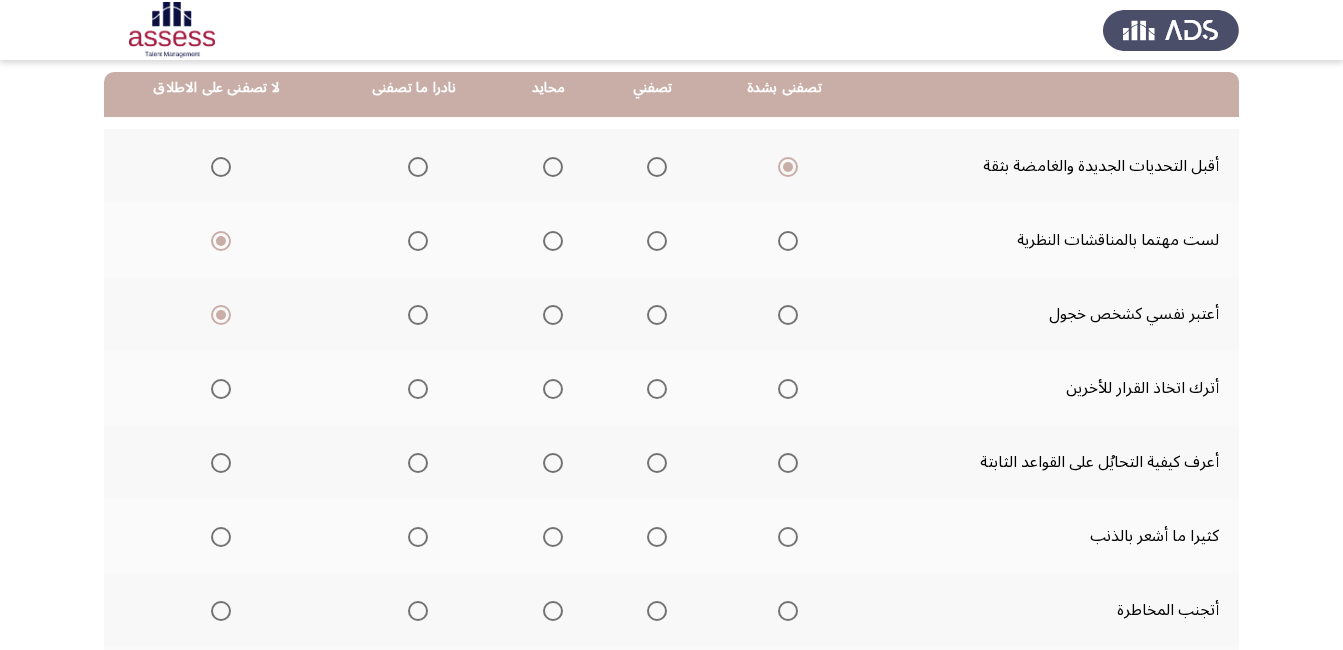 click at bounding box center [418, 389] 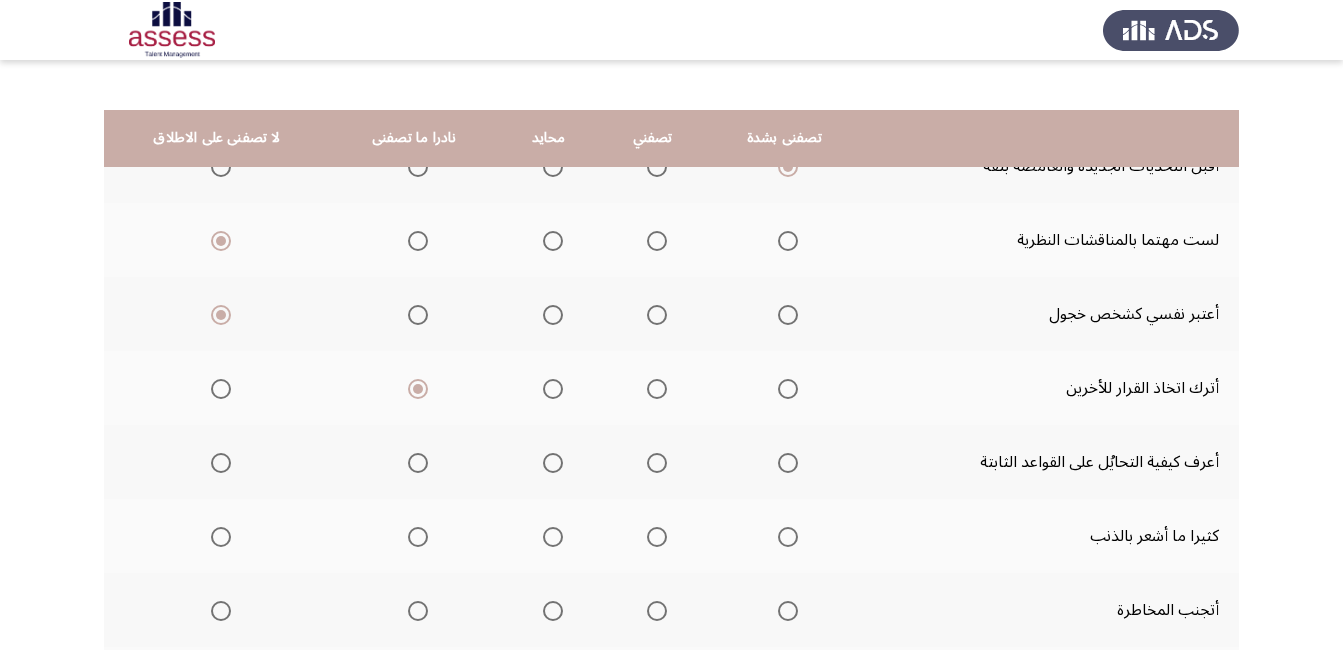 scroll, scrollTop: 300, scrollLeft: 0, axis: vertical 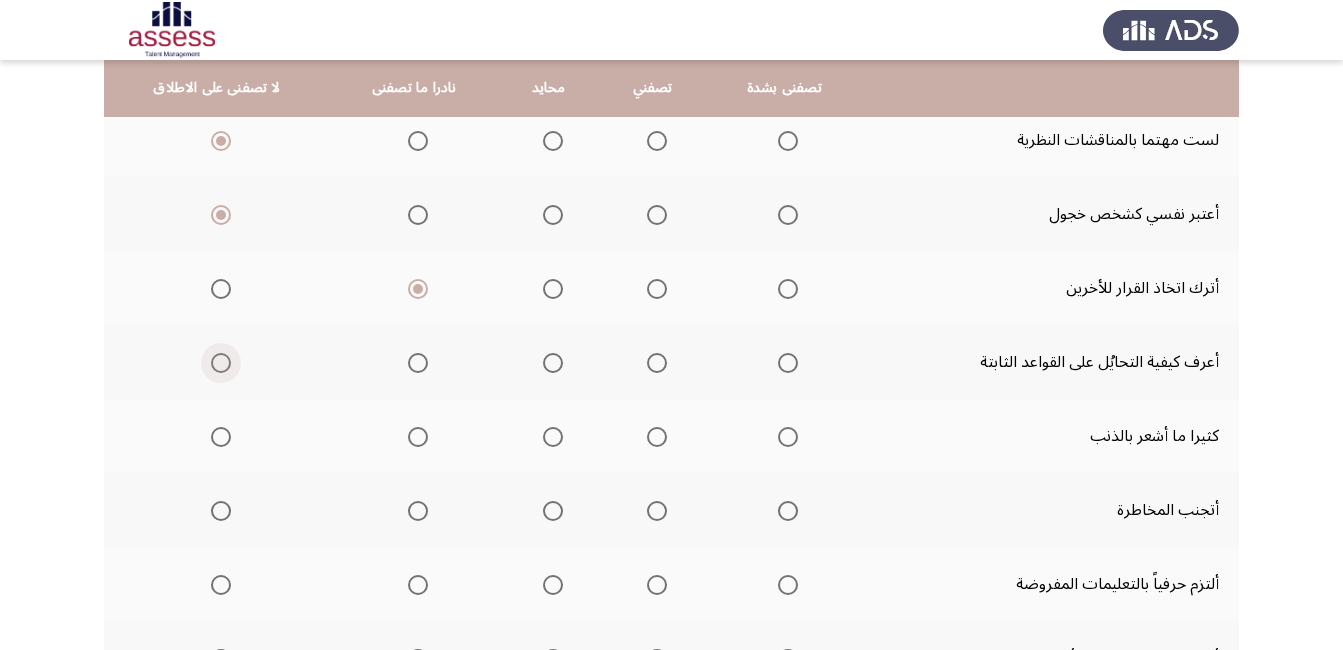 click at bounding box center (221, 363) 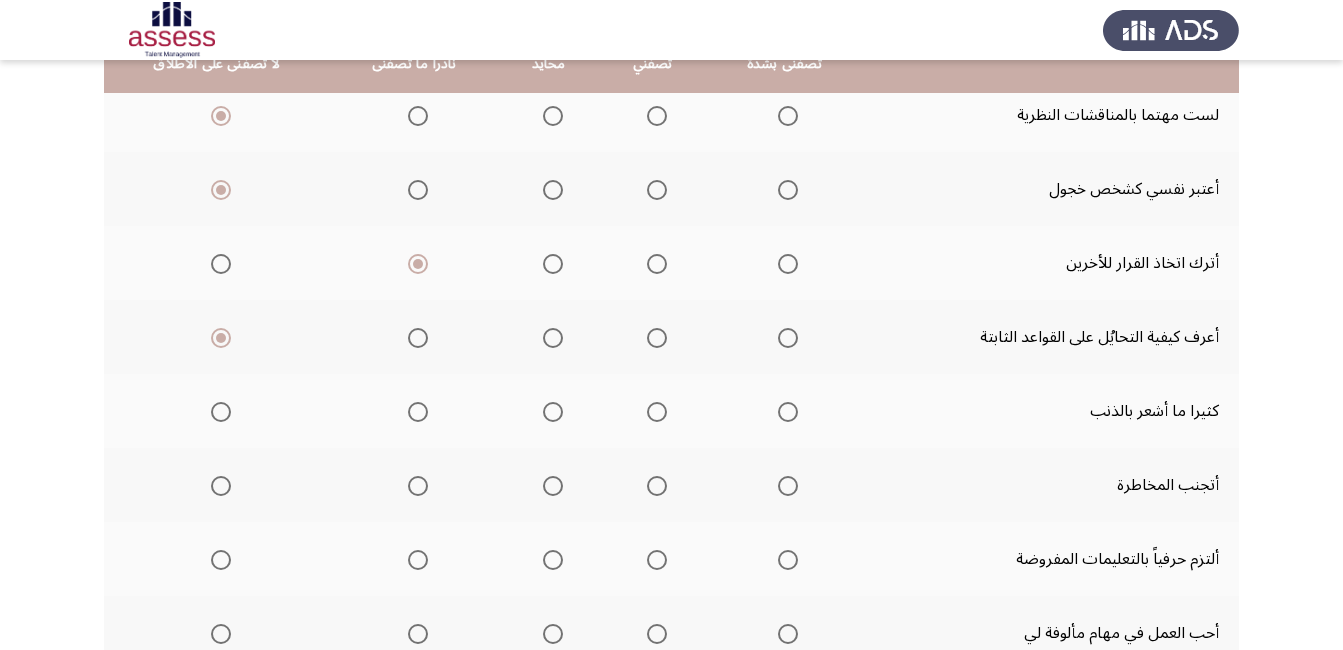 scroll, scrollTop: 400, scrollLeft: 0, axis: vertical 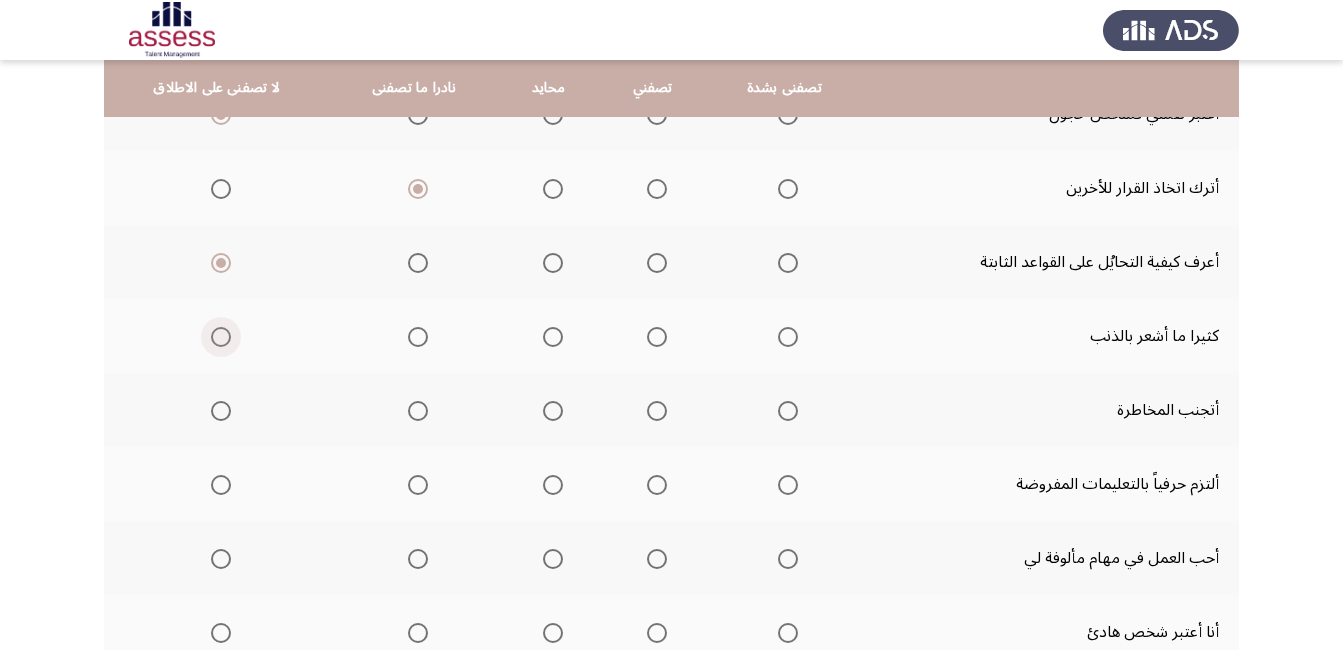 click at bounding box center [221, 337] 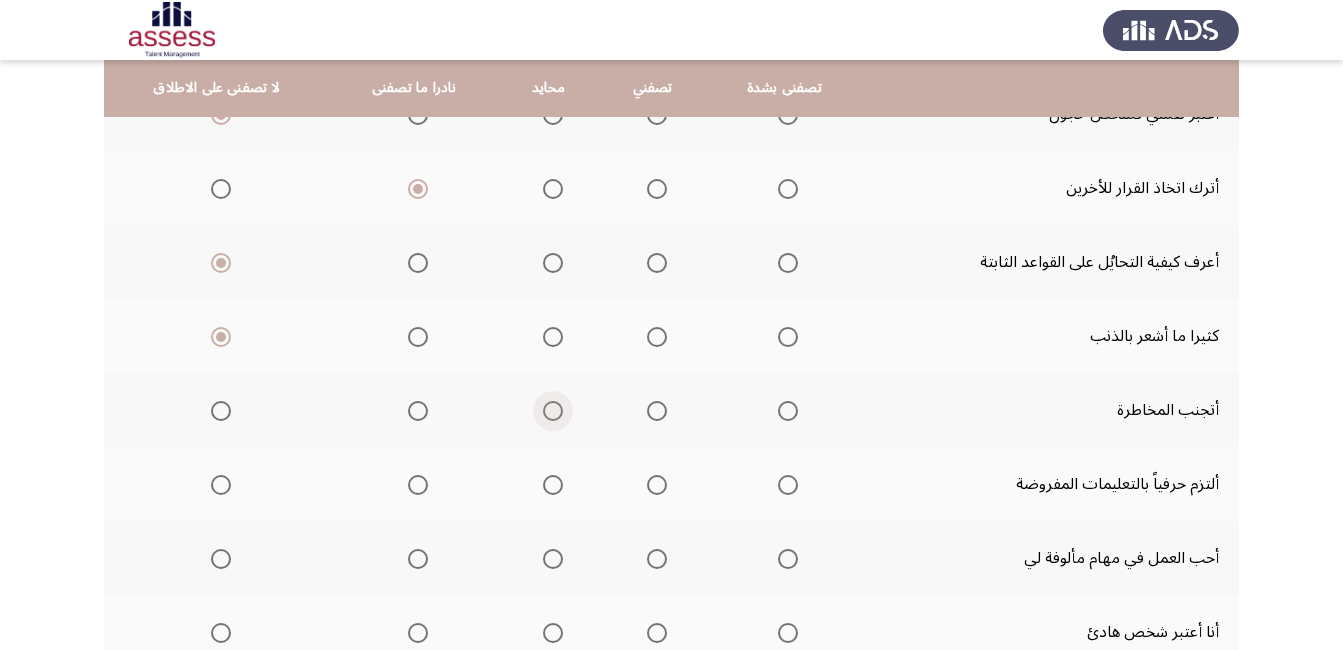 click at bounding box center [553, 411] 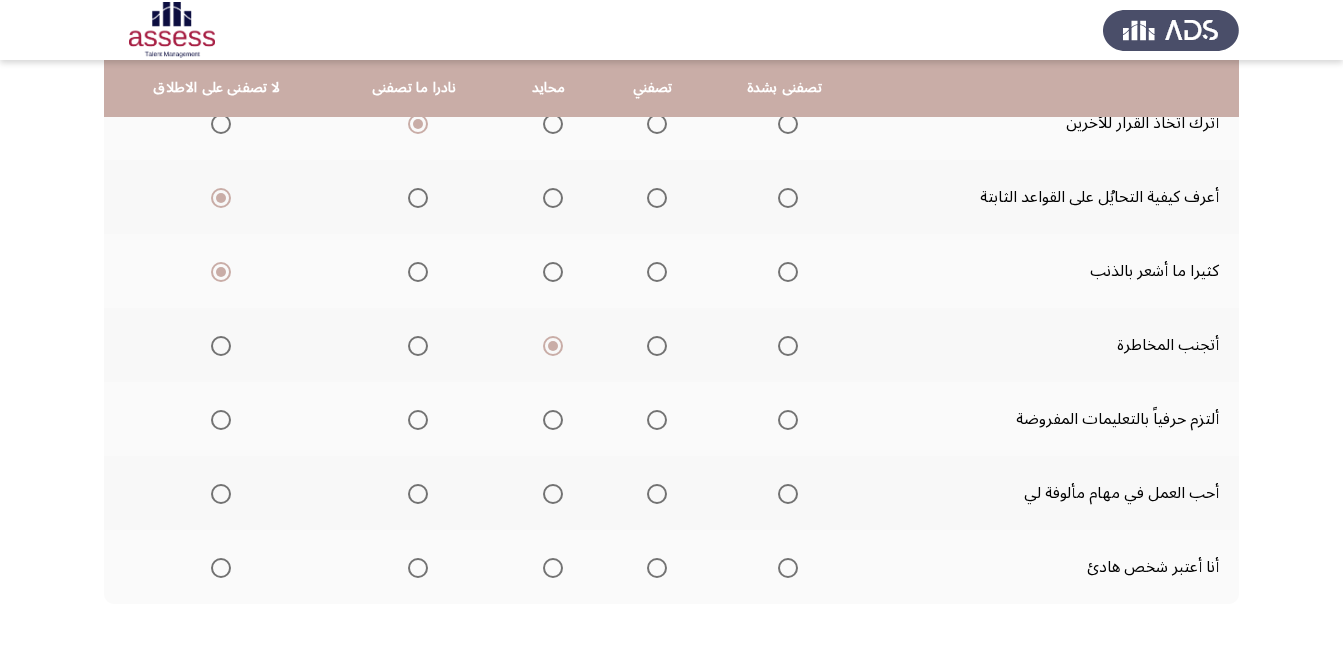 scroll, scrollTop: 500, scrollLeft: 0, axis: vertical 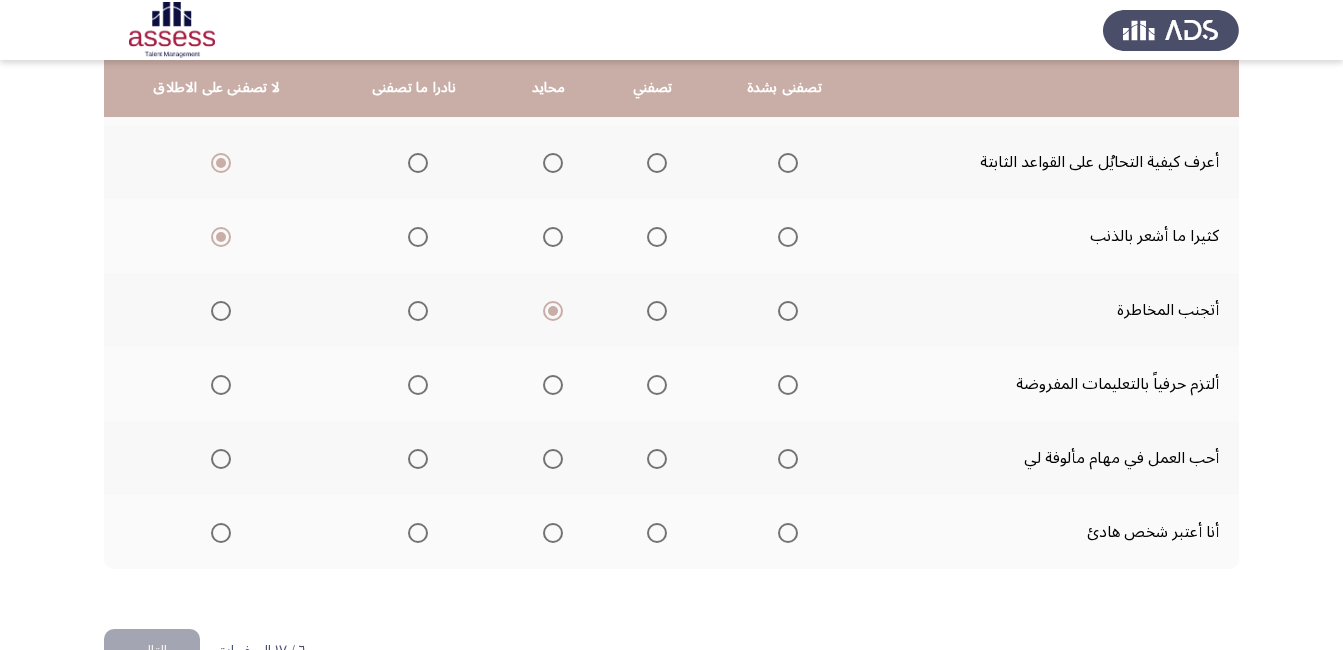 click at bounding box center (788, 385) 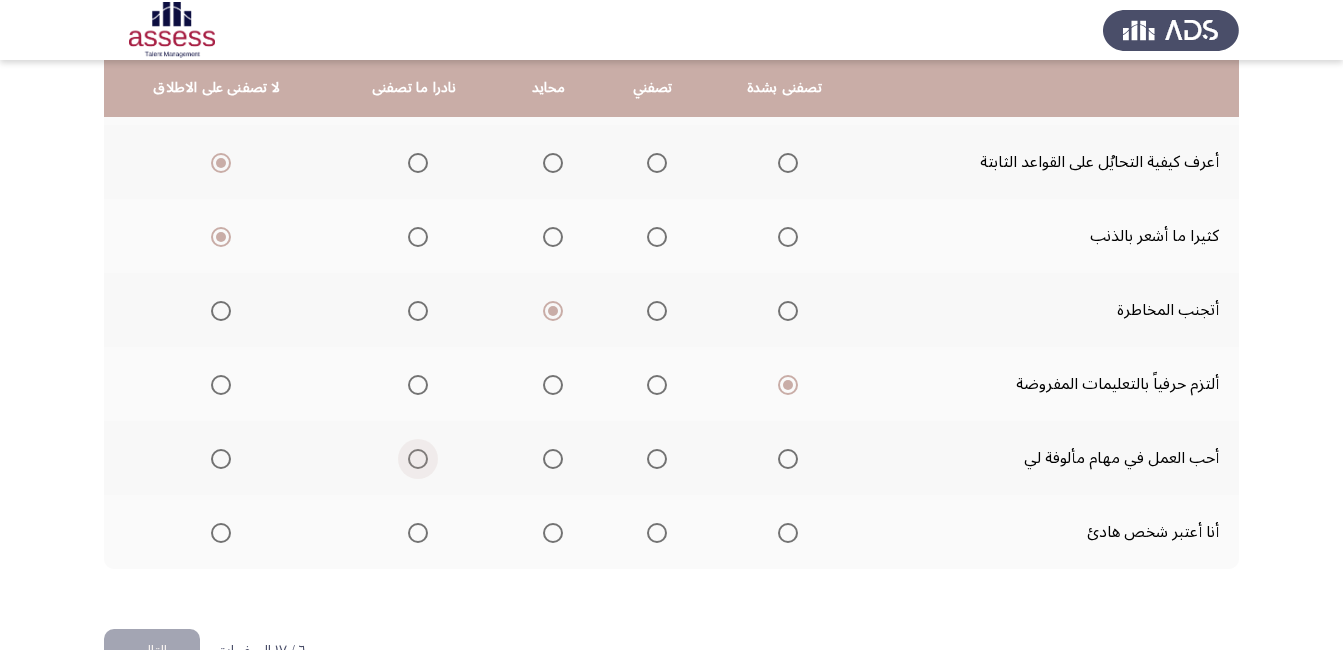 click at bounding box center [418, 459] 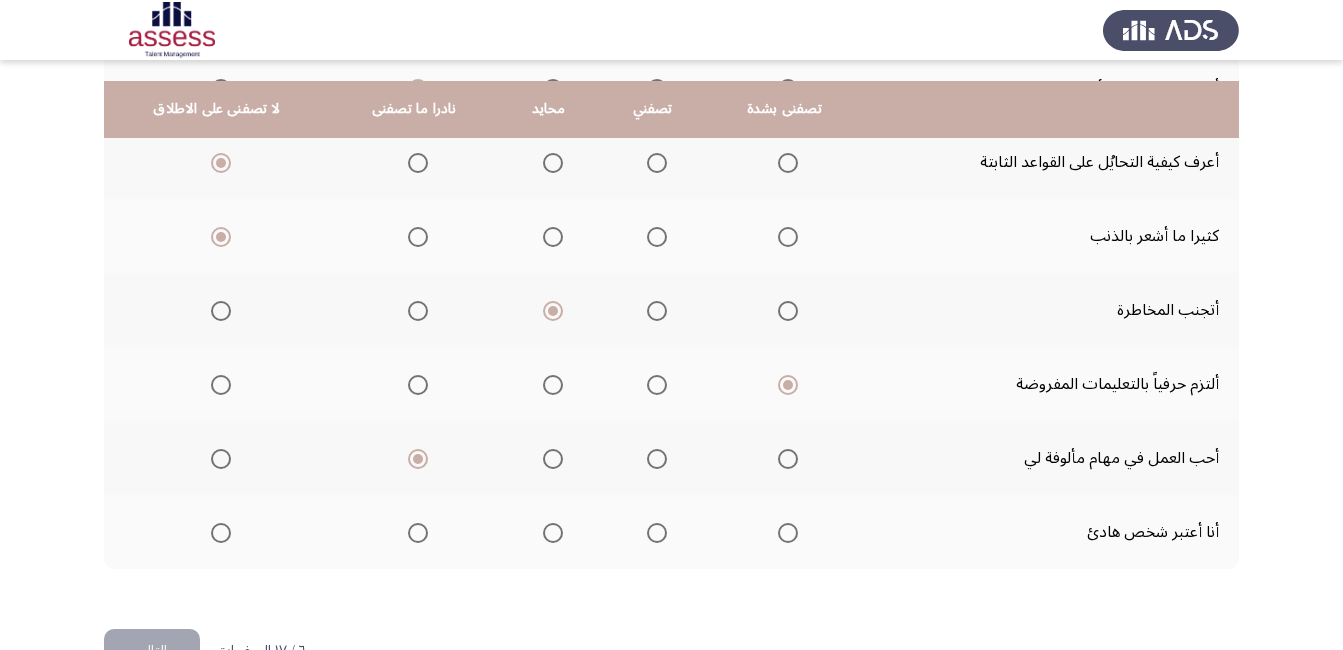 scroll, scrollTop: 559, scrollLeft: 0, axis: vertical 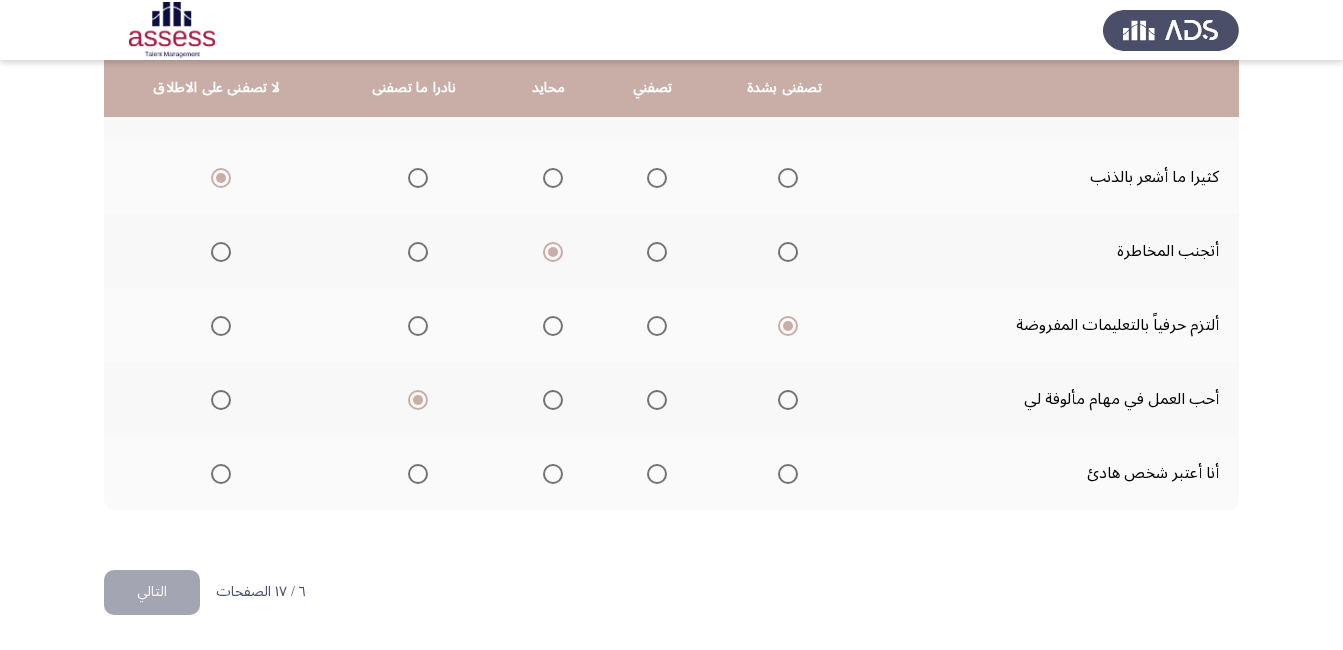 click at bounding box center [657, 474] 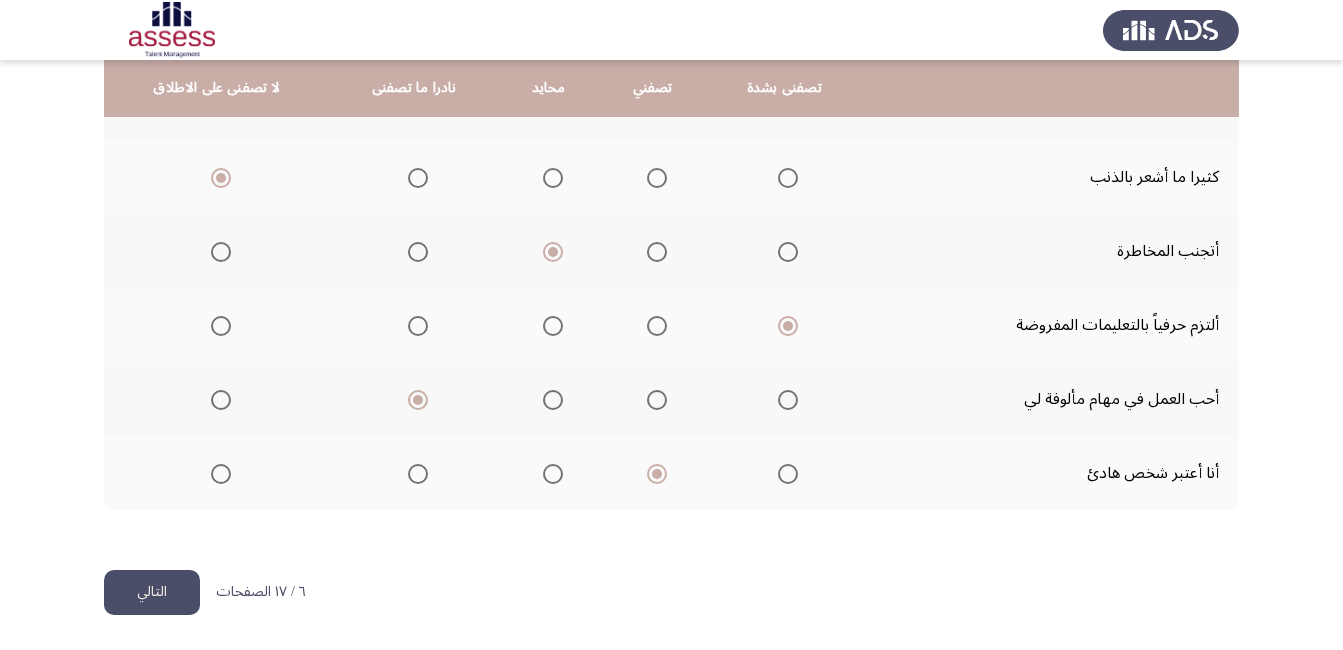 click on "التالي" 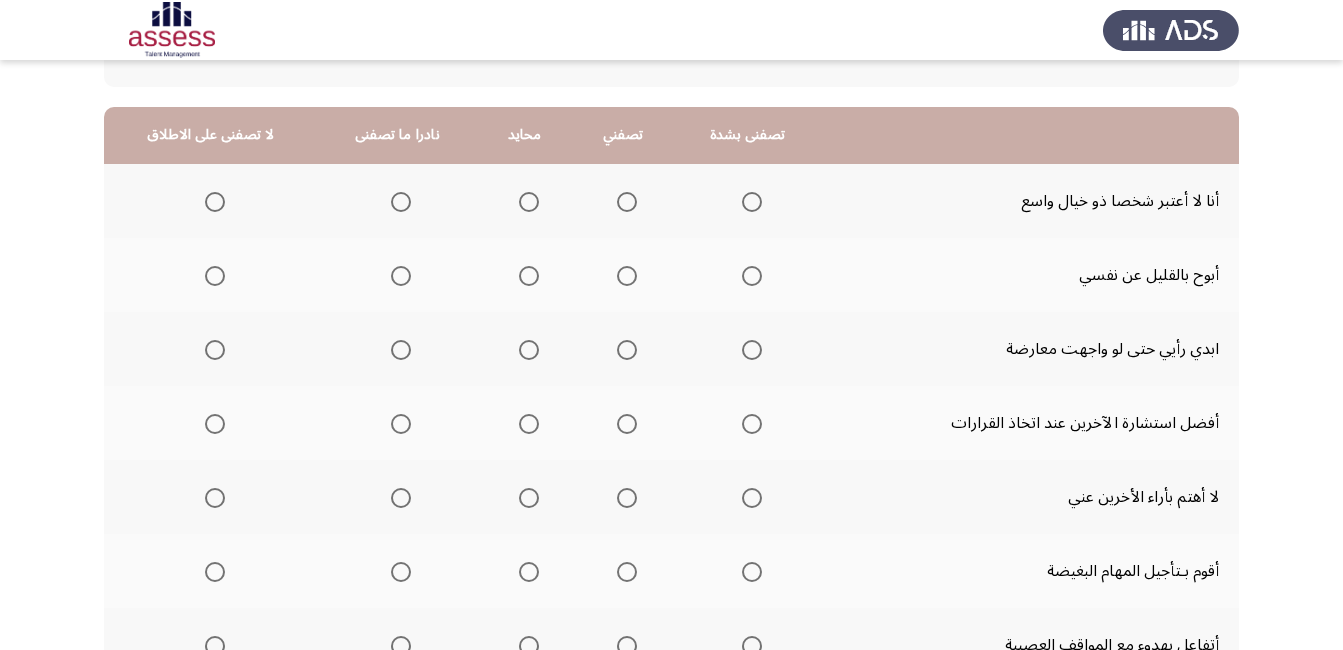 scroll, scrollTop: 200, scrollLeft: 0, axis: vertical 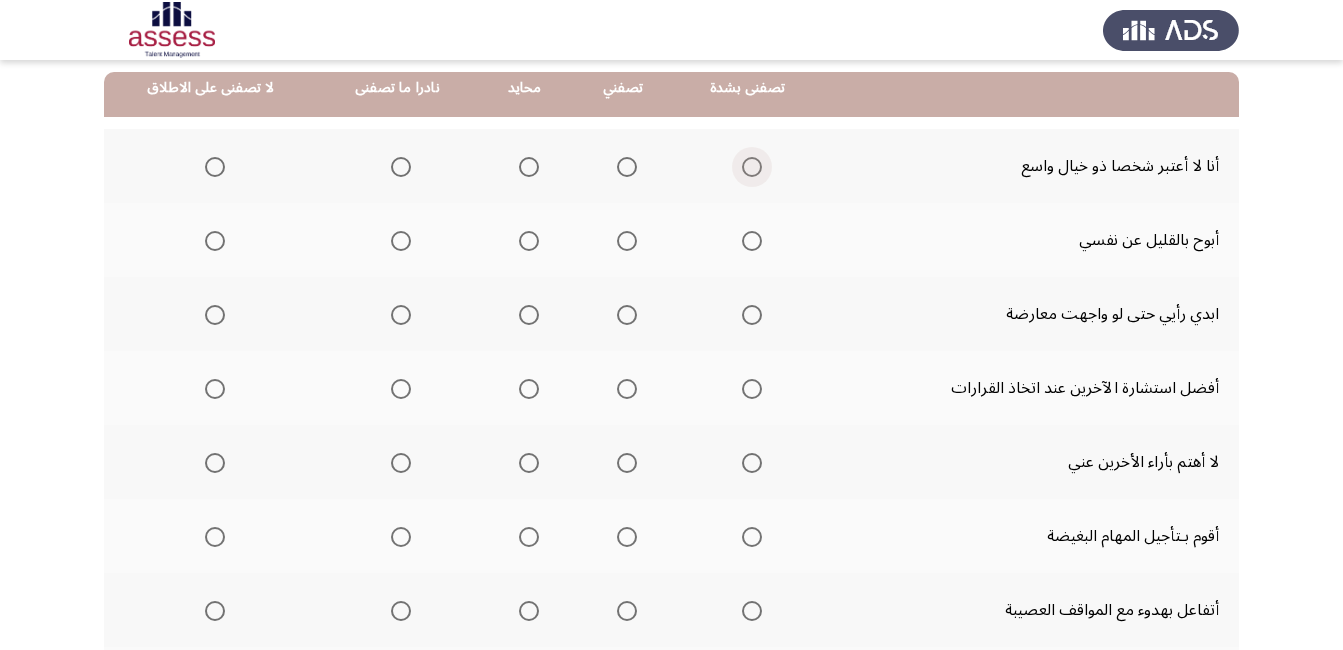 click at bounding box center (752, 167) 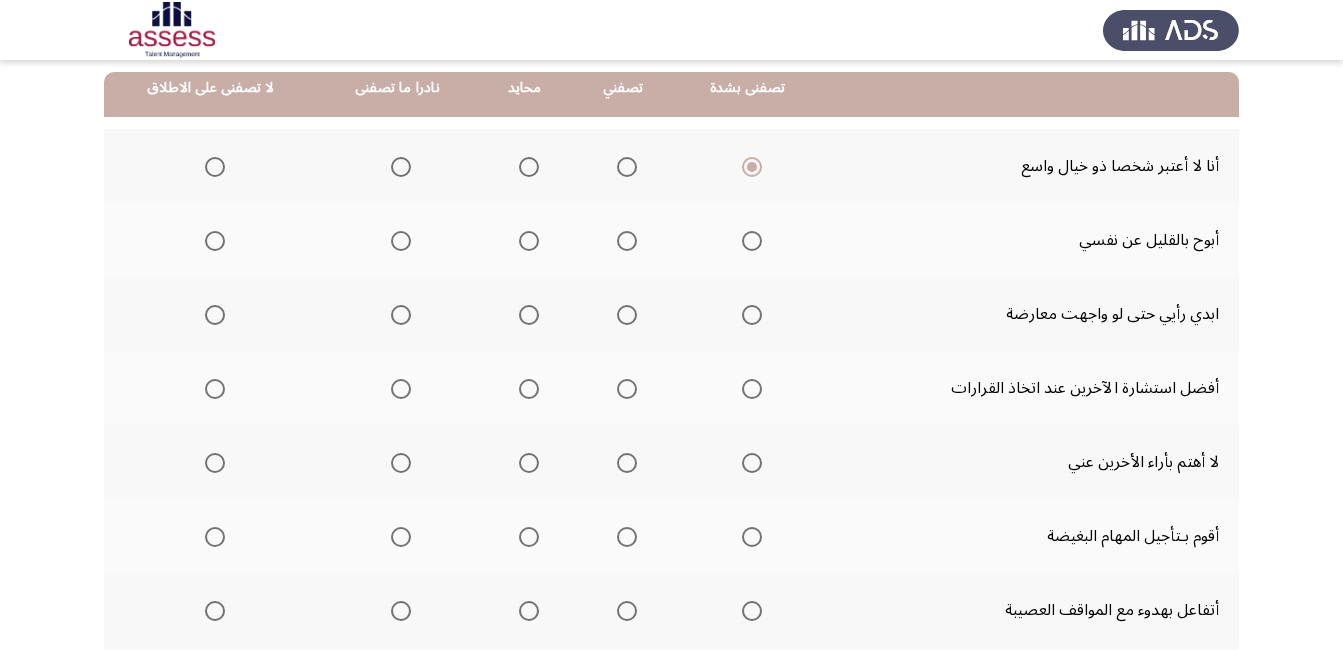 click at bounding box center [627, 241] 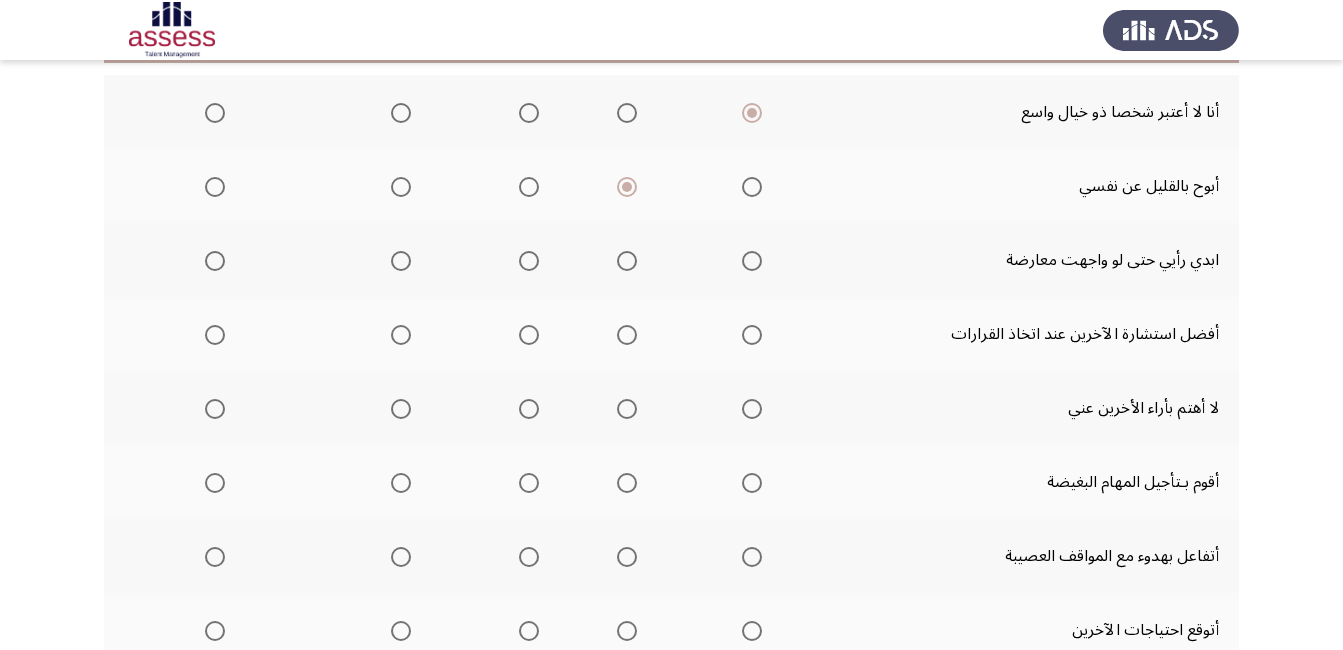 scroll, scrollTop: 300, scrollLeft: 0, axis: vertical 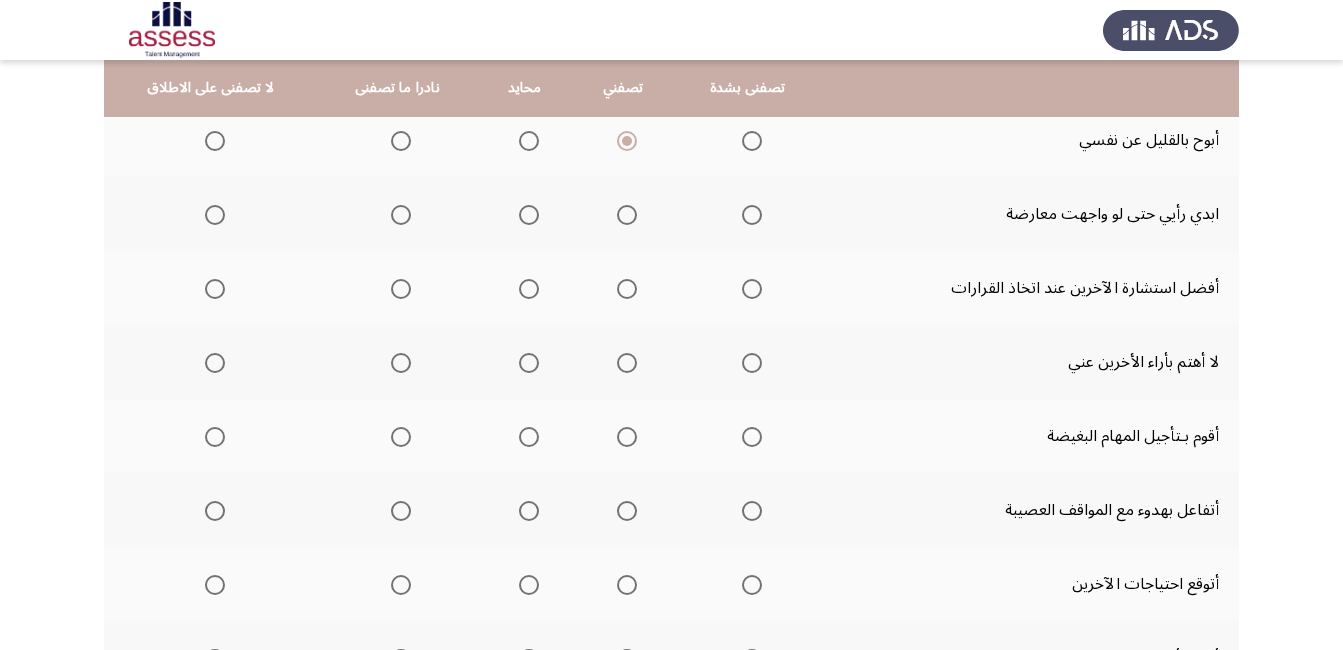 click at bounding box center (752, 215) 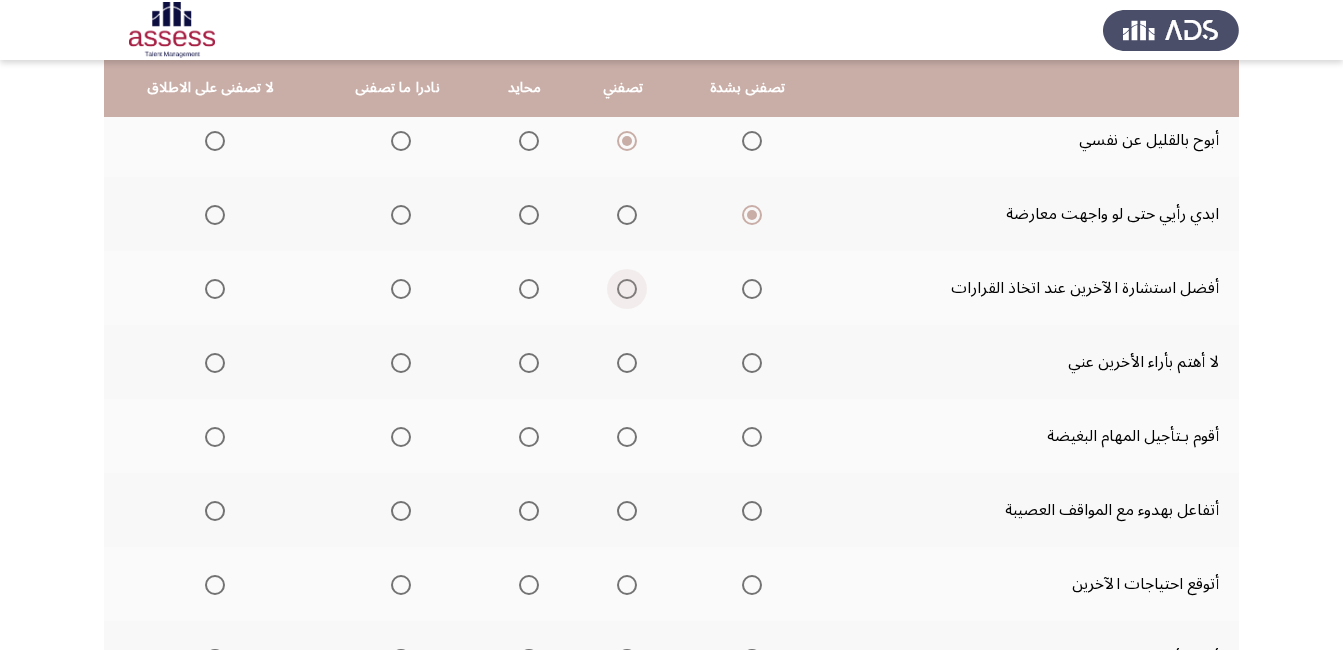 click at bounding box center [627, 289] 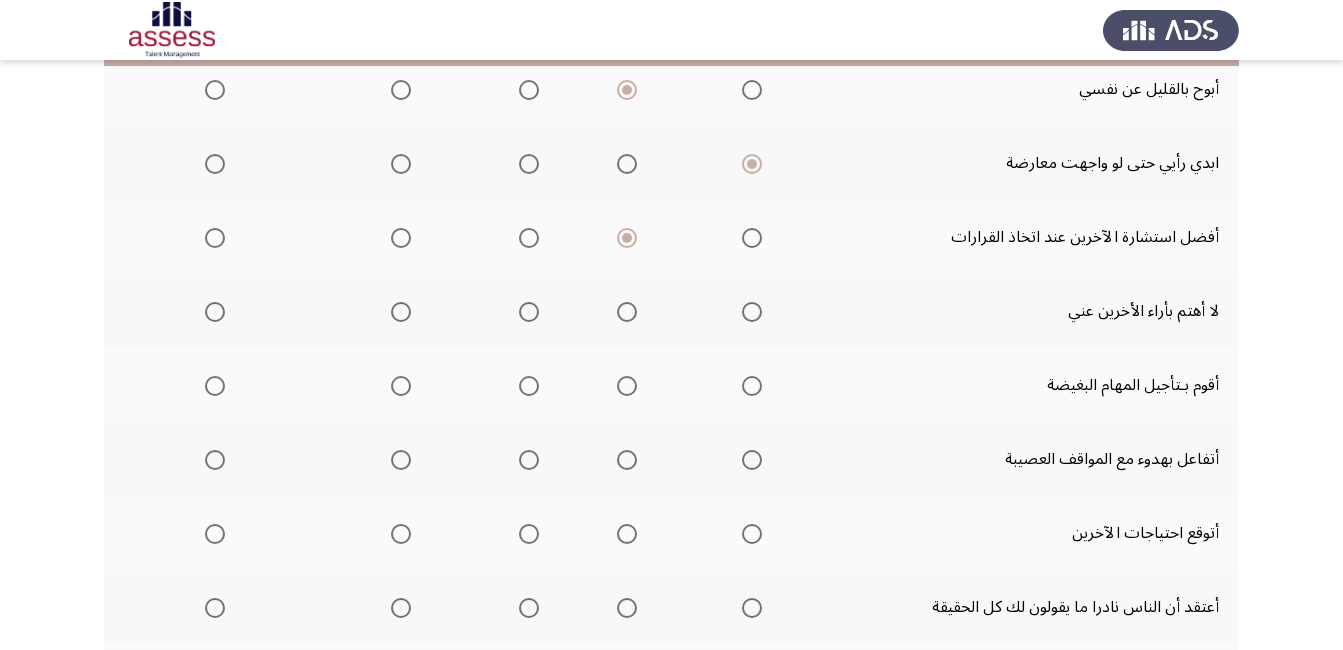scroll, scrollTop: 400, scrollLeft: 0, axis: vertical 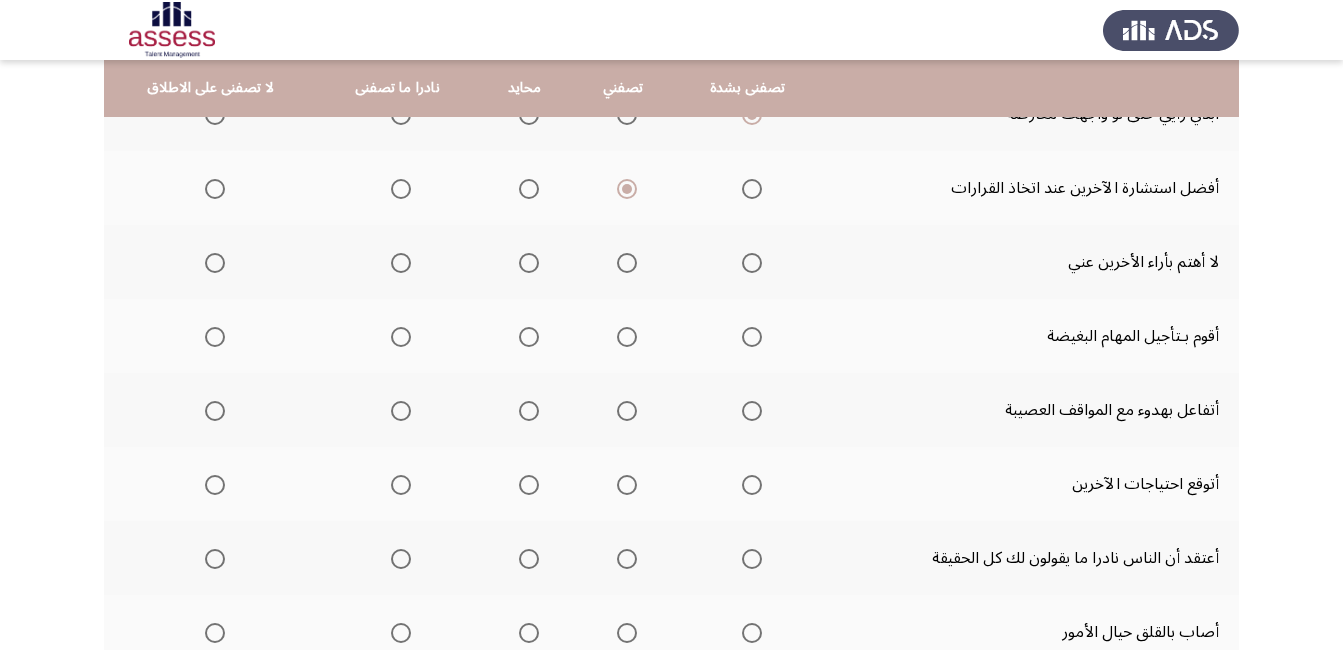 click at bounding box center [627, 263] 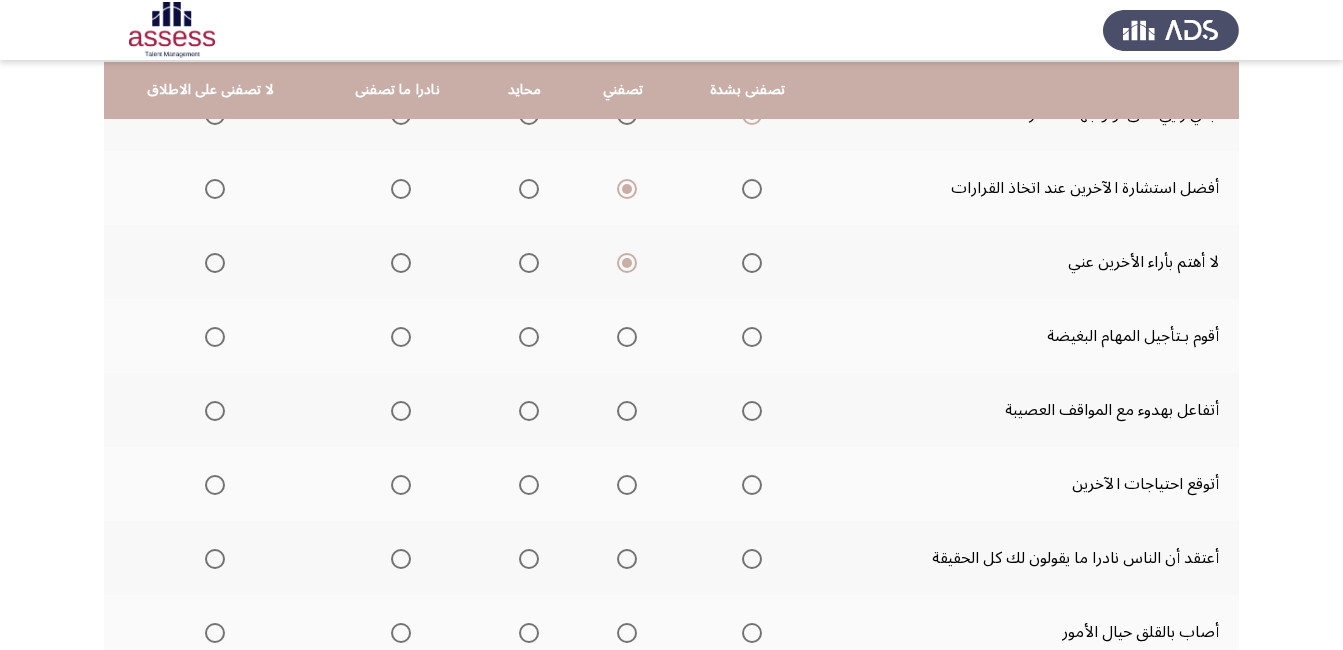 scroll, scrollTop: 500, scrollLeft: 0, axis: vertical 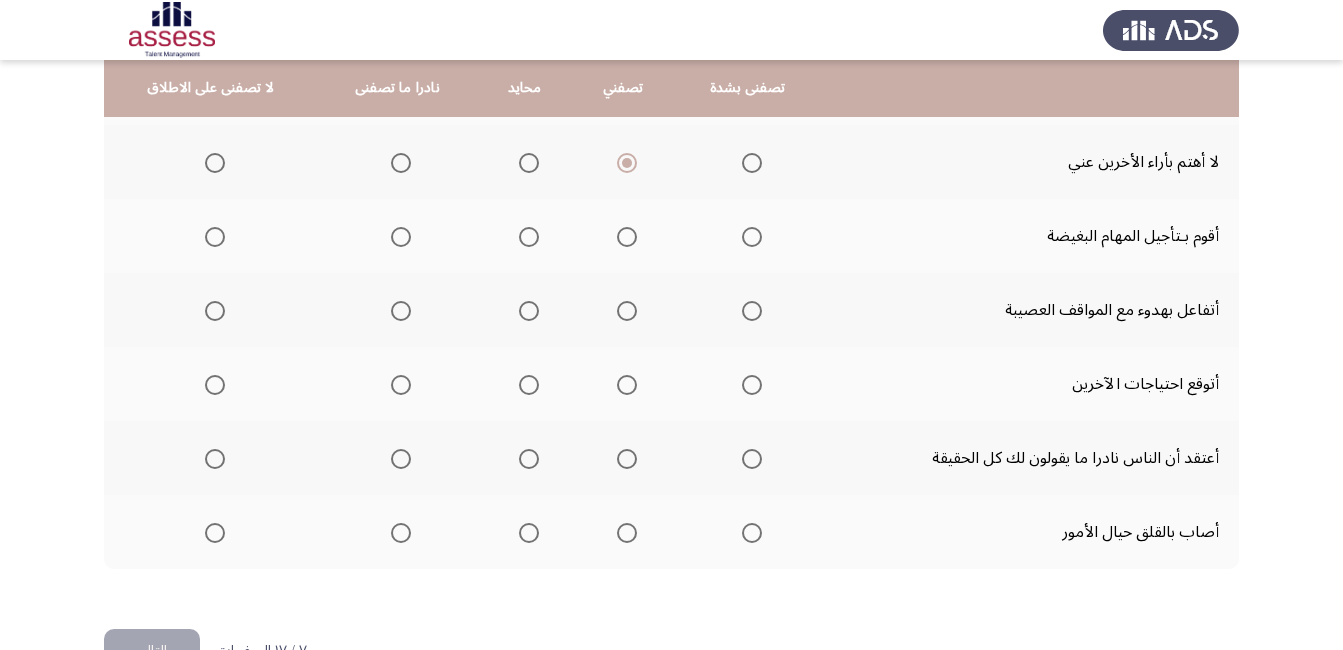 click at bounding box center [215, 237] 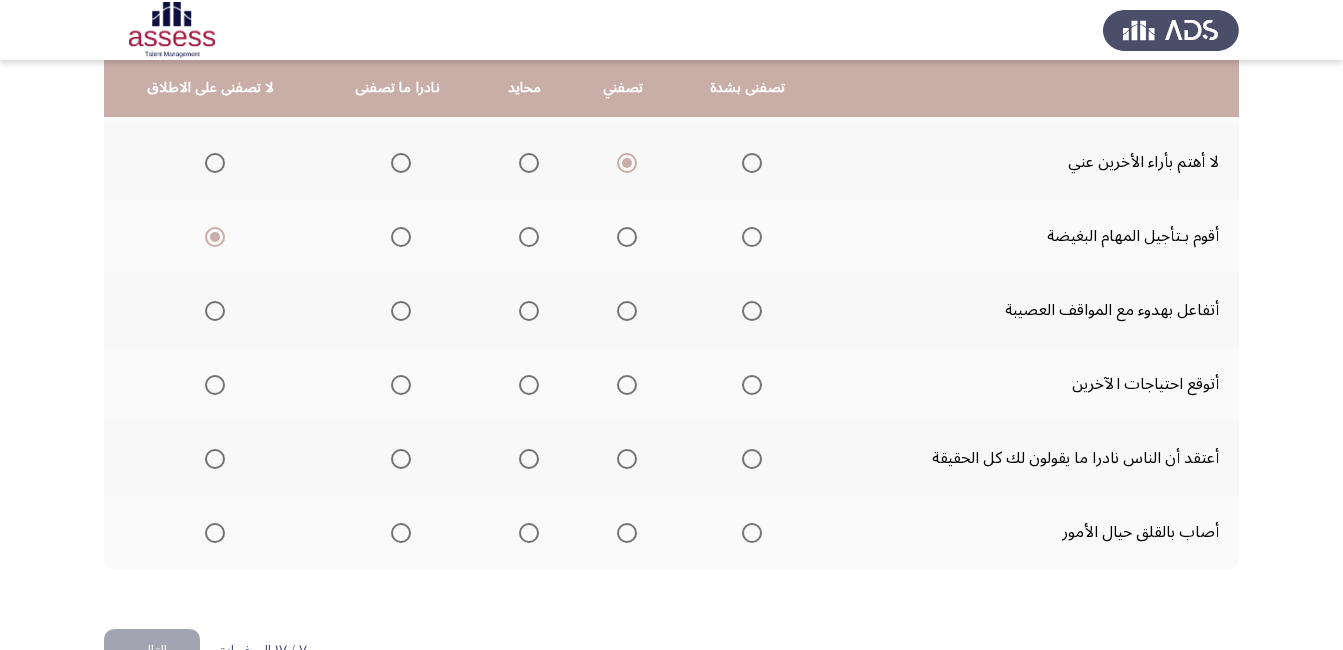 click at bounding box center (752, 311) 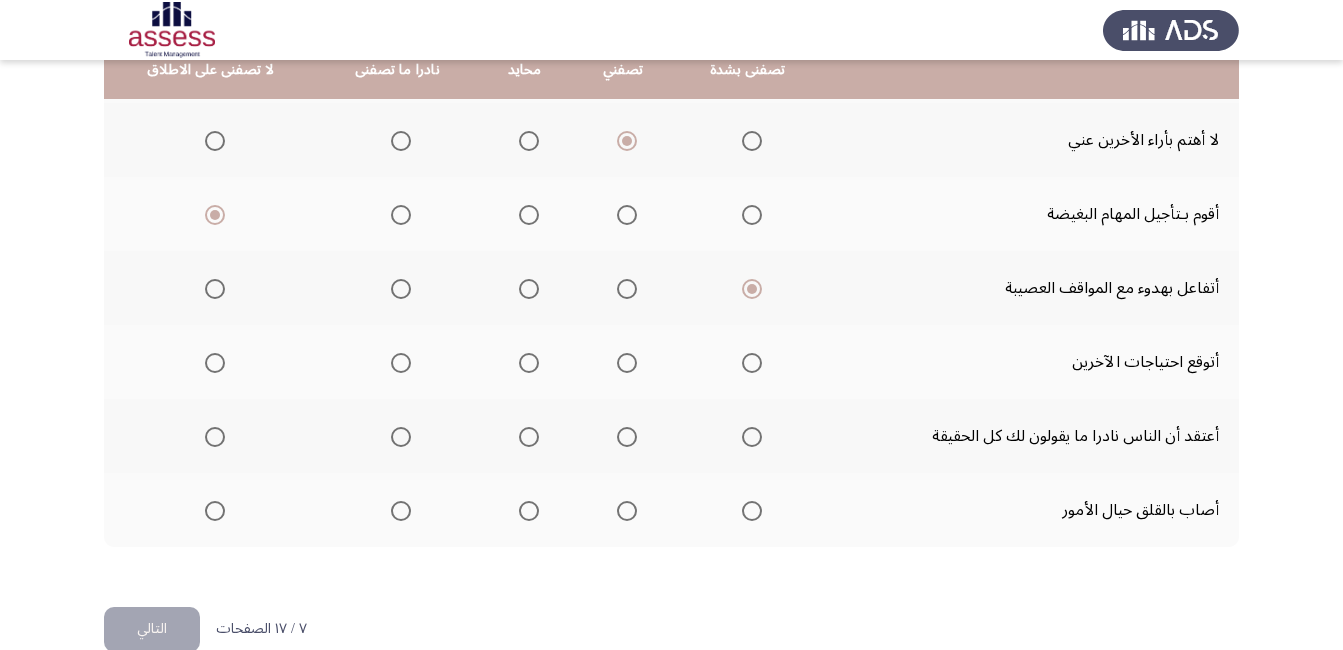 scroll, scrollTop: 559, scrollLeft: 0, axis: vertical 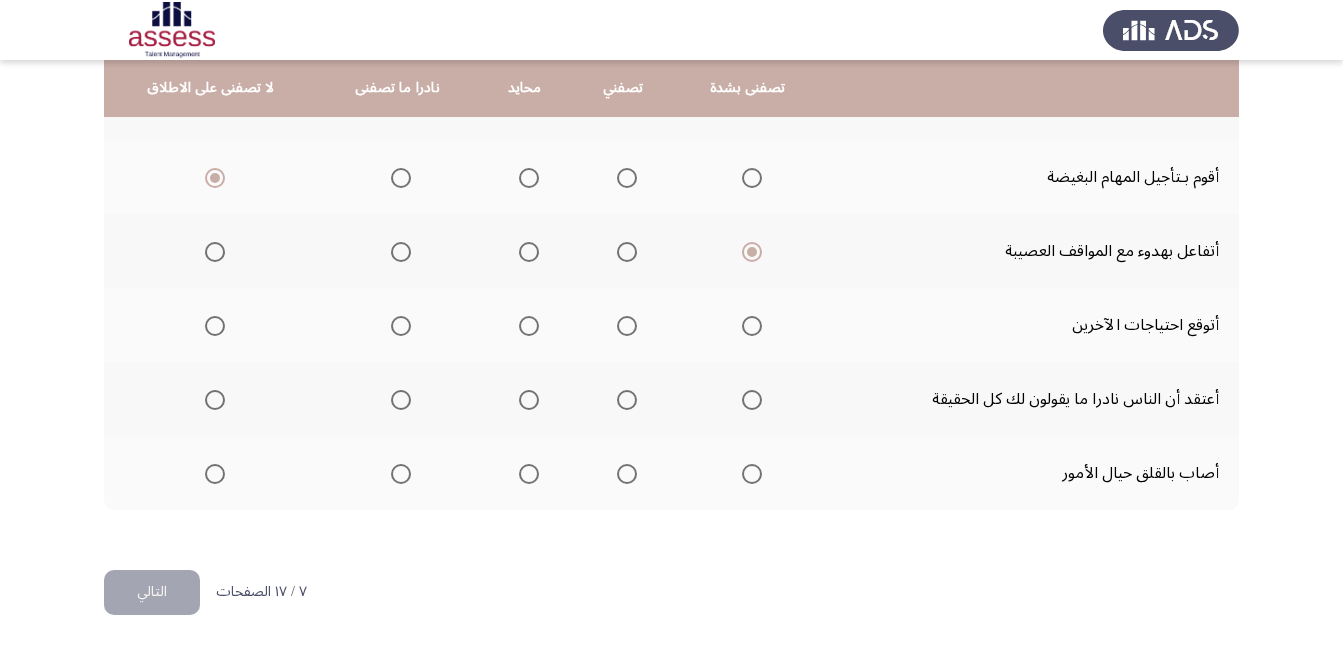 click at bounding box center (401, 326) 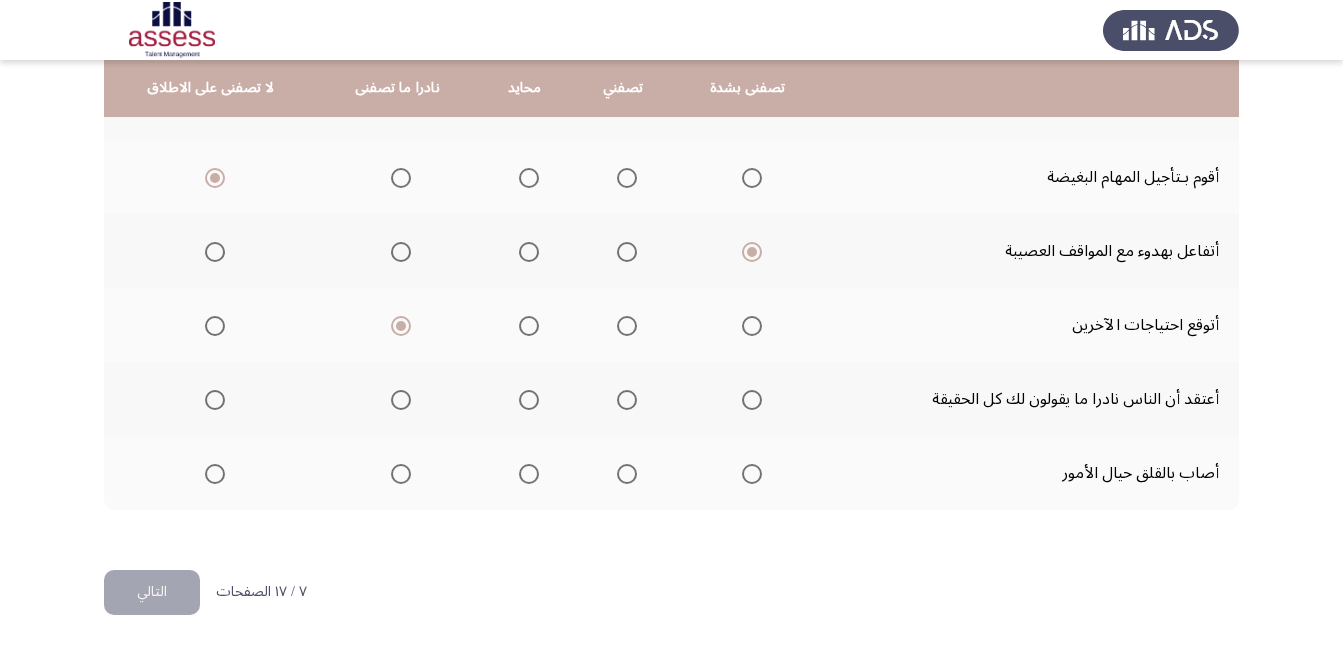 click at bounding box center [525, 400] 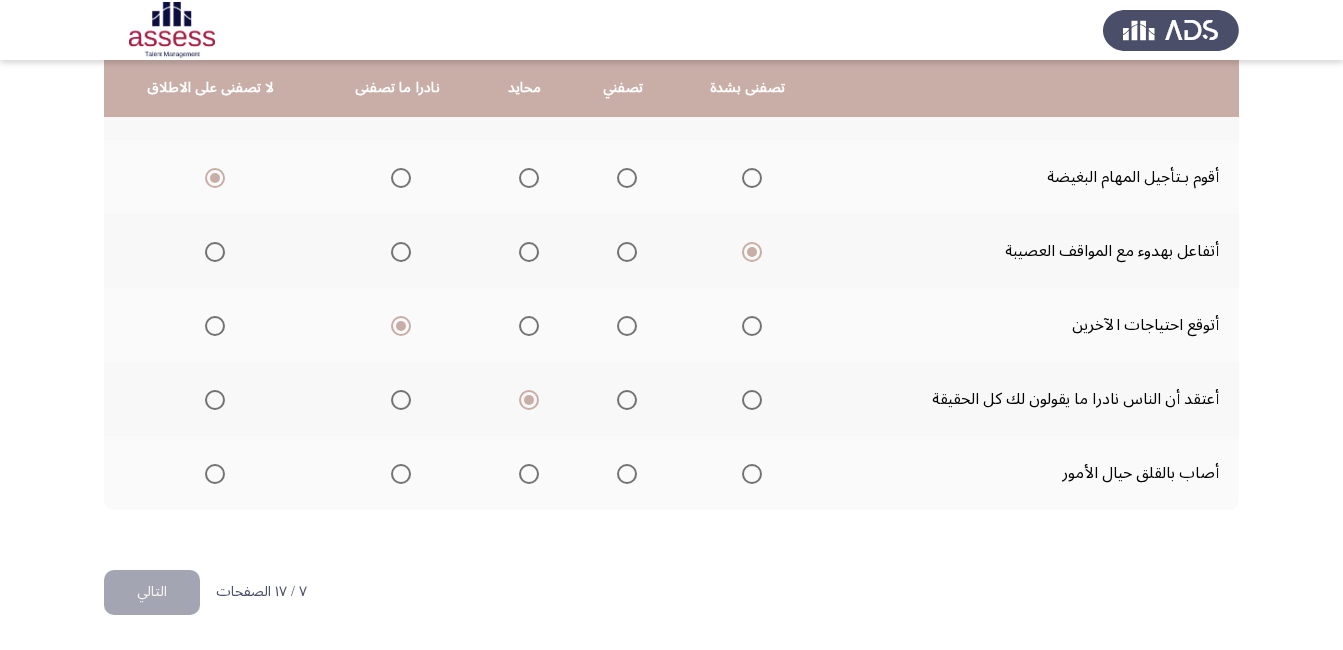 click at bounding box center [401, 474] 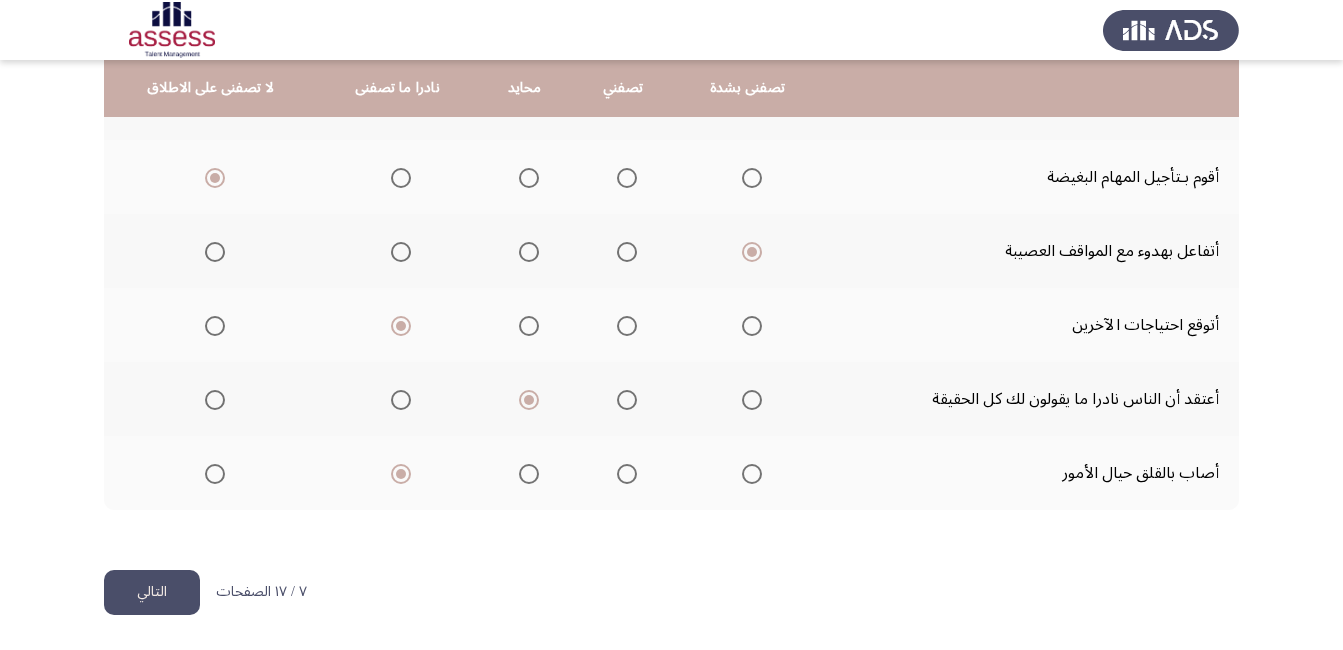 click on "التالي" 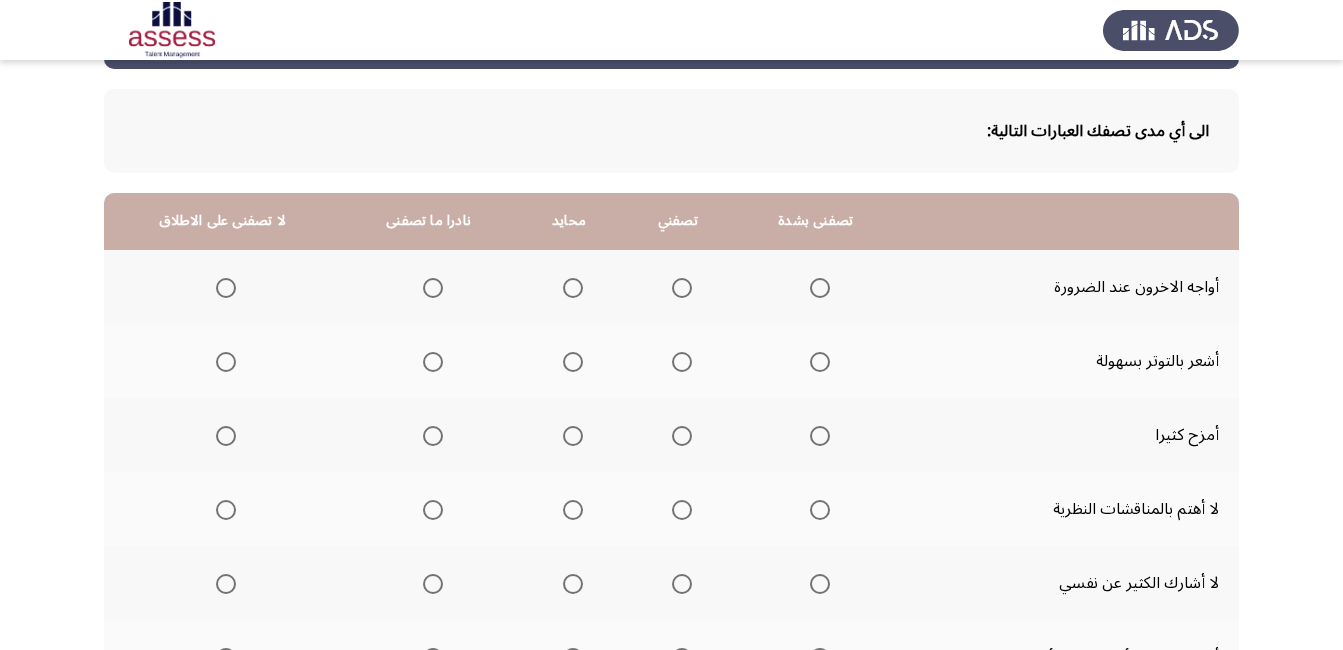 scroll, scrollTop: 200, scrollLeft: 0, axis: vertical 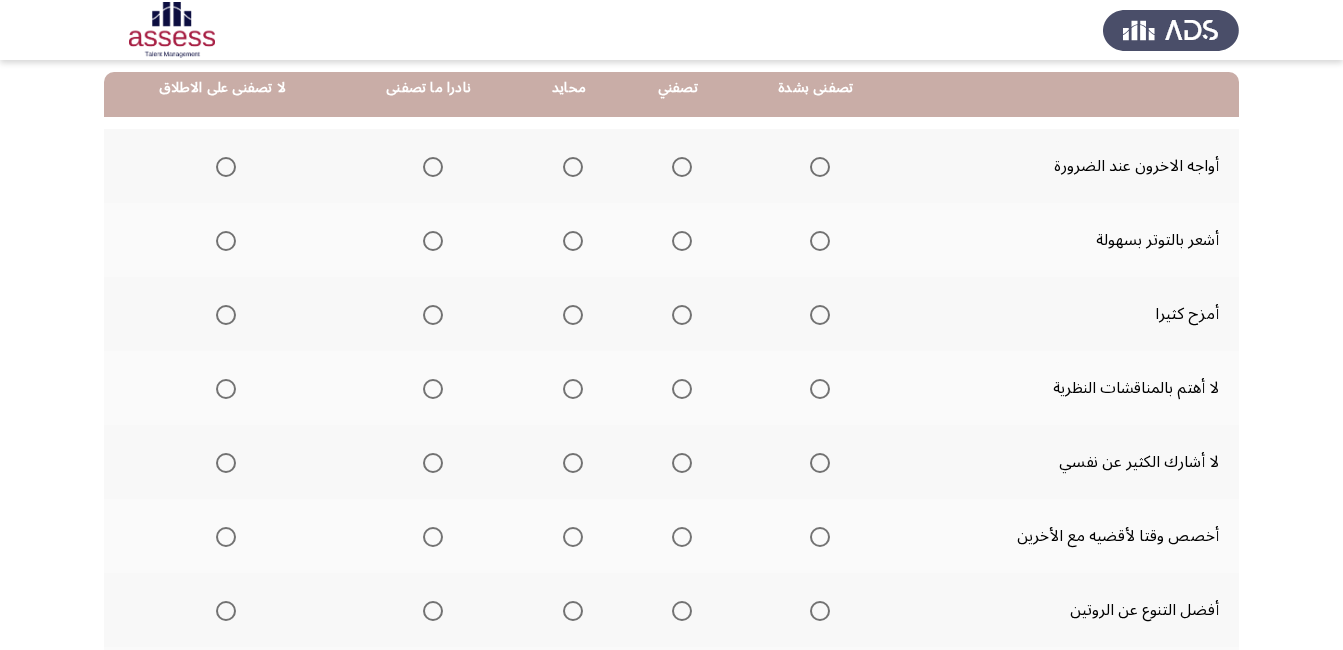 click at bounding box center [682, 167] 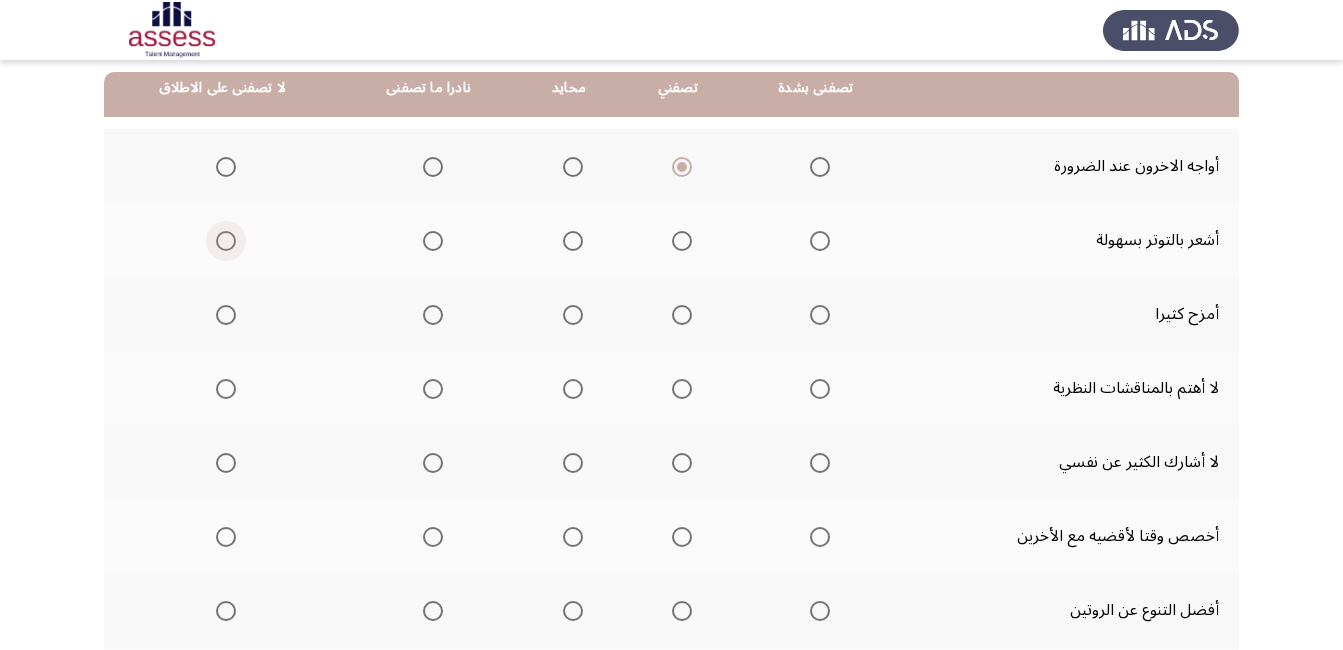 click at bounding box center [226, 241] 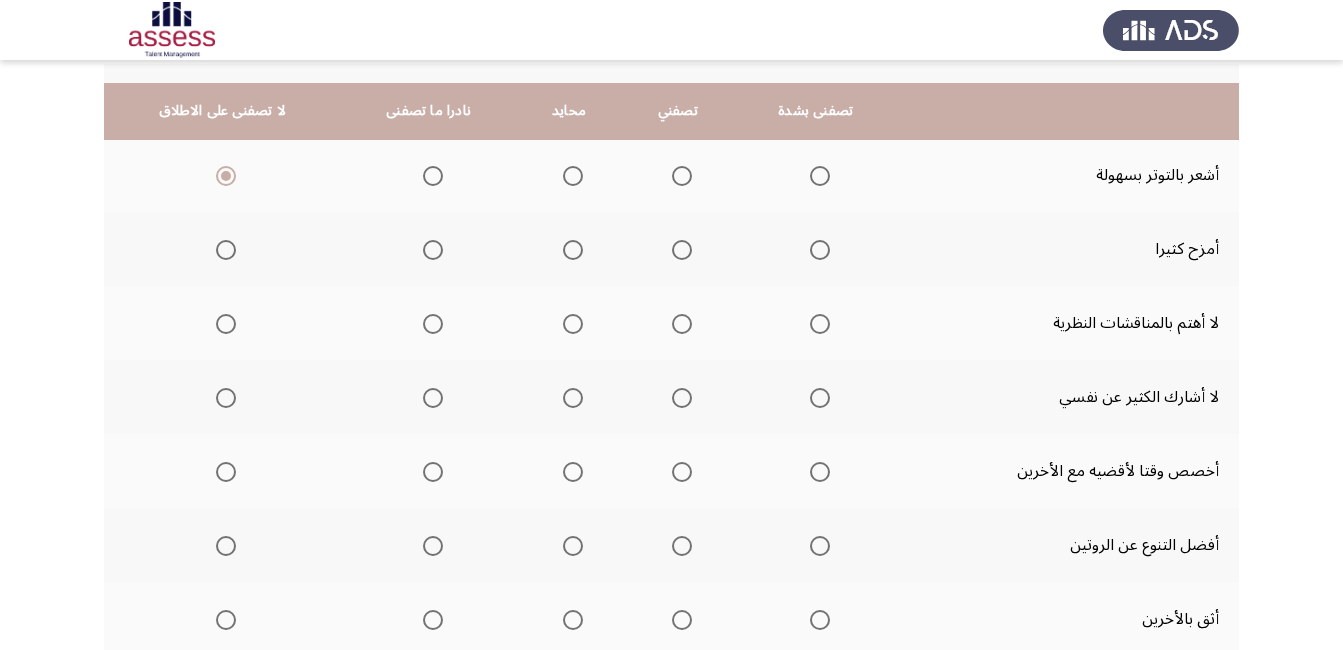 scroll, scrollTop: 300, scrollLeft: 0, axis: vertical 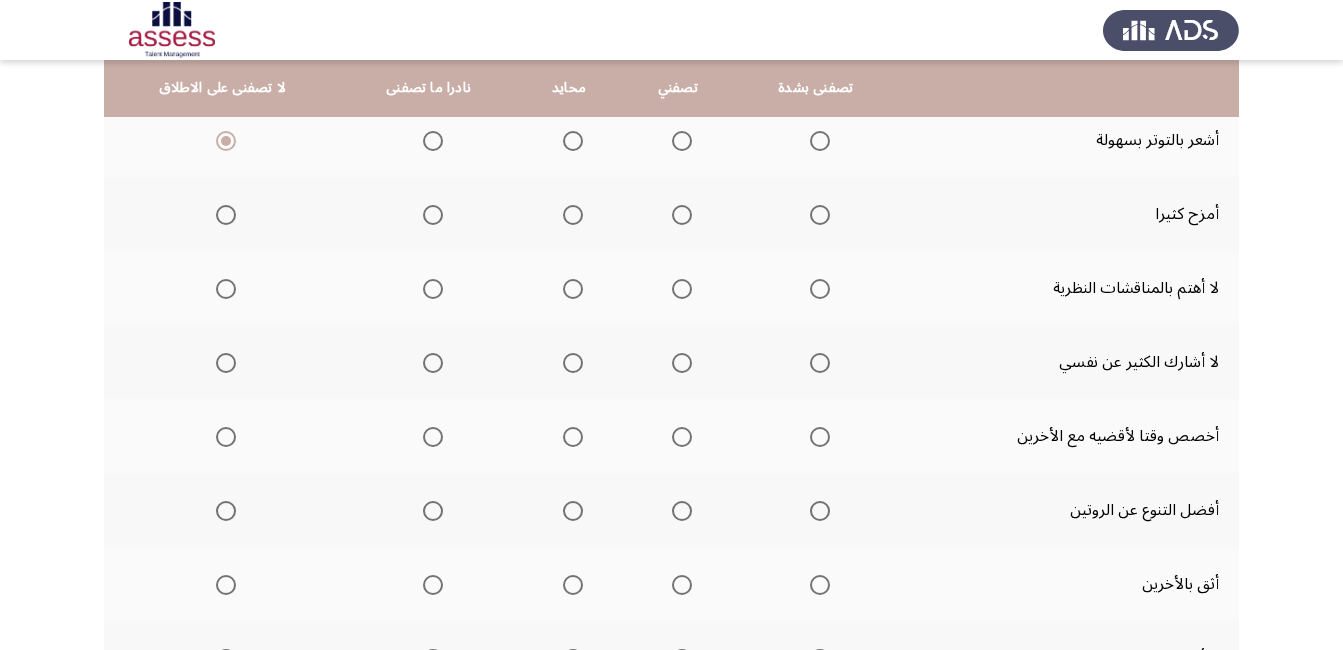click at bounding box center (573, 215) 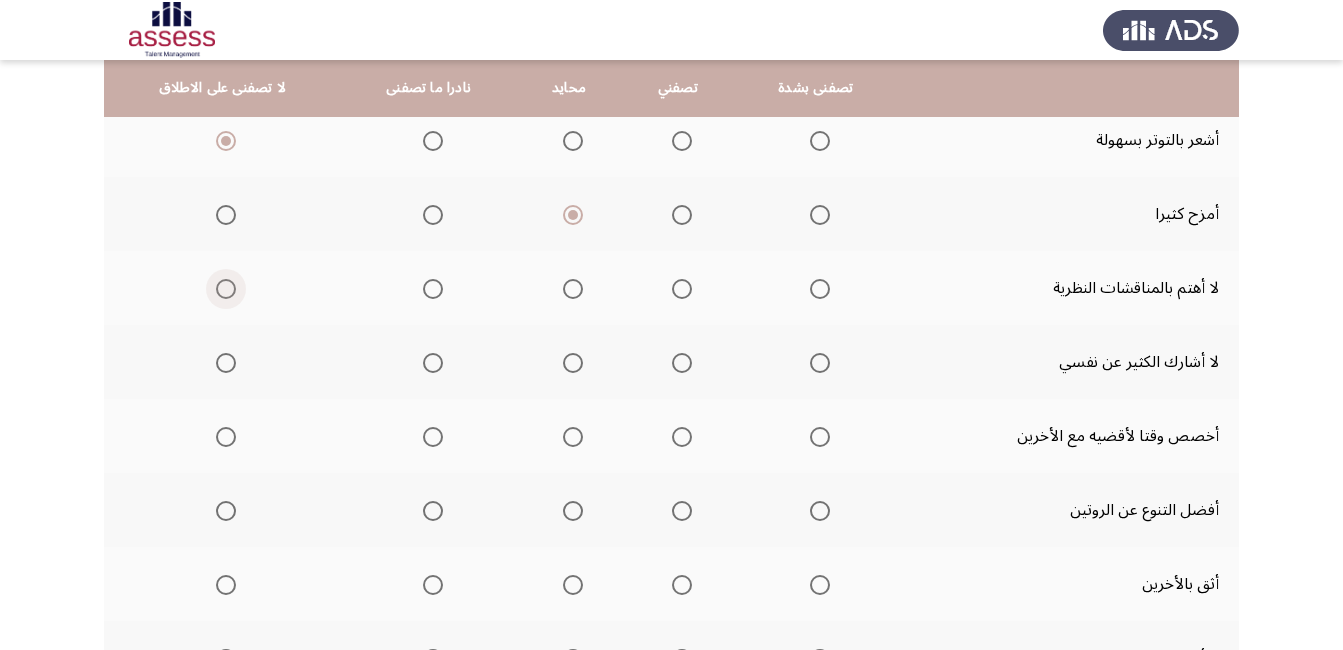 click at bounding box center [226, 289] 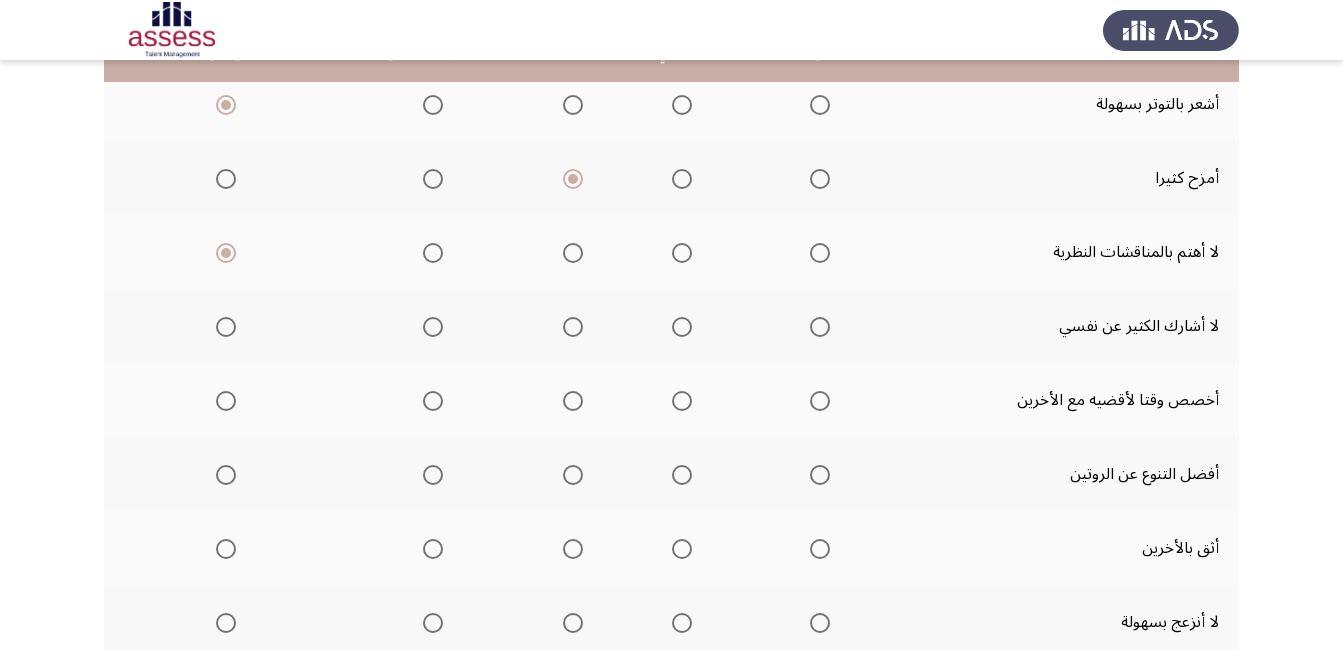 scroll, scrollTop: 400, scrollLeft: 0, axis: vertical 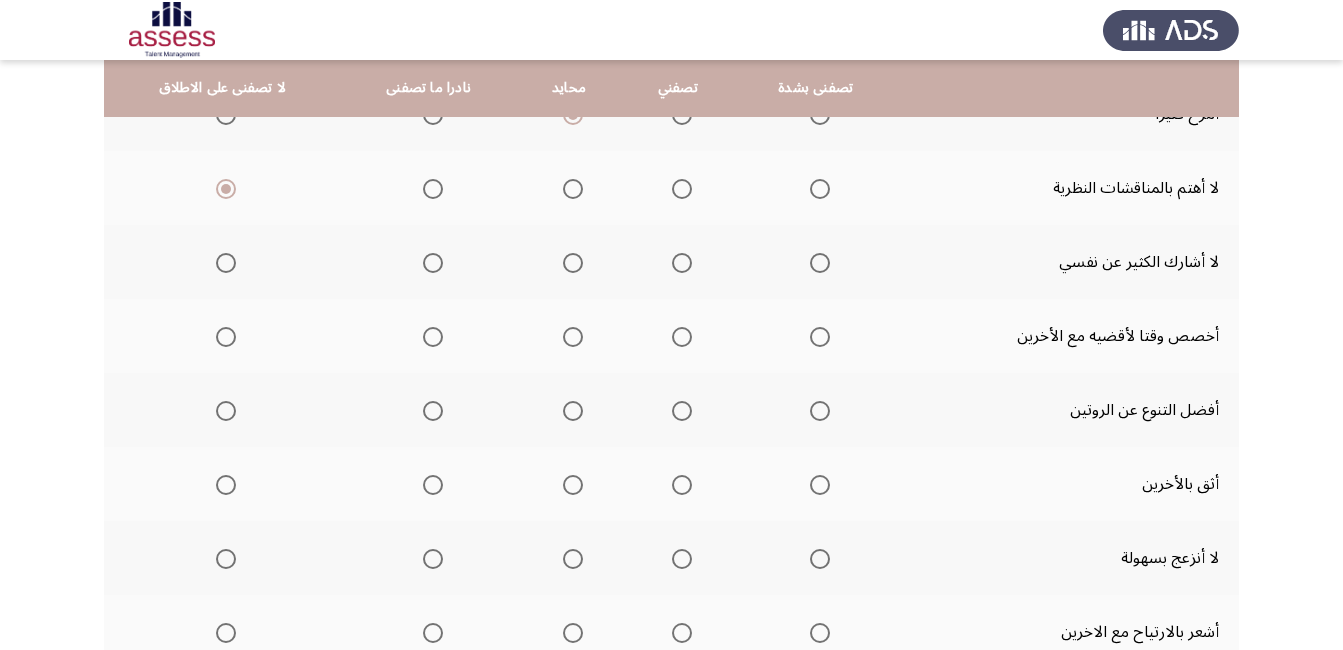 click at bounding box center [573, 263] 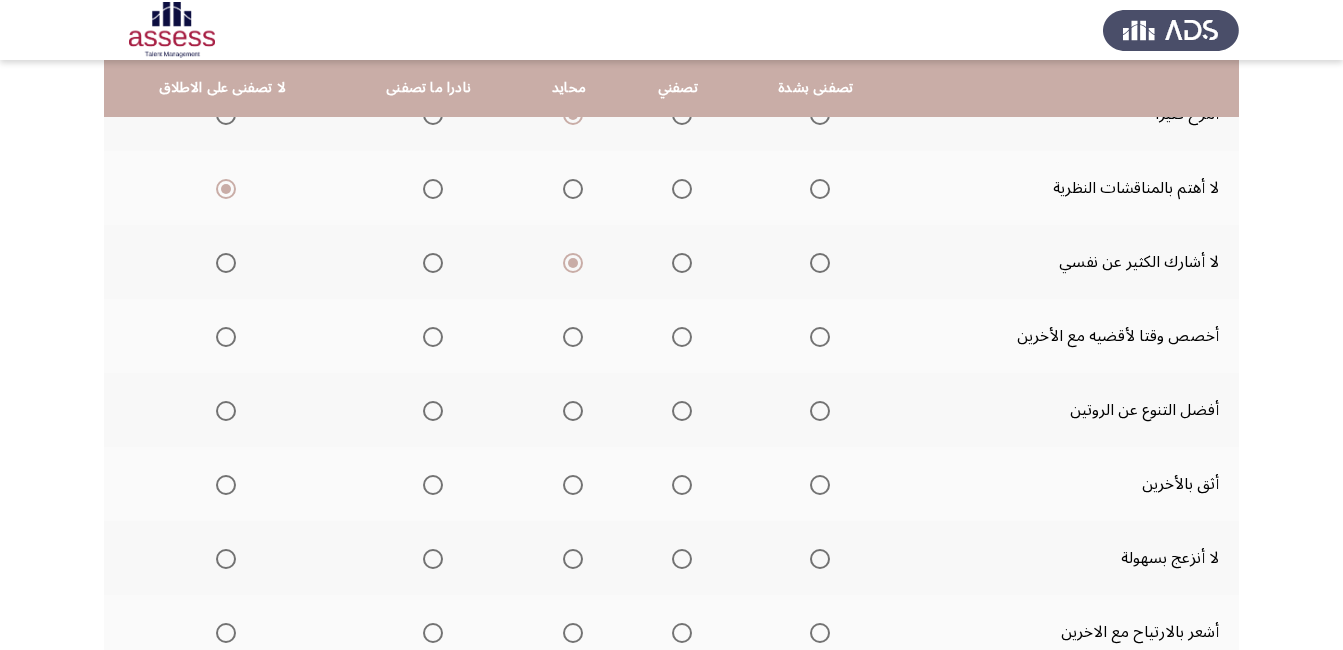 click at bounding box center (573, 337) 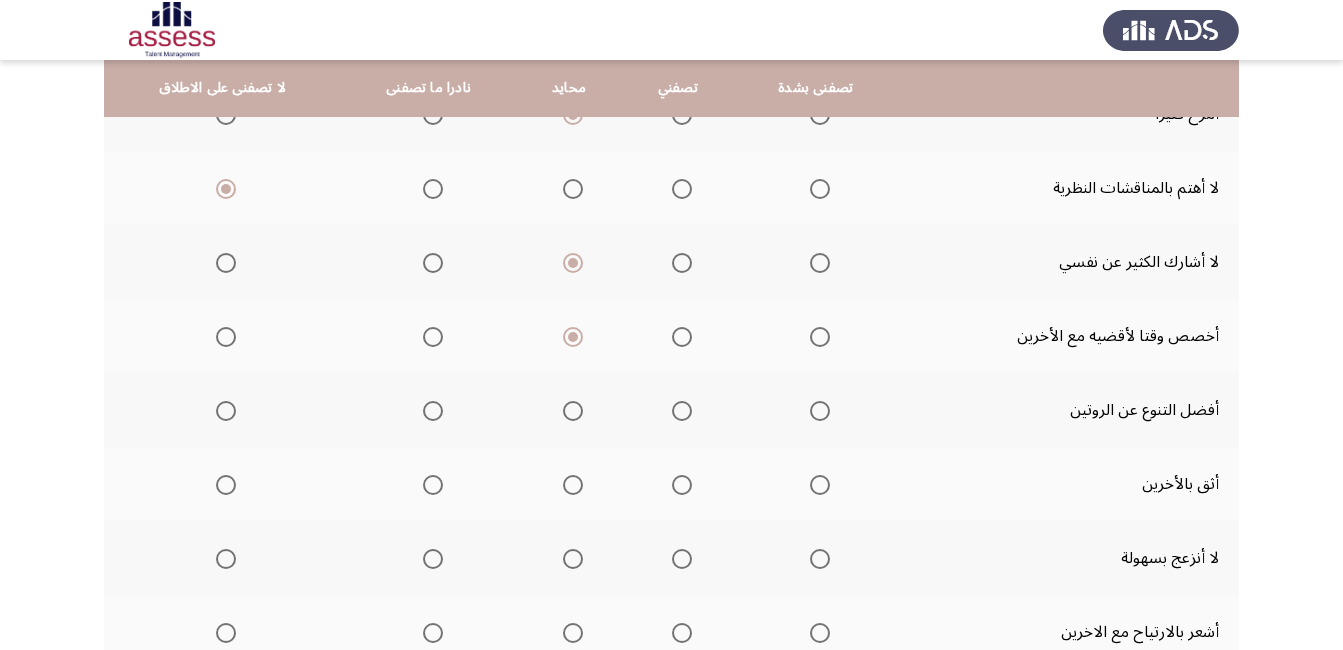 click at bounding box center [573, 411] 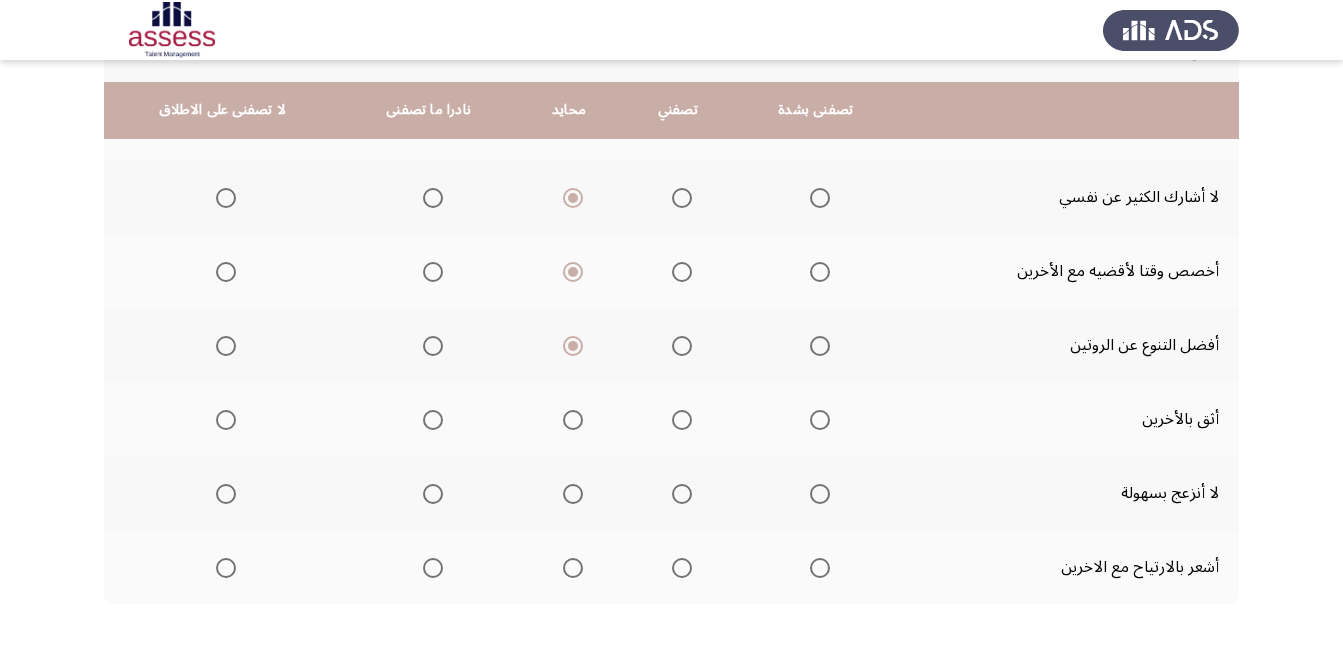 scroll, scrollTop: 500, scrollLeft: 0, axis: vertical 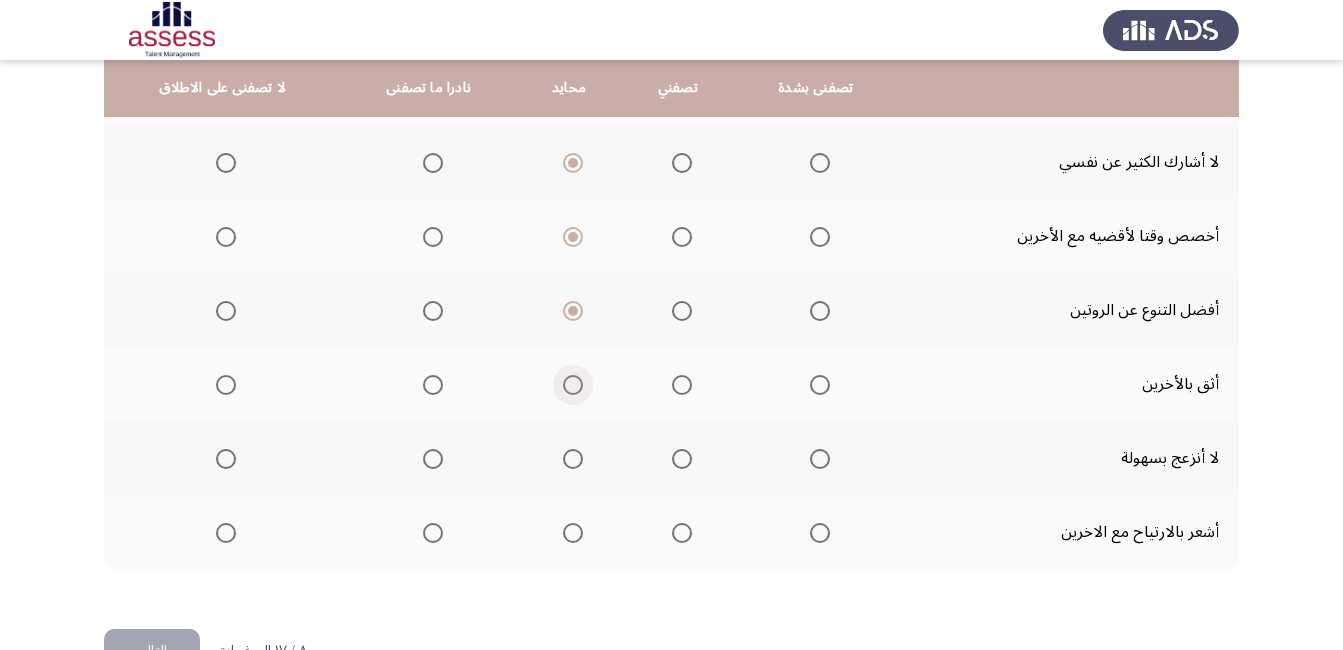 click at bounding box center (573, 385) 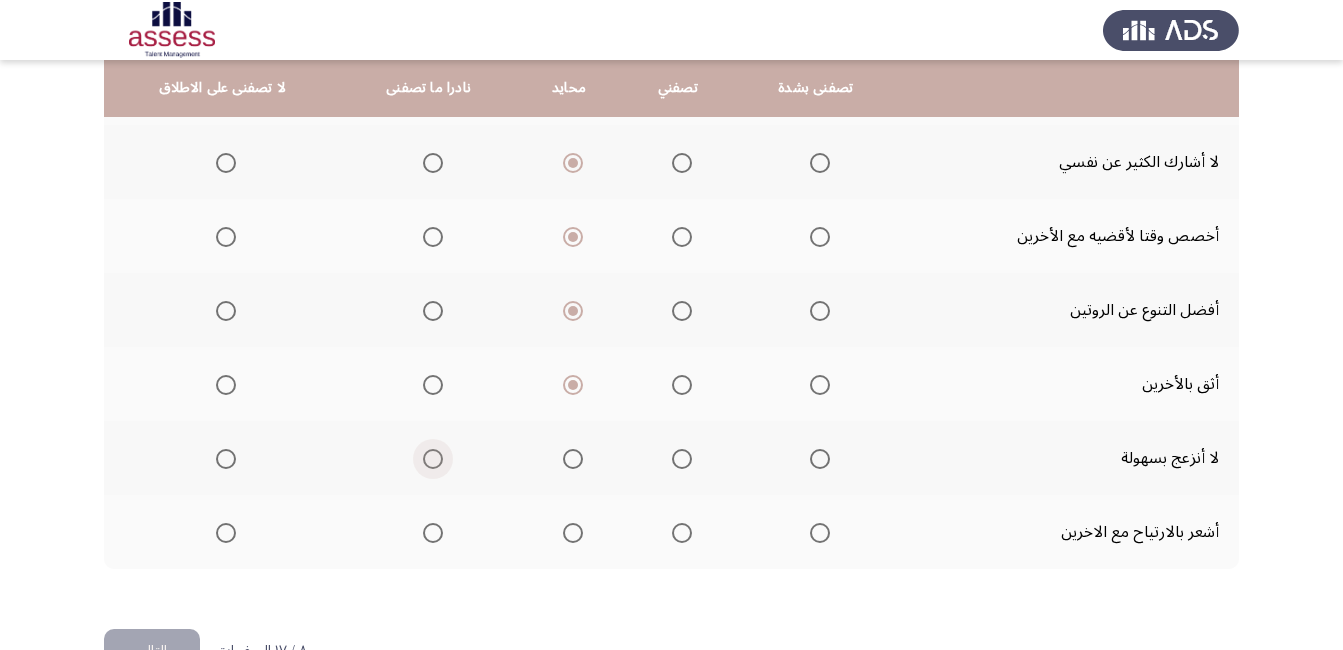 click at bounding box center [429, 459] 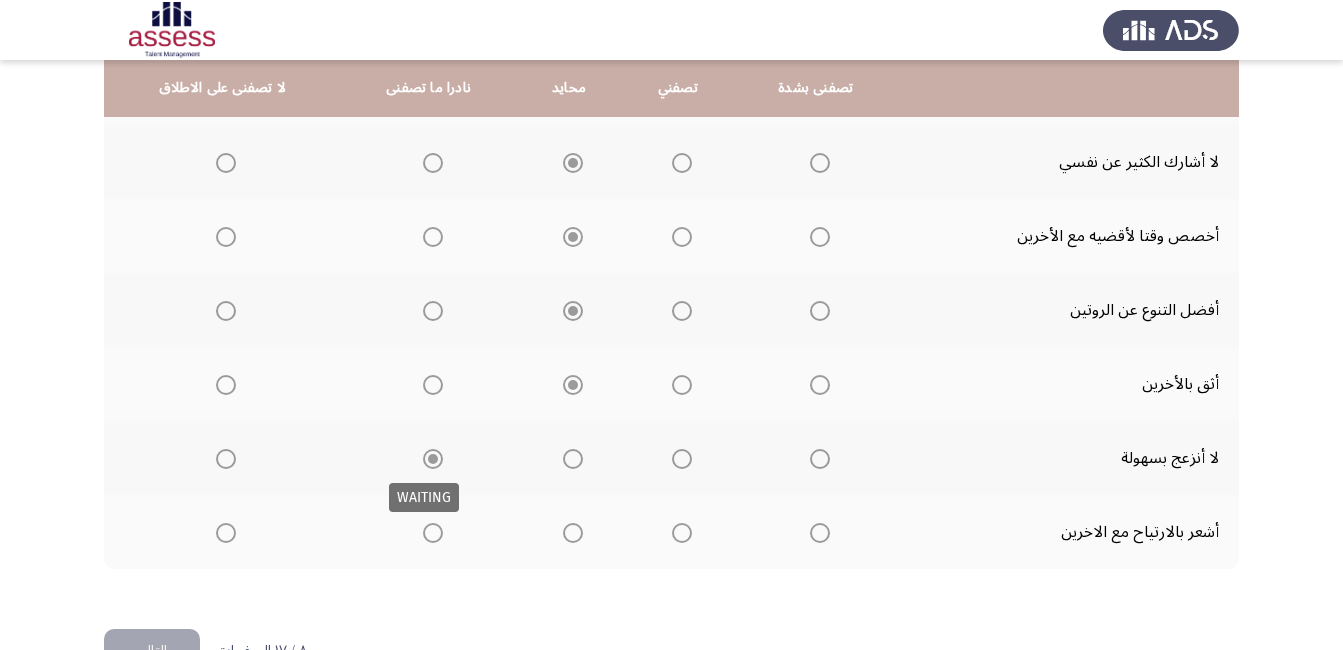 click at bounding box center (433, 459) 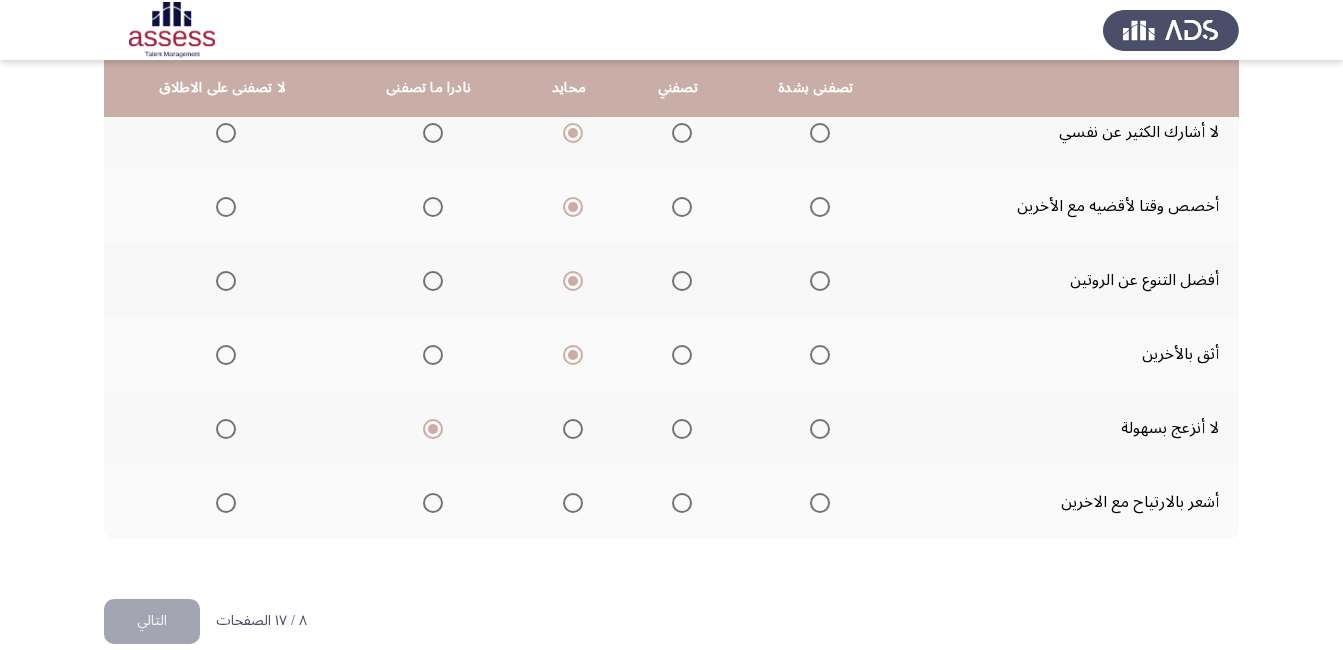 scroll, scrollTop: 559, scrollLeft: 0, axis: vertical 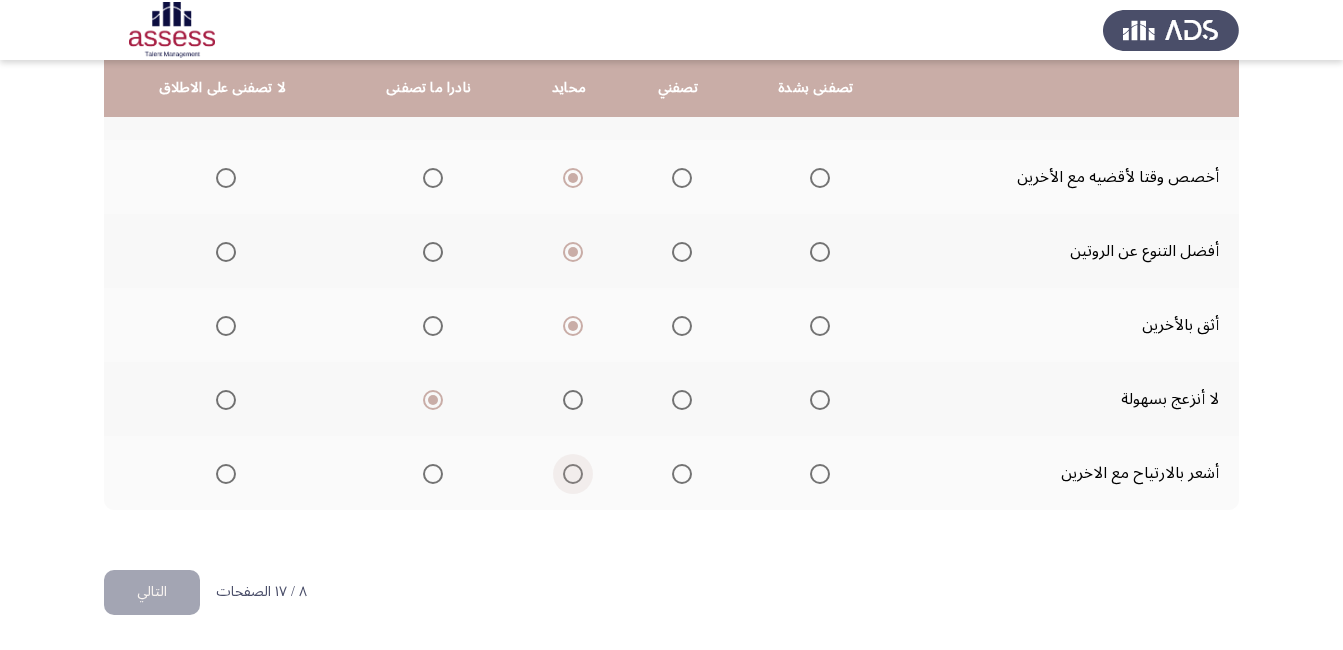 click at bounding box center [573, 474] 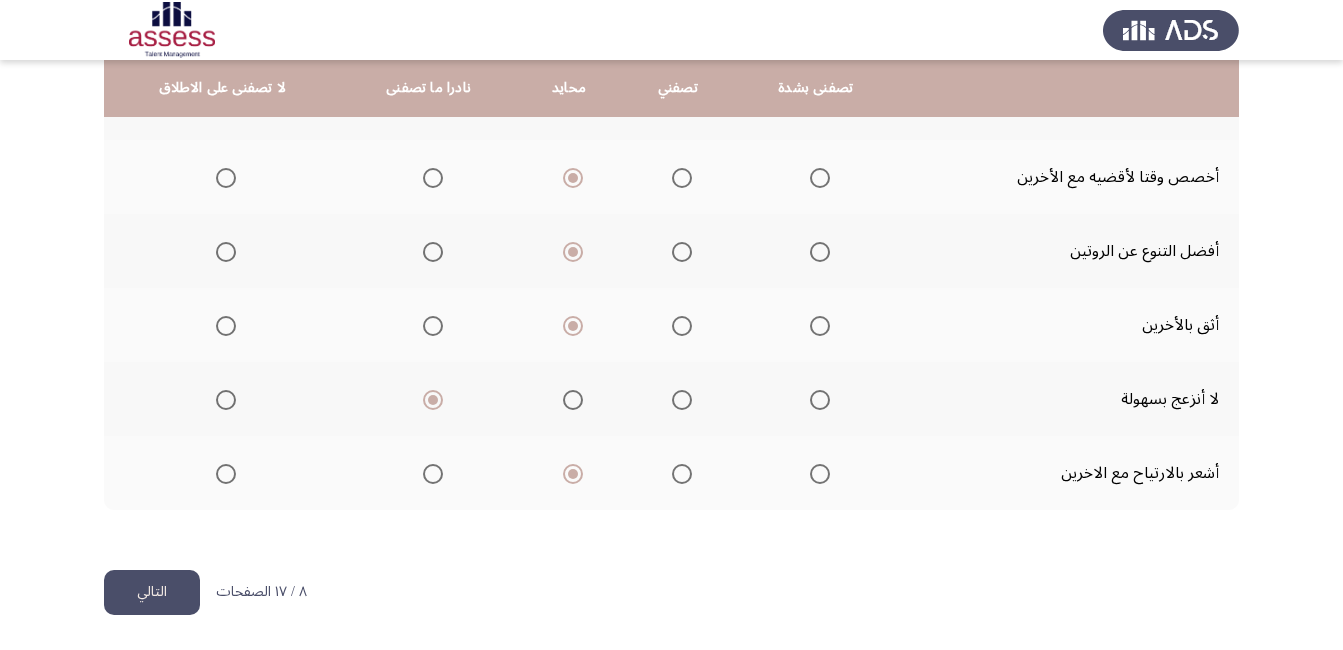 click on "التالي" 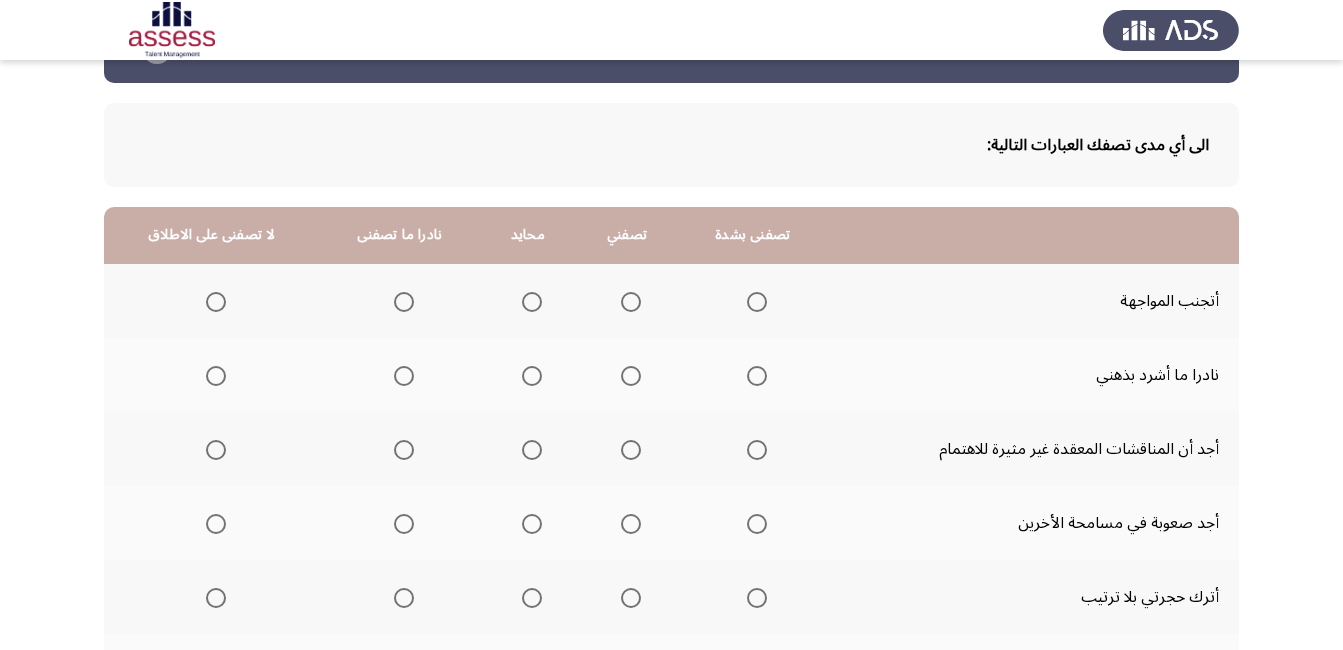 scroll, scrollTop: 100, scrollLeft: 0, axis: vertical 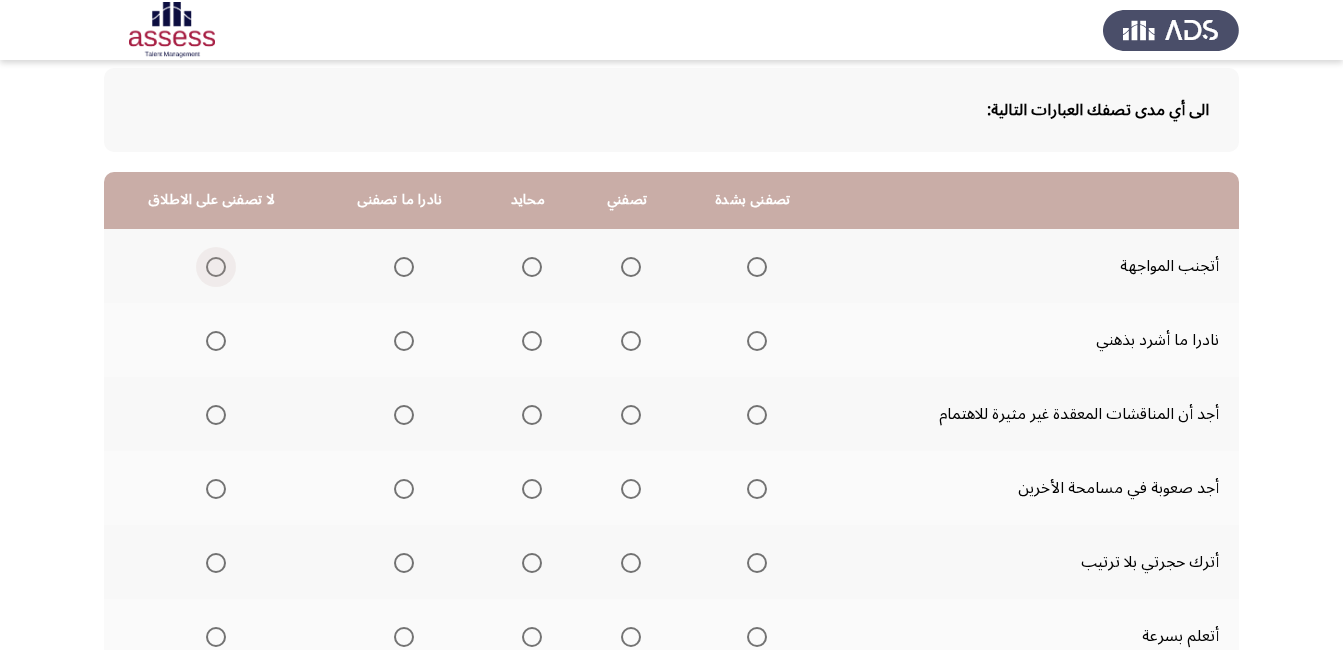 click at bounding box center [216, 267] 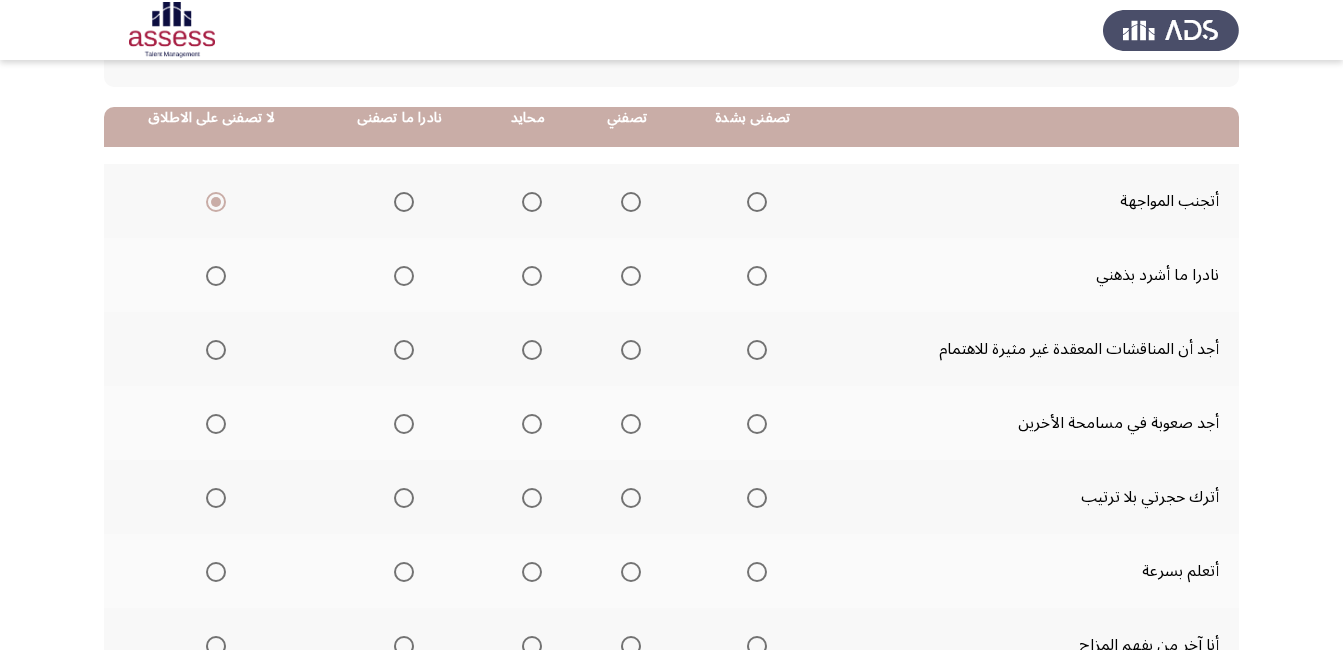 scroll, scrollTop: 200, scrollLeft: 0, axis: vertical 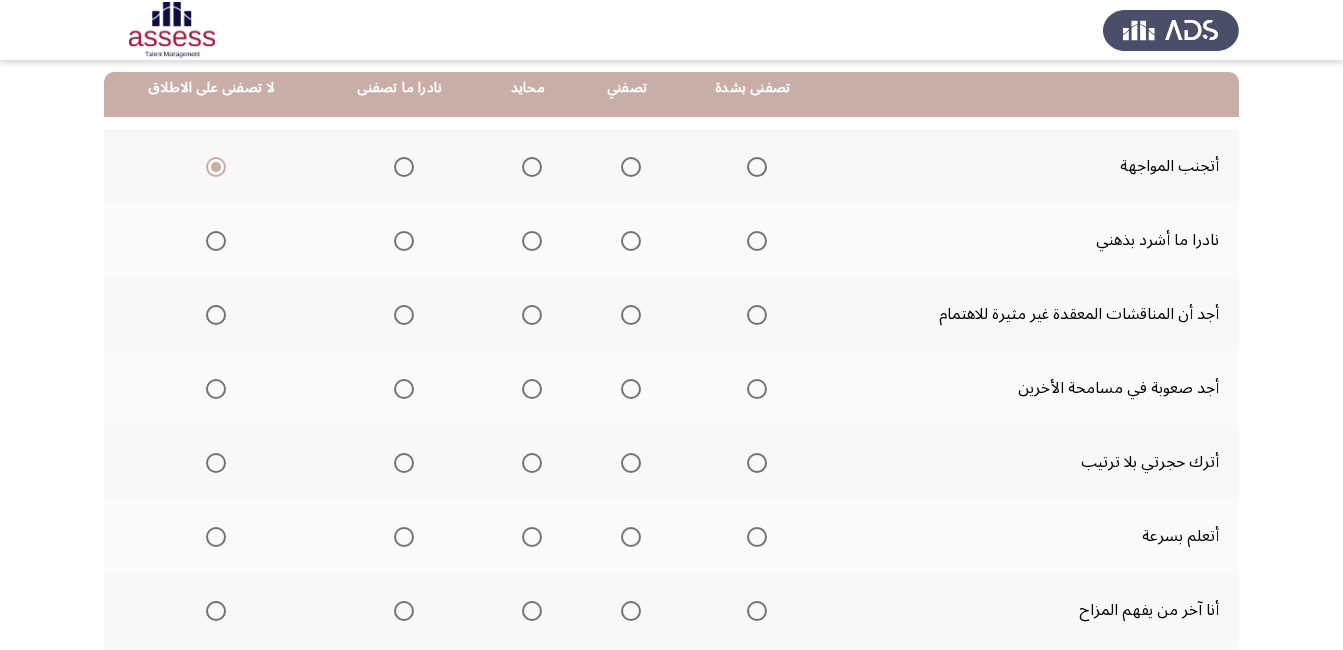 click at bounding box center [631, 241] 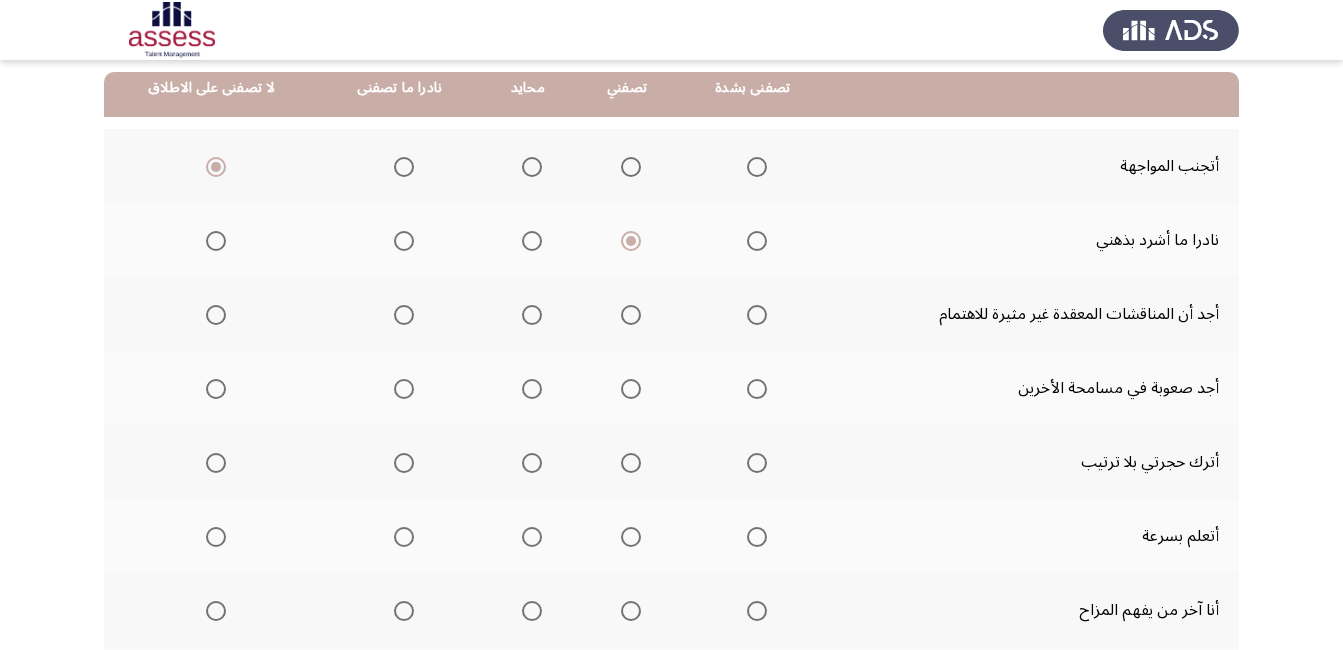 click at bounding box center [216, 315] 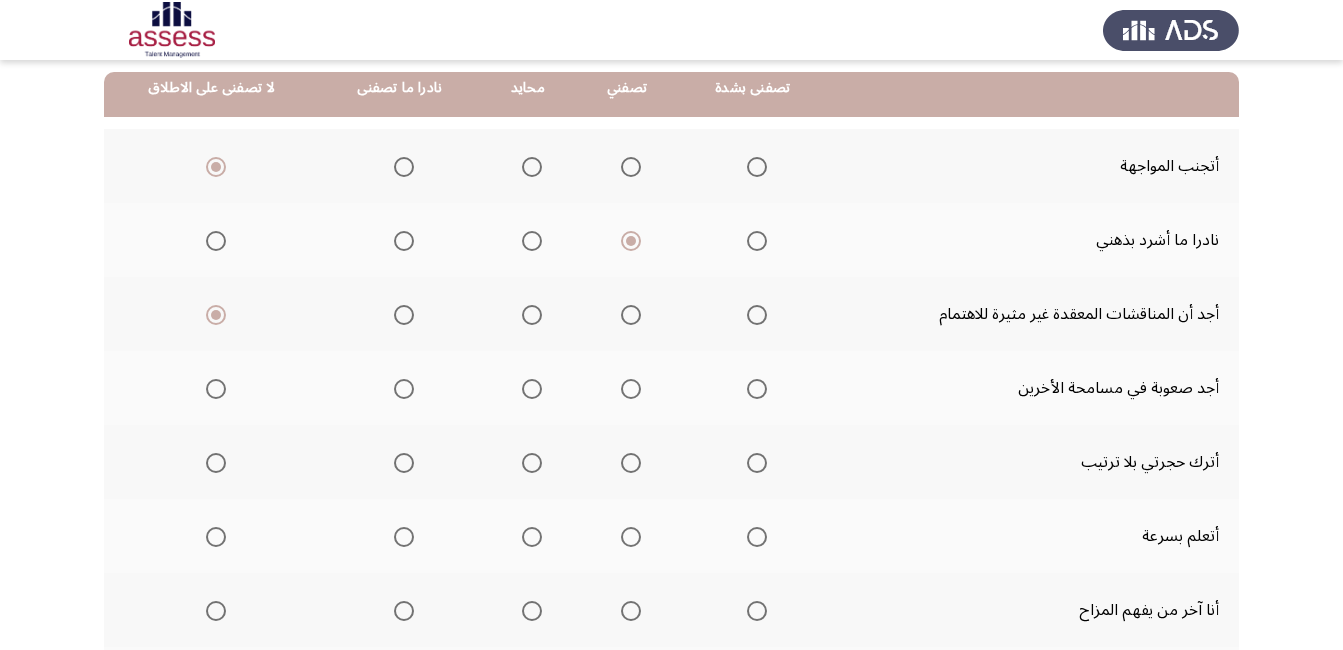 click at bounding box center [404, 389] 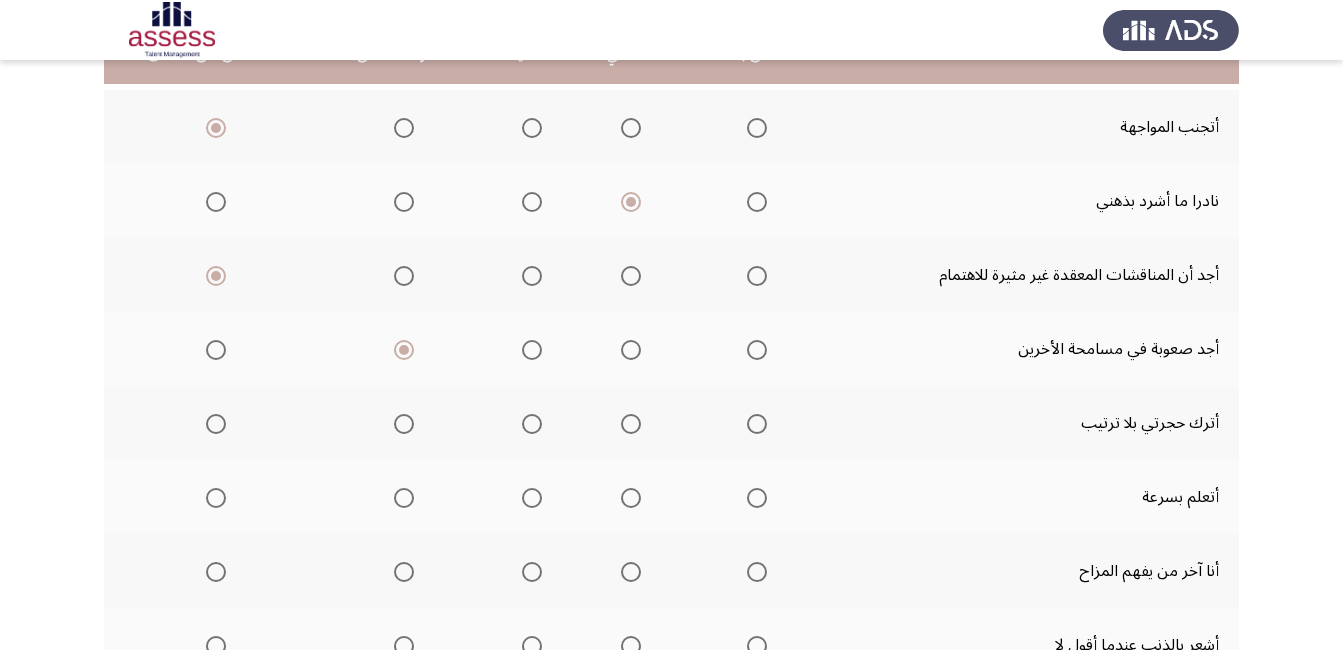 scroll, scrollTop: 300, scrollLeft: 0, axis: vertical 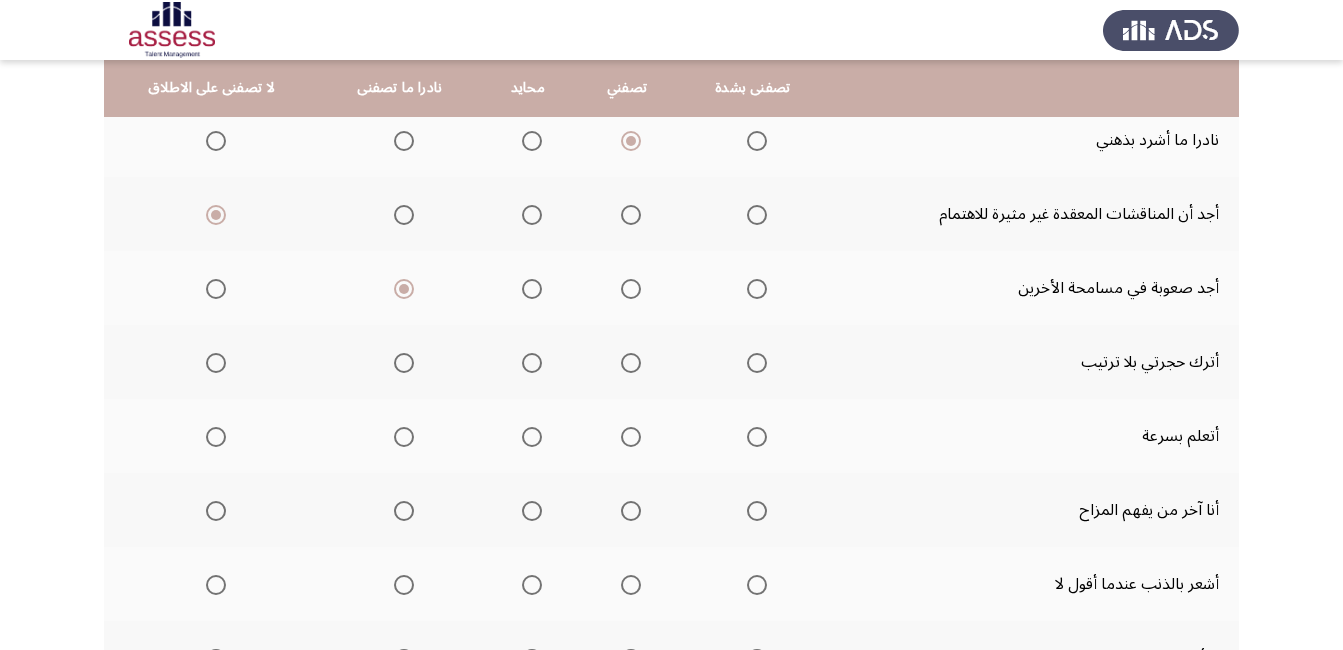 click at bounding box center [216, 363] 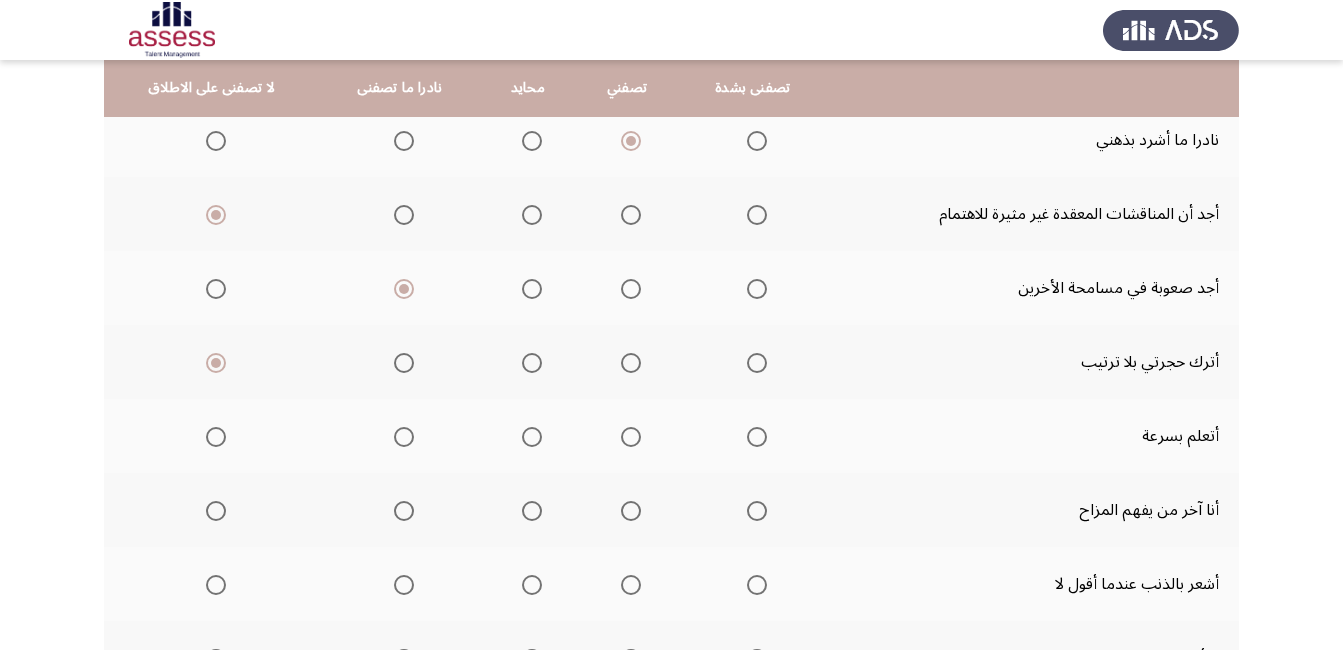 click at bounding box center (757, 437) 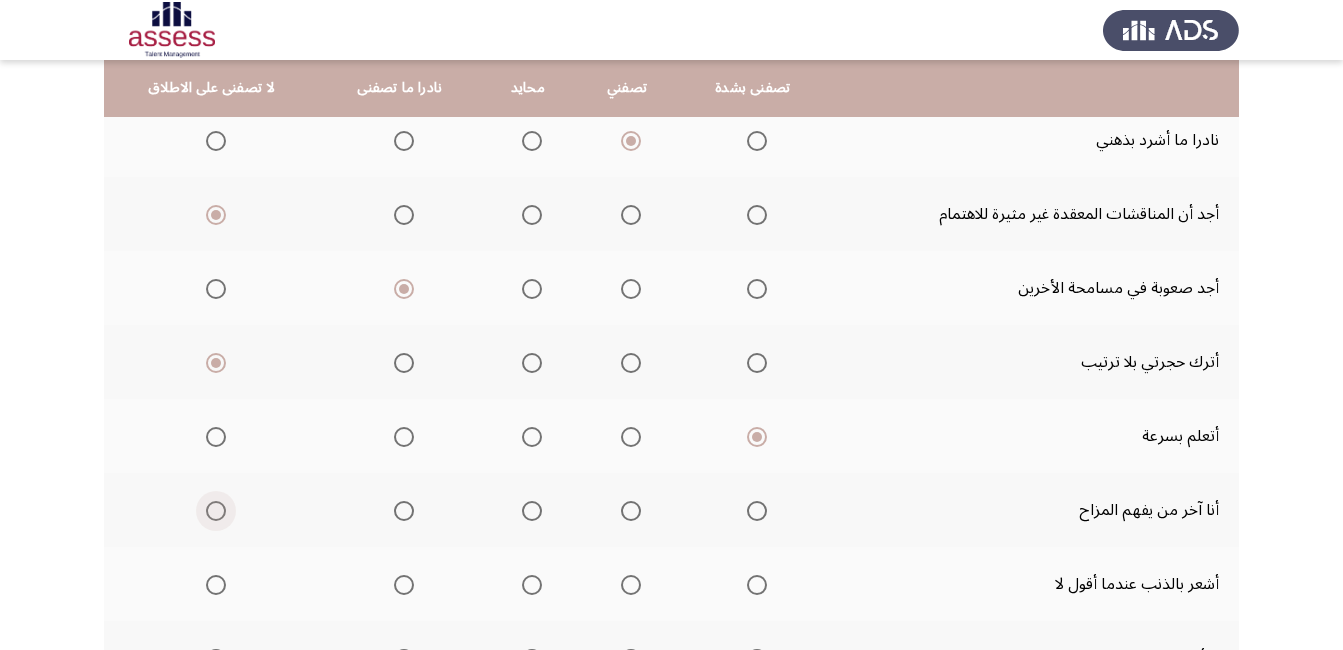 click at bounding box center (216, 511) 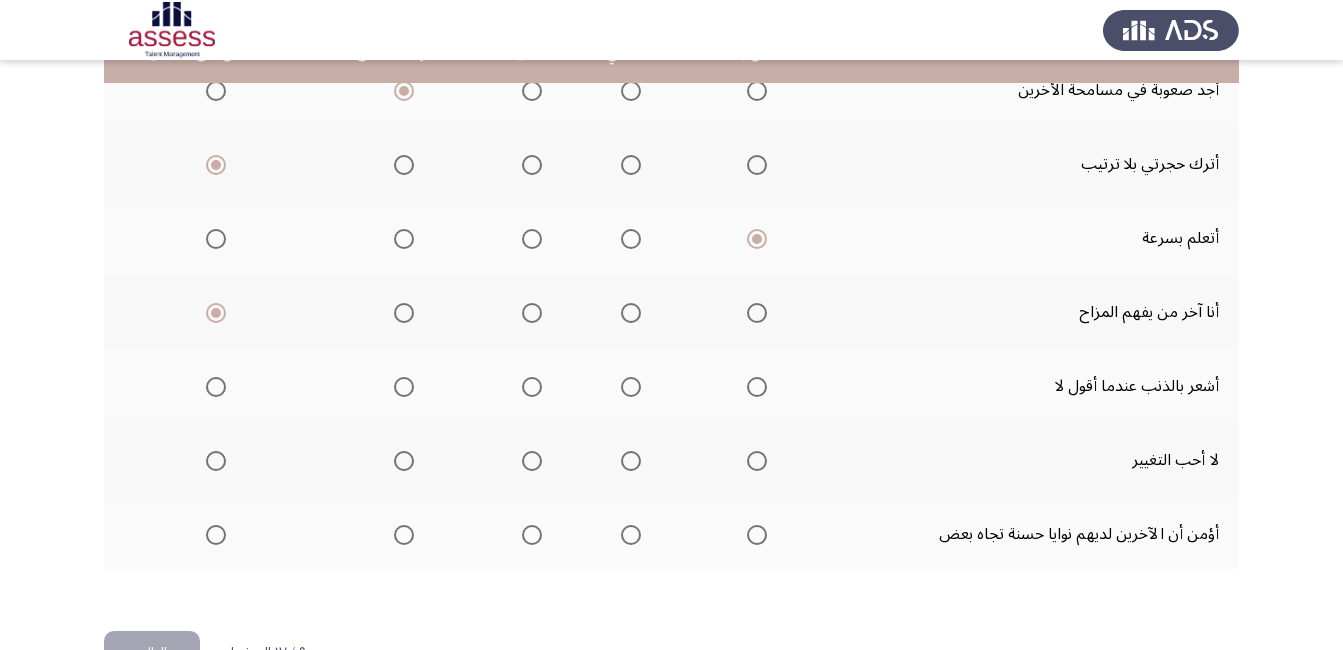 scroll, scrollTop: 500, scrollLeft: 0, axis: vertical 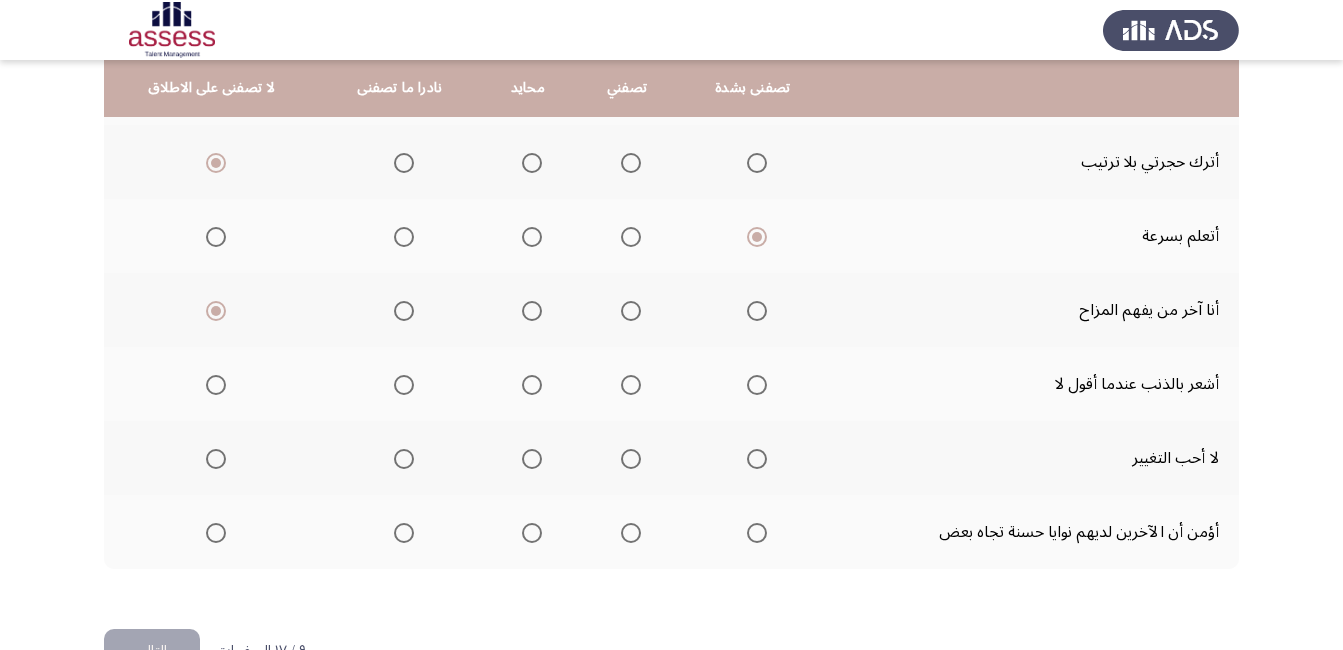 click at bounding box center (404, 385) 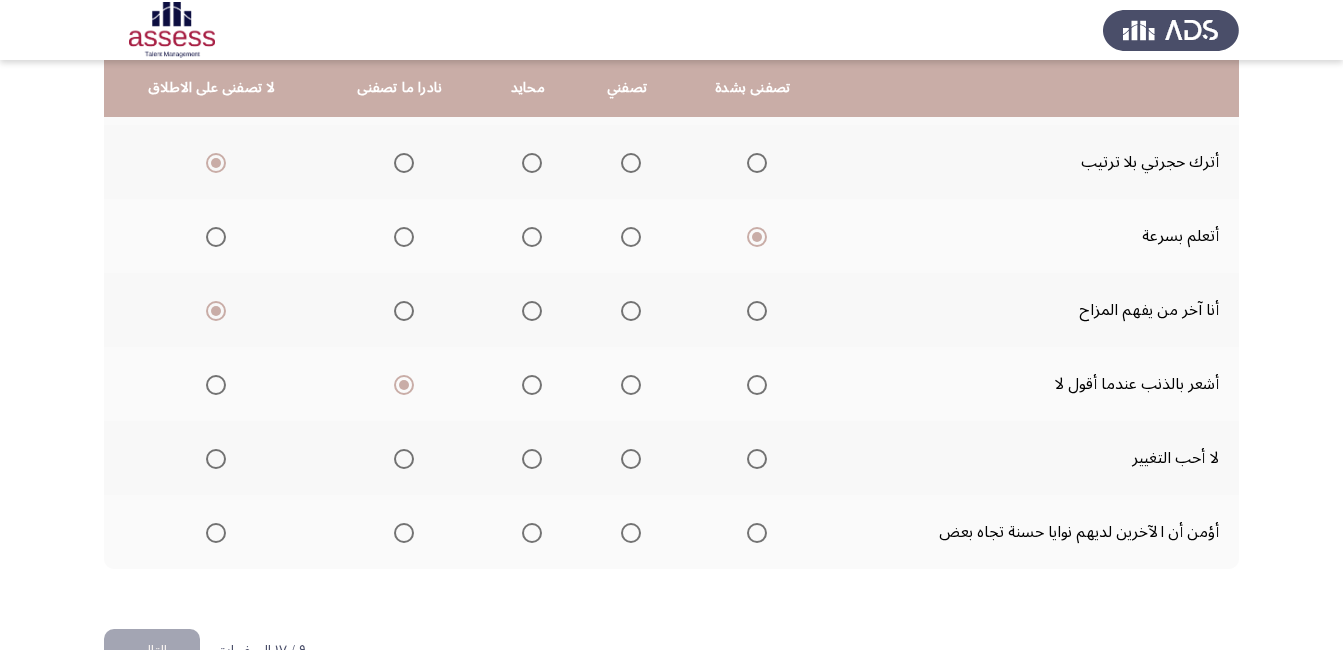 click at bounding box center [404, 459] 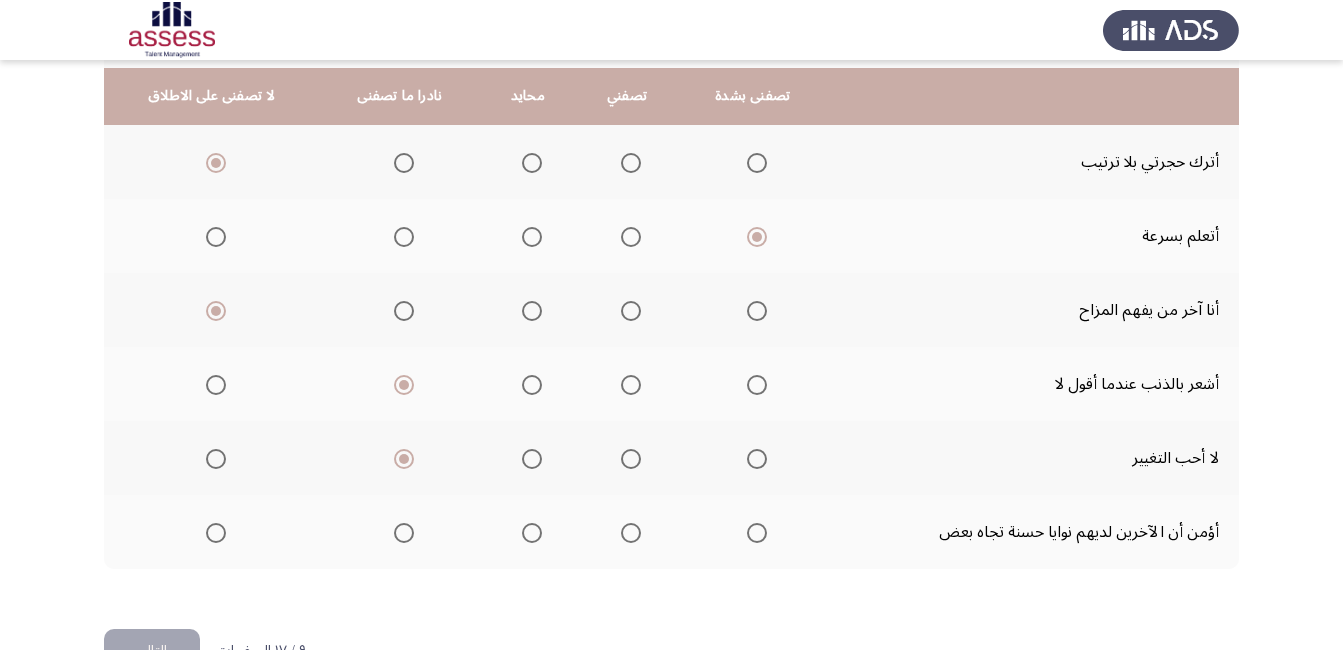 scroll, scrollTop: 559, scrollLeft: 0, axis: vertical 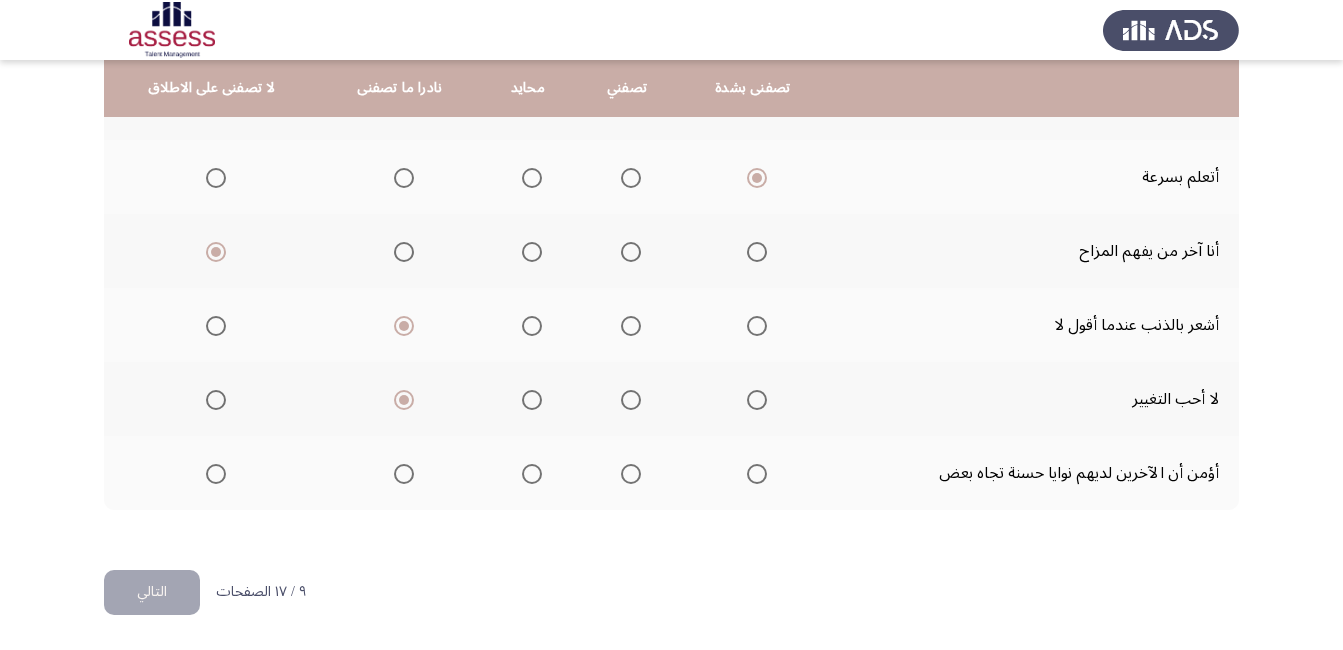 click 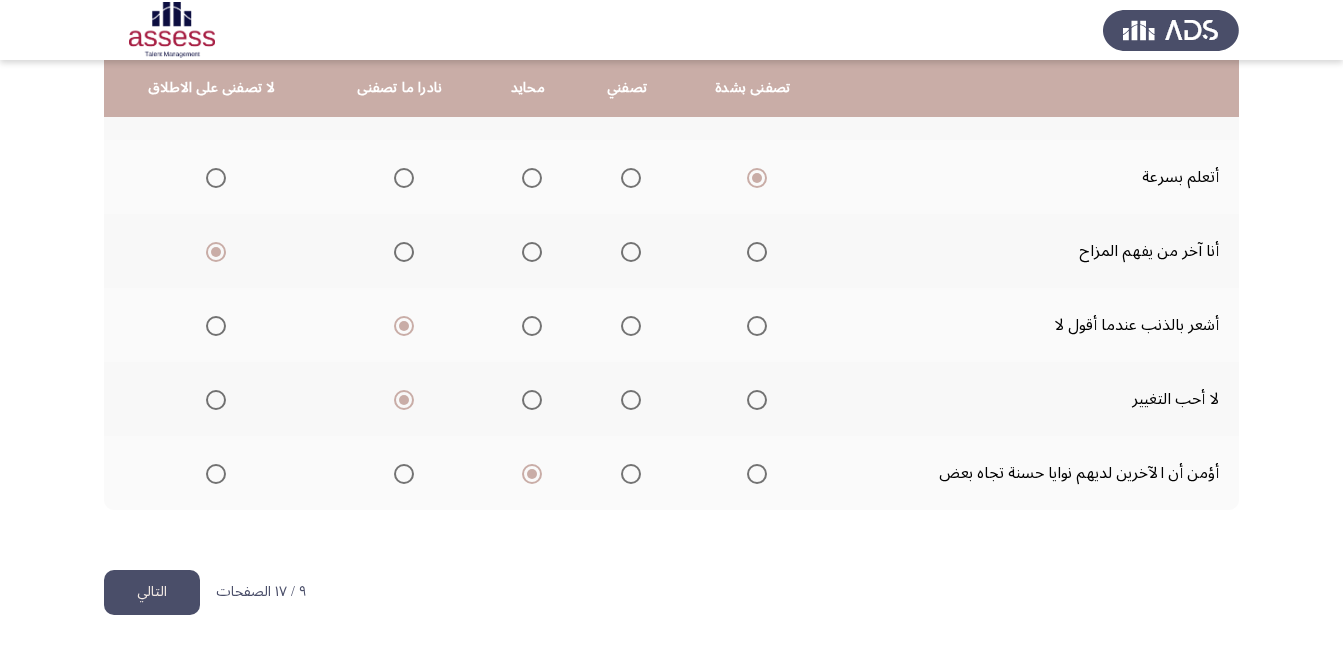 click on "التالي" 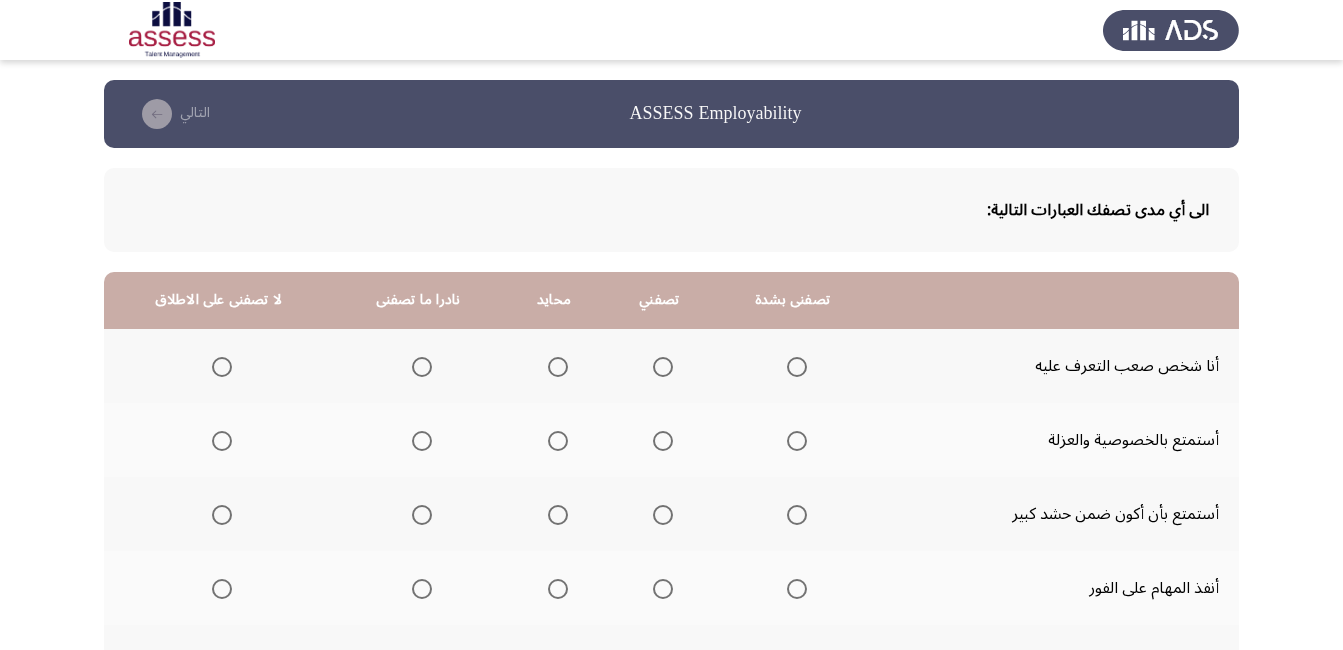 scroll, scrollTop: 100, scrollLeft: 0, axis: vertical 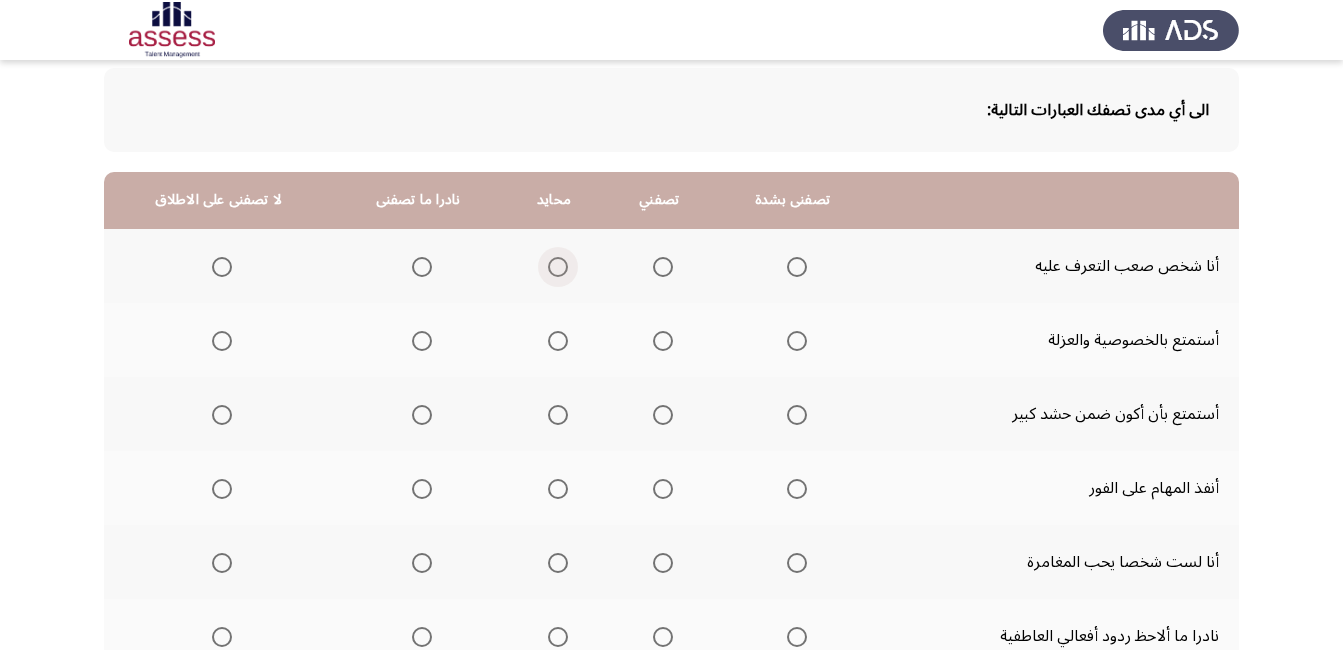 click at bounding box center (558, 267) 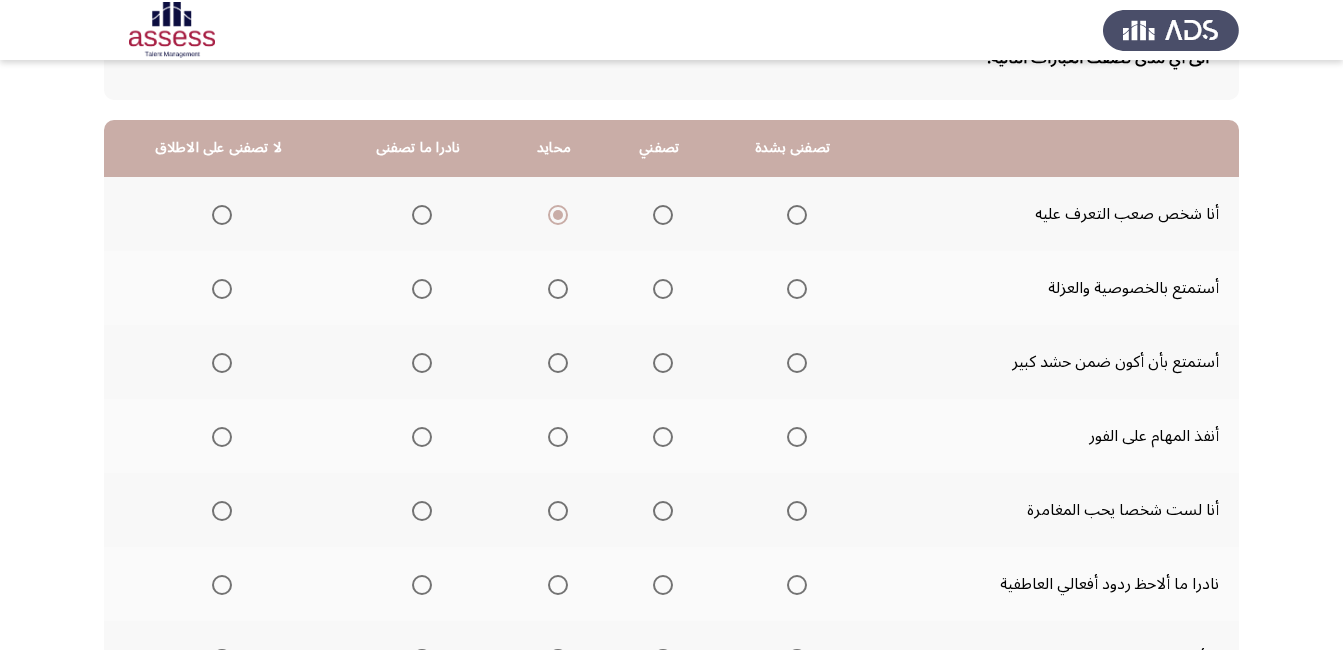 scroll, scrollTop: 200, scrollLeft: 0, axis: vertical 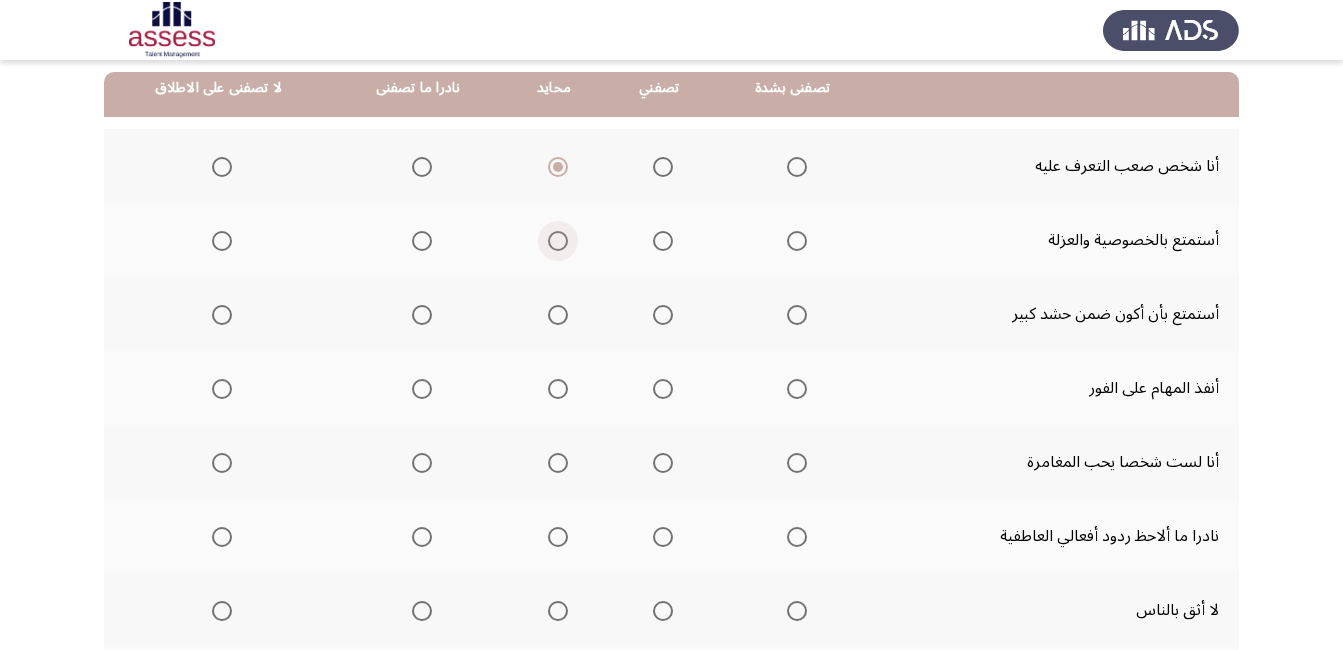 click at bounding box center [558, 241] 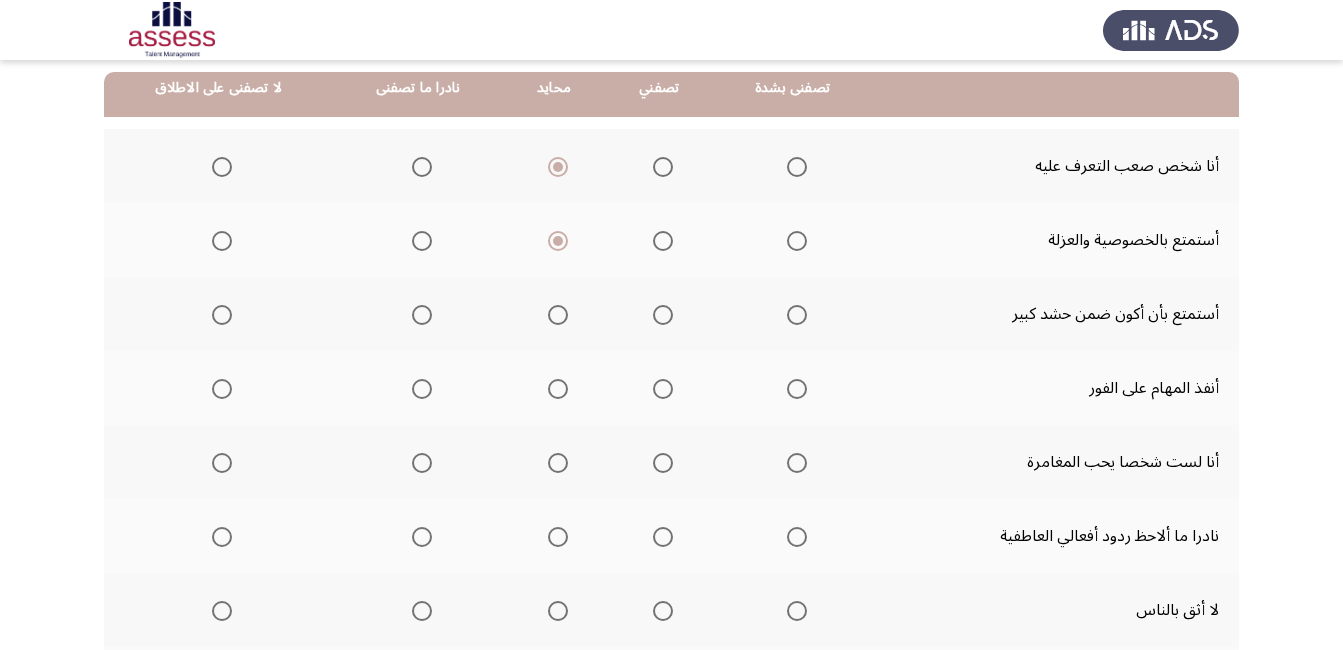 click at bounding box center (558, 315) 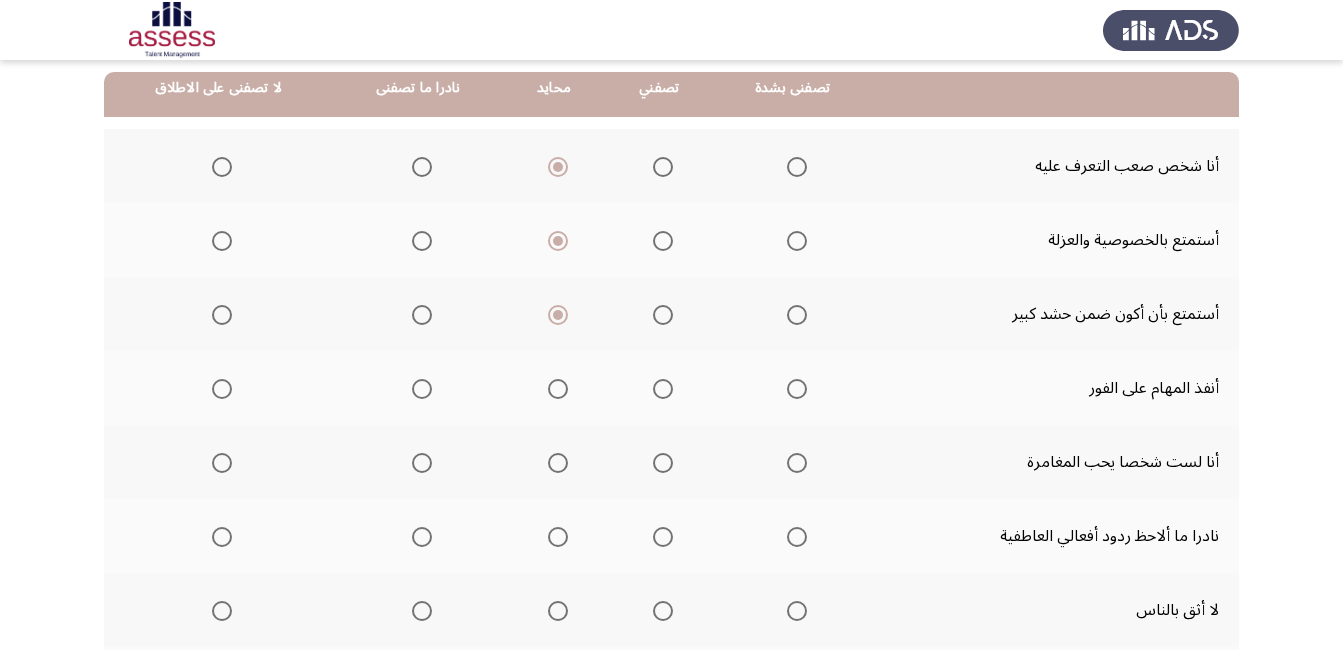 click at bounding box center (797, 389) 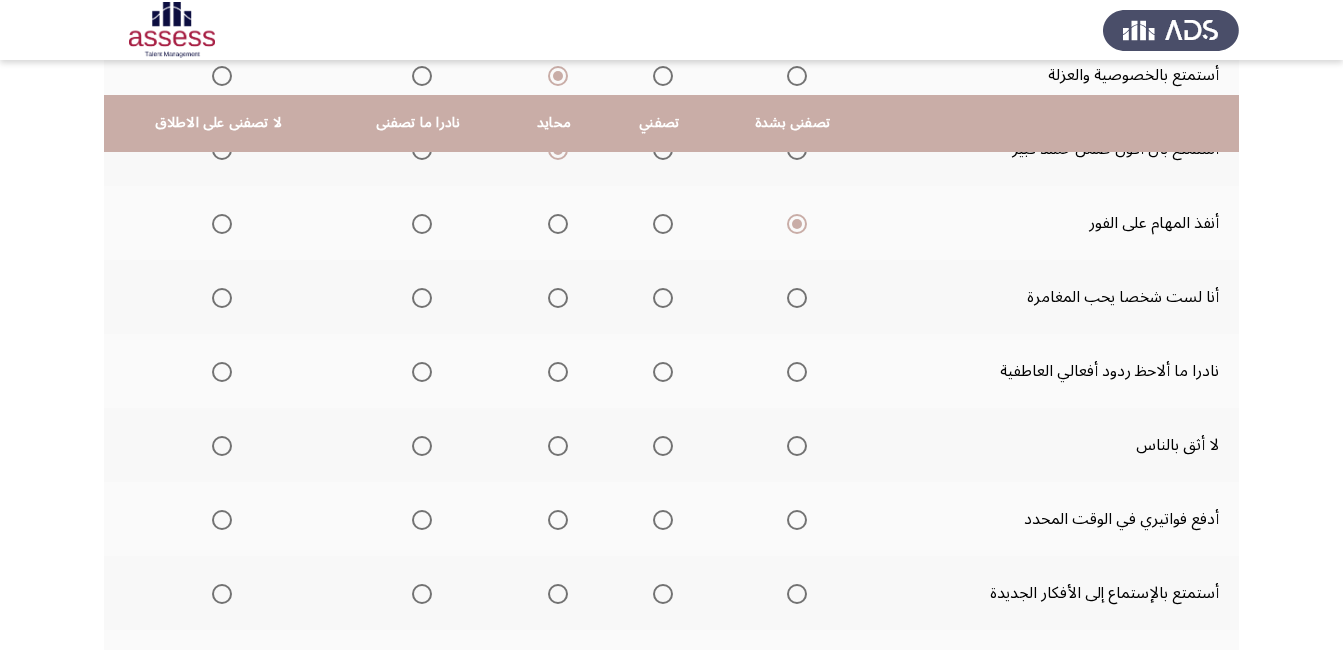 scroll, scrollTop: 400, scrollLeft: 0, axis: vertical 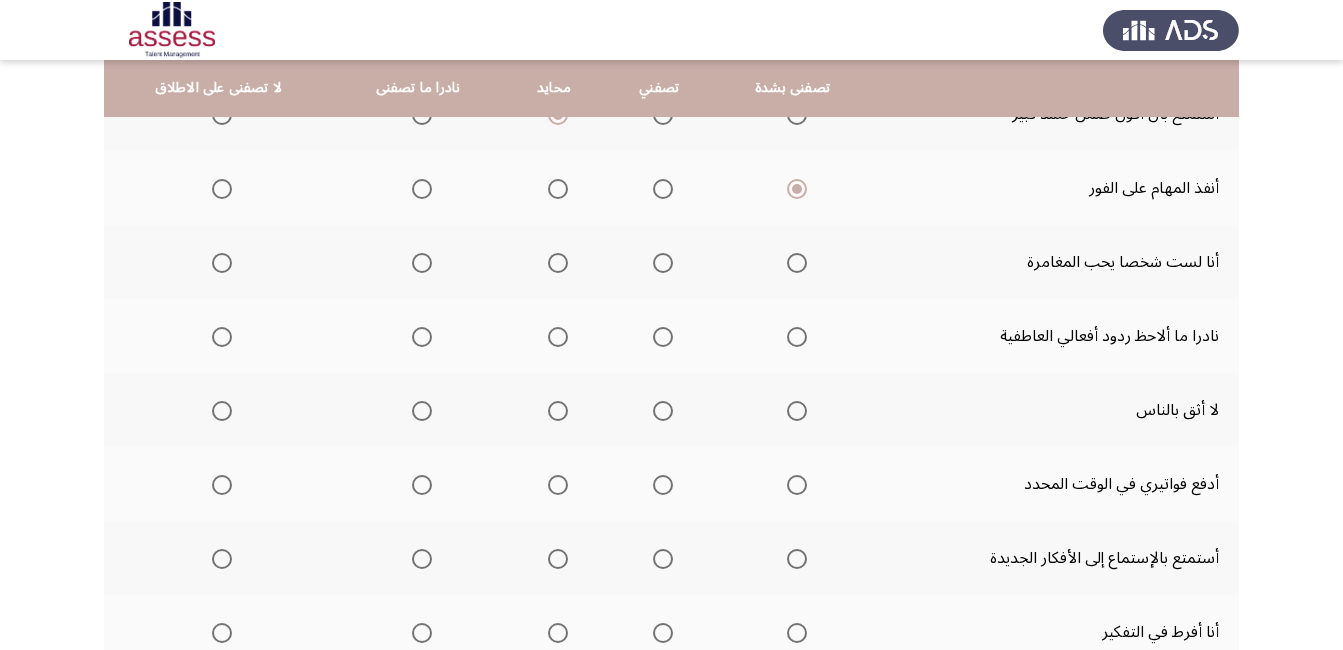 click at bounding box center [222, 263] 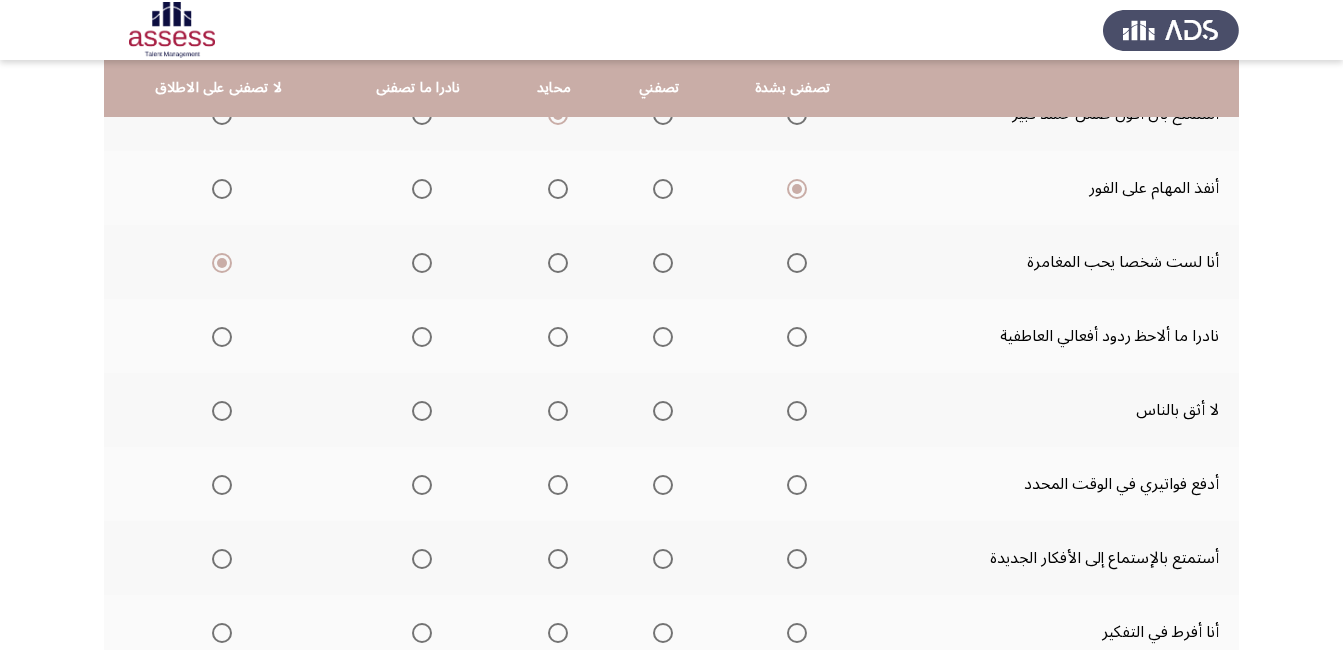 click at bounding box center (422, 337) 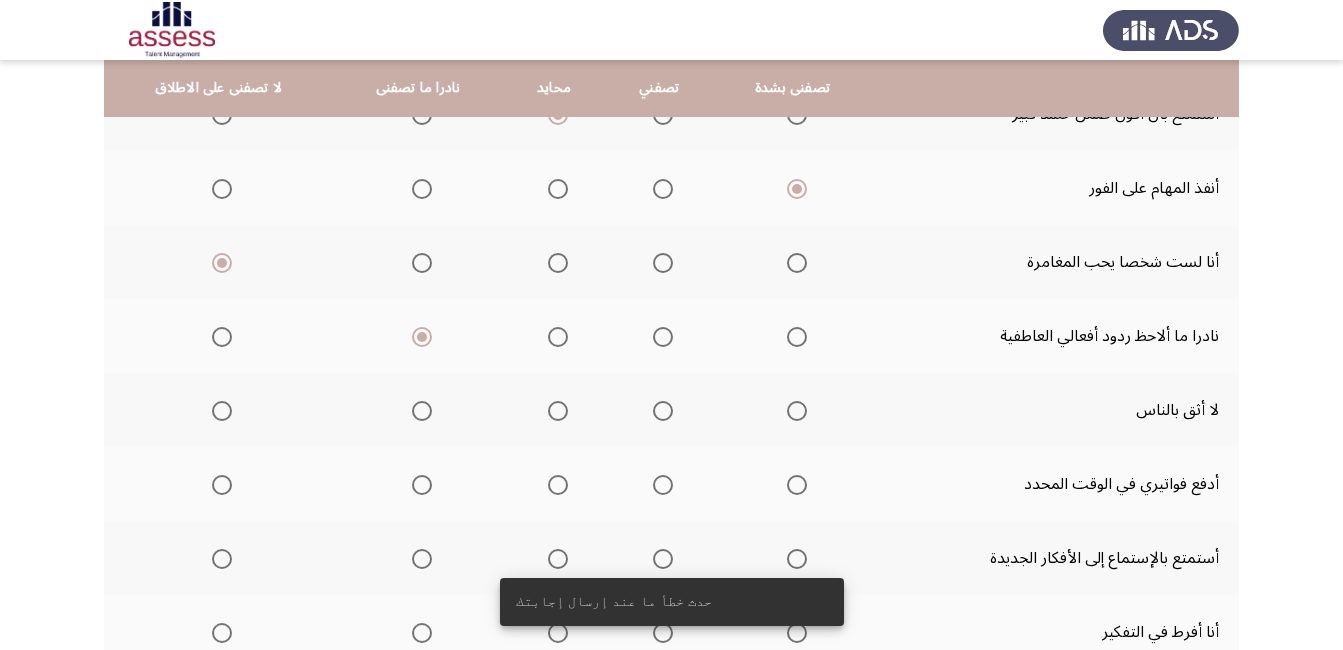 click at bounding box center (422, 411) 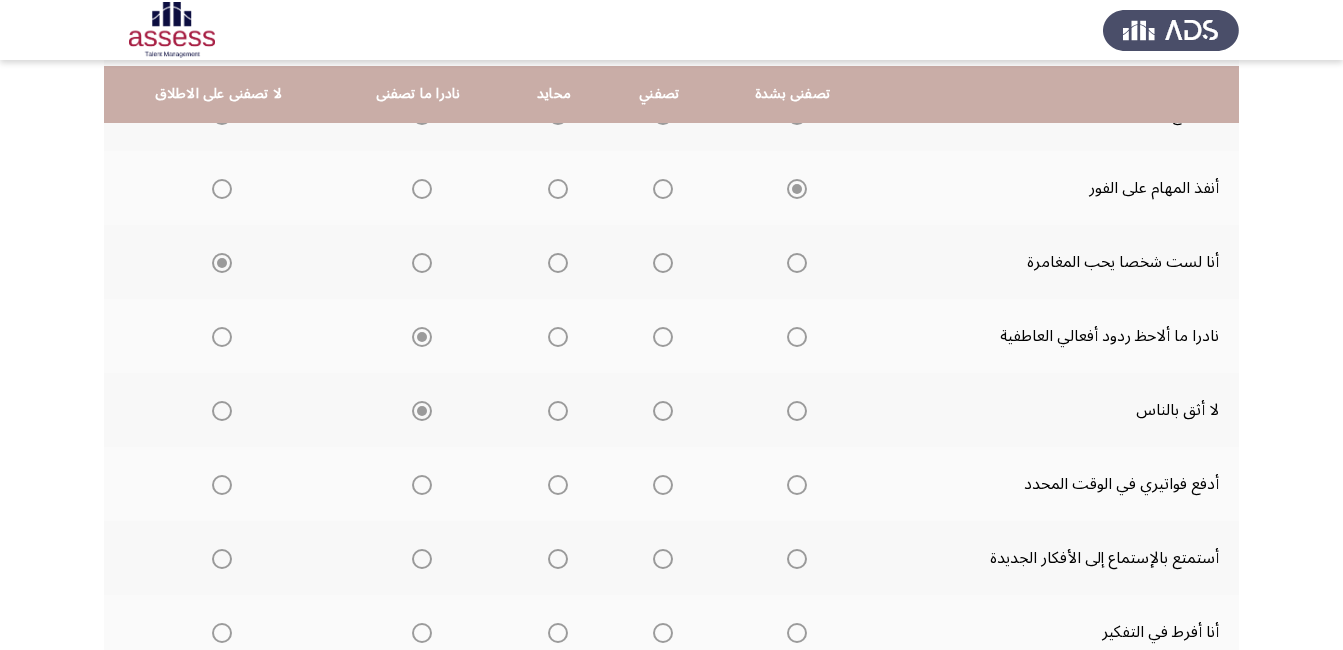 scroll, scrollTop: 500, scrollLeft: 0, axis: vertical 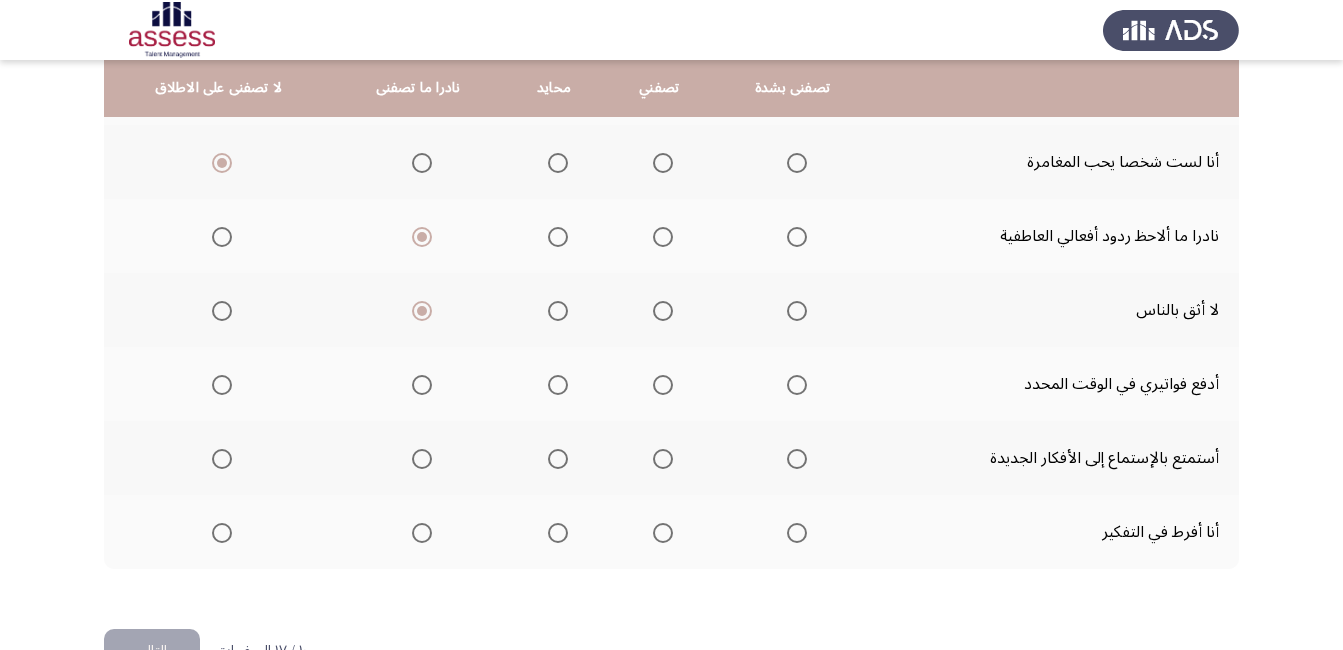 click at bounding box center (797, 385) 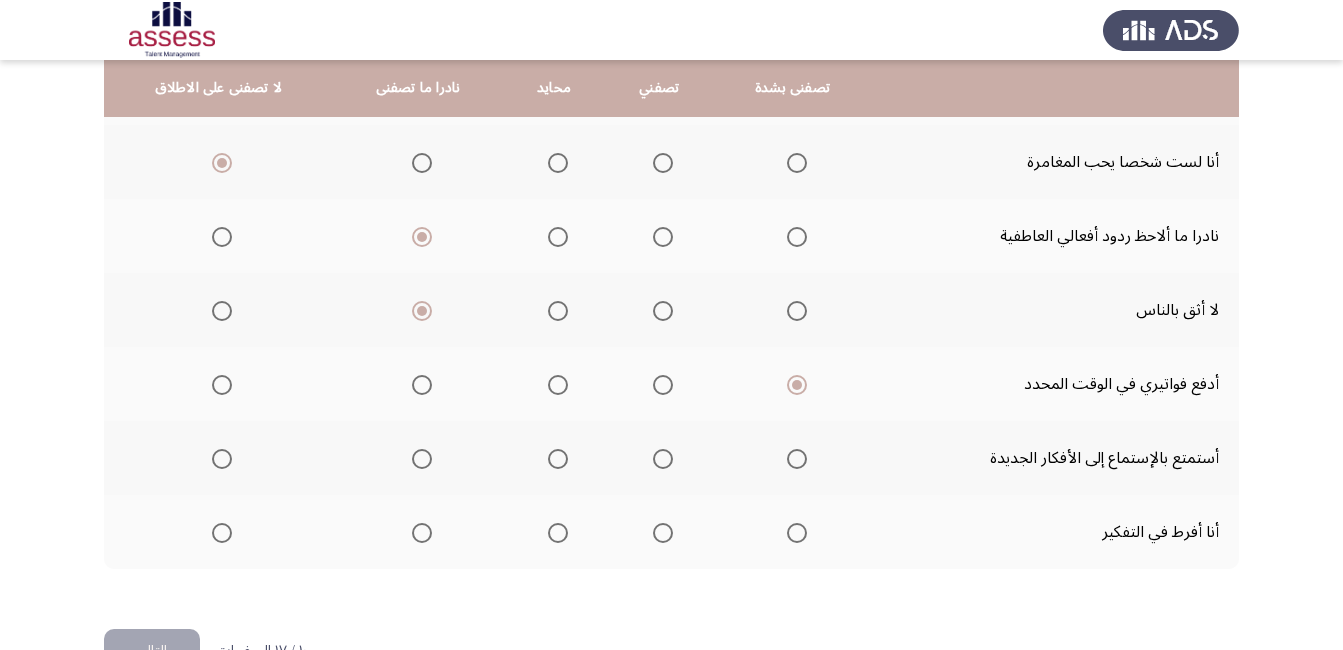 click at bounding box center [797, 459] 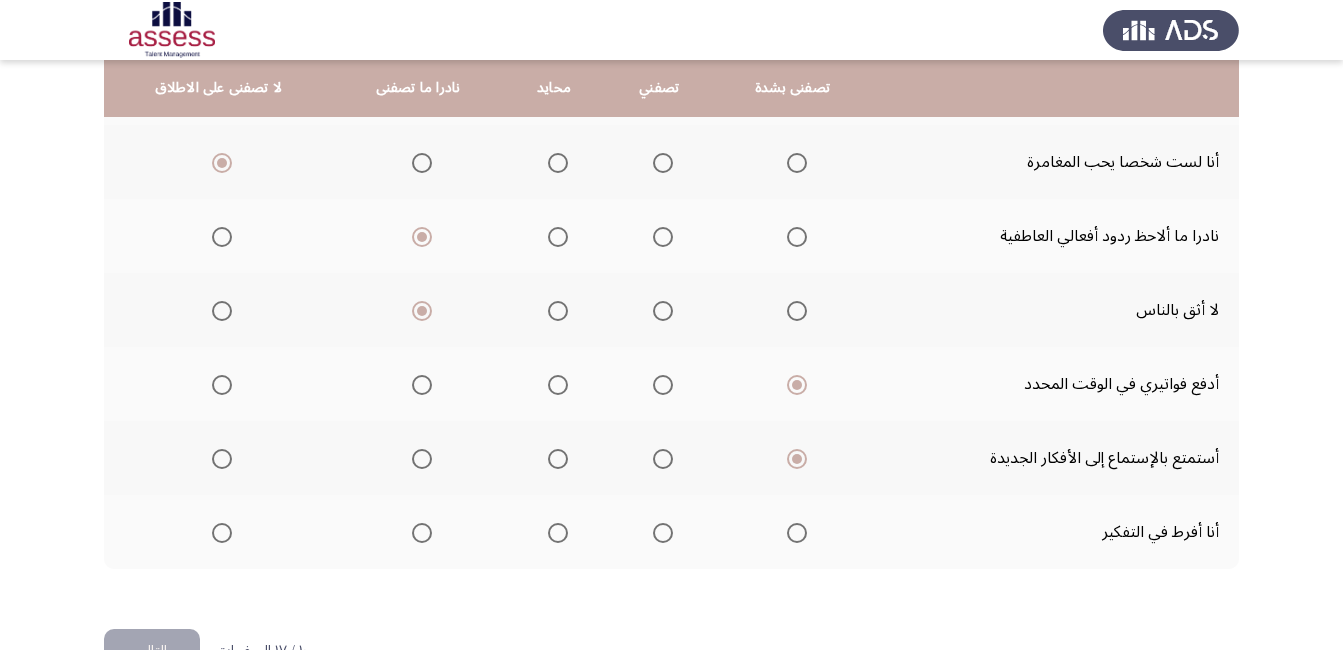 click at bounding box center [418, 532] 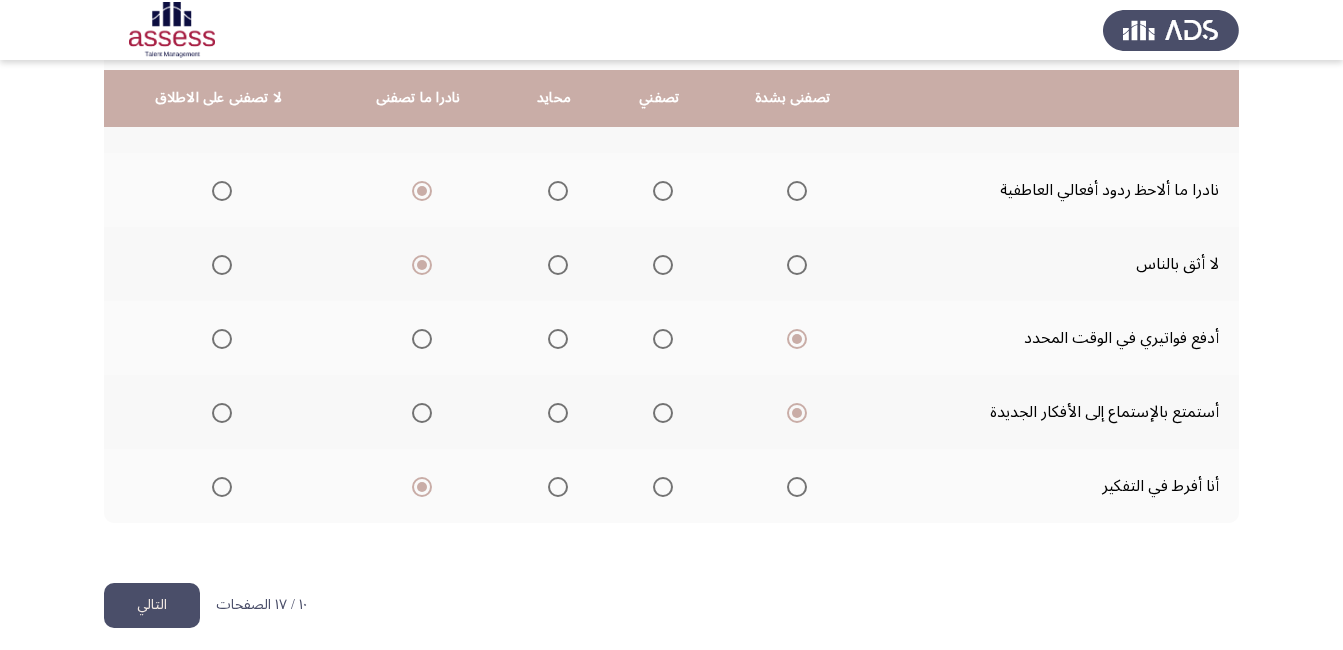 scroll, scrollTop: 559, scrollLeft: 0, axis: vertical 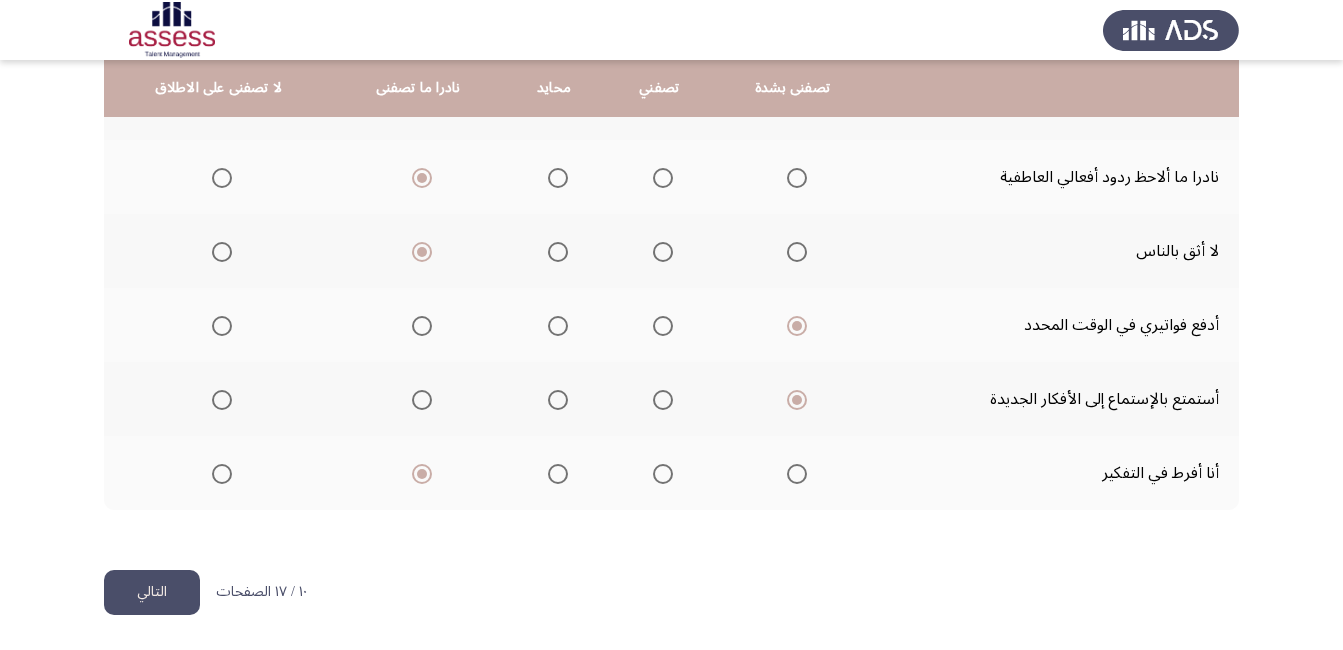 click on "التالي" 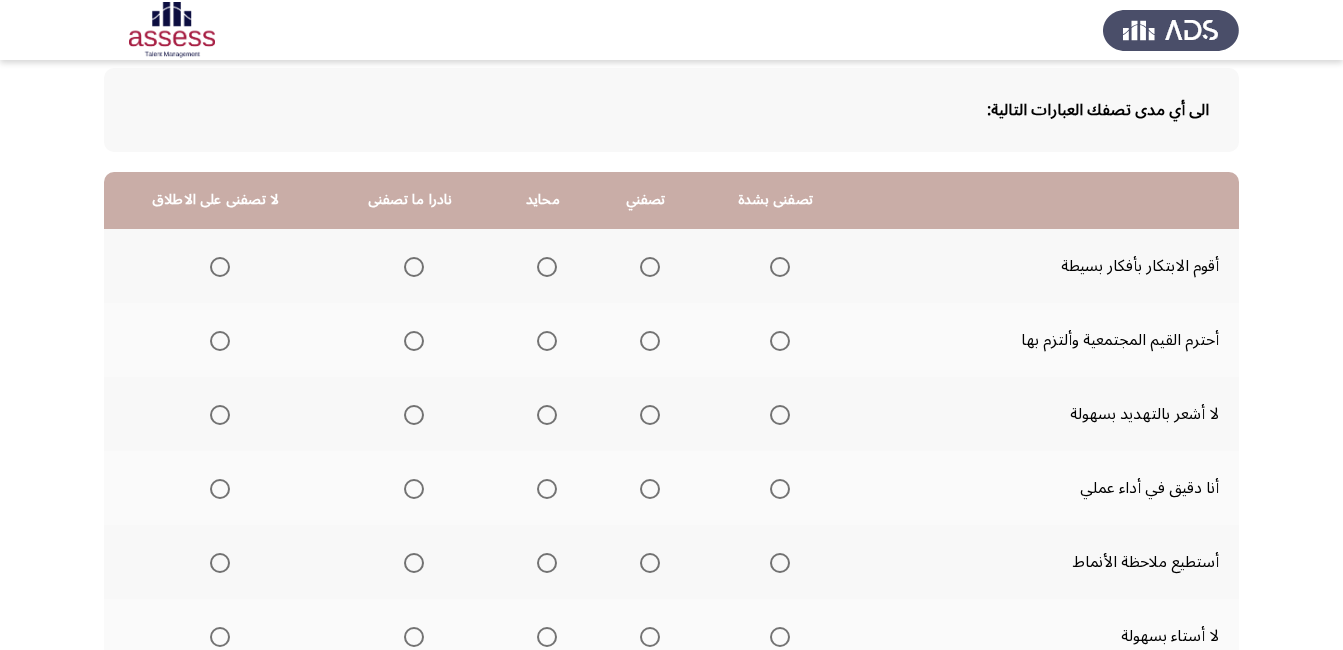 scroll, scrollTop: 200, scrollLeft: 0, axis: vertical 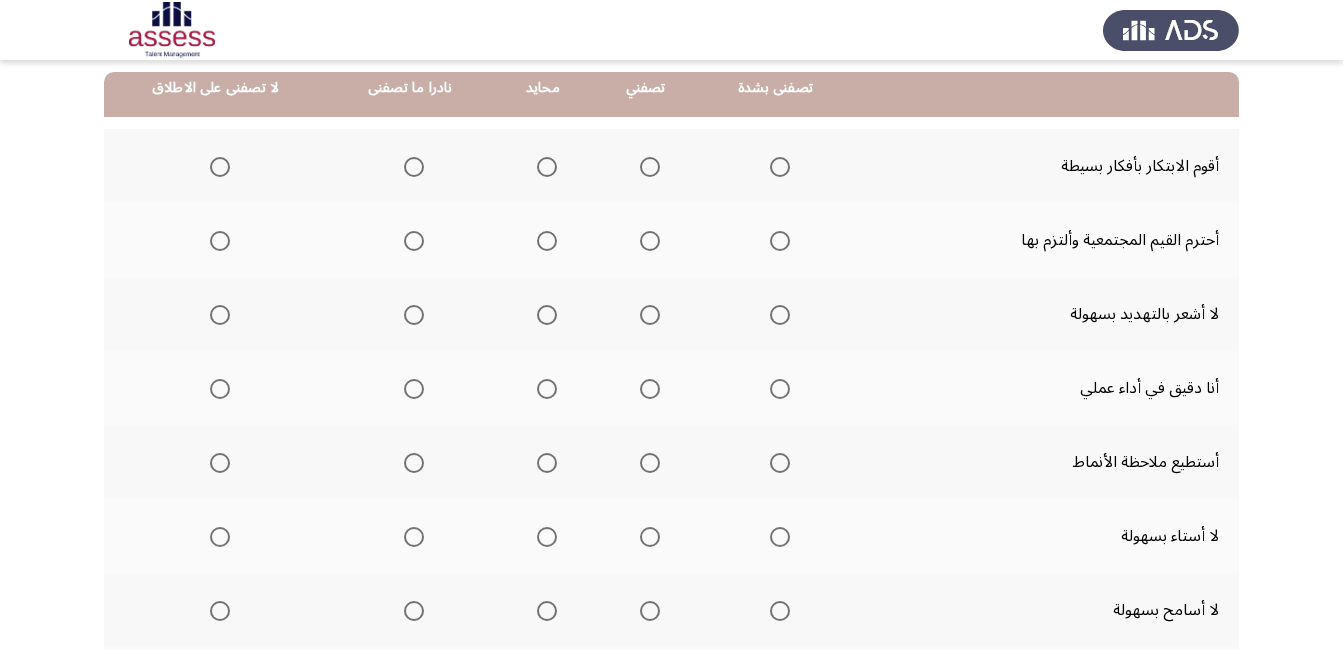 click at bounding box center [547, 167] 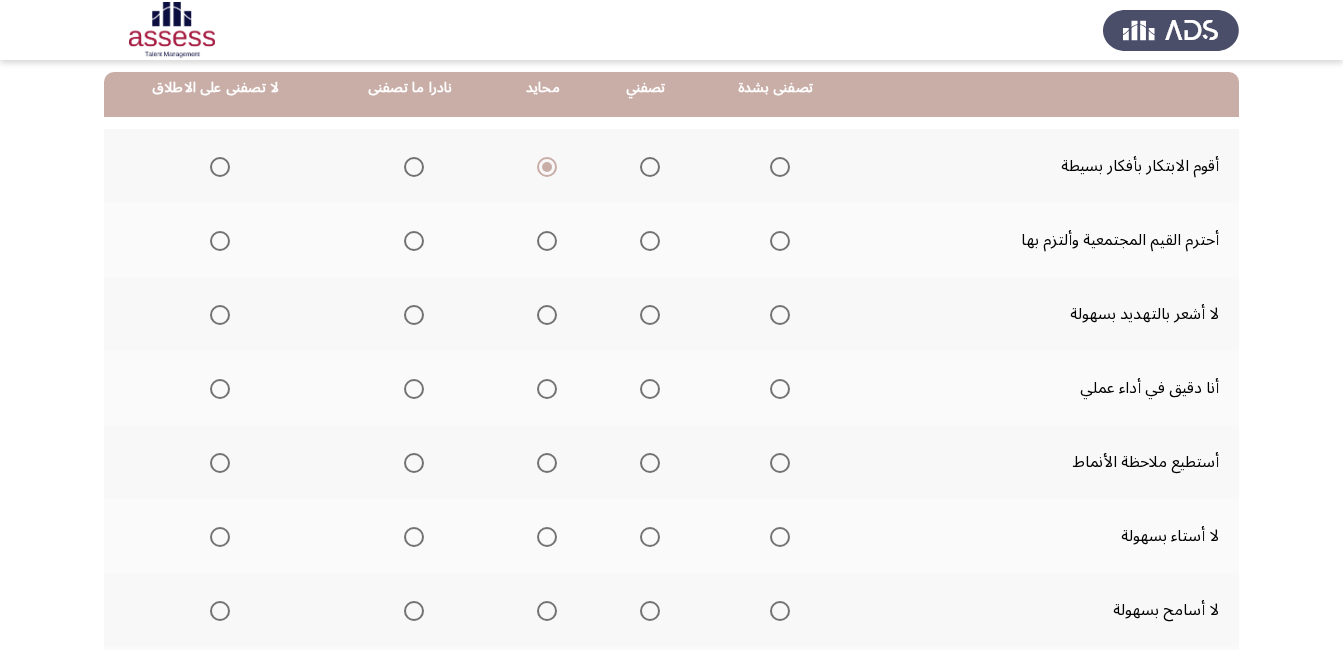 click at bounding box center (780, 241) 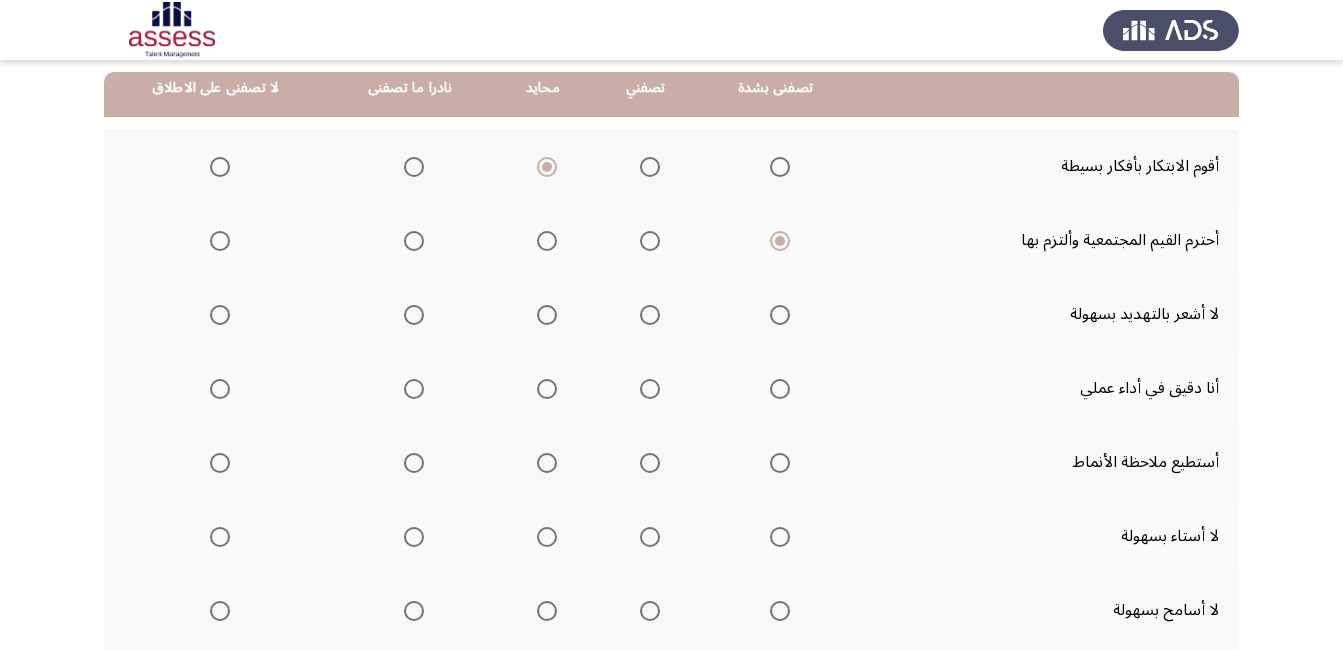 click at bounding box center (780, 315) 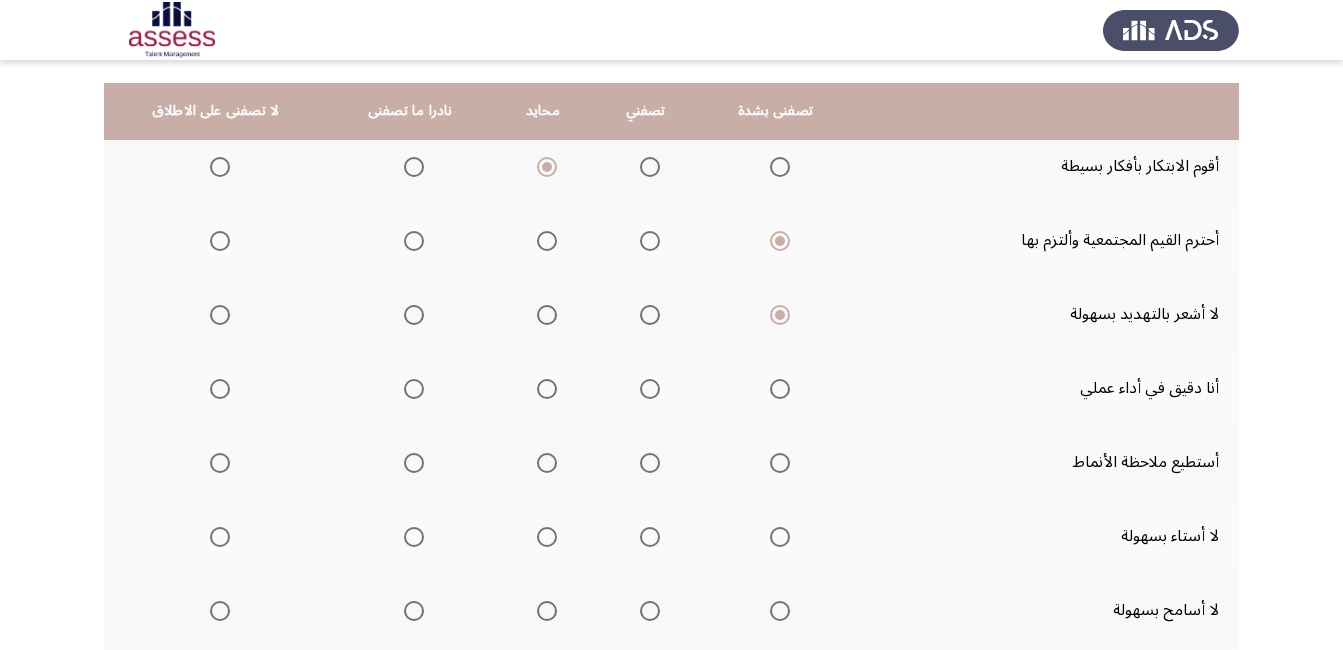 scroll, scrollTop: 300, scrollLeft: 0, axis: vertical 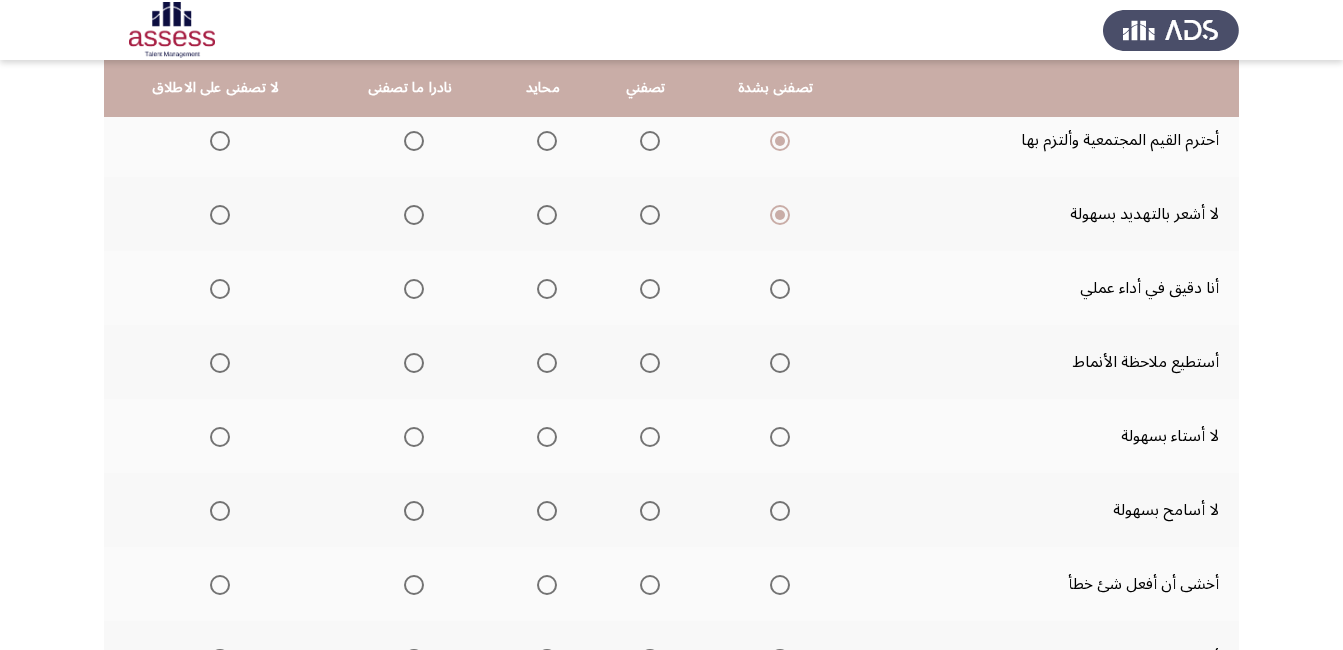 click at bounding box center (780, 289) 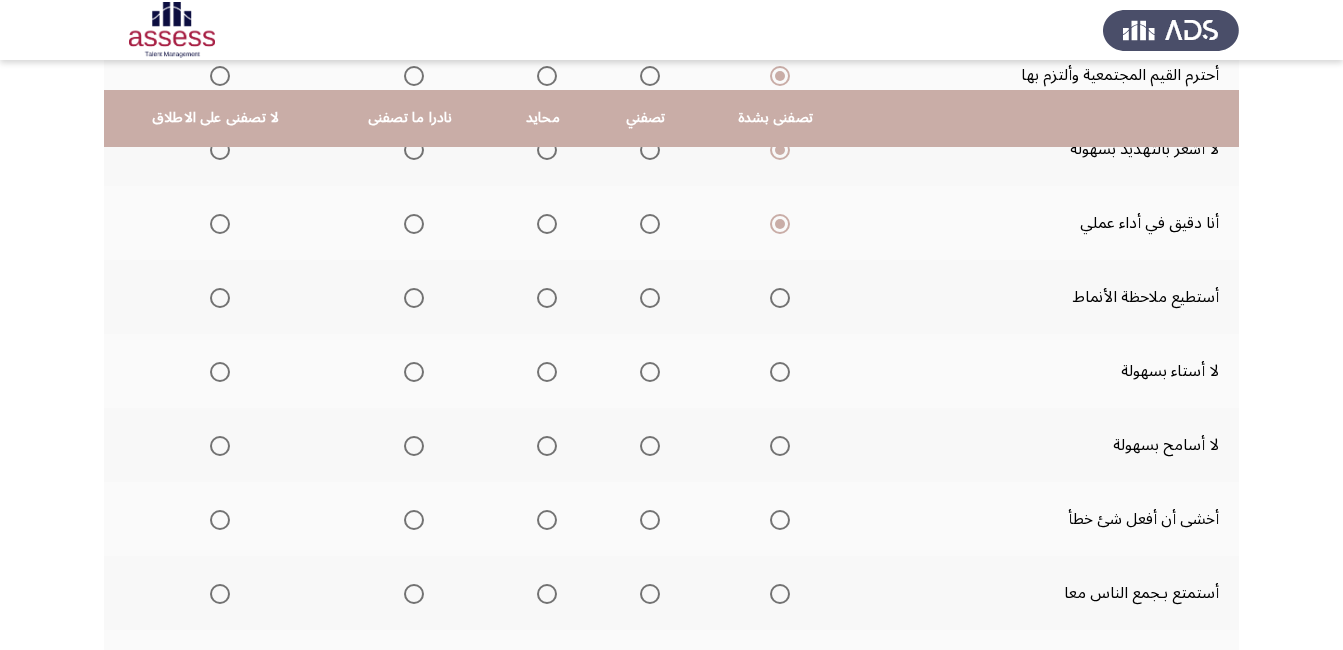 scroll, scrollTop: 400, scrollLeft: 0, axis: vertical 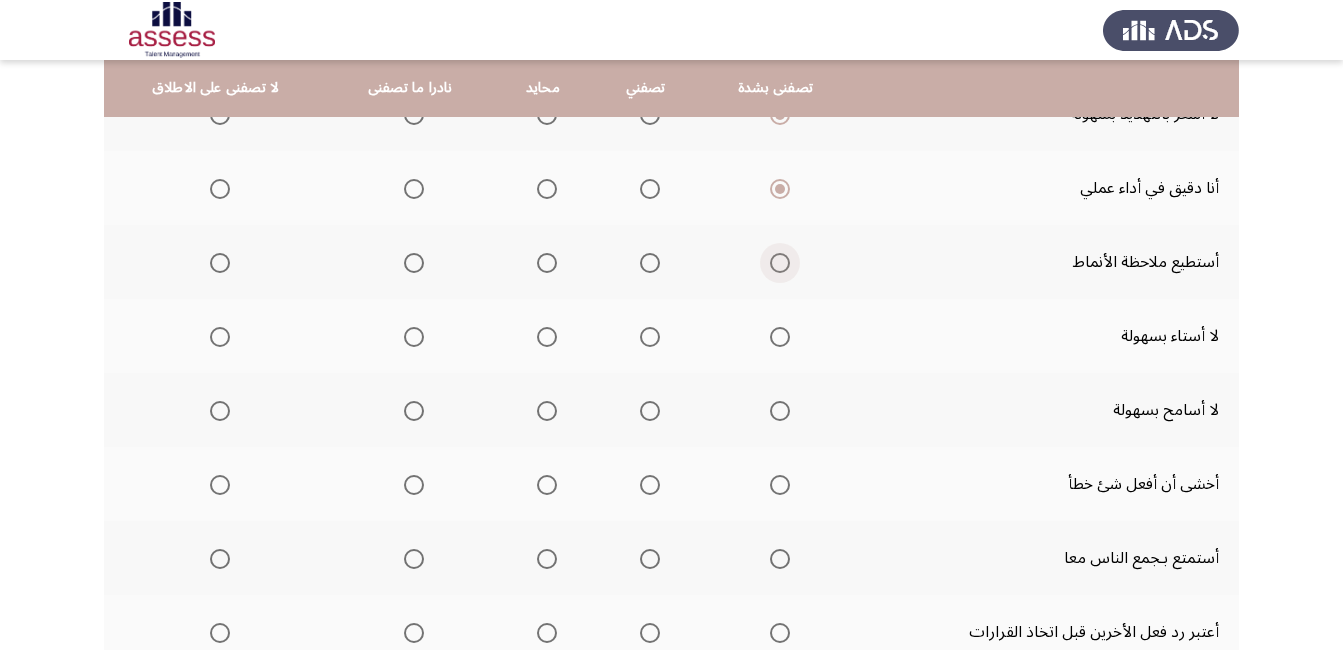 click at bounding box center (780, 263) 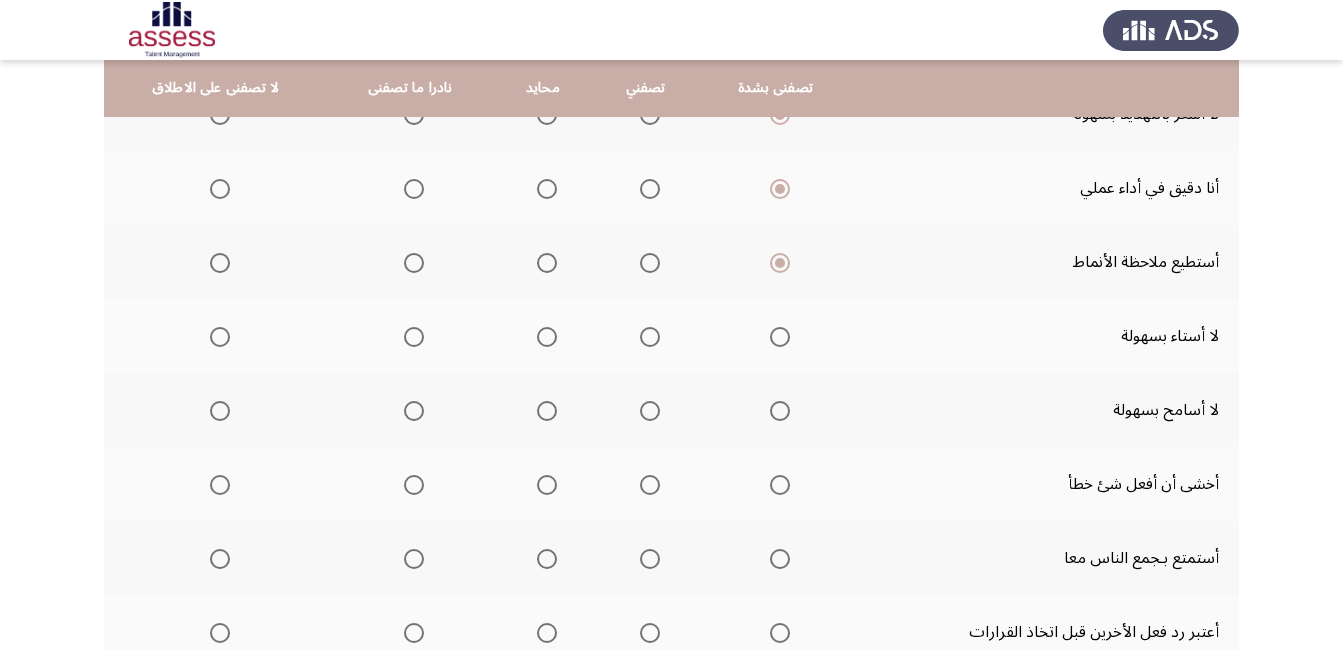 click 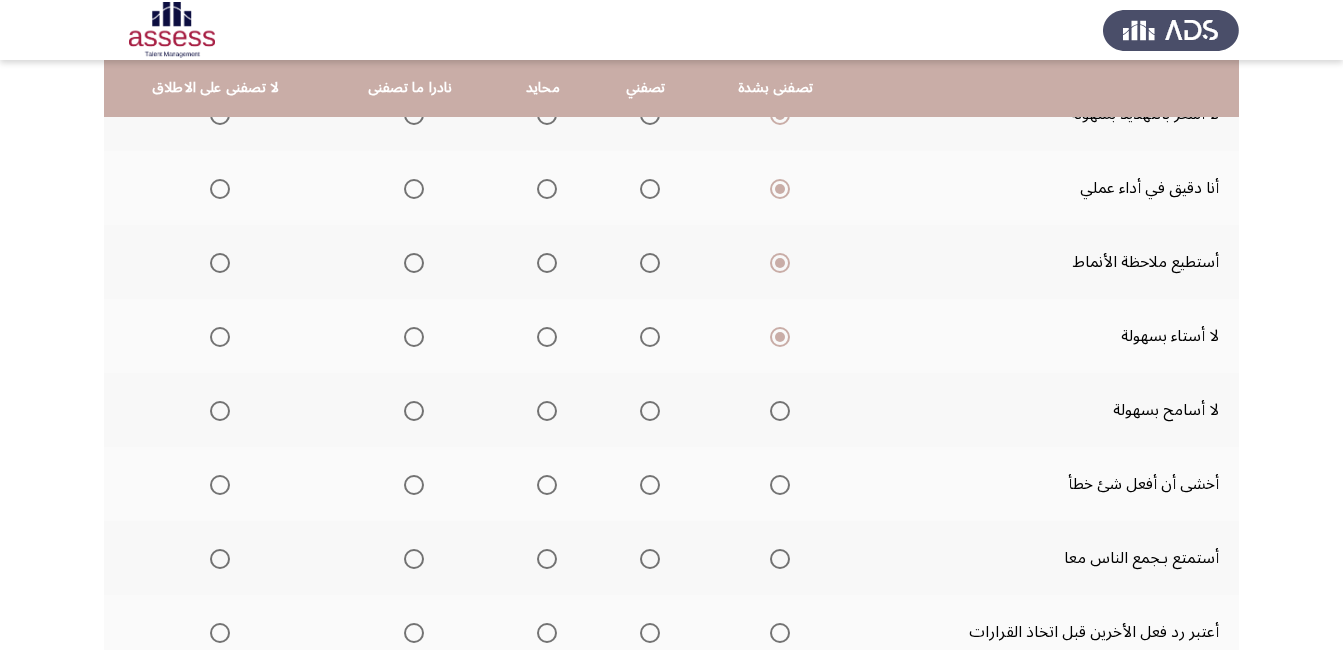 click at bounding box center (414, 411) 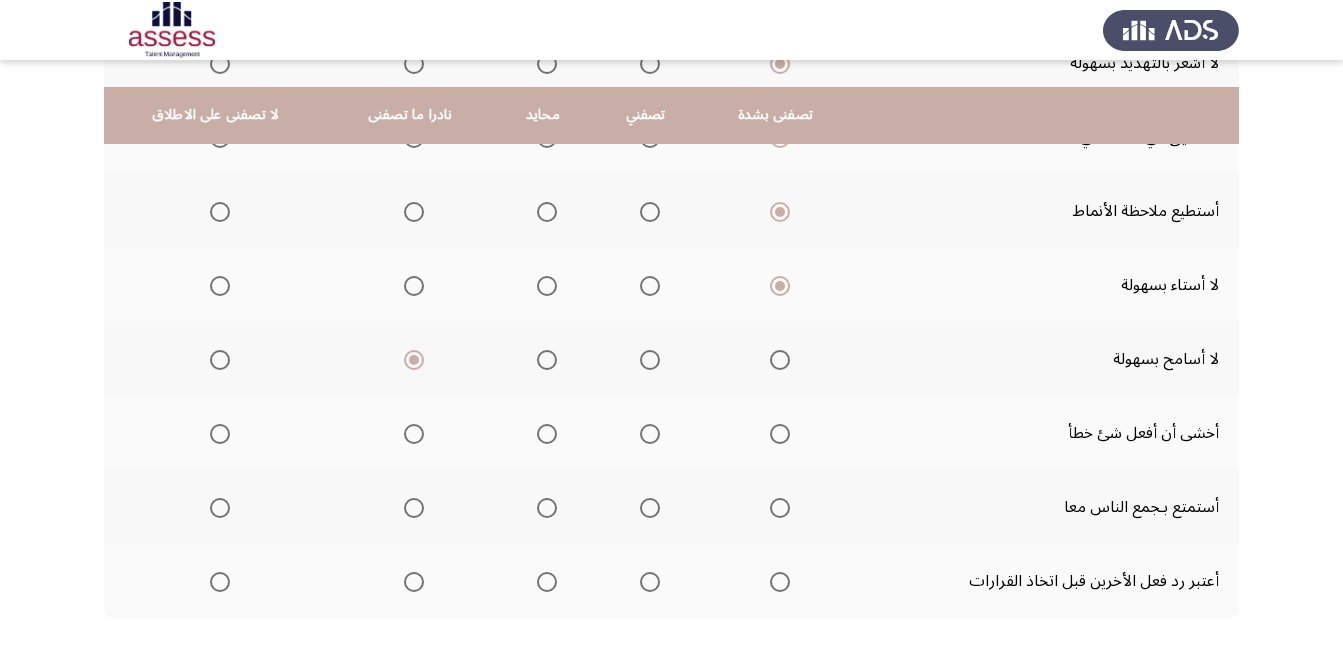 scroll, scrollTop: 500, scrollLeft: 0, axis: vertical 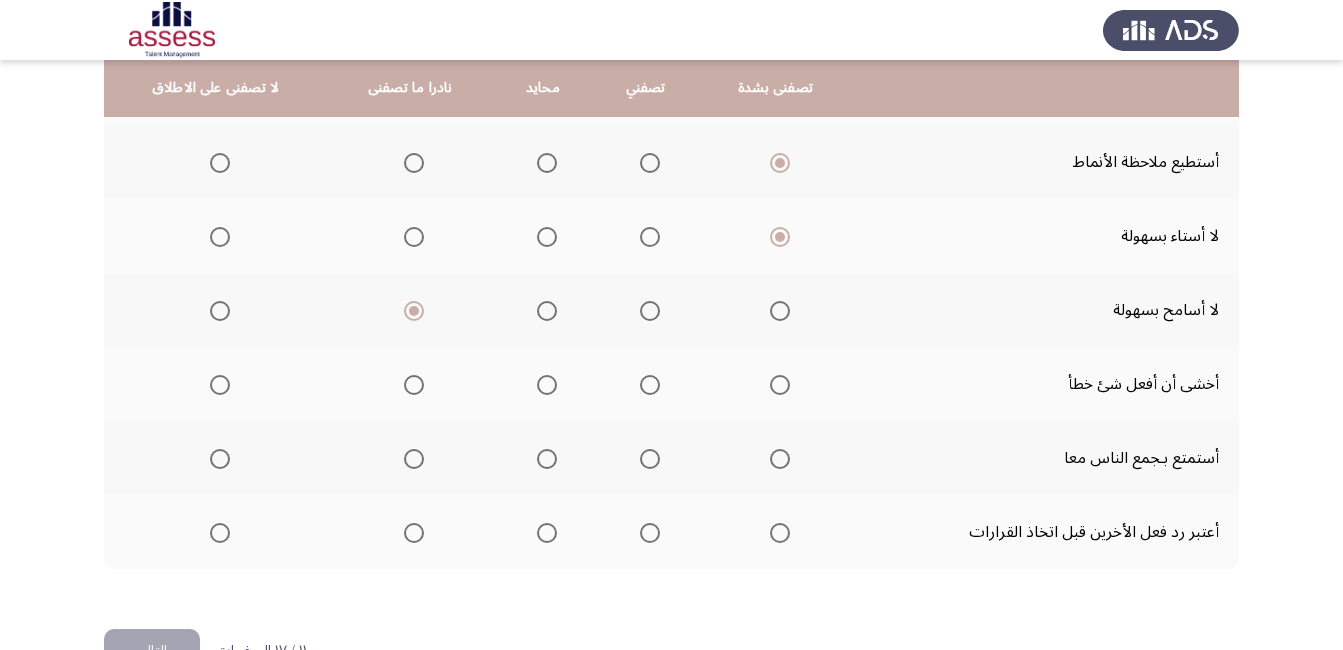 click at bounding box center [646, 385] 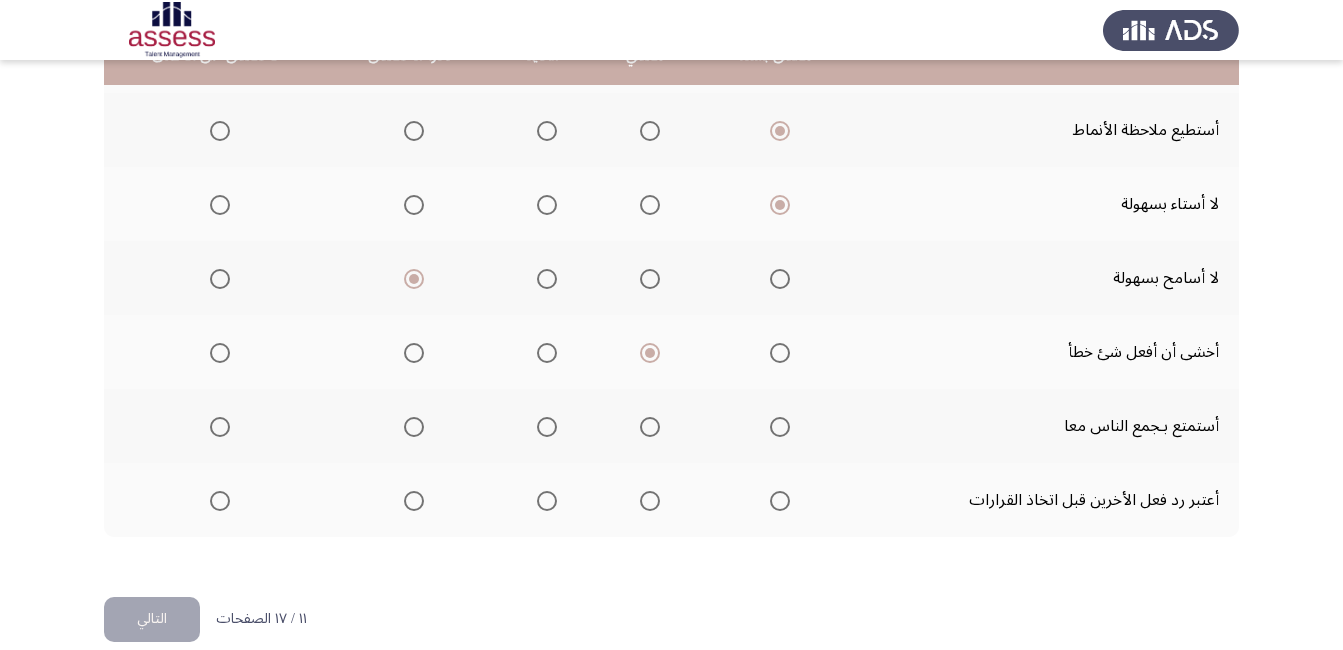 scroll, scrollTop: 559, scrollLeft: 0, axis: vertical 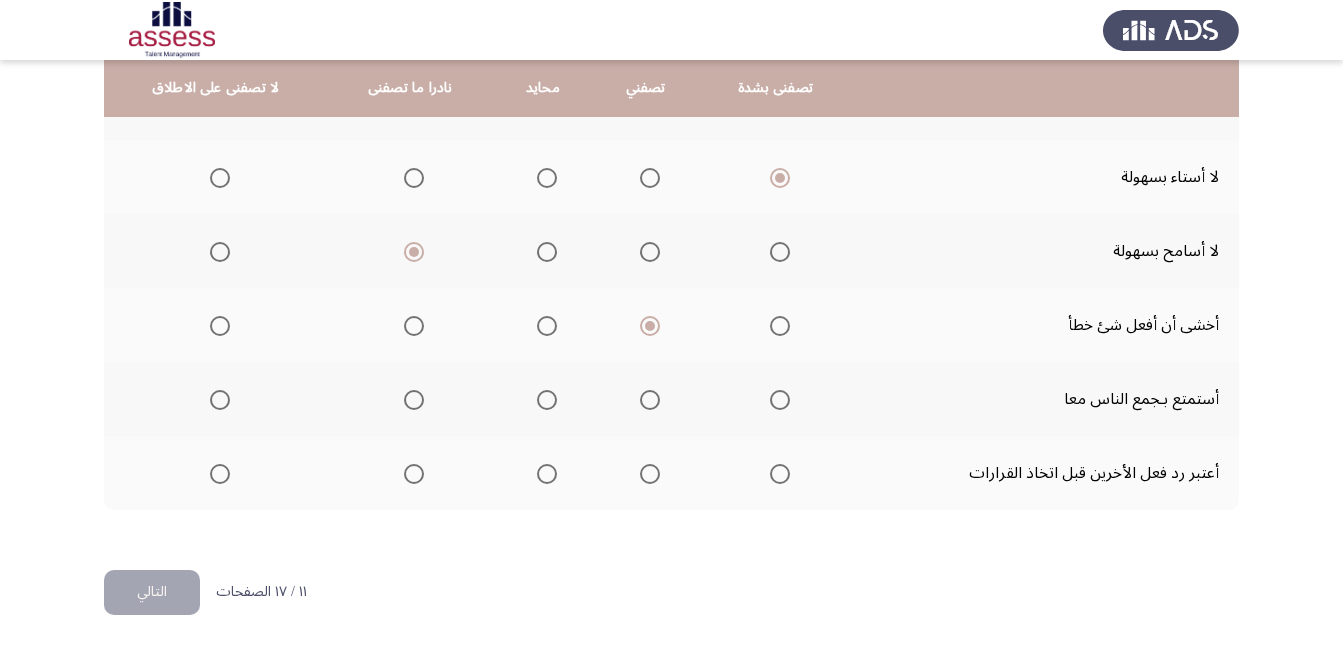 click at bounding box center (547, 400) 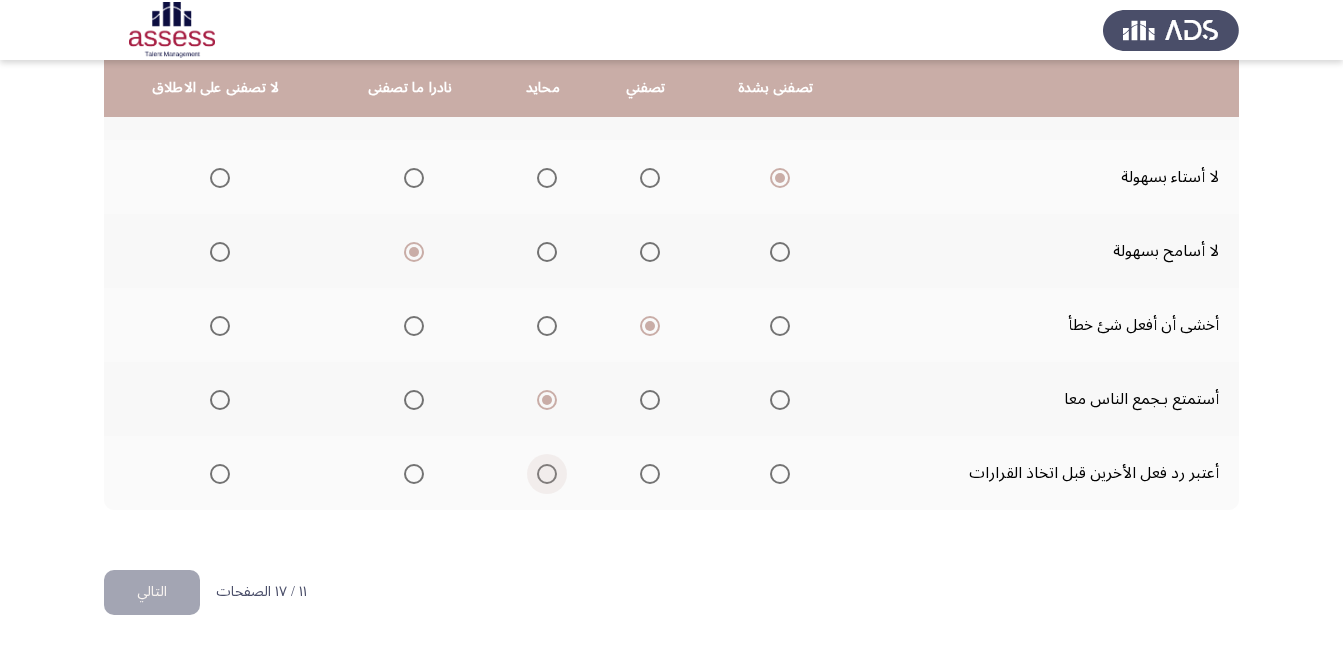 click at bounding box center (547, 474) 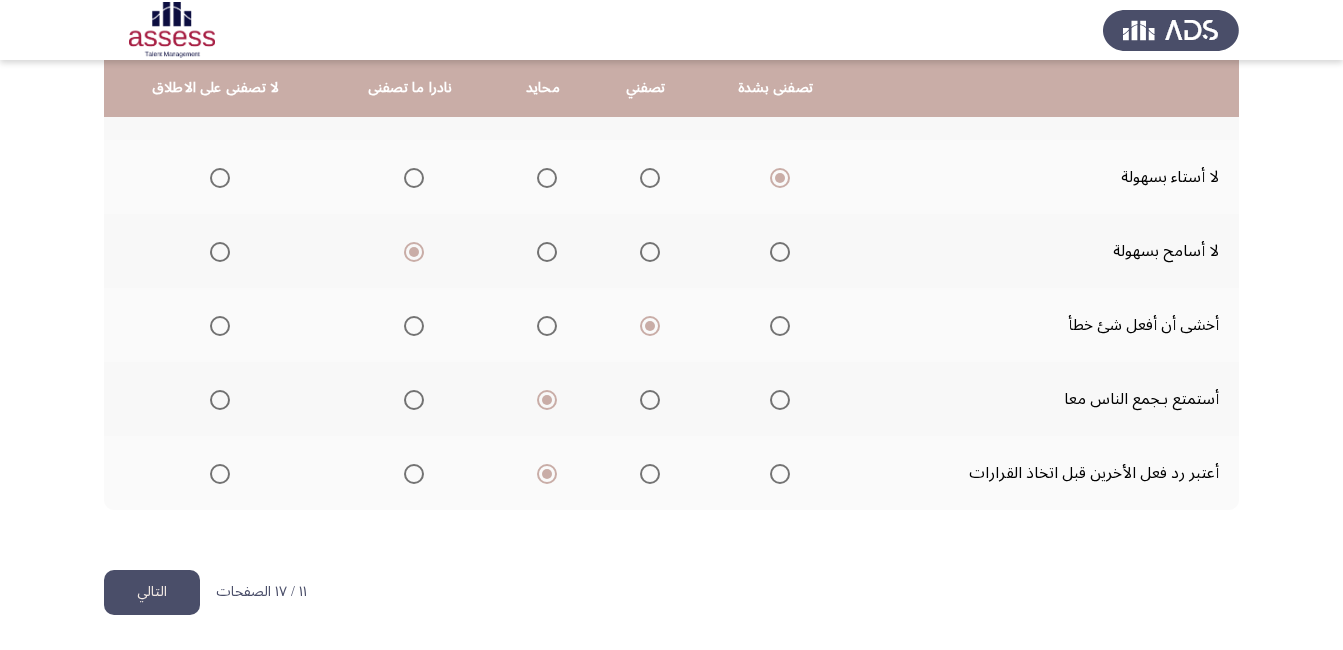 click on "التالي" 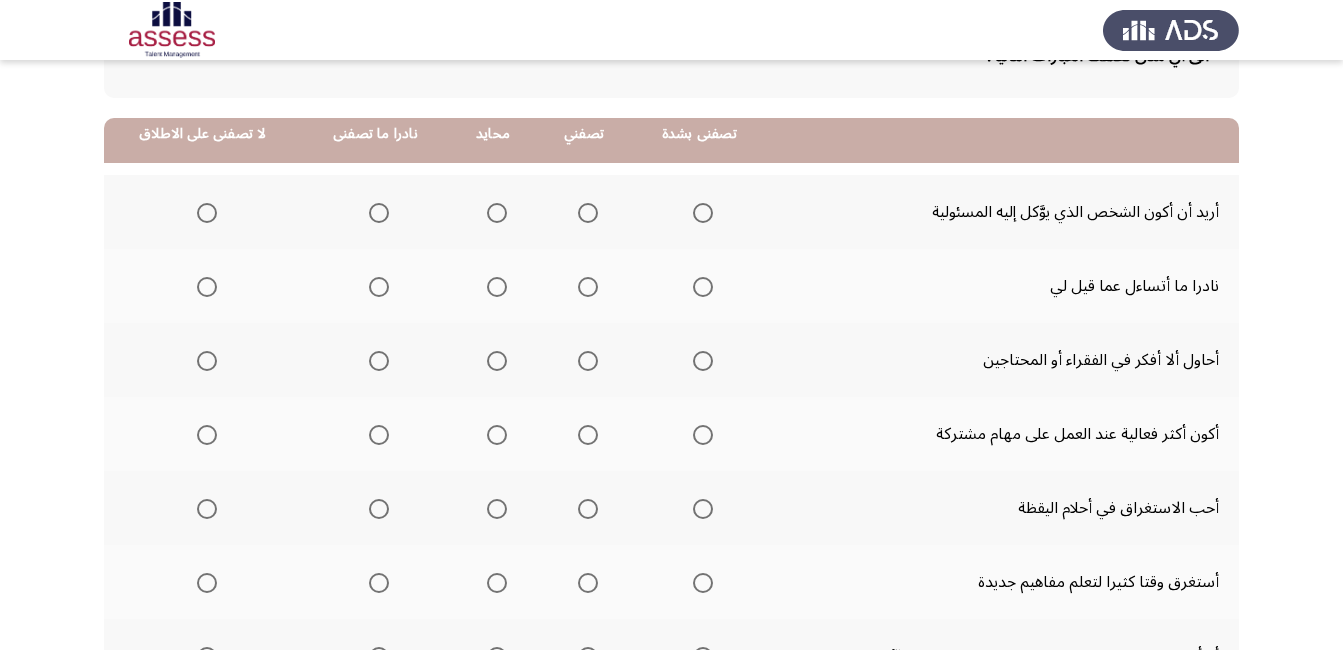 scroll, scrollTop: 200, scrollLeft: 0, axis: vertical 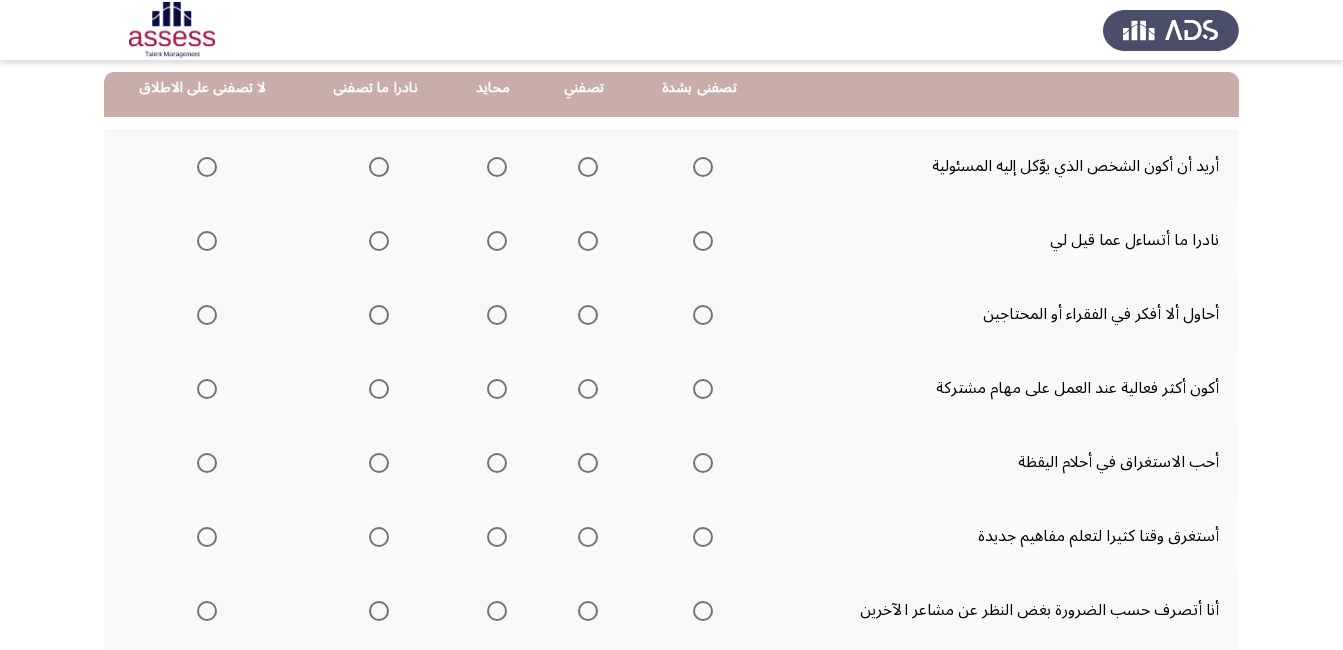 click at bounding box center (703, 167) 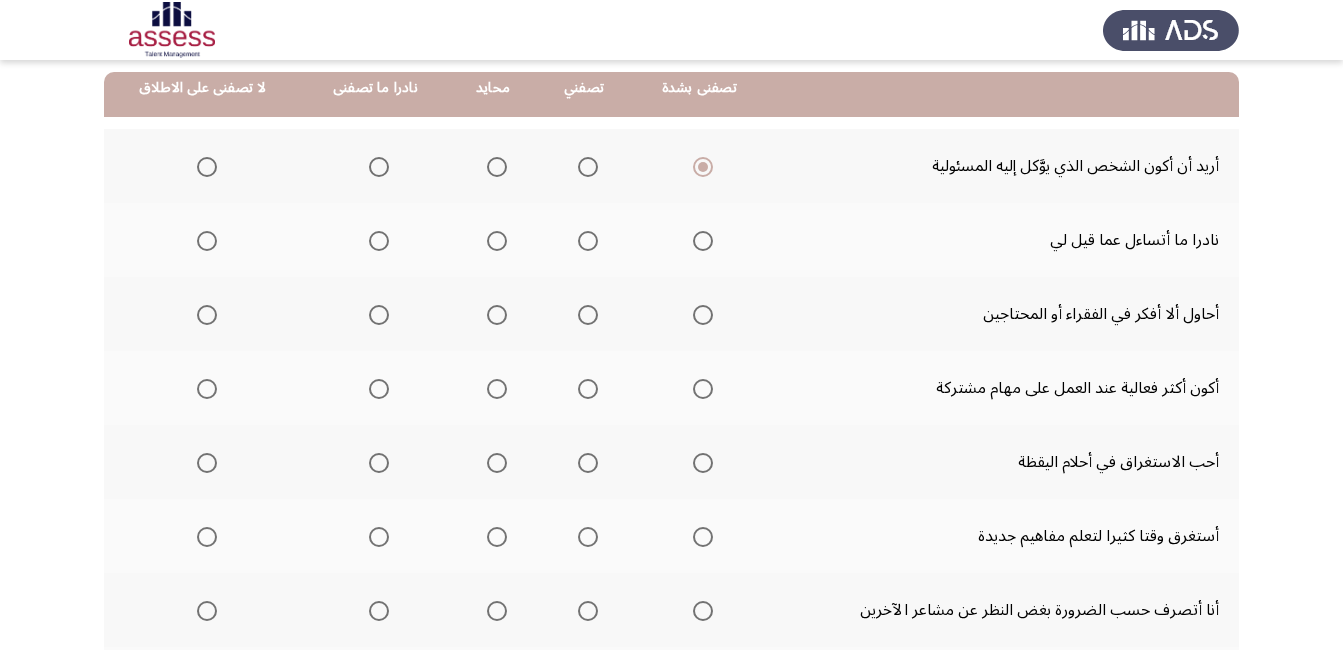 click at bounding box center [379, 241] 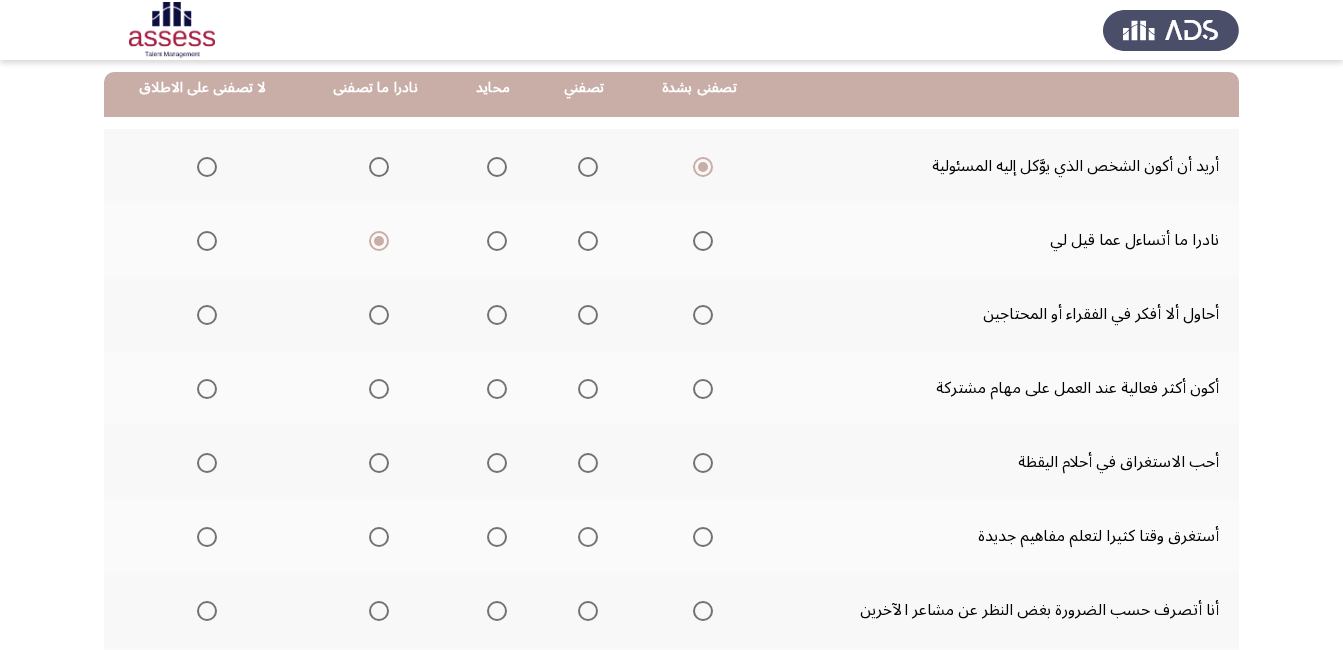 click at bounding box center [207, 315] 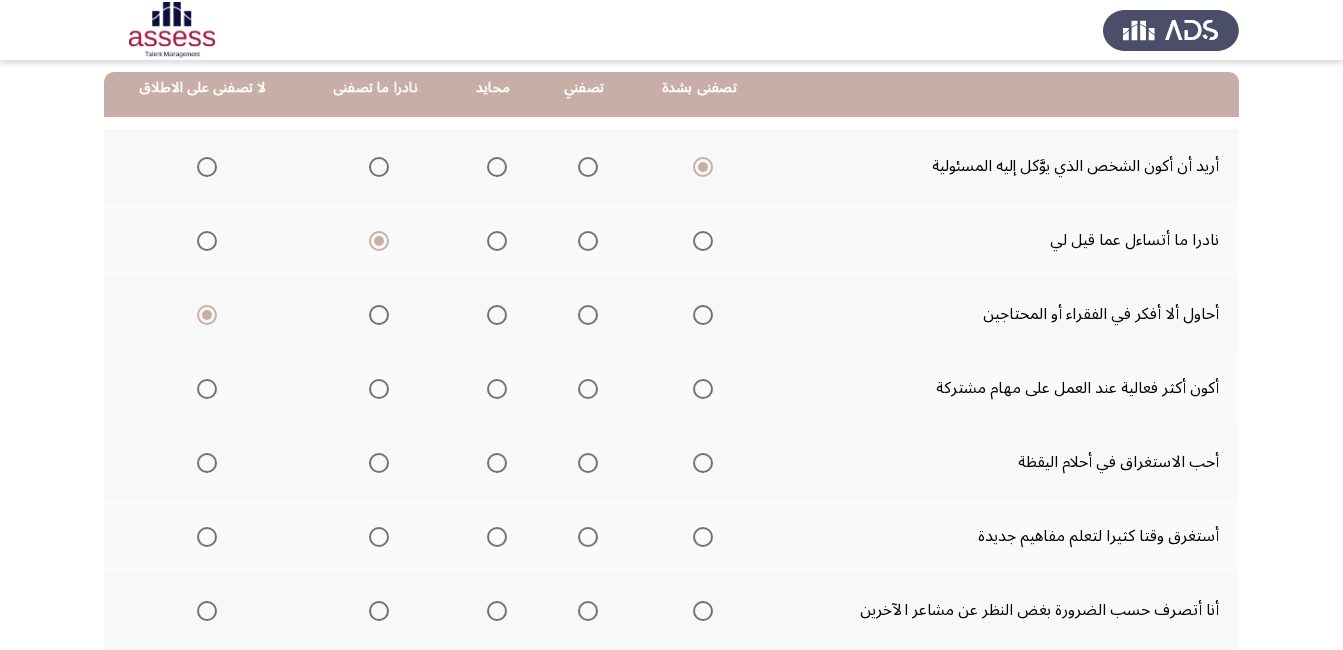 click at bounding box center [703, 389] 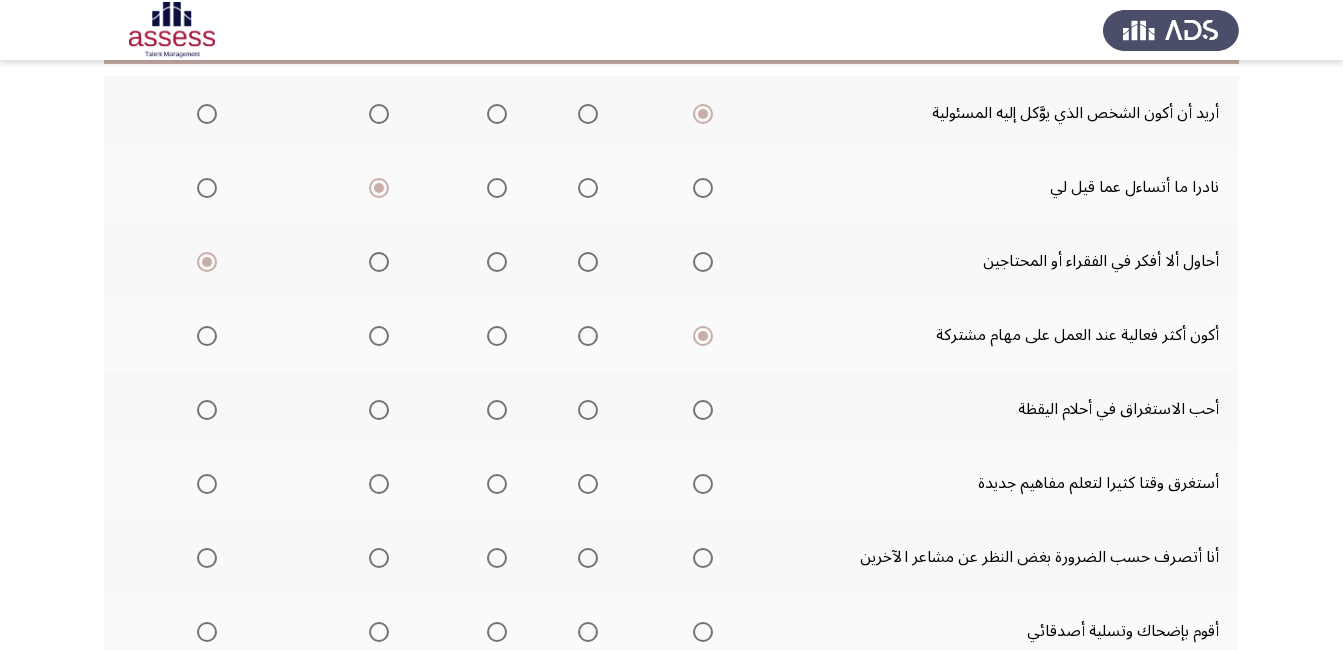 scroll, scrollTop: 300, scrollLeft: 0, axis: vertical 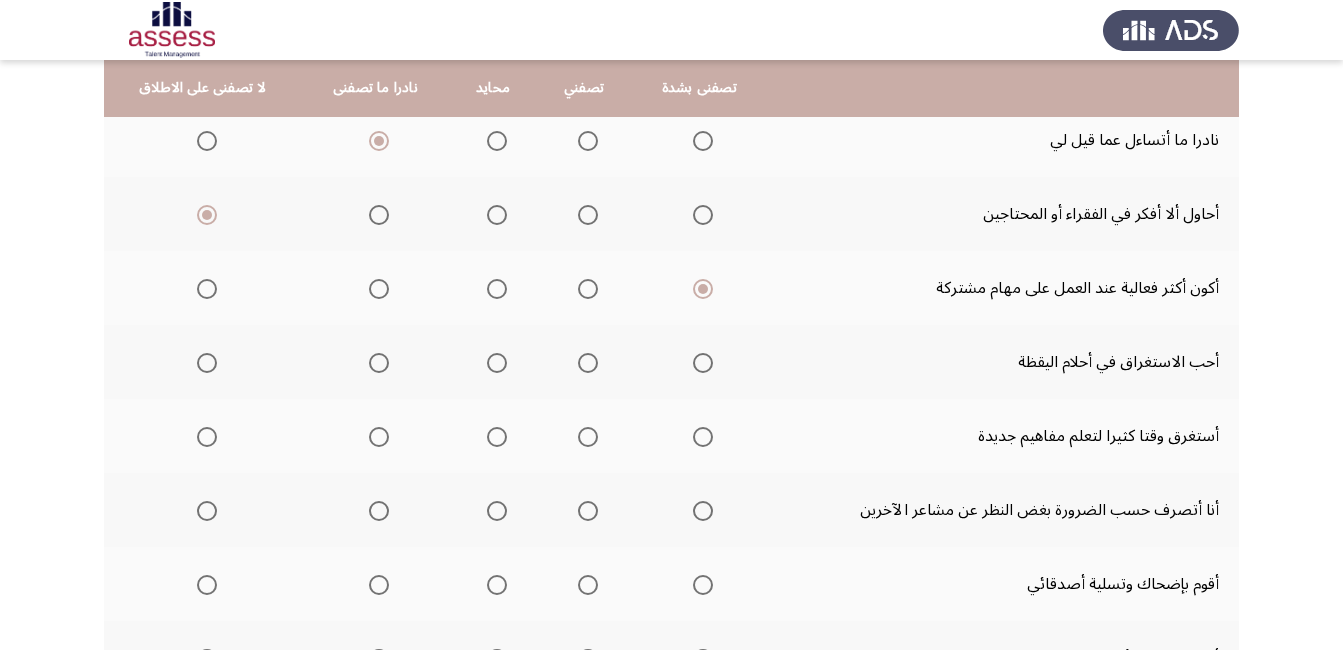 click at bounding box center [379, 363] 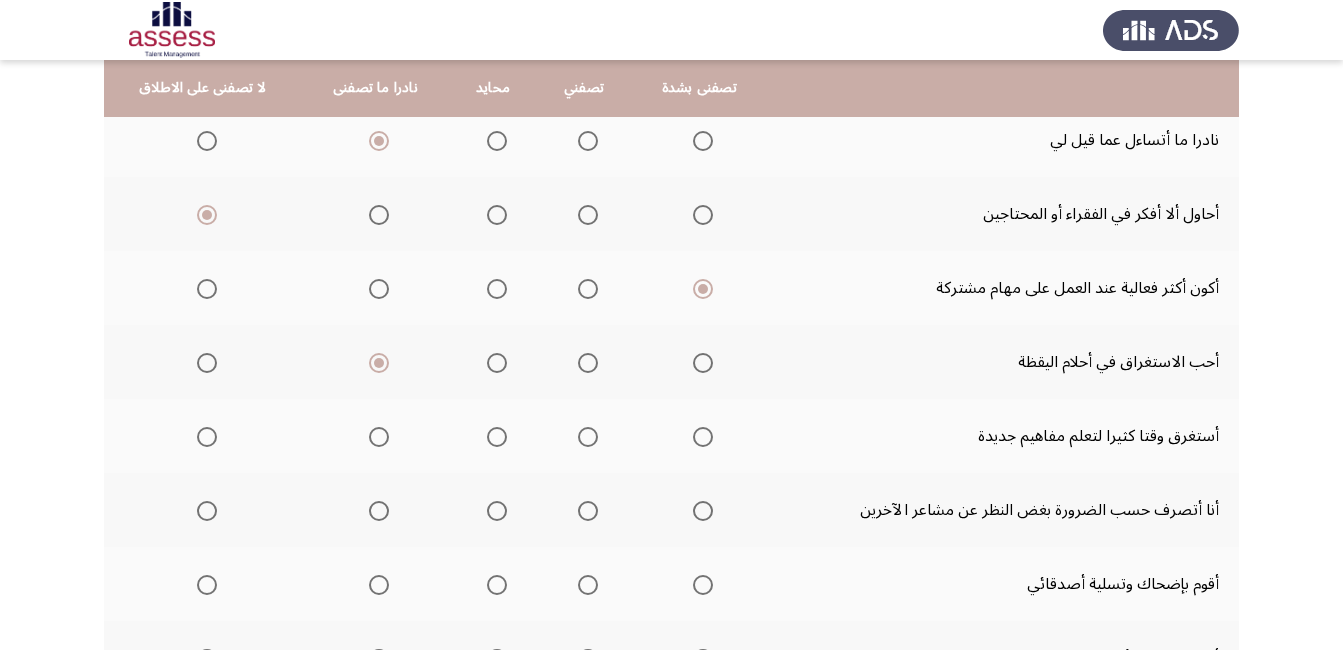 click at bounding box center [207, 437] 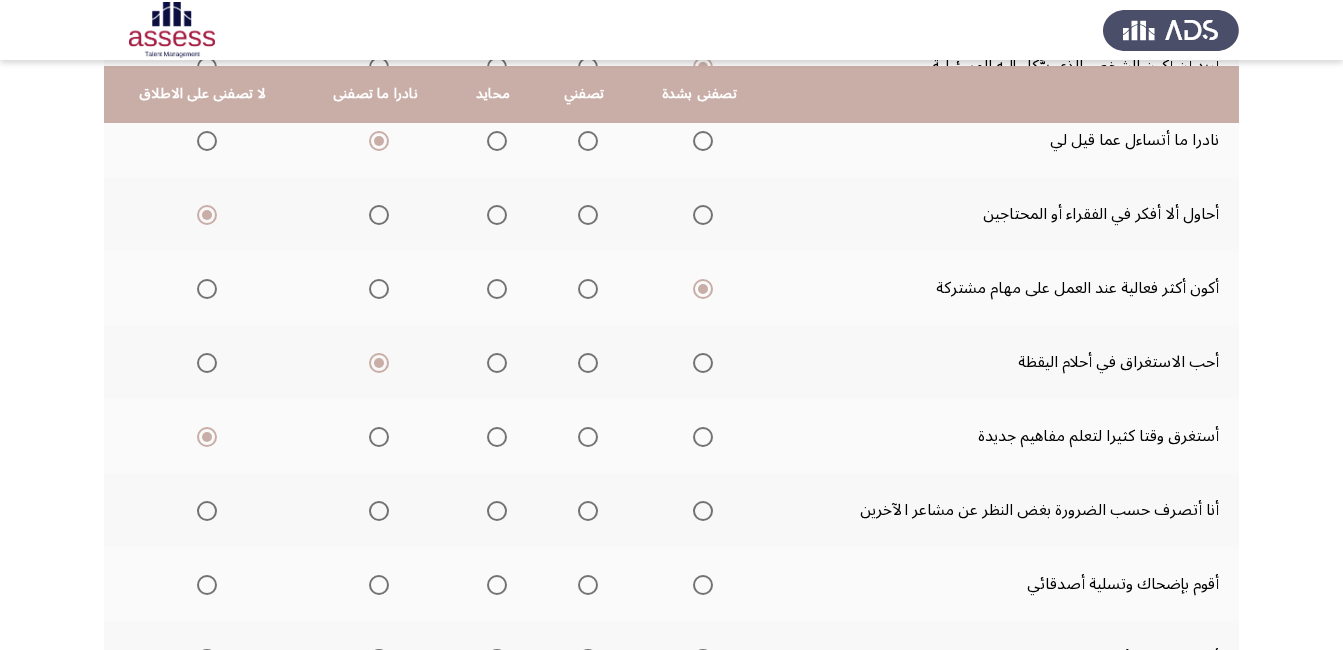 scroll, scrollTop: 400, scrollLeft: 0, axis: vertical 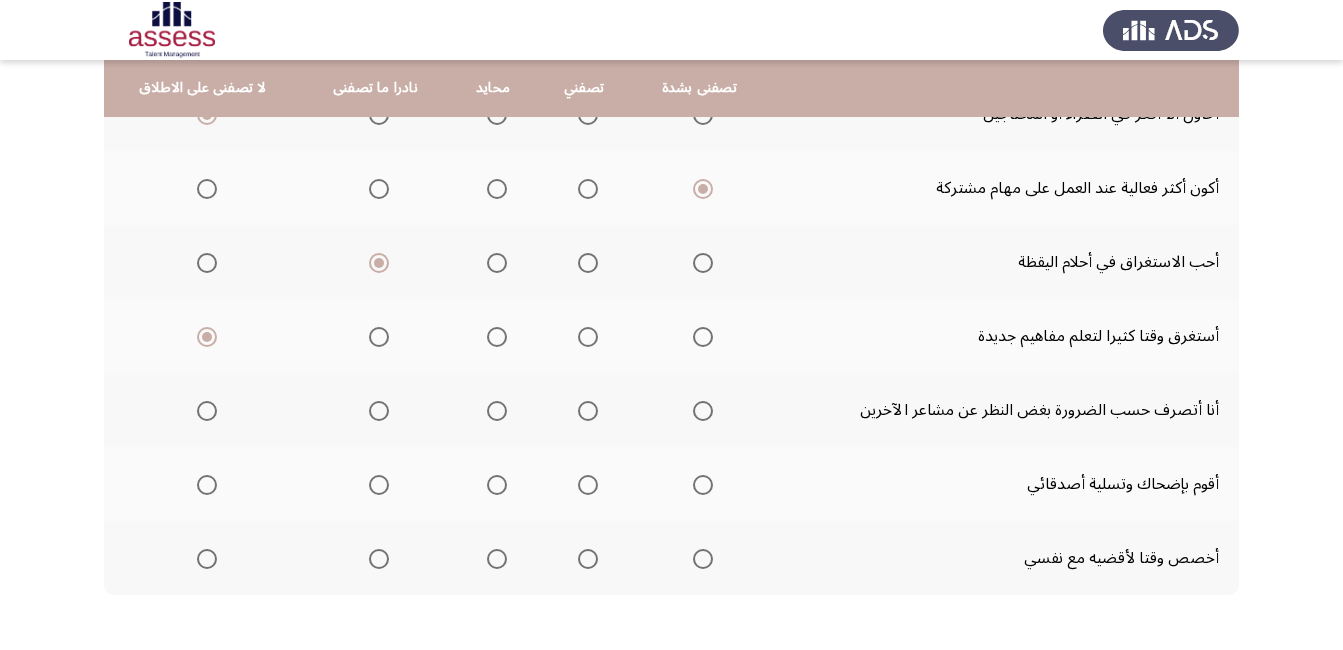 click at bounding box center [497, 411] 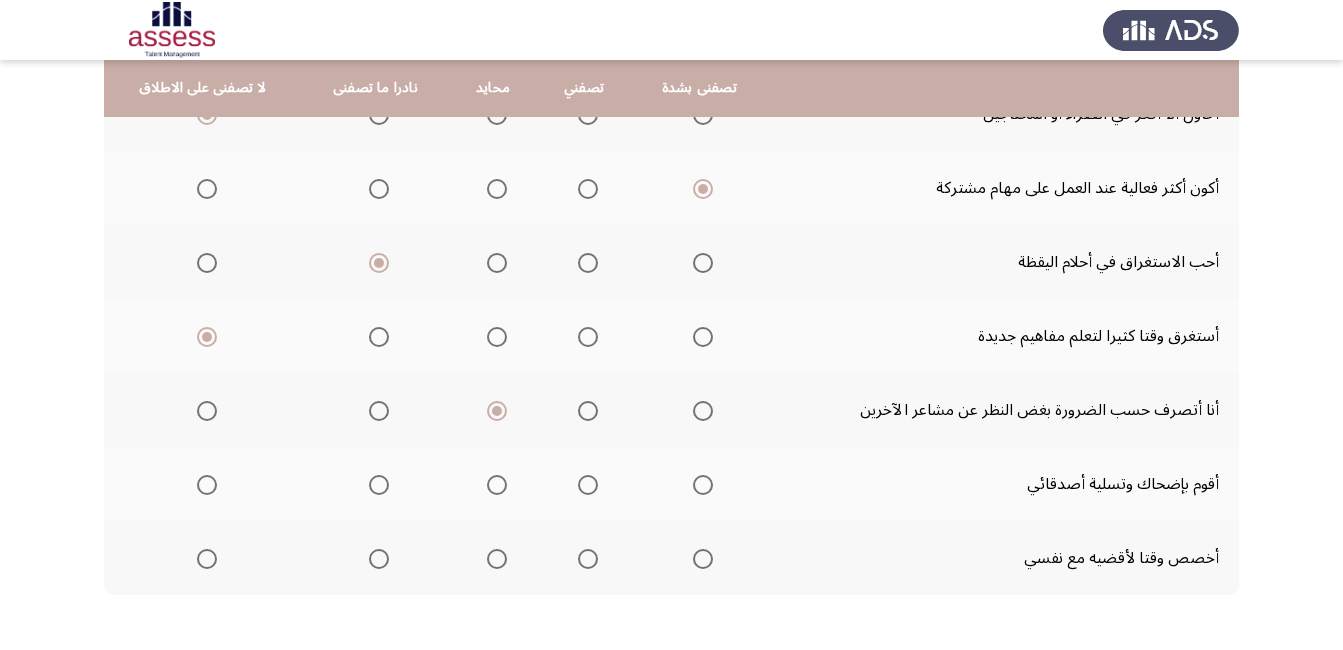 click at bounding box center (497, 485) 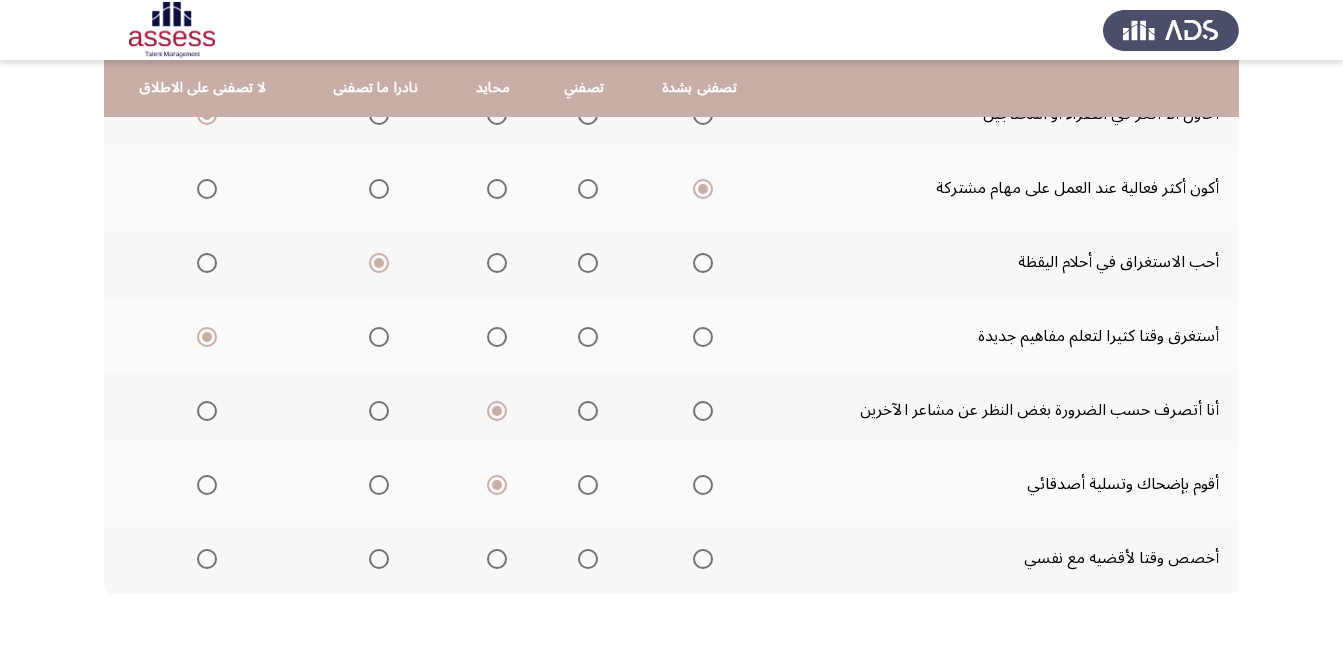 click at bounding box center [588, 559] 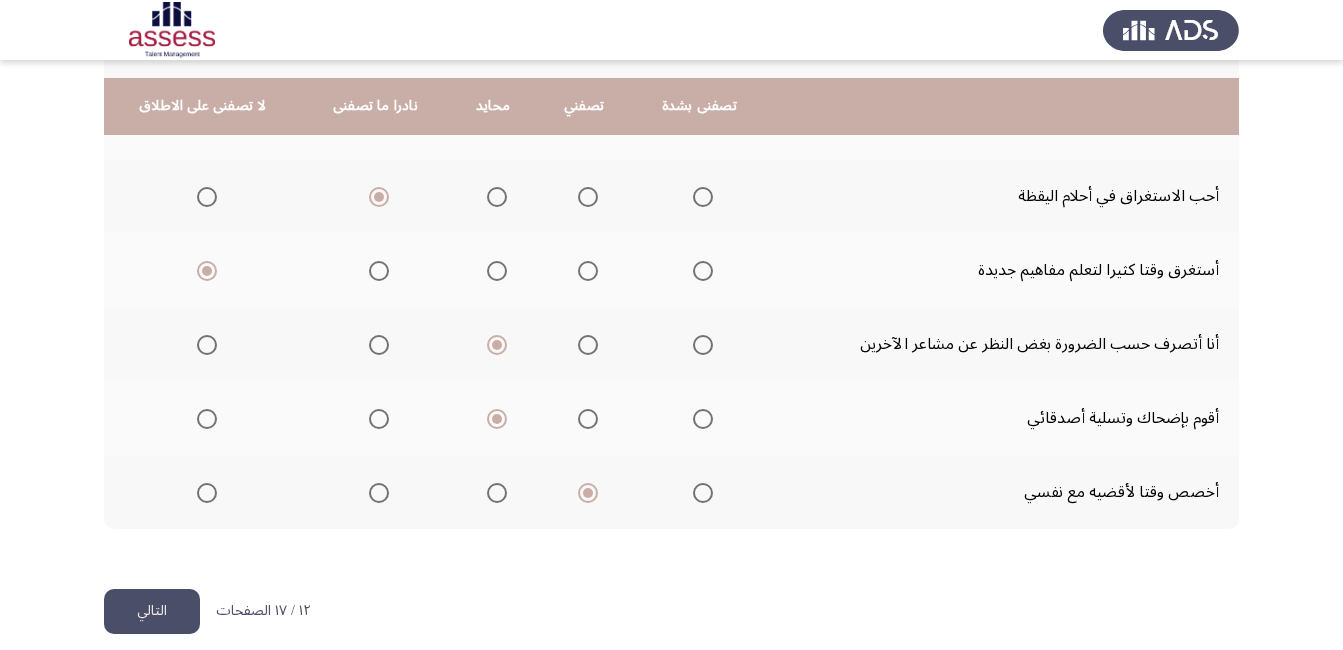 scroll, scrollTop: 485, scrollLeft: 0, axis: vertical 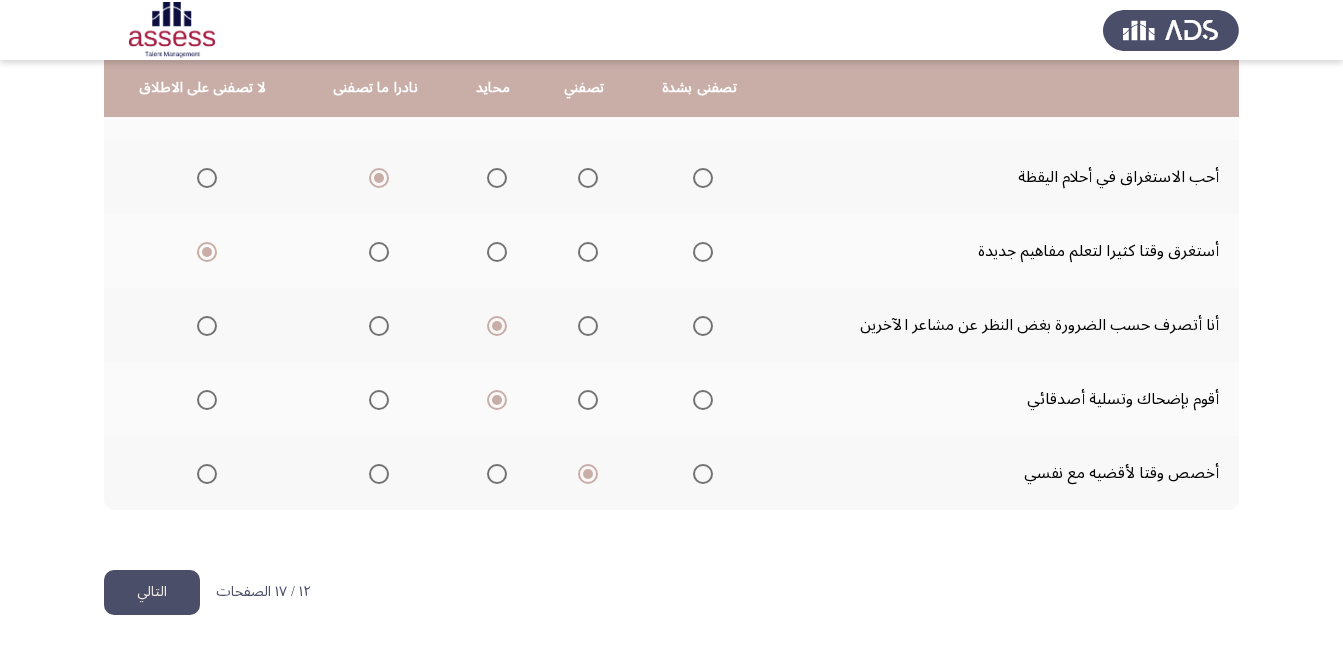 click on "التالي" 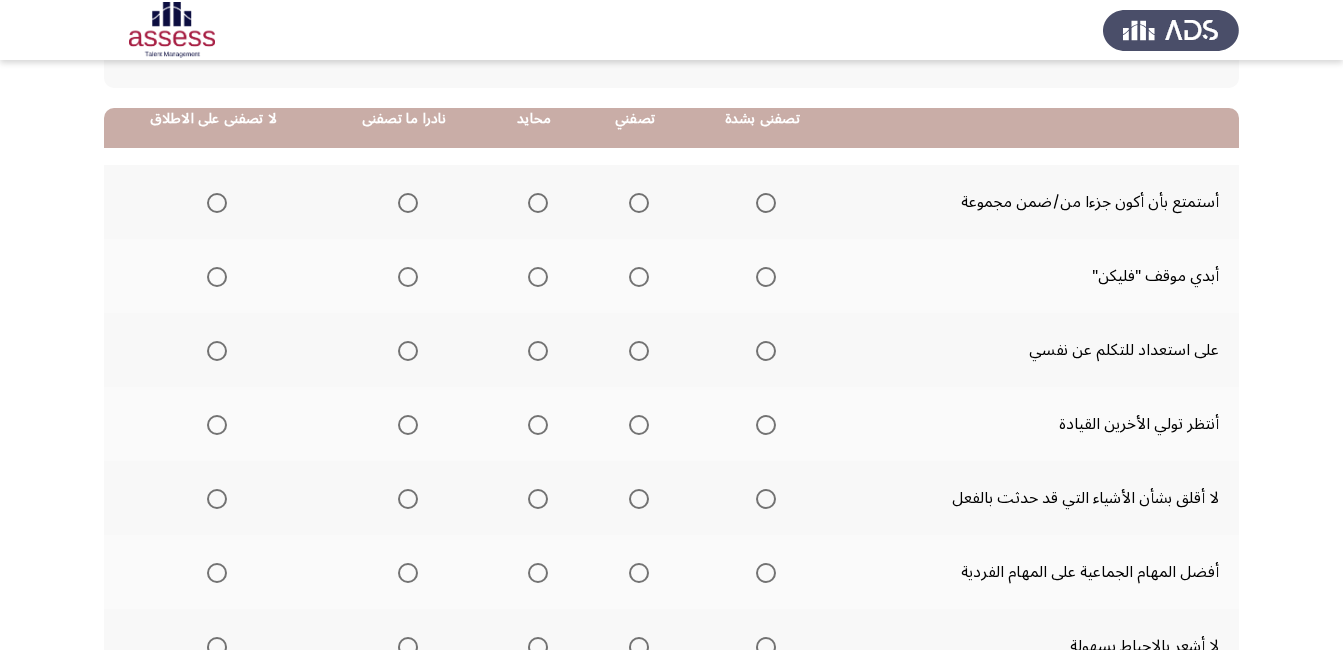 scroll, scrollTop: 200, scrollLeft: 0, axis: vertical 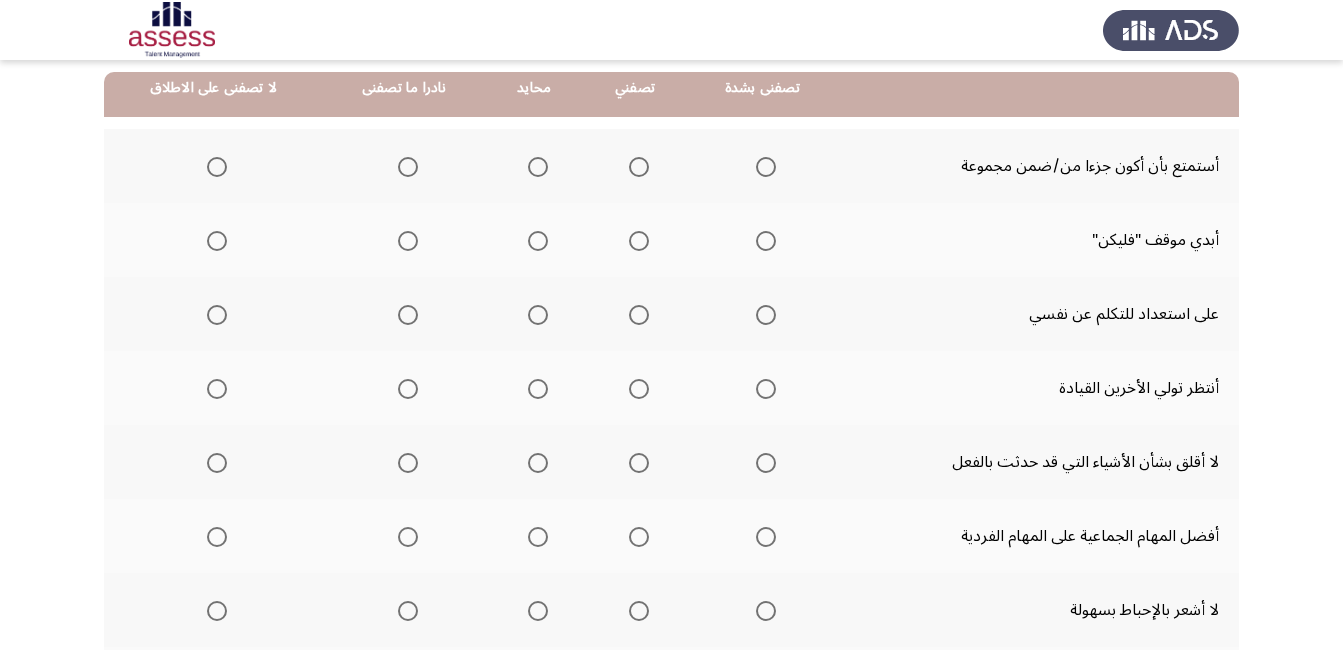 click 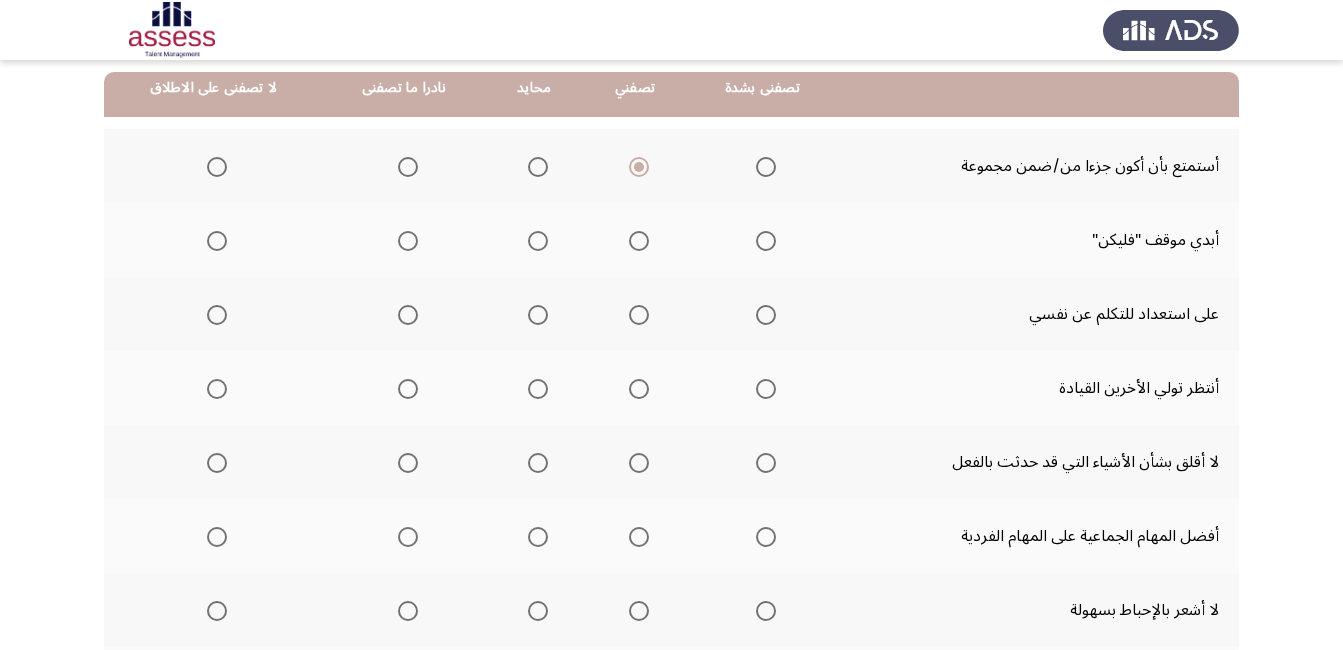 click at bounding box center (538, 241) 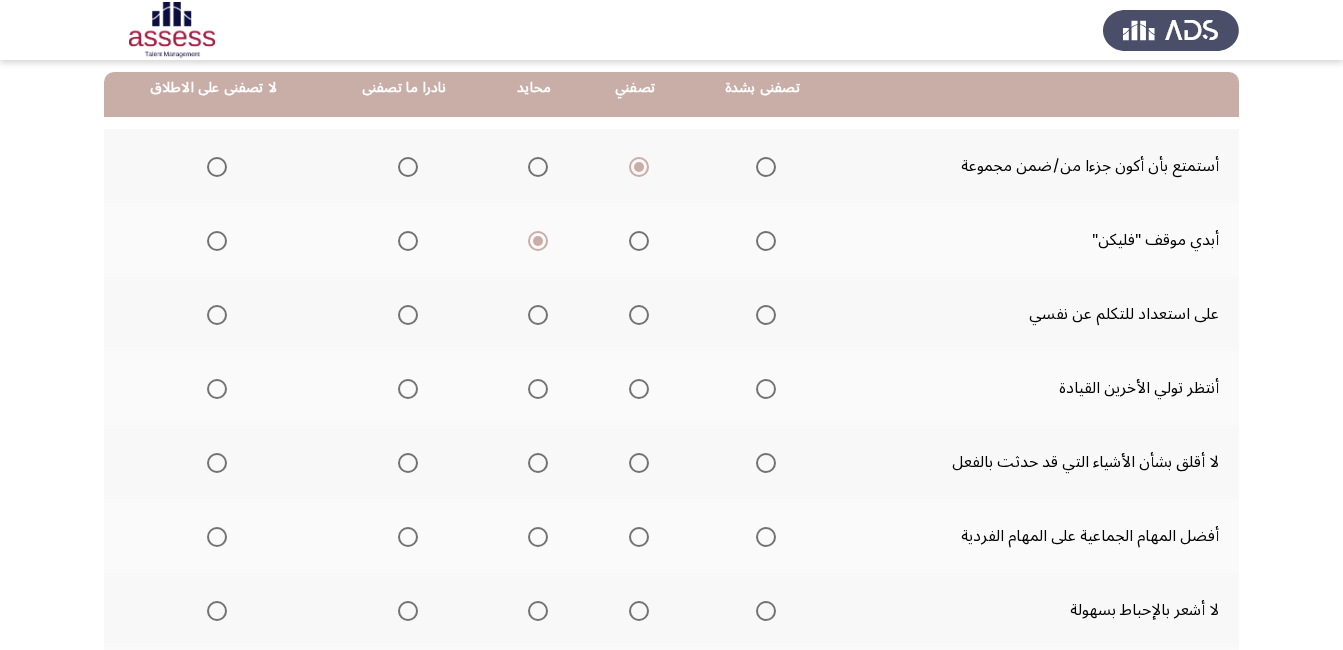 click at bounding box center [639, 315] 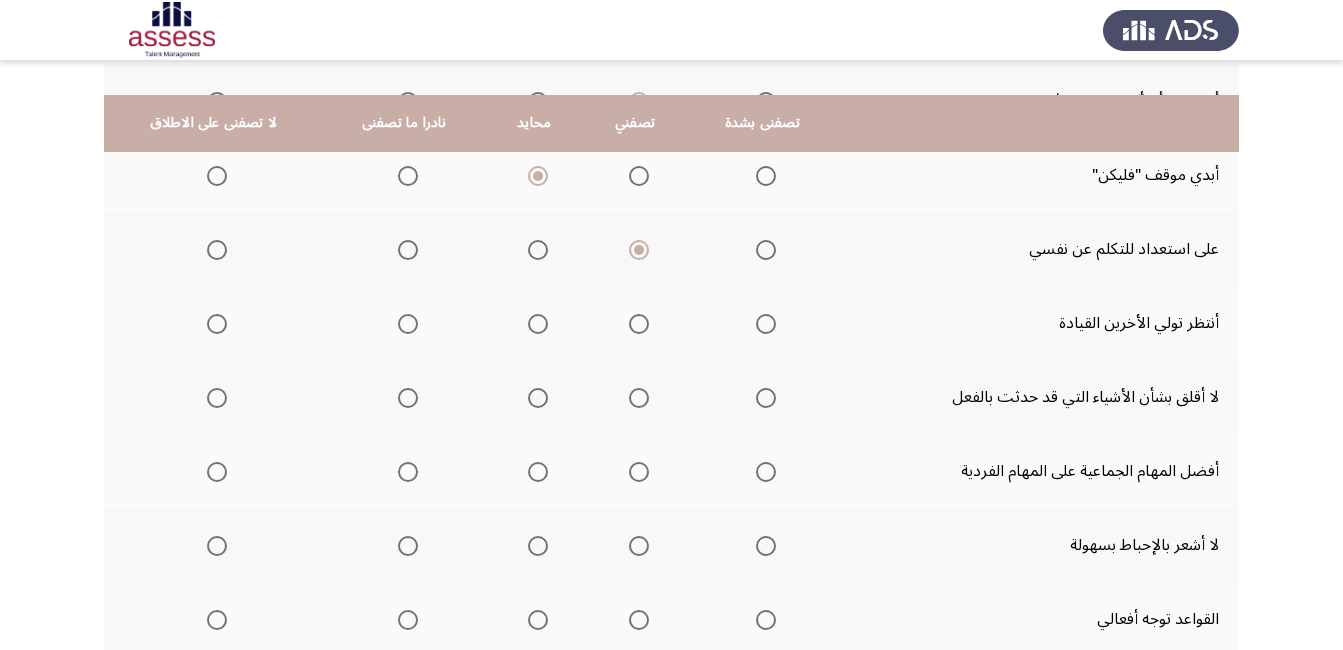 scroll, scrollTop: 300, scrollLeft: 0, axis: vertical 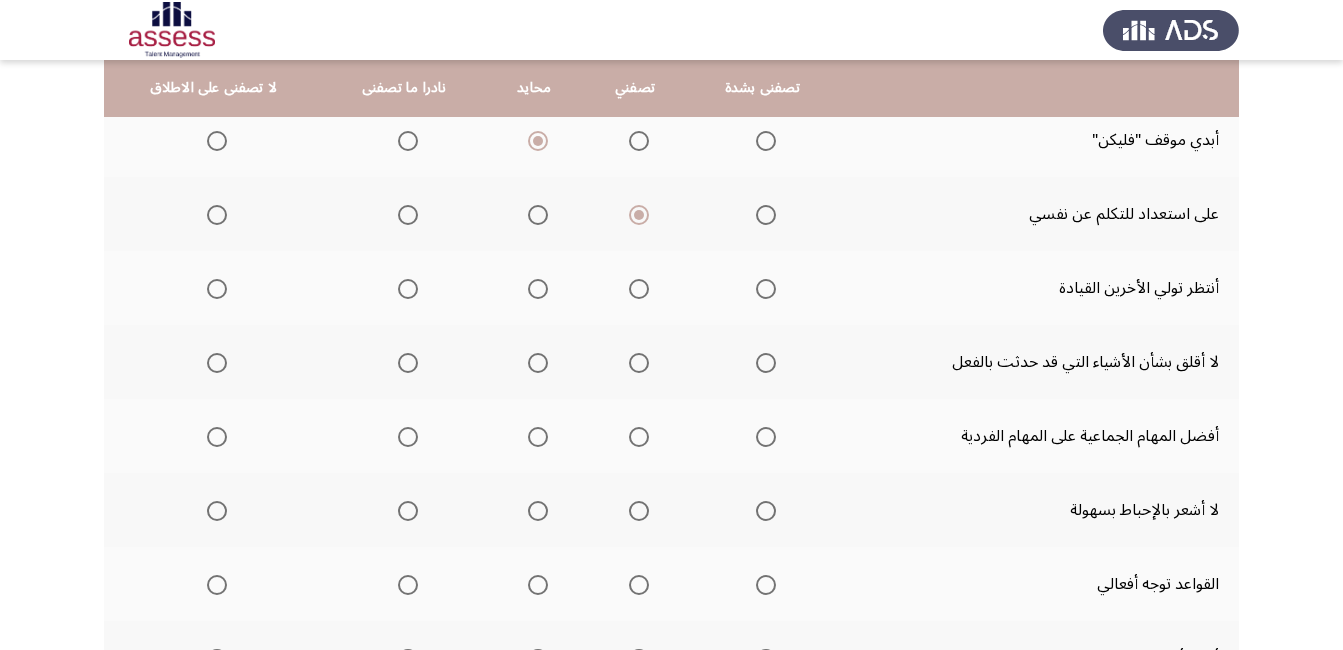 click at bounding box center [217, 289] 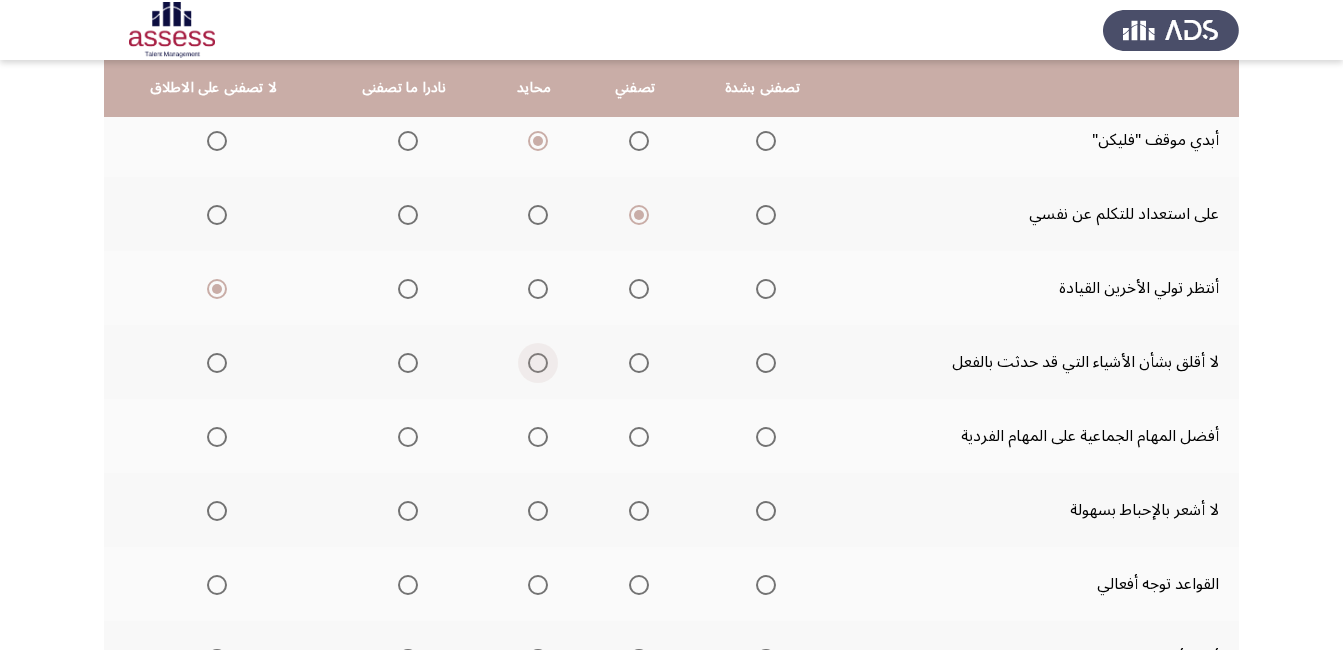 click at bounding box center [538, 363] 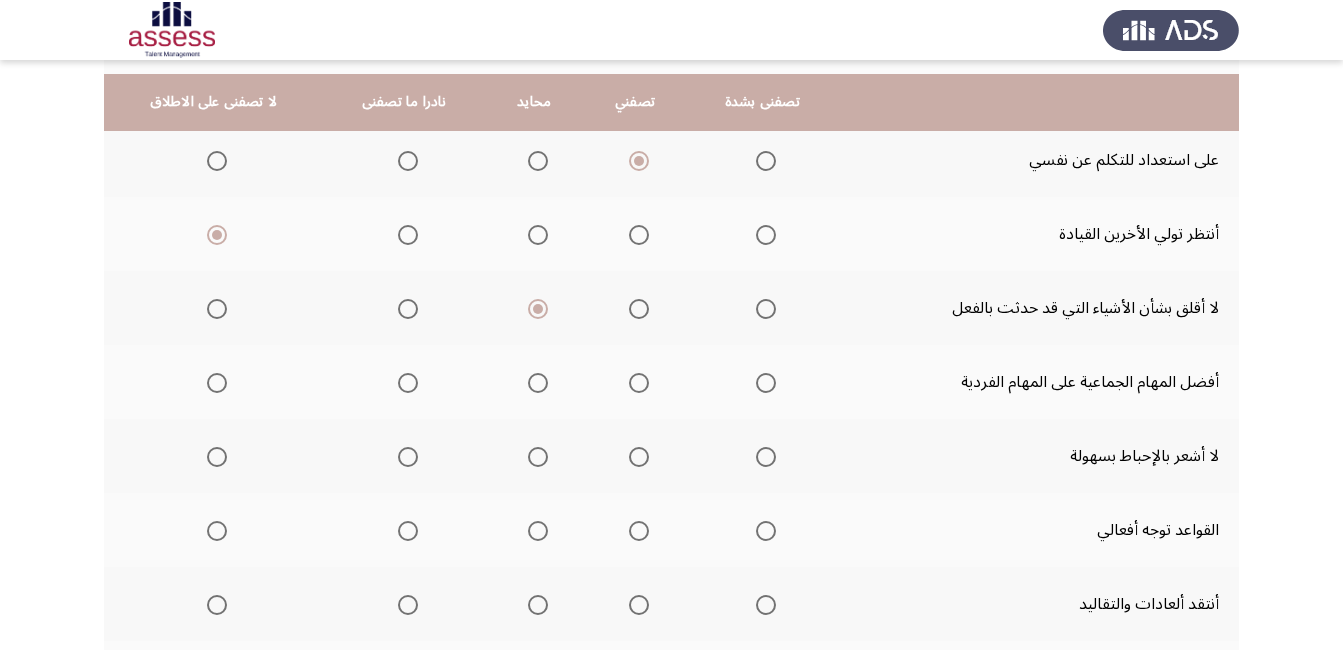 scroll, scrollTop: 400, scrollLeft: 0, axis: vertical 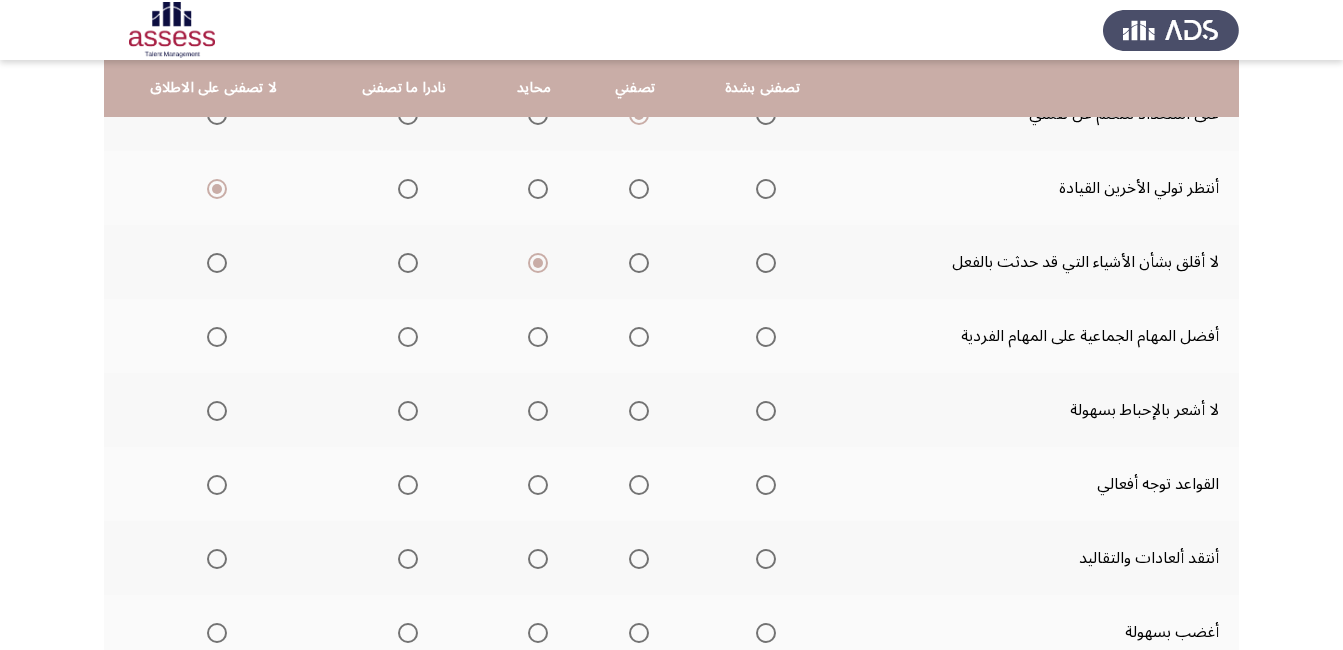click at bounding box center (538, 337) 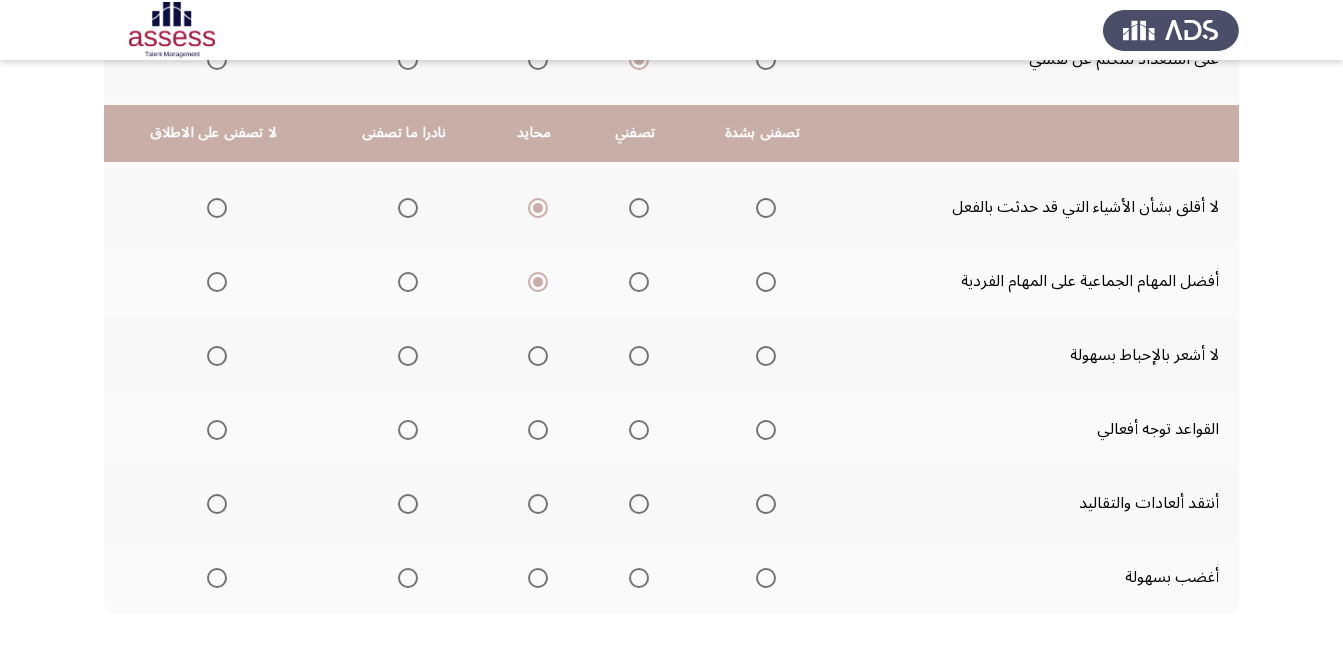 scroll, scrollTop: 500, scrollLeft: 0, axis: vertical 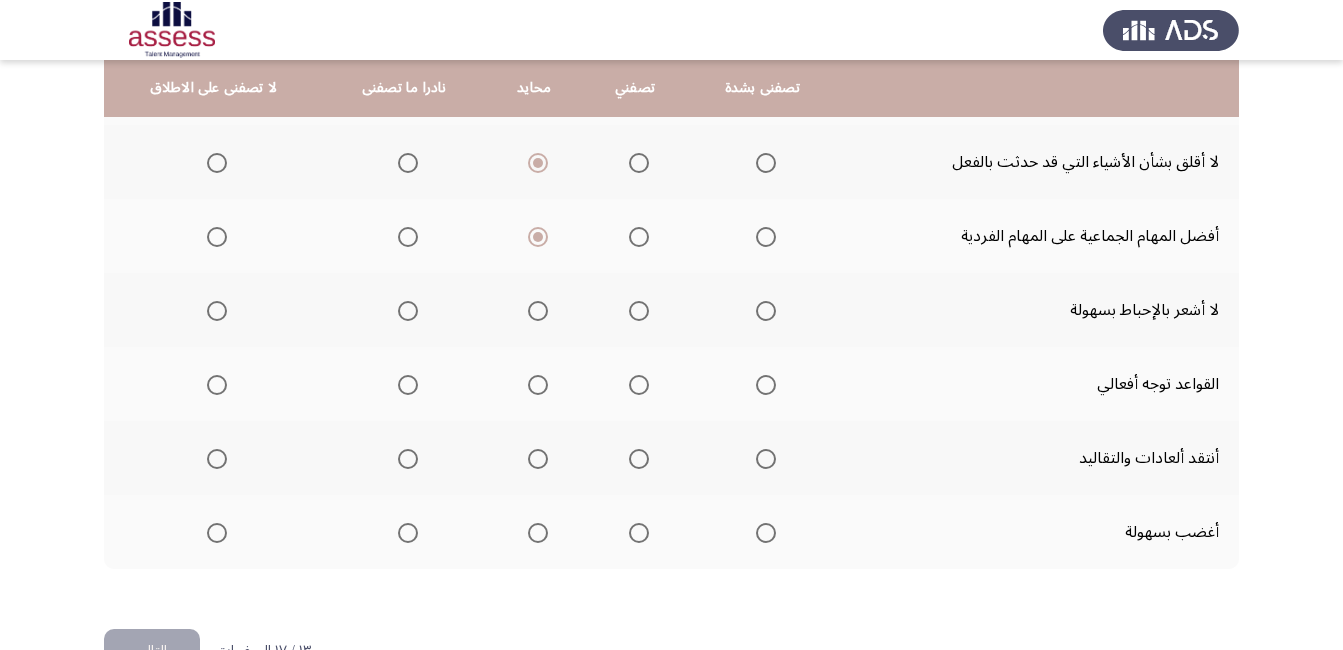 click at bounding box center (217, 311) 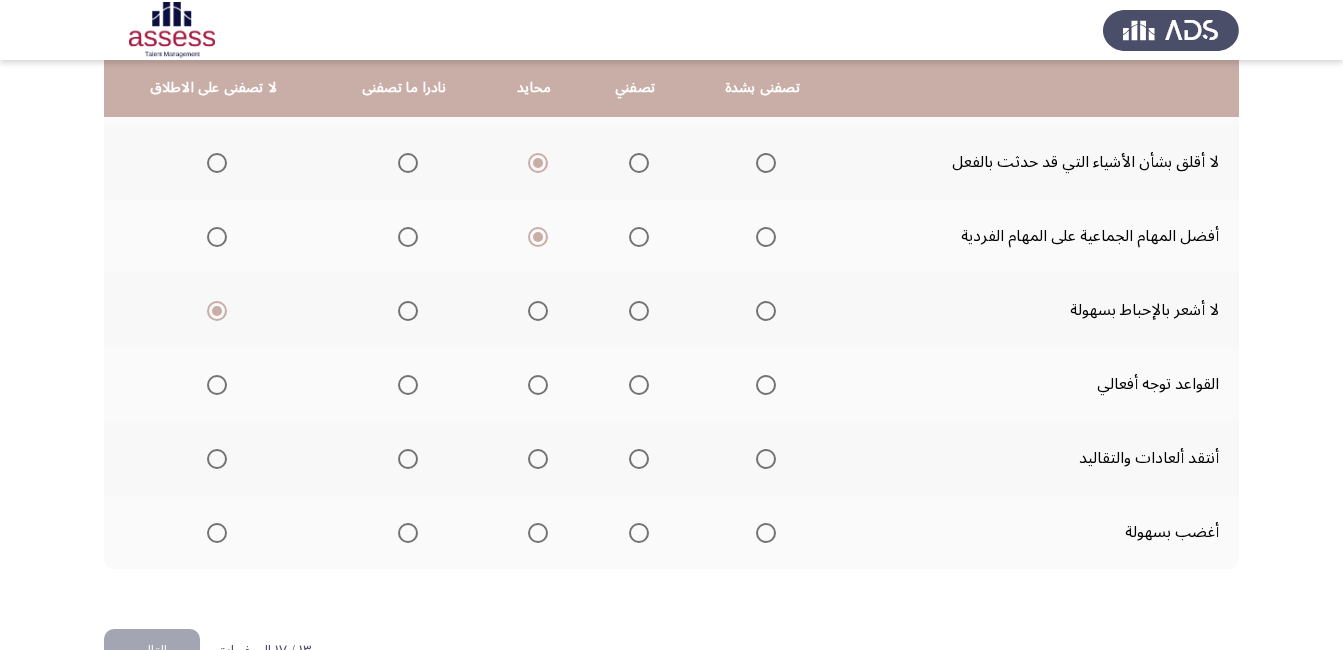 click at bounding box center (217, 311) 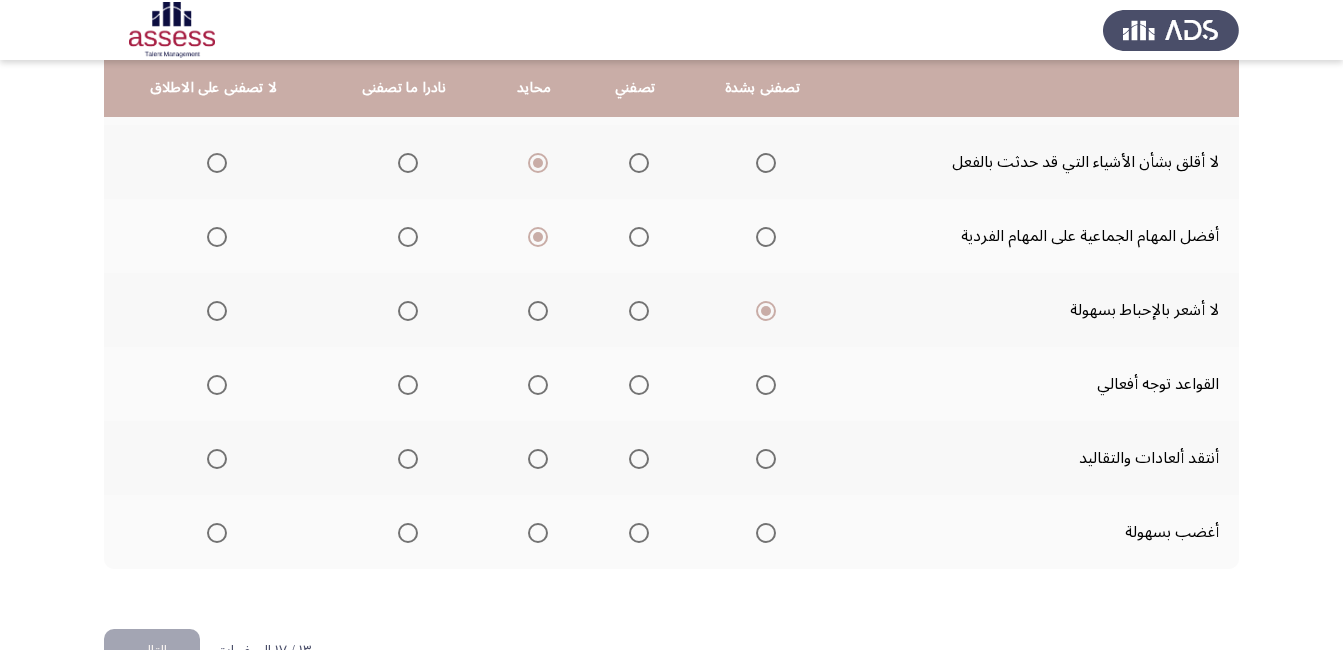 click at bounding box center (538, 385) 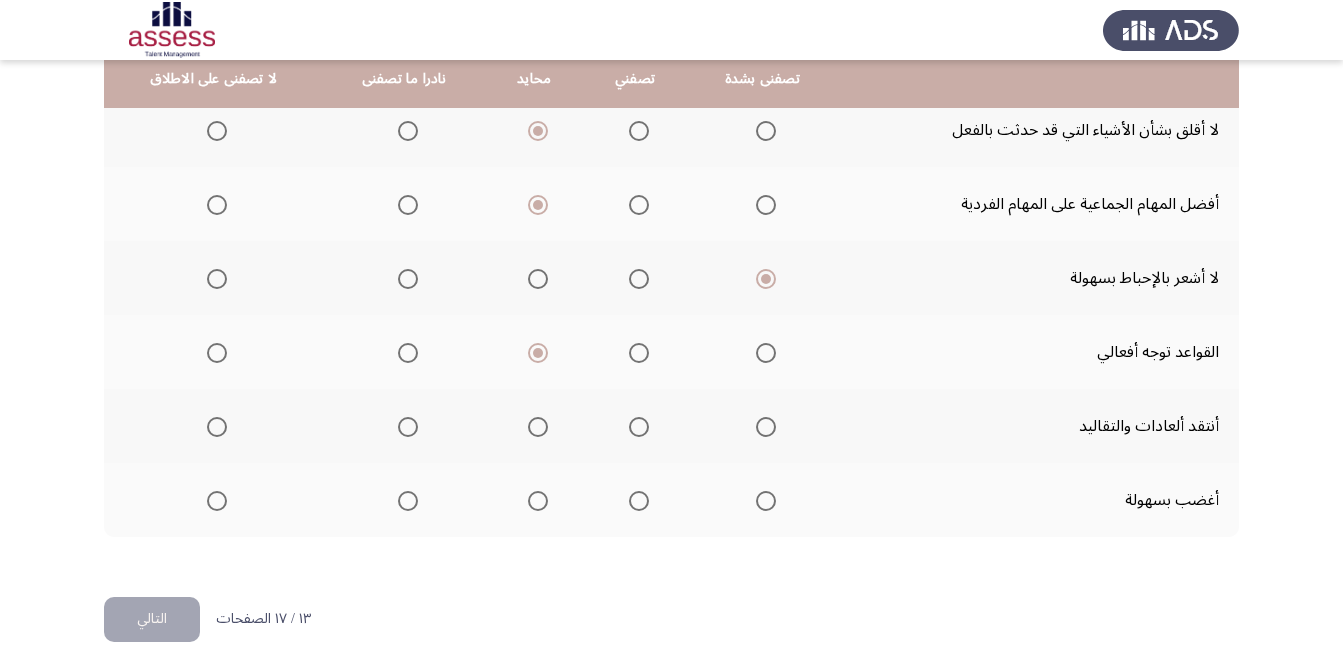 scroll, scrollTop: 559, scrollLeft: 0, axis: vertical 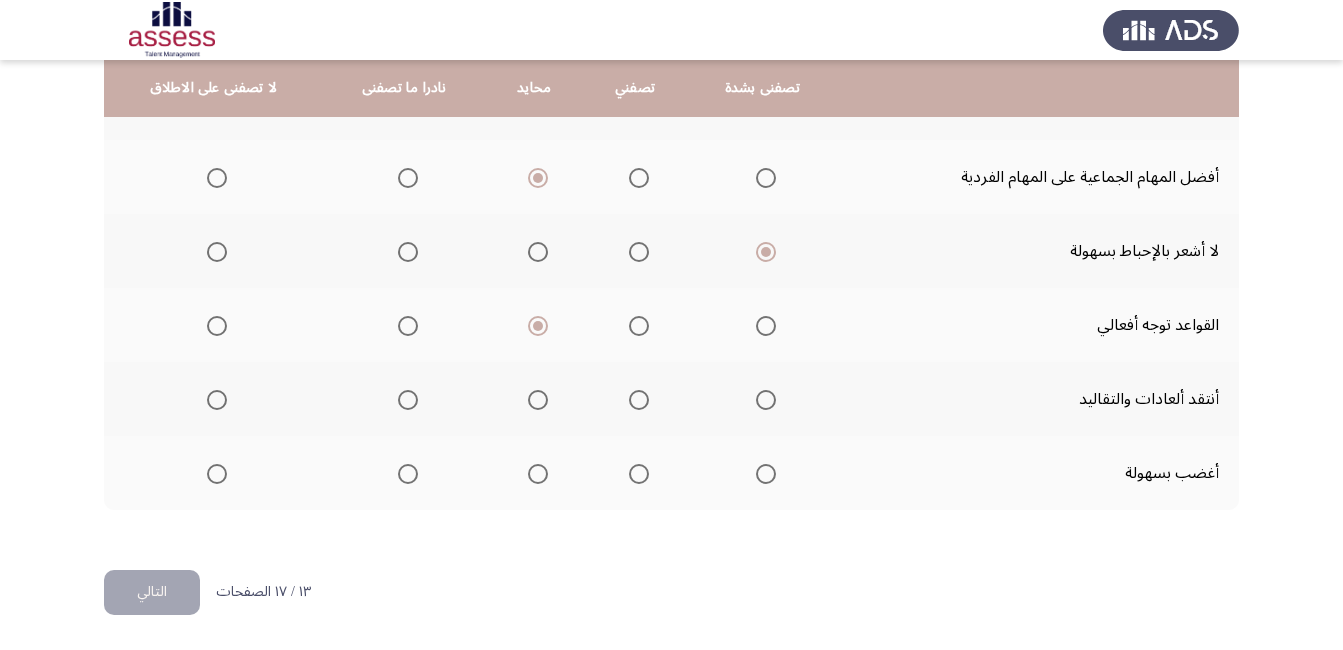 click at bounding box center (217, 400) 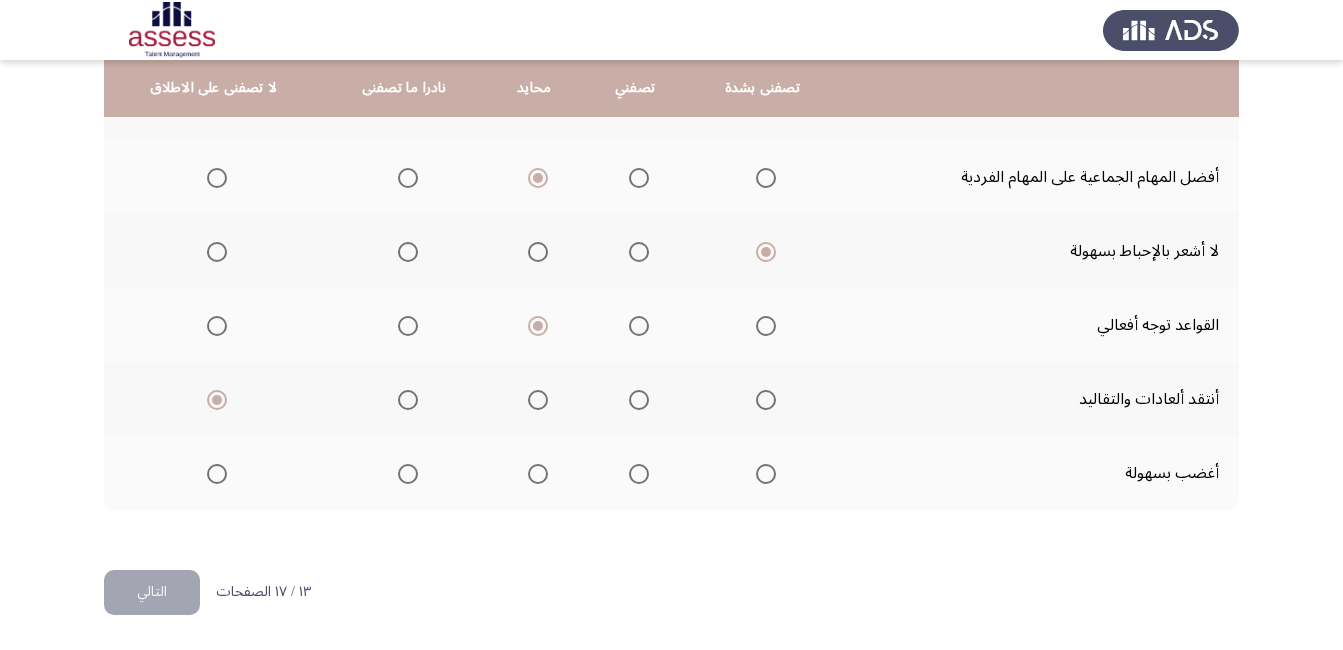 click at bounding box center [217, 474] 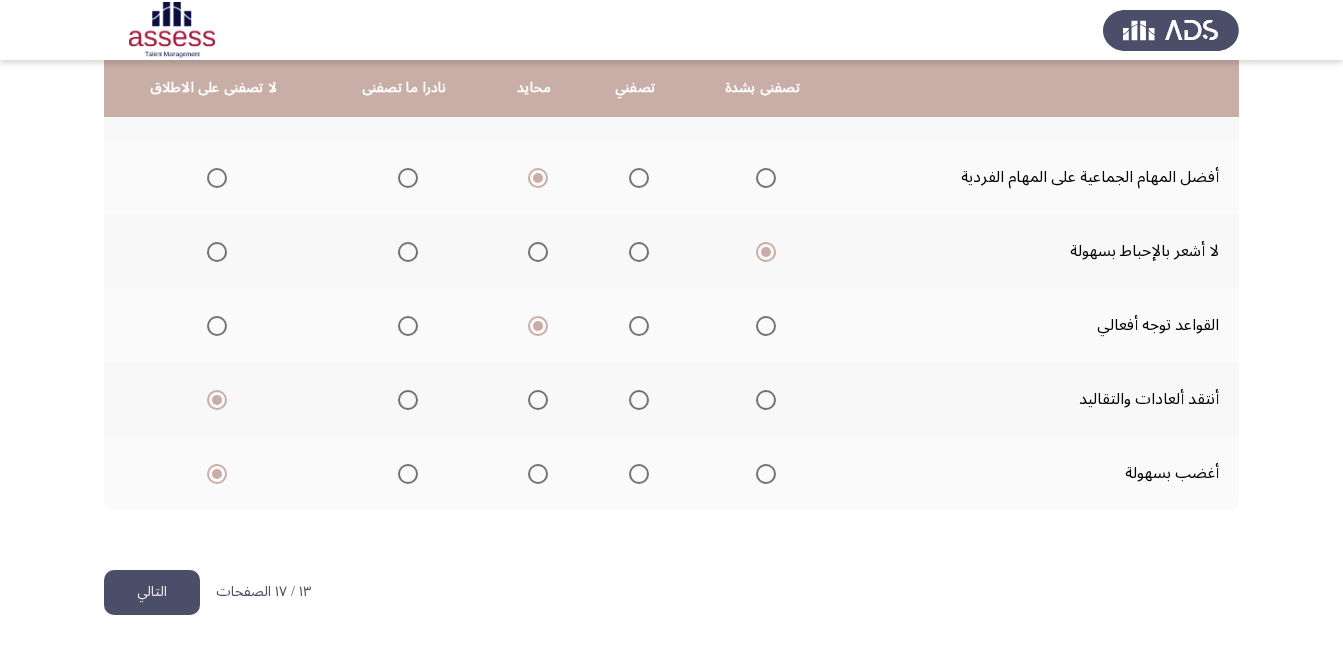 click on "التالي" 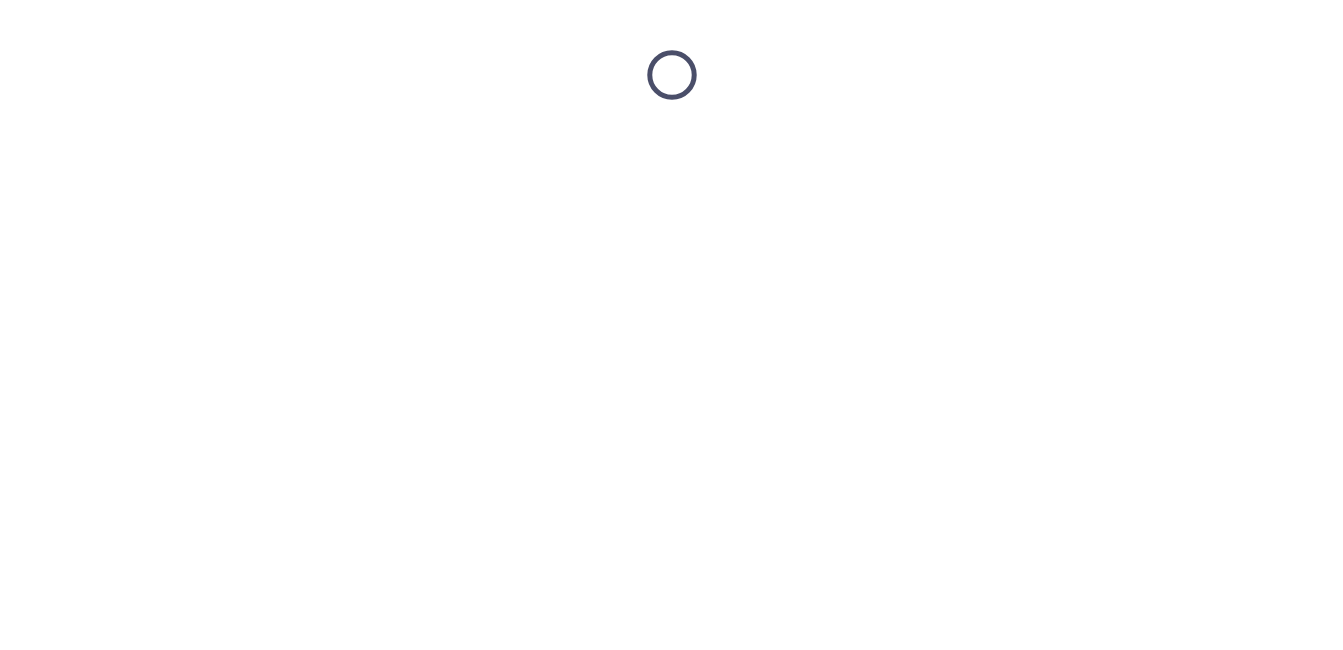 scroll, scrollTop: 0, scrollLeft: 0, axis: both 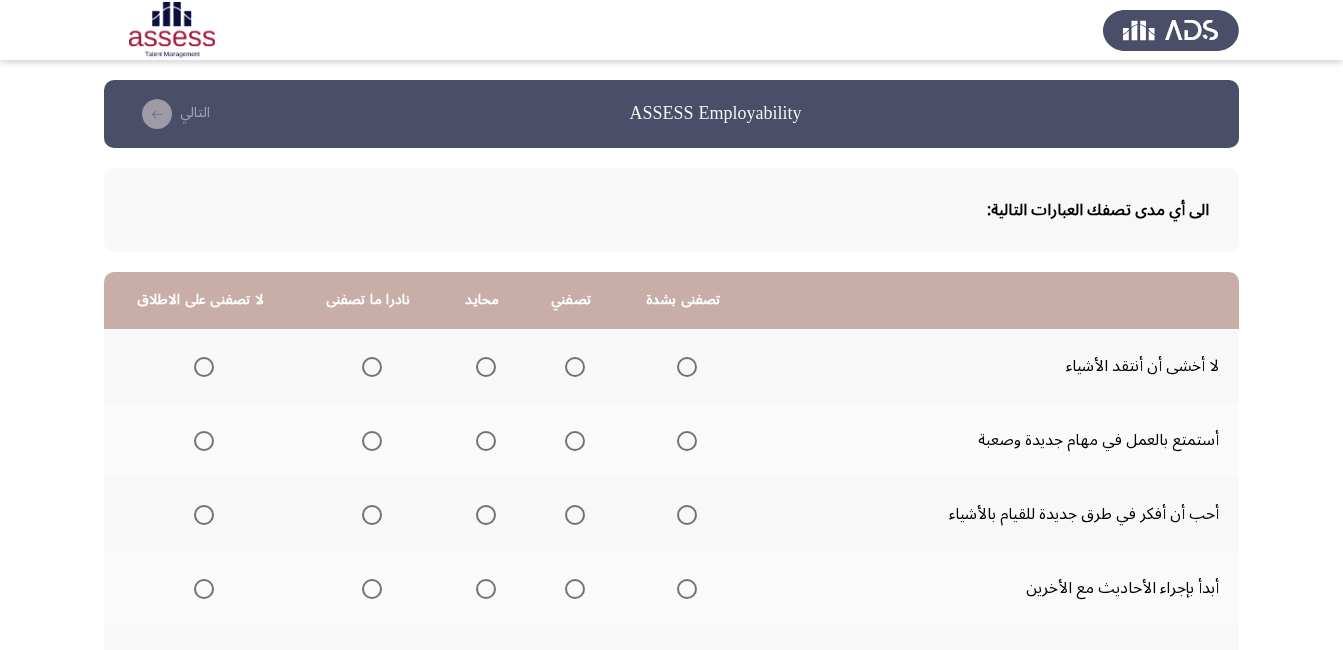 click at bounding box center (486, 367) 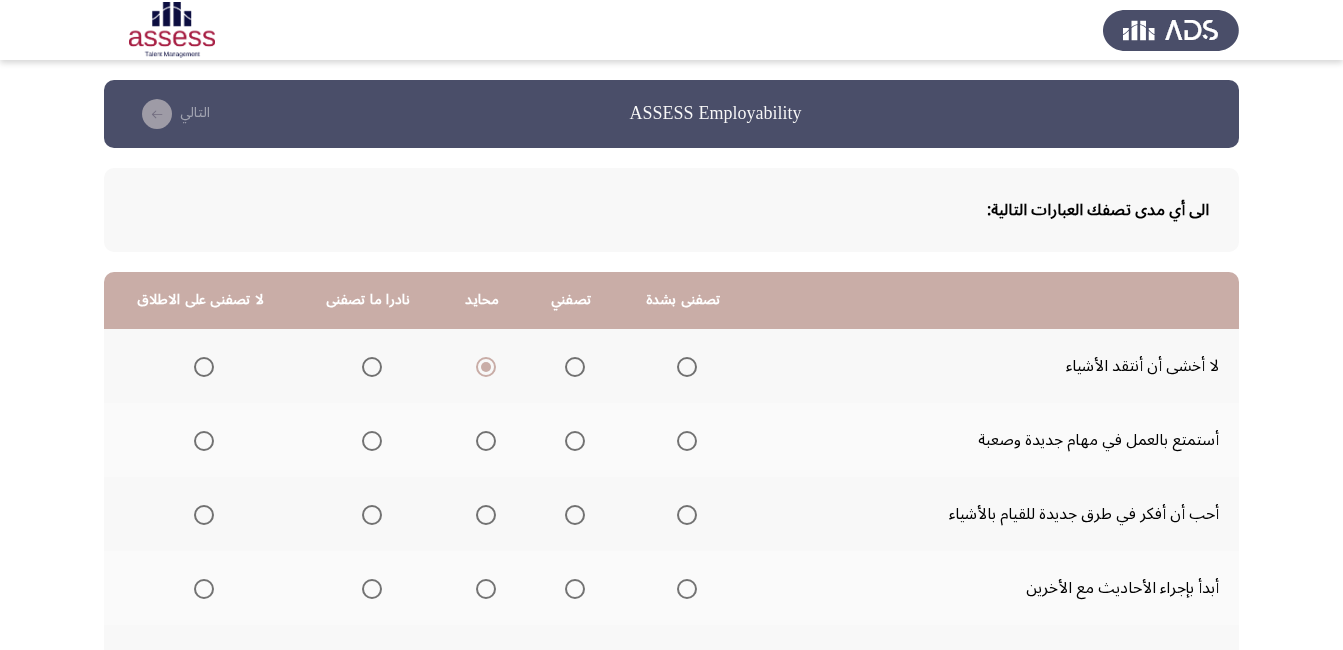 scroll, scrollTop: 100, scrollLeft: 0, axis: vertical 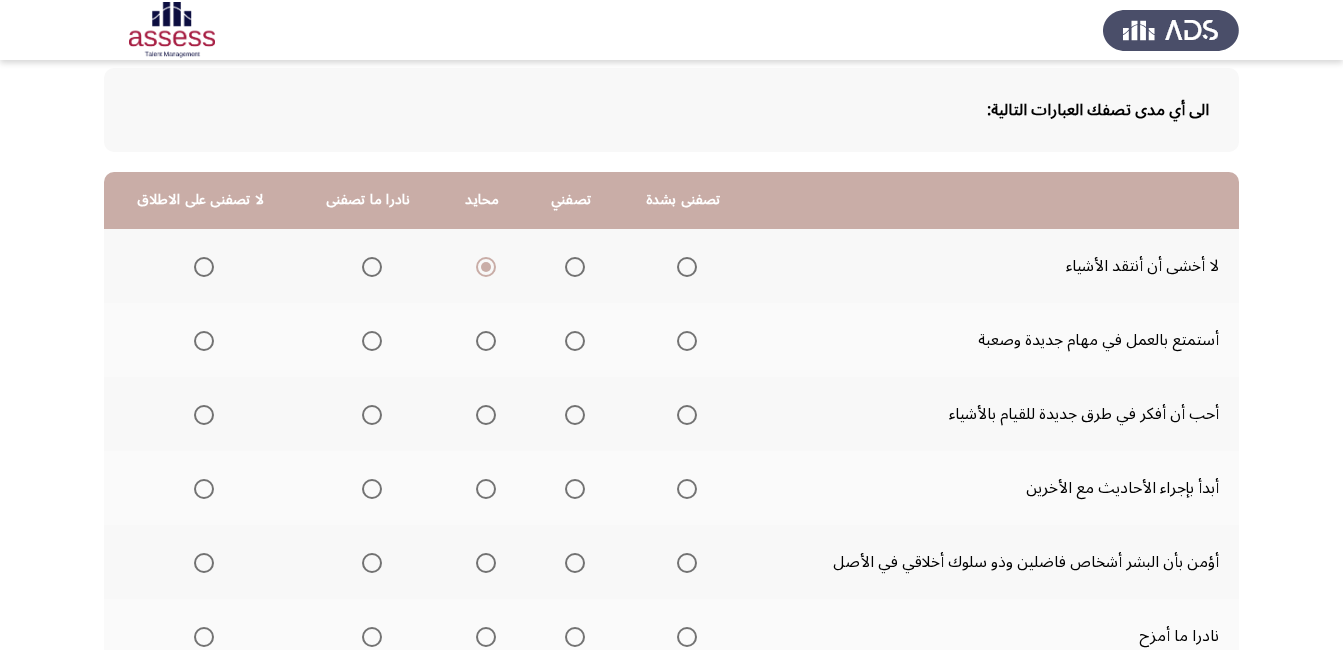 click at bounding box center (687, 341) 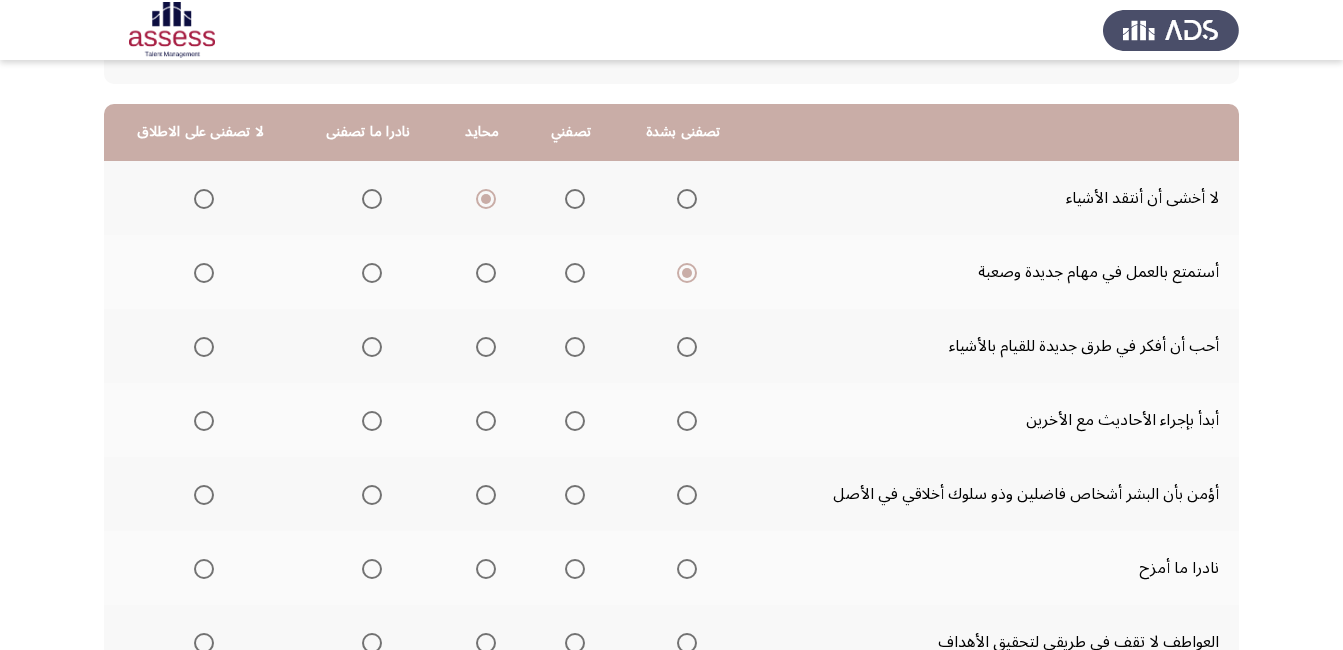 scroll, scrollTop: 200, scrollLeft: 0, axis: vertical 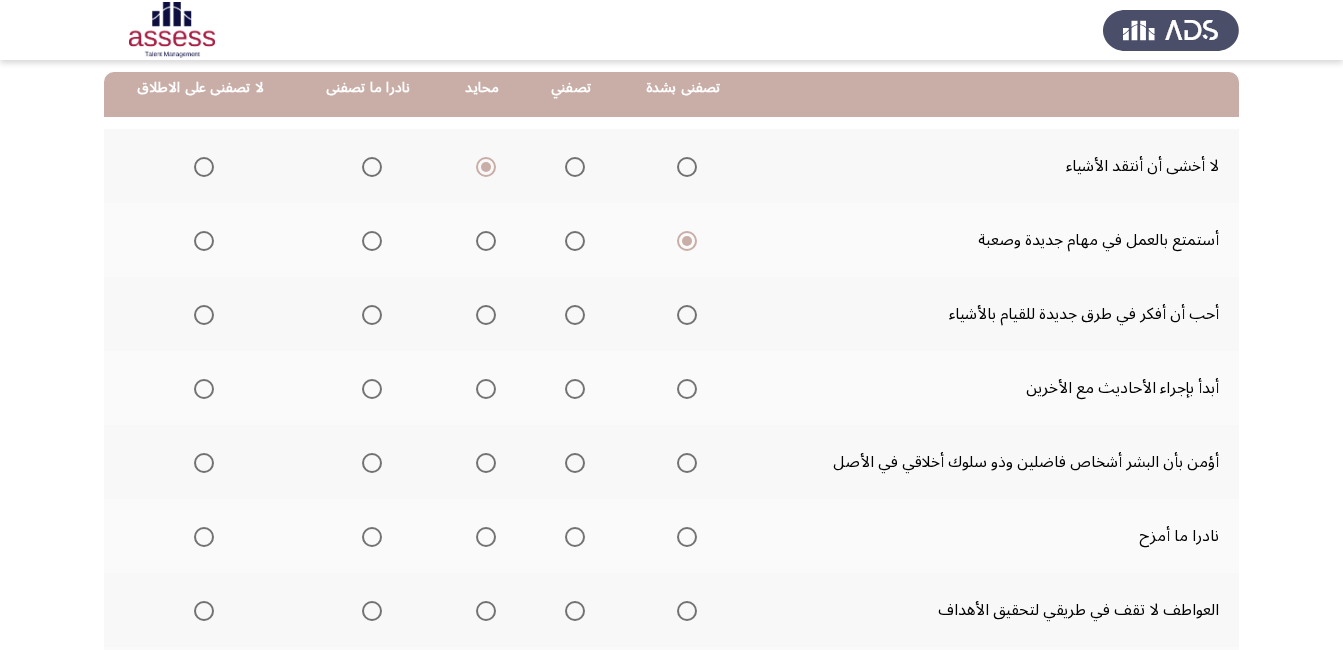 click 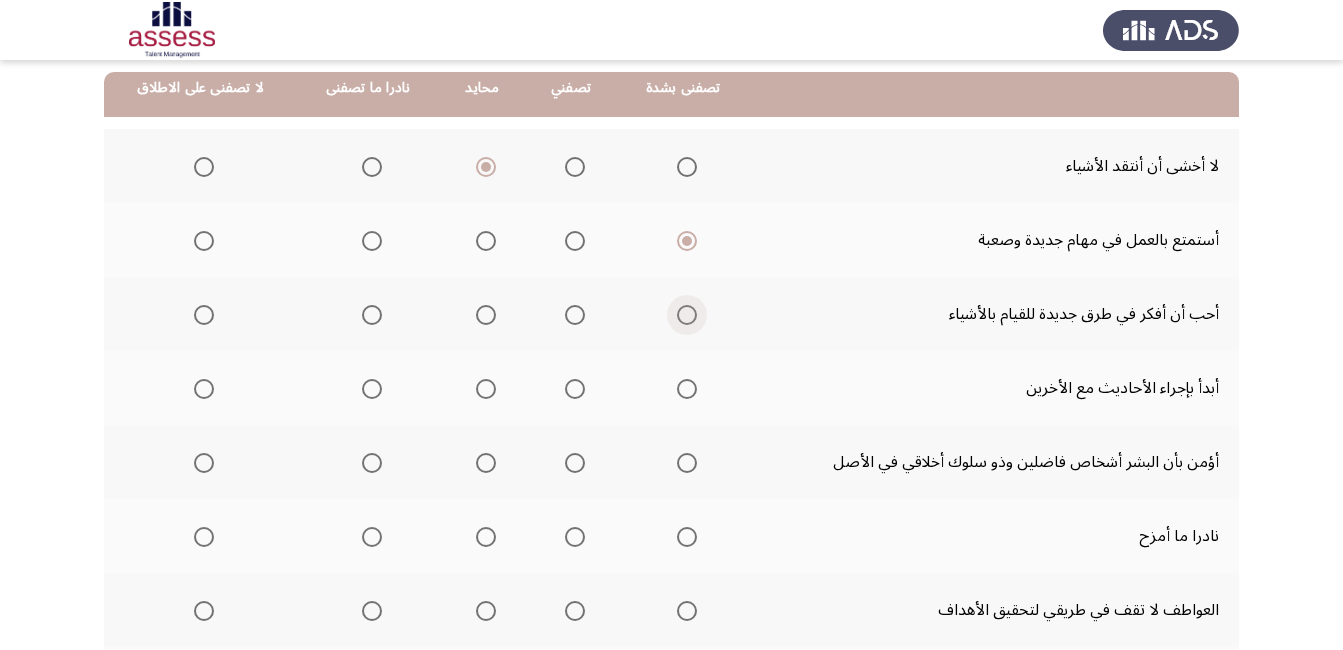 click at bounding box center [687, 315] 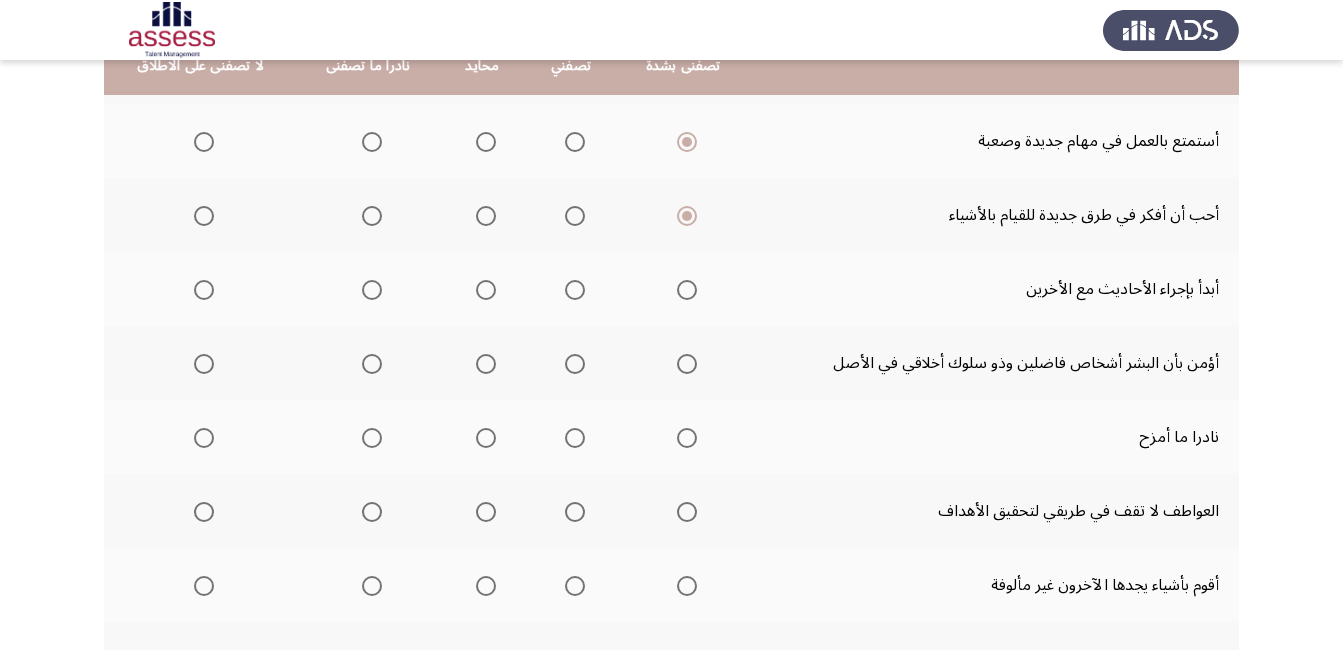 scroll, scrollTop: 300, scrollLeft: 0, axis: vertical 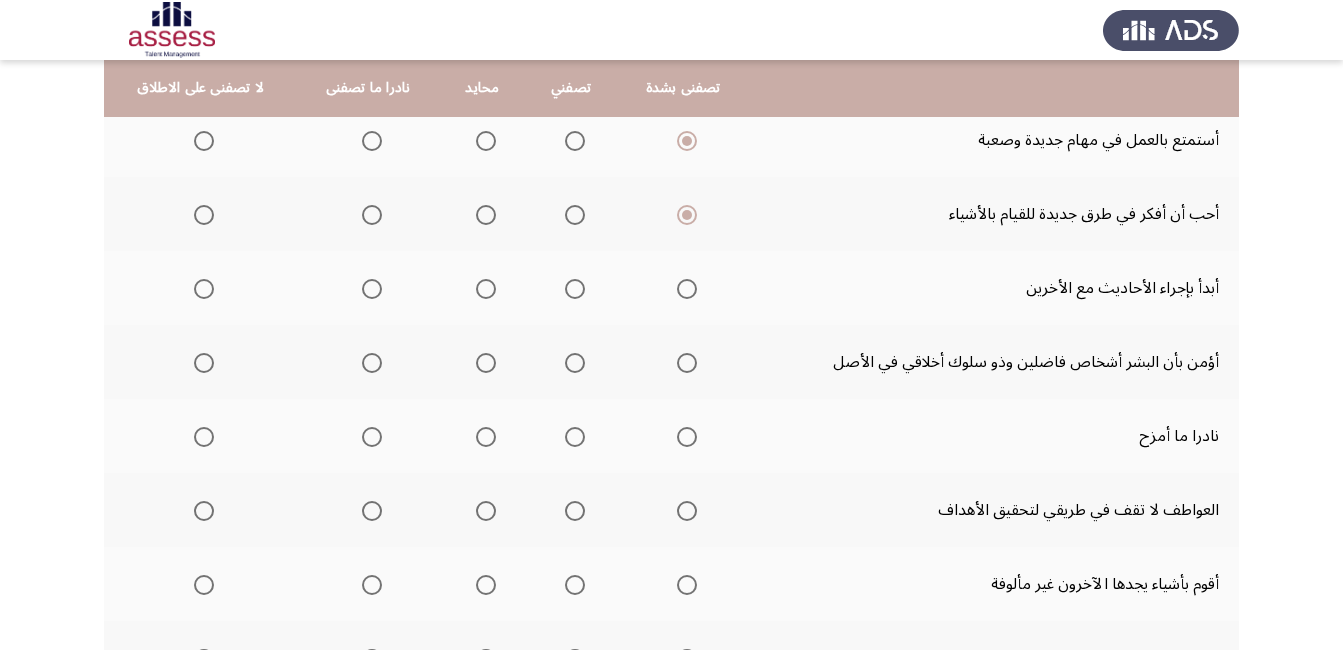 click at bounding box center (687, 289) 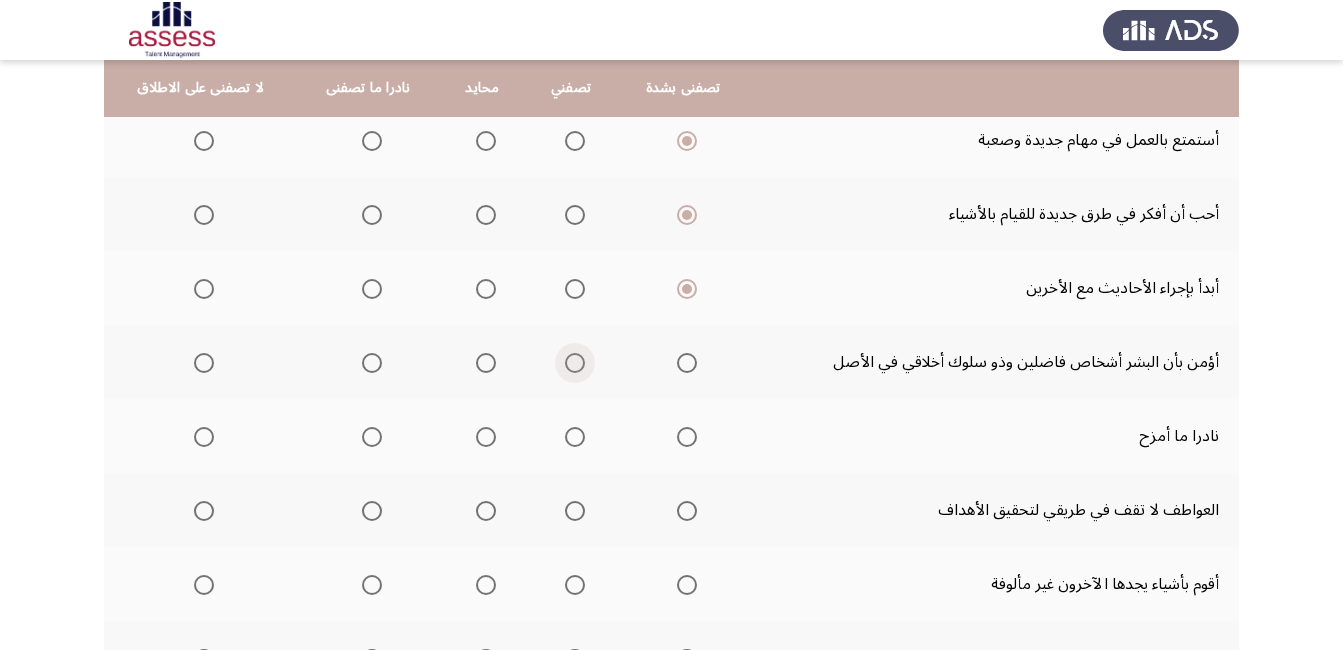 click at bounding box center [575, 363] 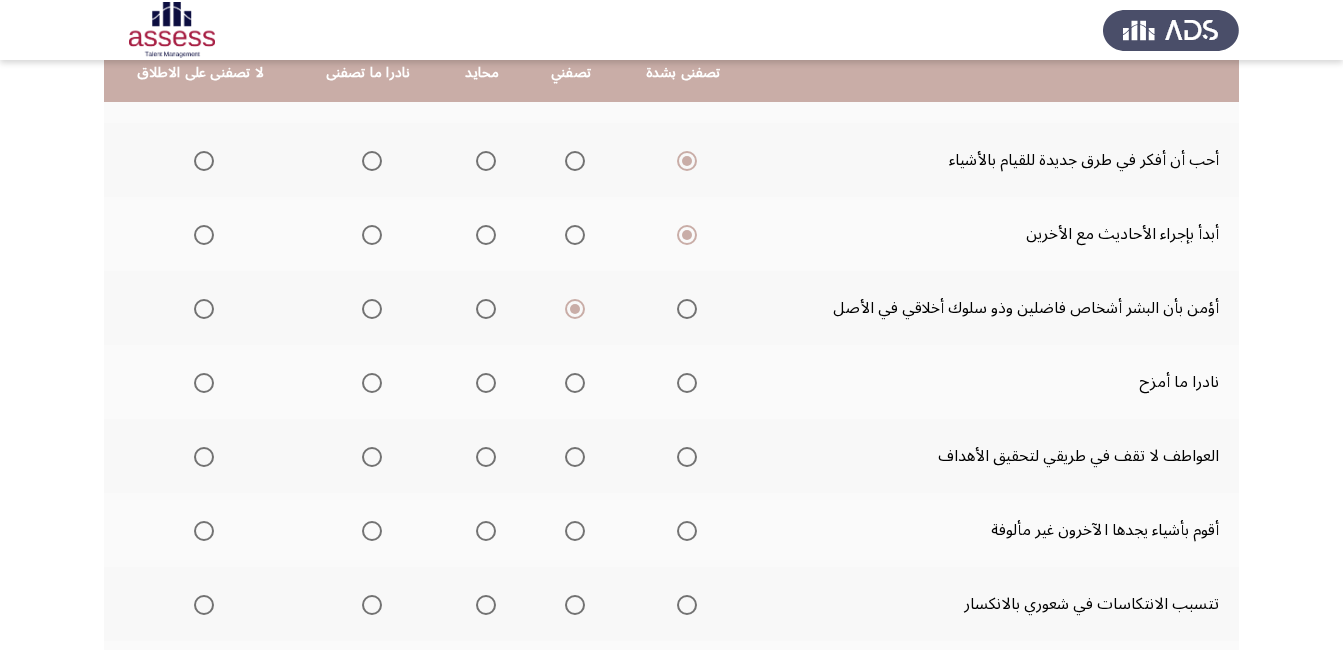scroll, scrollTop: 400, scrollLeft: 0, axis: vertical 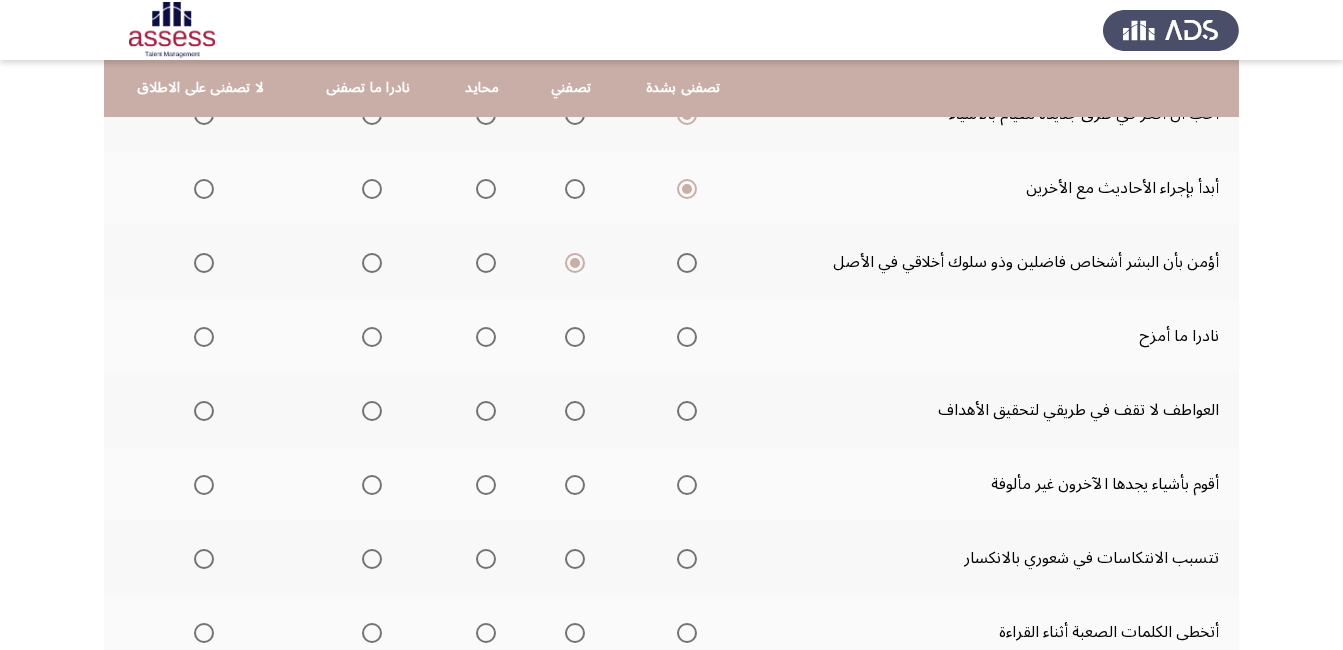 click at bounding box center [482, 337] 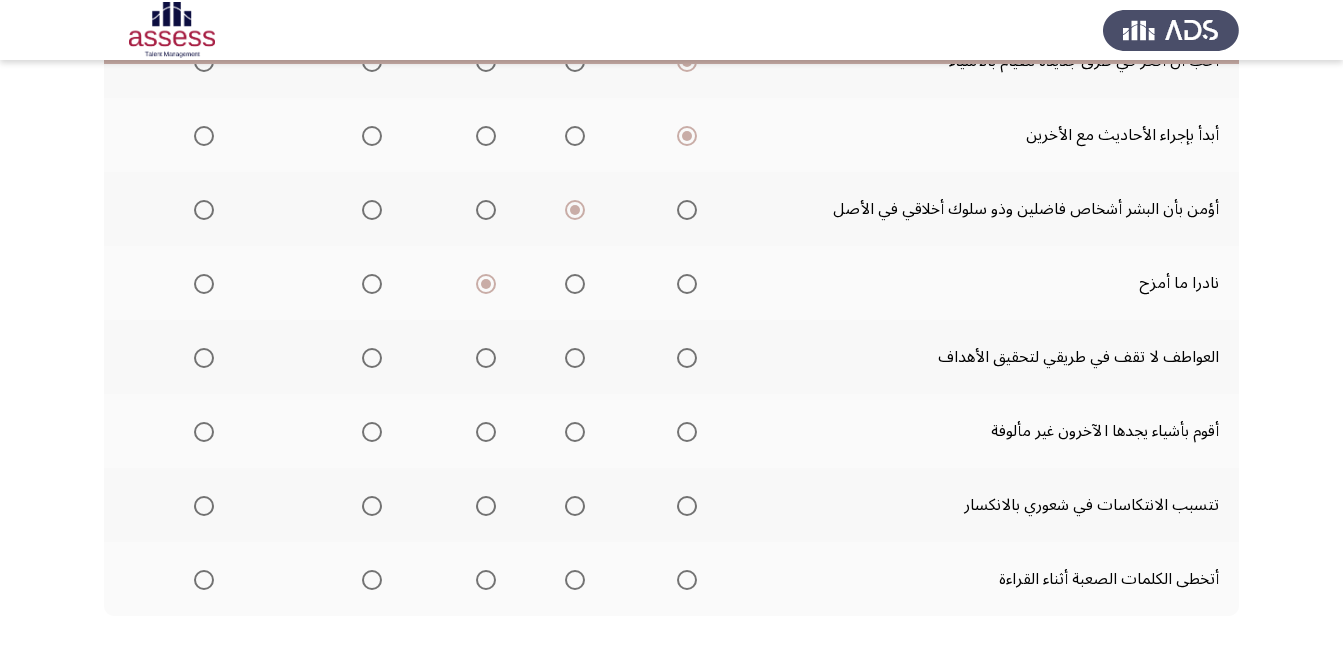 scroll, scrollTop: 500, scrollLeft: 0, axis: vertical 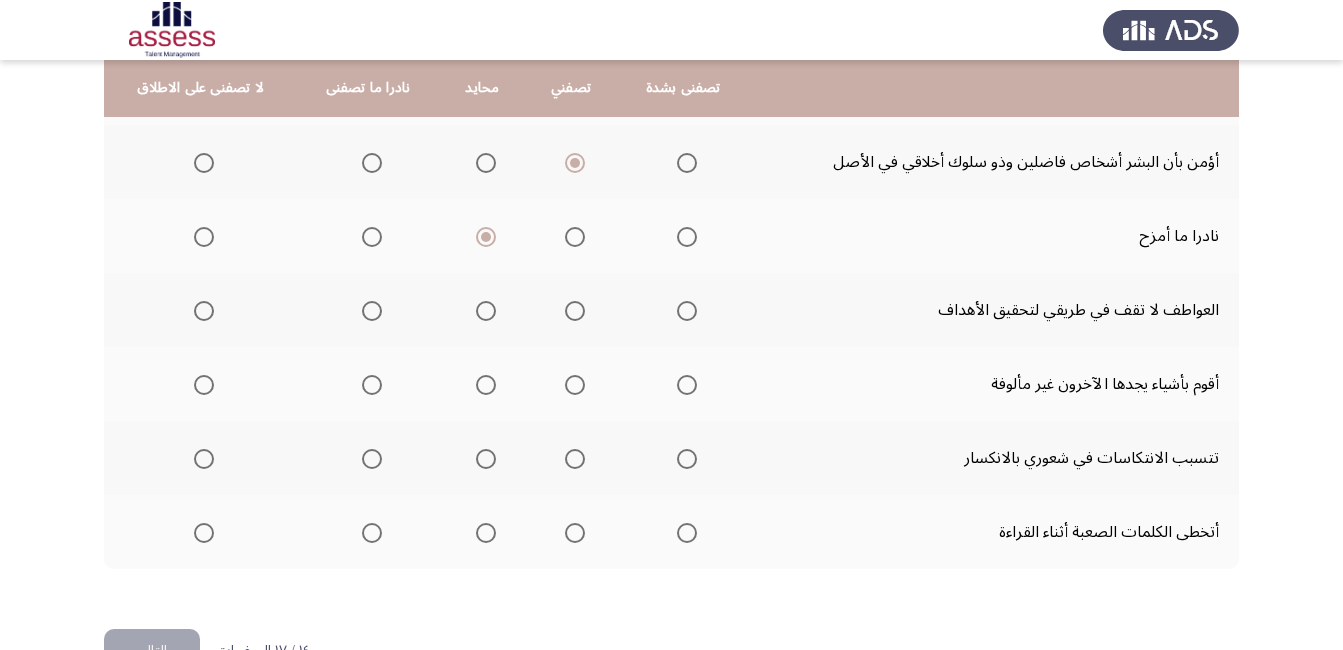 click at bounding box center [683, 311] 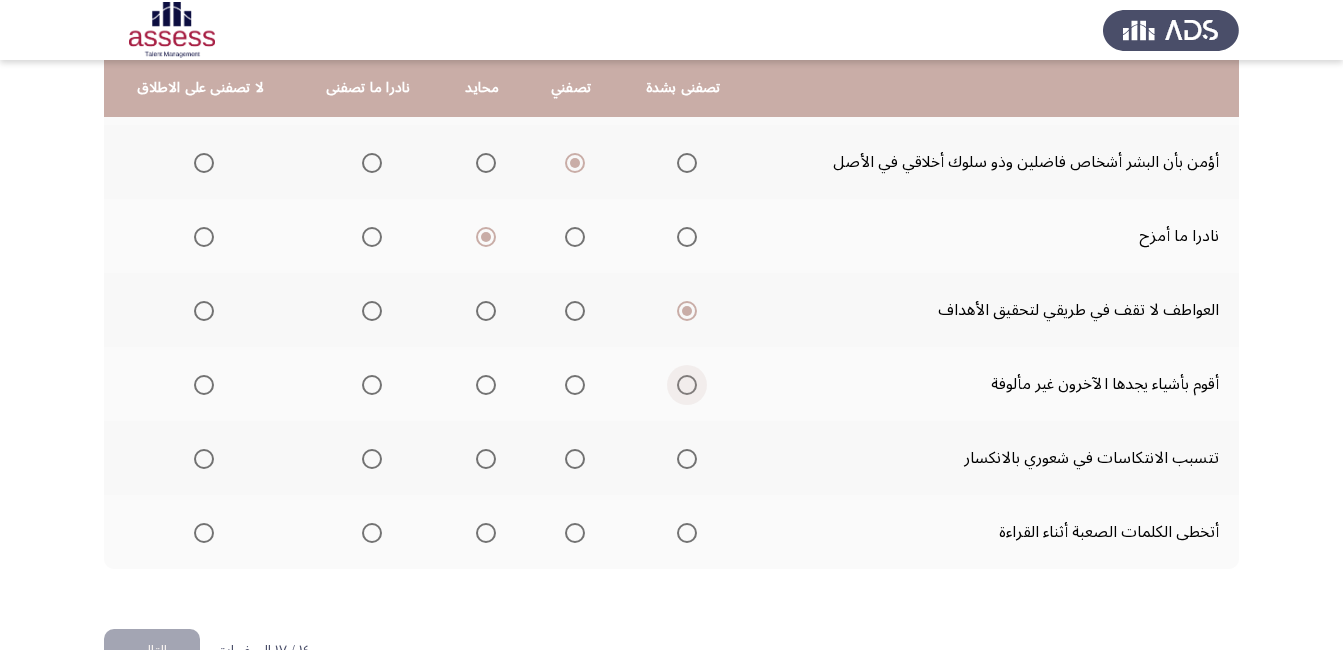 click at bounding box center (683, 385) 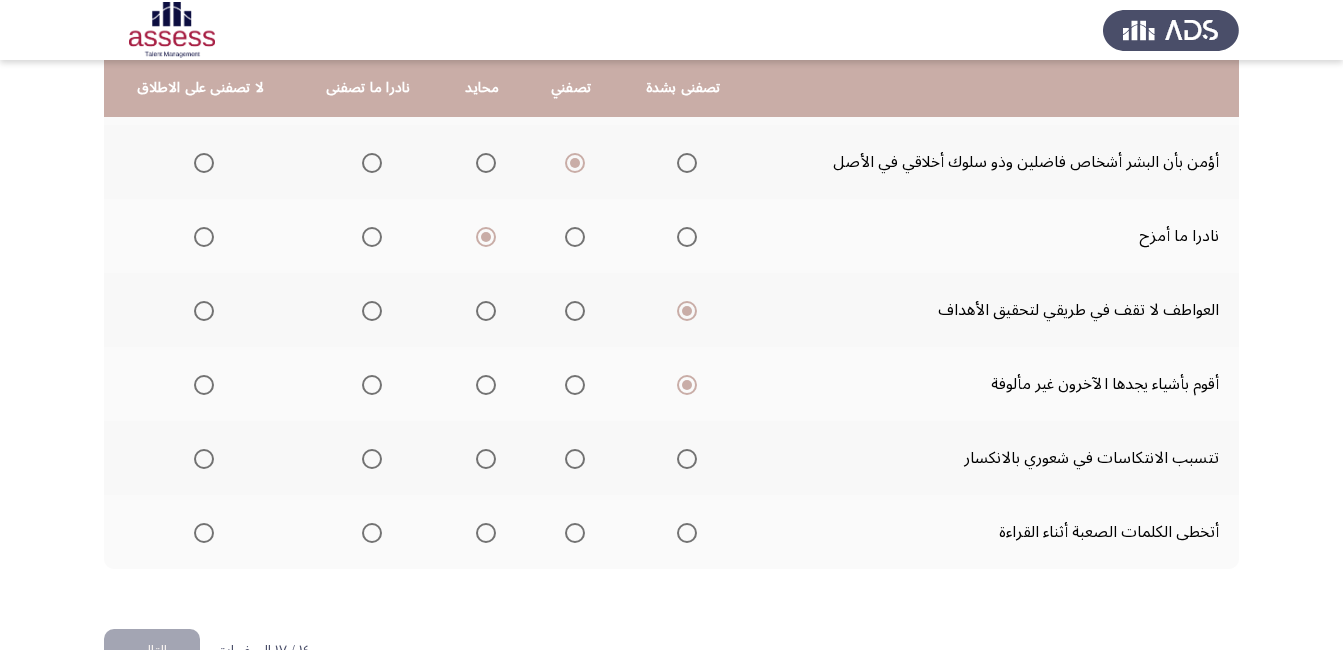 click at bounding box center (204, 459) 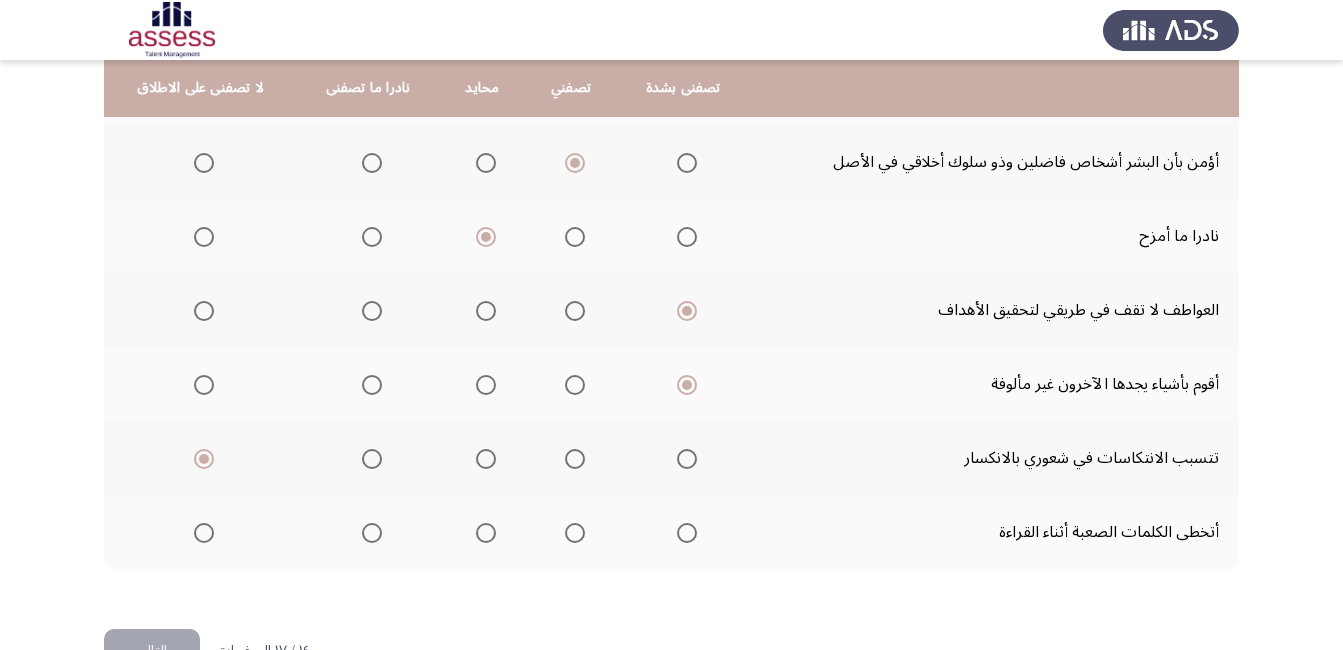 click at bounding box center (204, 533) 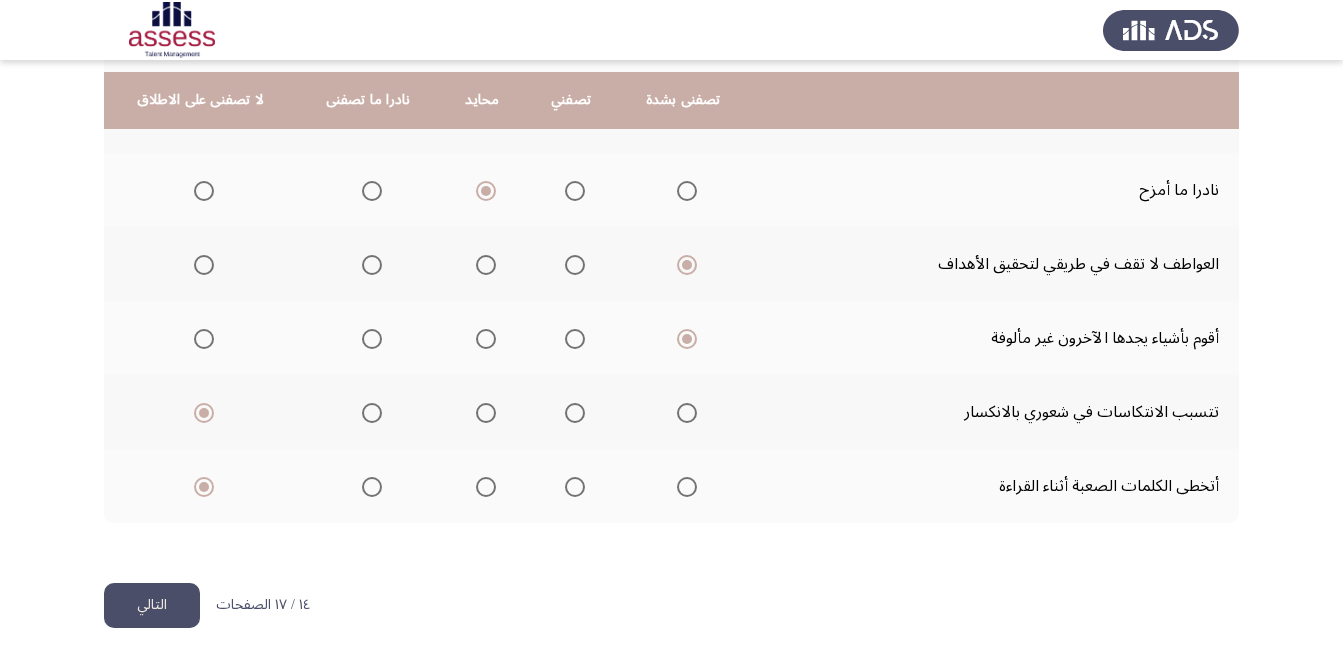 scroll, scrollTop: 559, scrollLeft: 0, axis: vertical 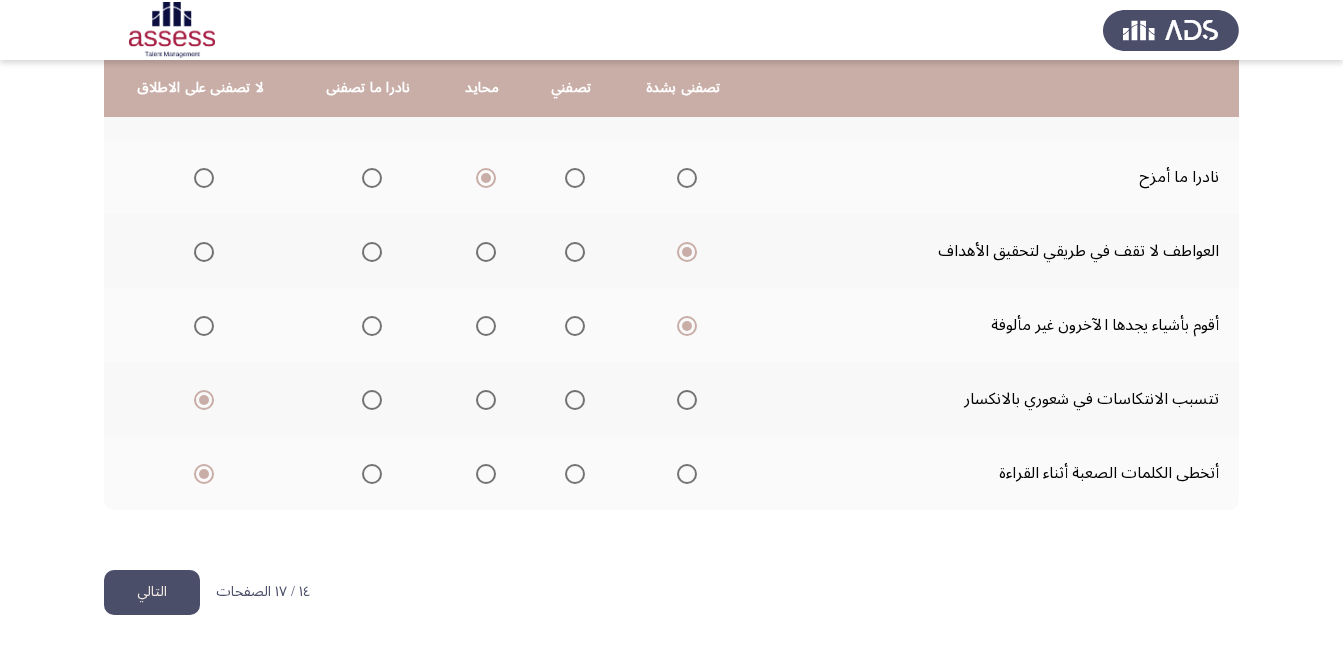 click on "التالي" 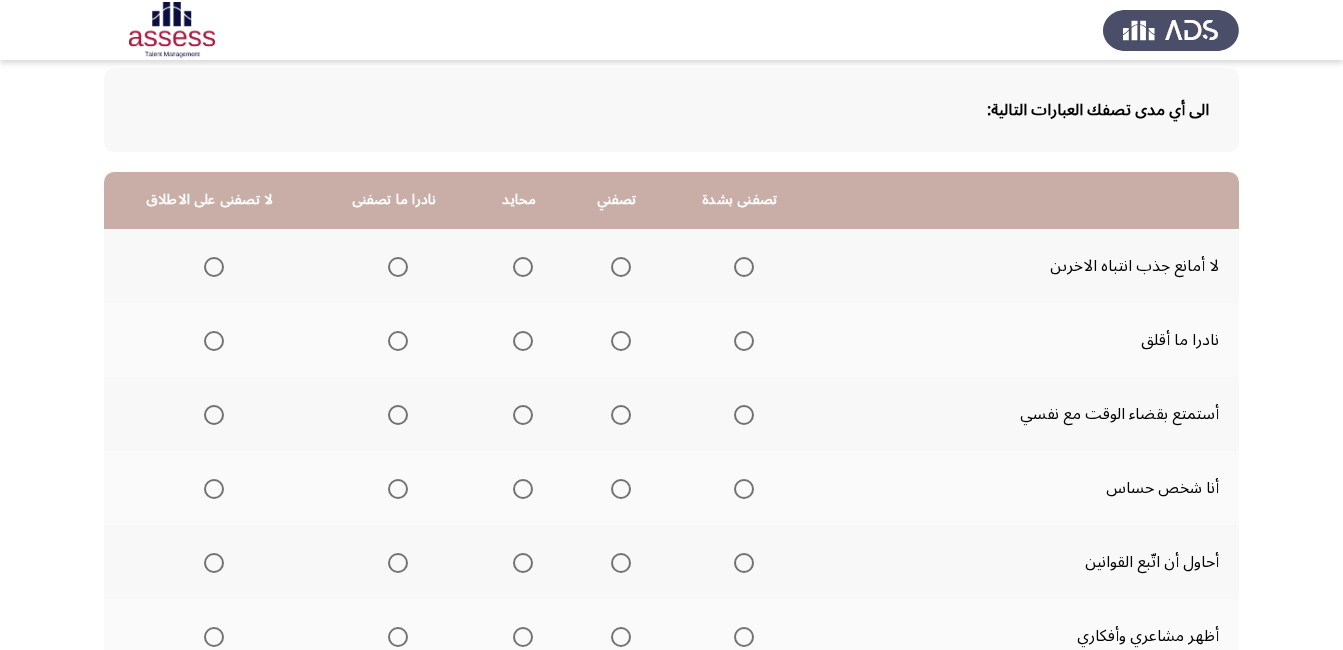 scroll, scrollTop: 200, scrollLeft: 0, axis: vertical 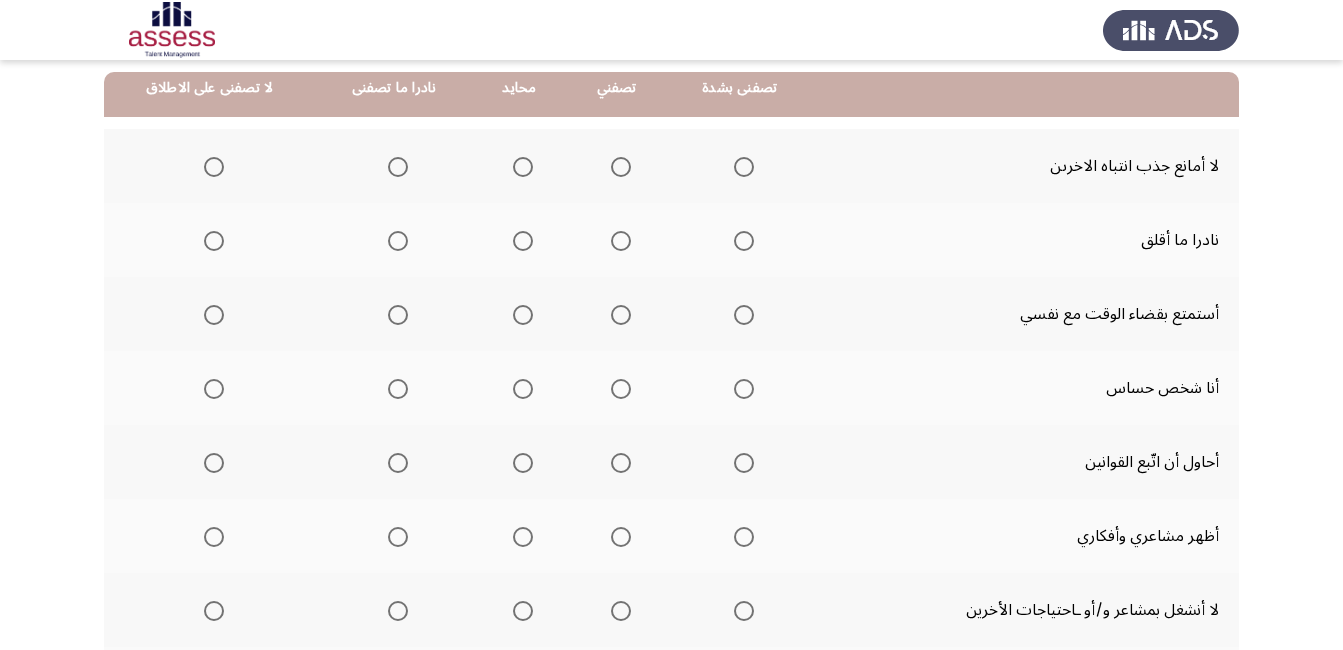 click at bounding box center [523, 167] 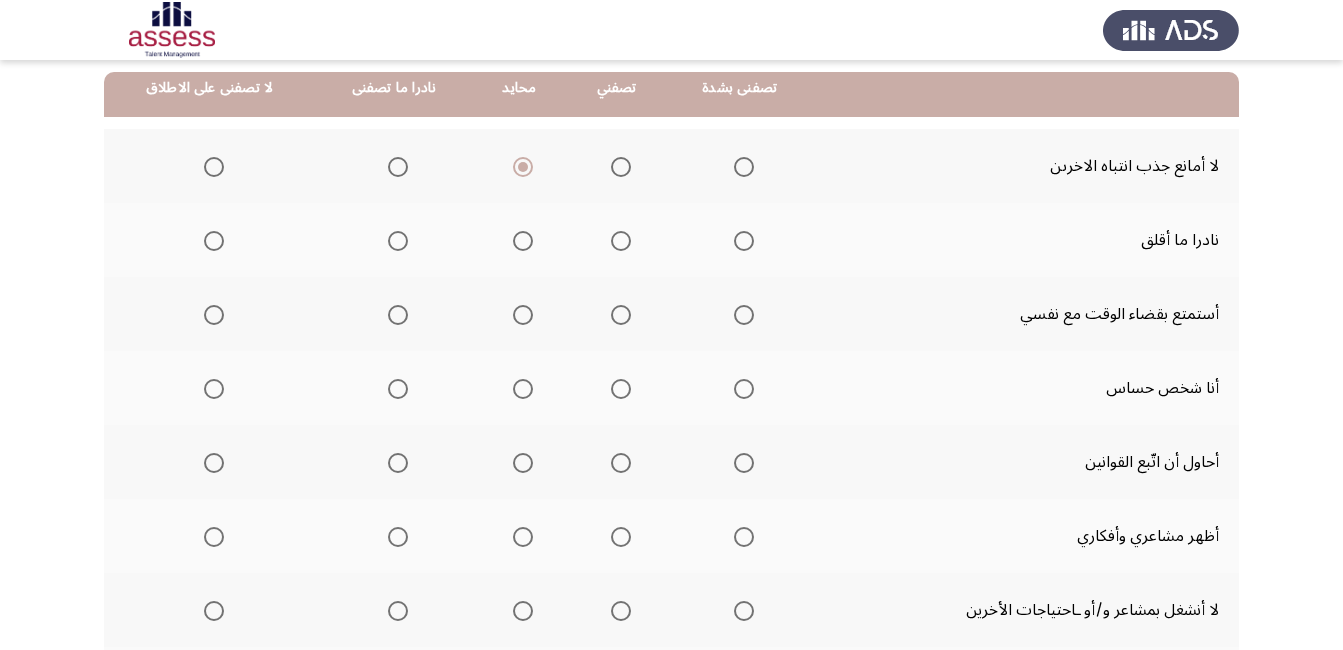 click at bounding box center (398, 241) 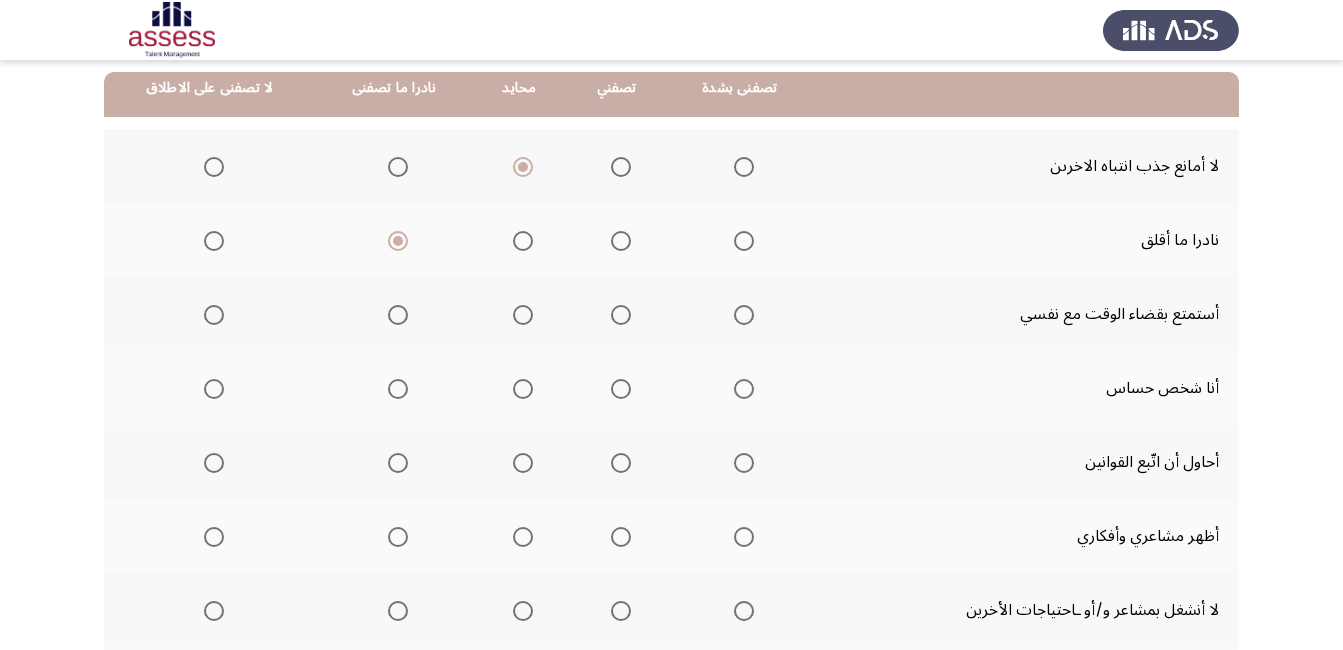 click at bounding box center [398, 315] 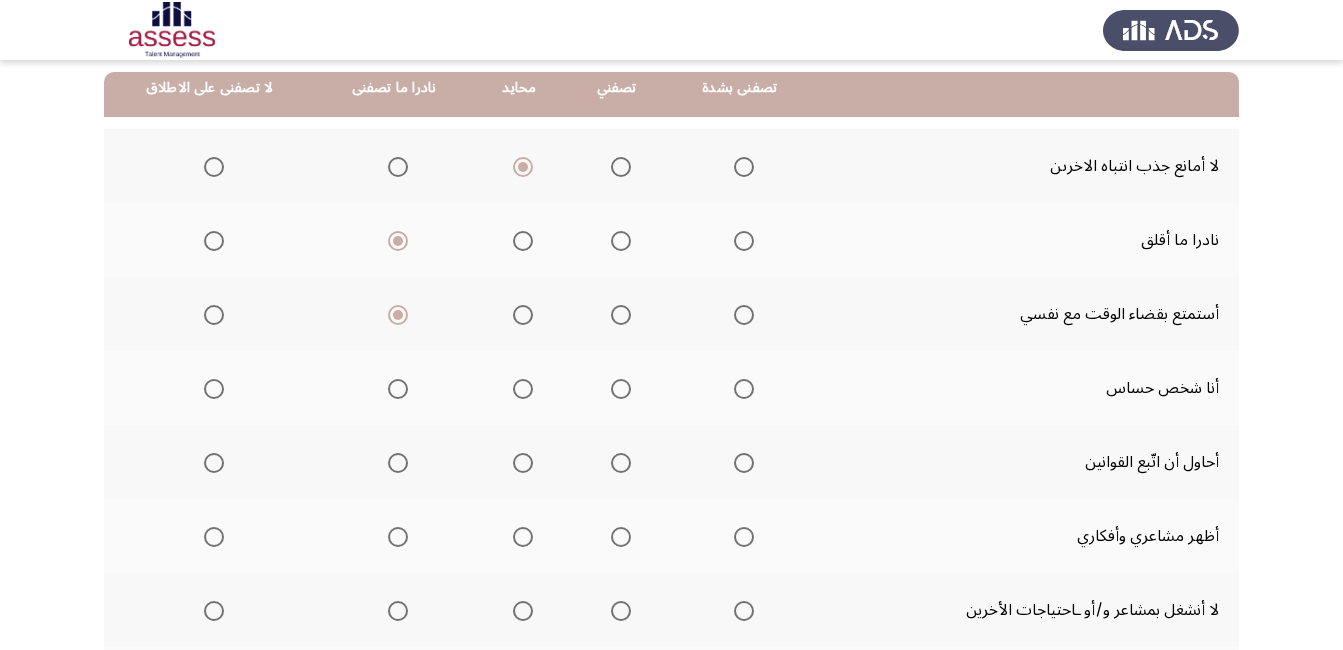 click at bounding box center [214, 389] 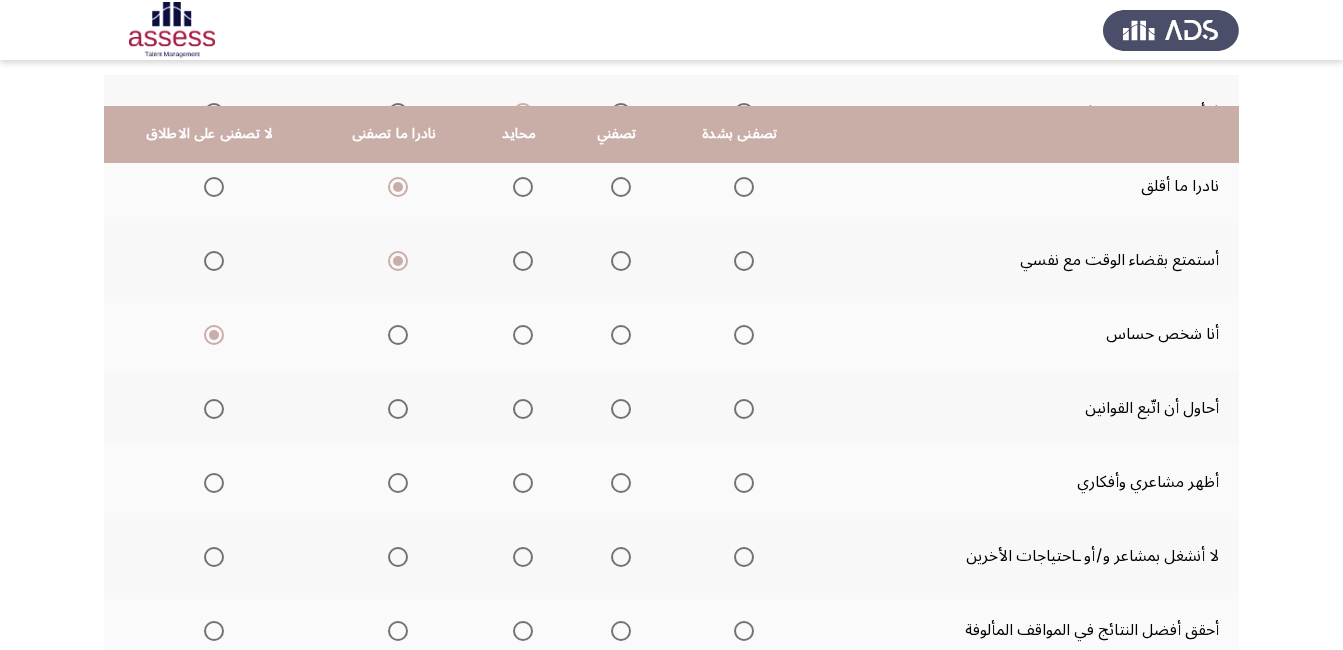scroll, scrollTop: 300, scrollLeft: 0, axis: vertical 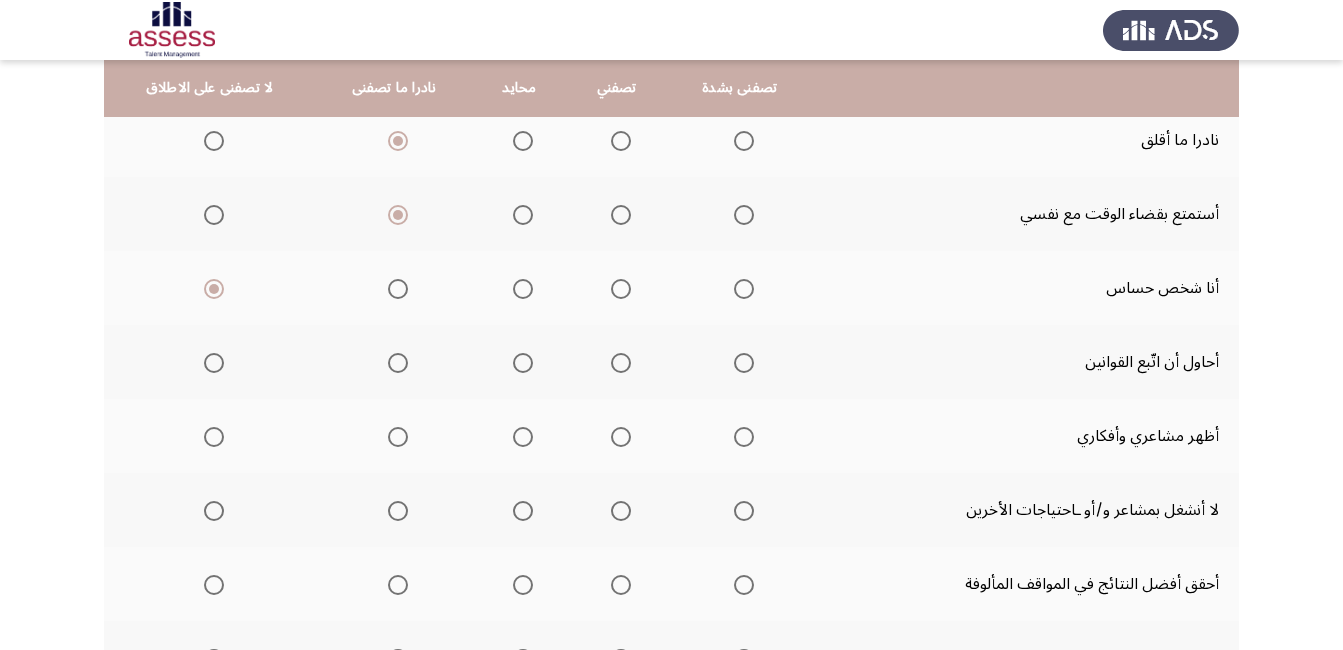 click at bounding box center [744, 363] 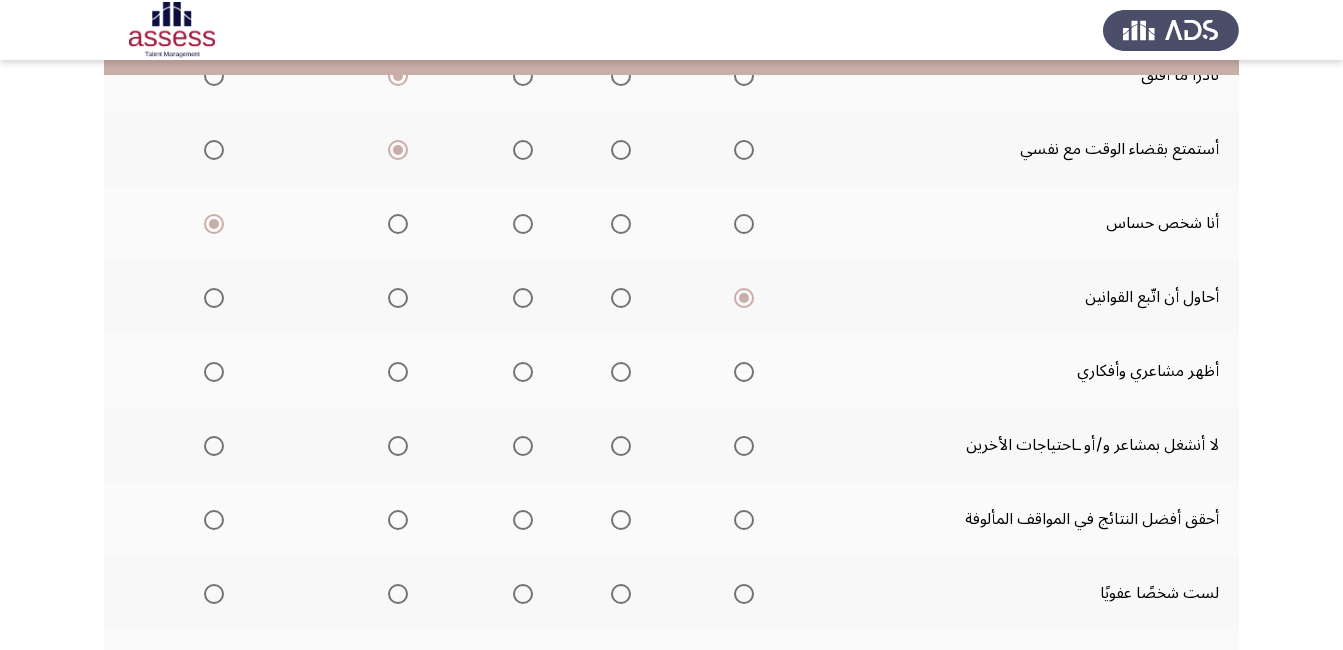 scroll, scrollTop: 400, scrollLeft: 0, axis: vertical 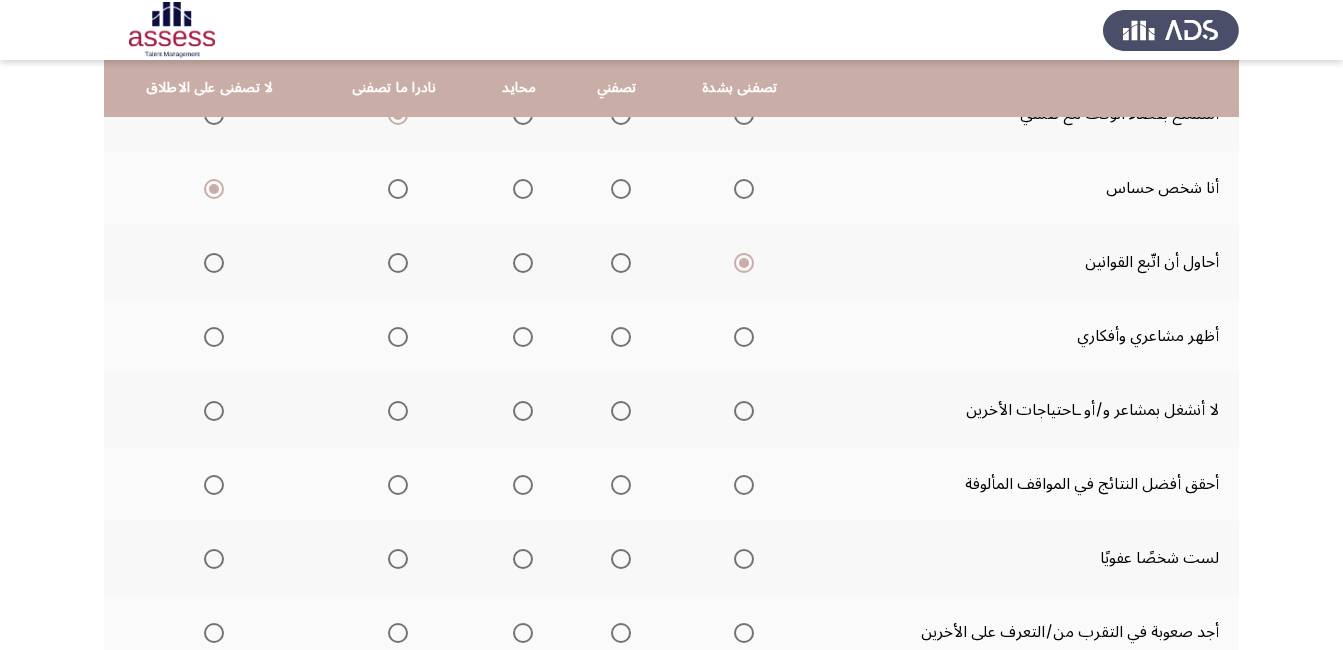 click at bounding box center (398, 337) 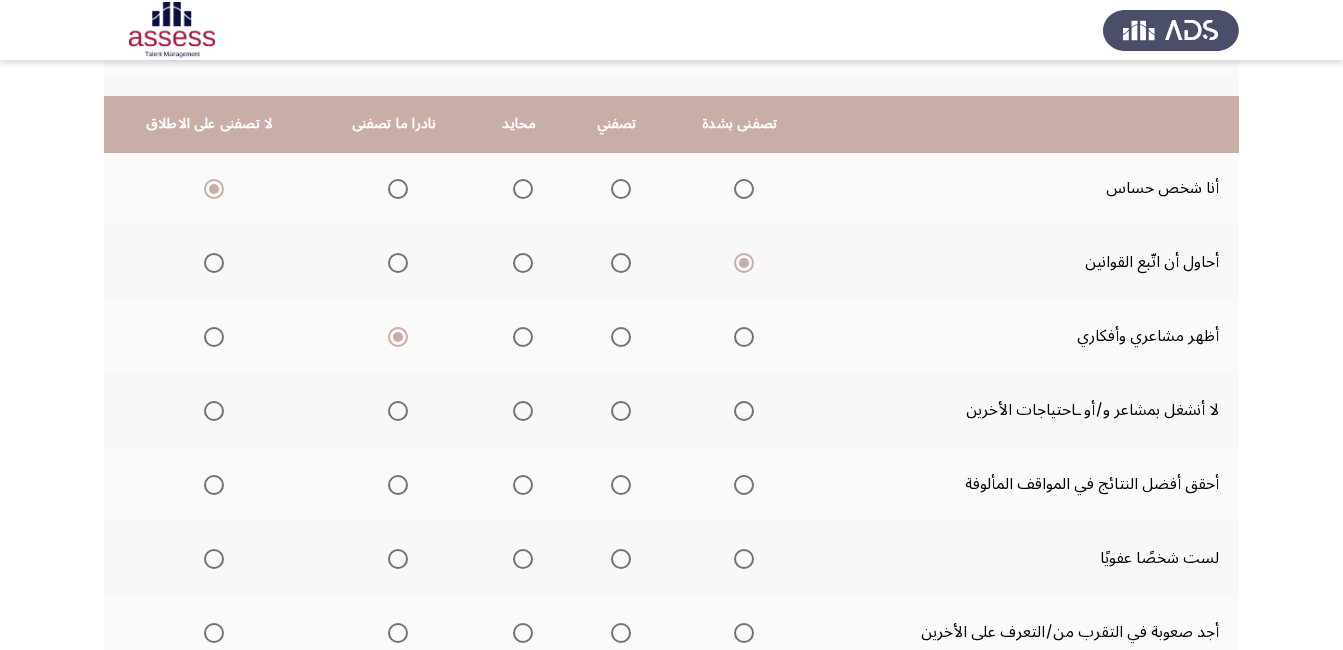 scroll, scrollTop: 500, scrollLeft: 0, axis: vertical 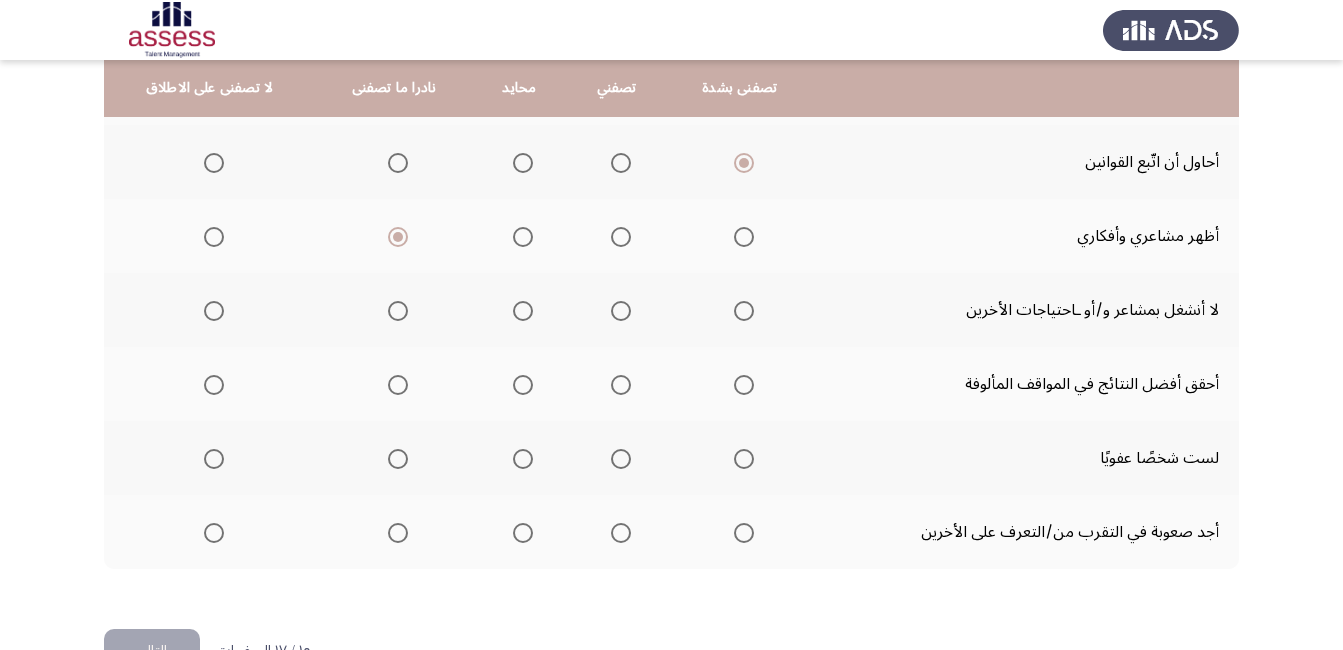 click at bounding box center [523, 311] 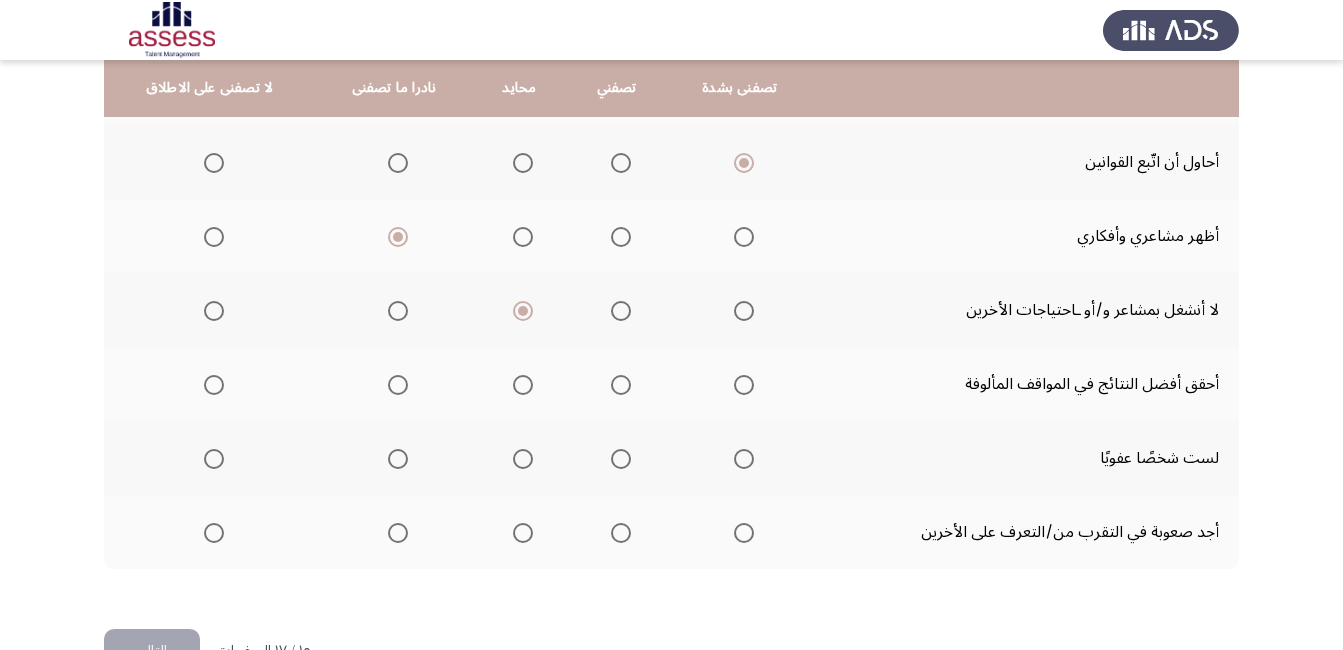 click at bounding box center [621, 385] 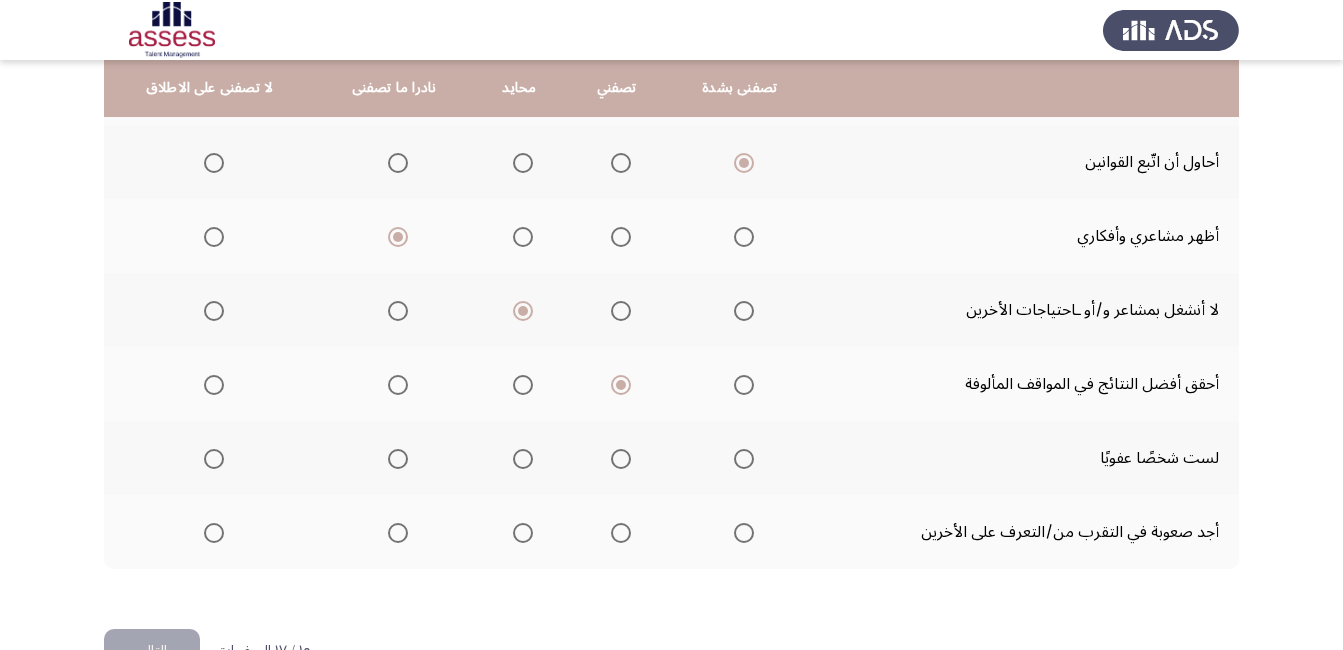 click at bounding box center (519, 459) 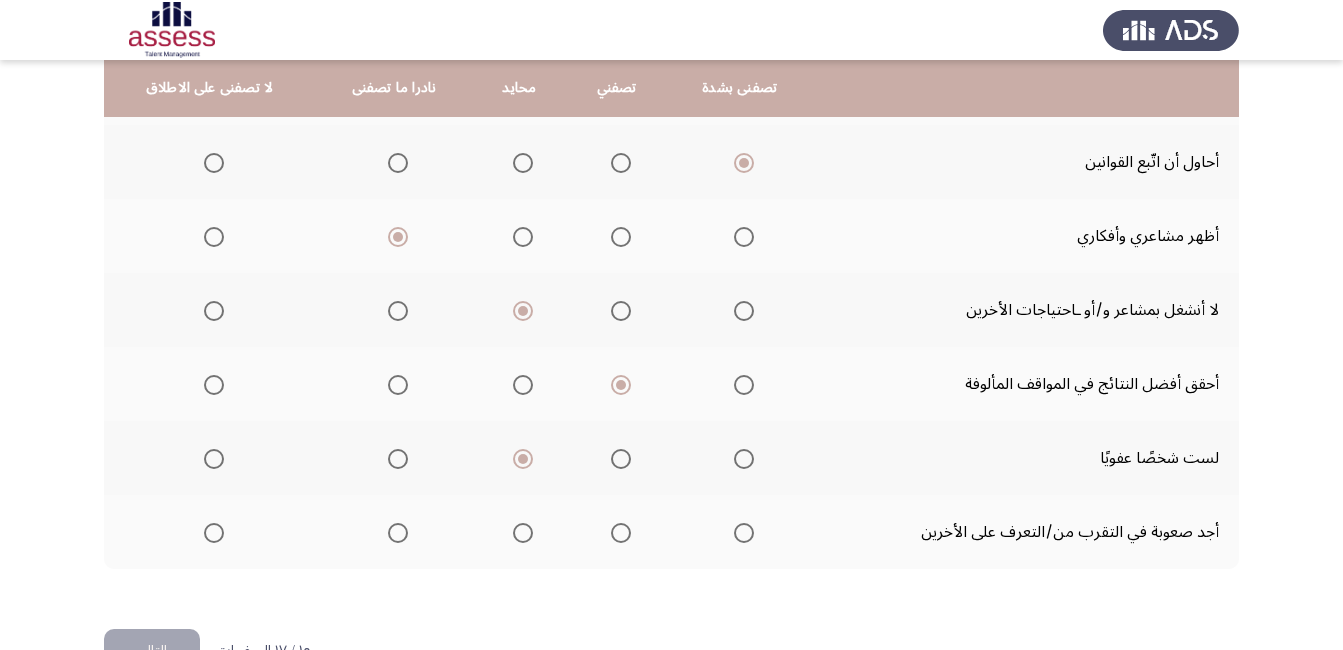 click at bounding box center [210, 533] 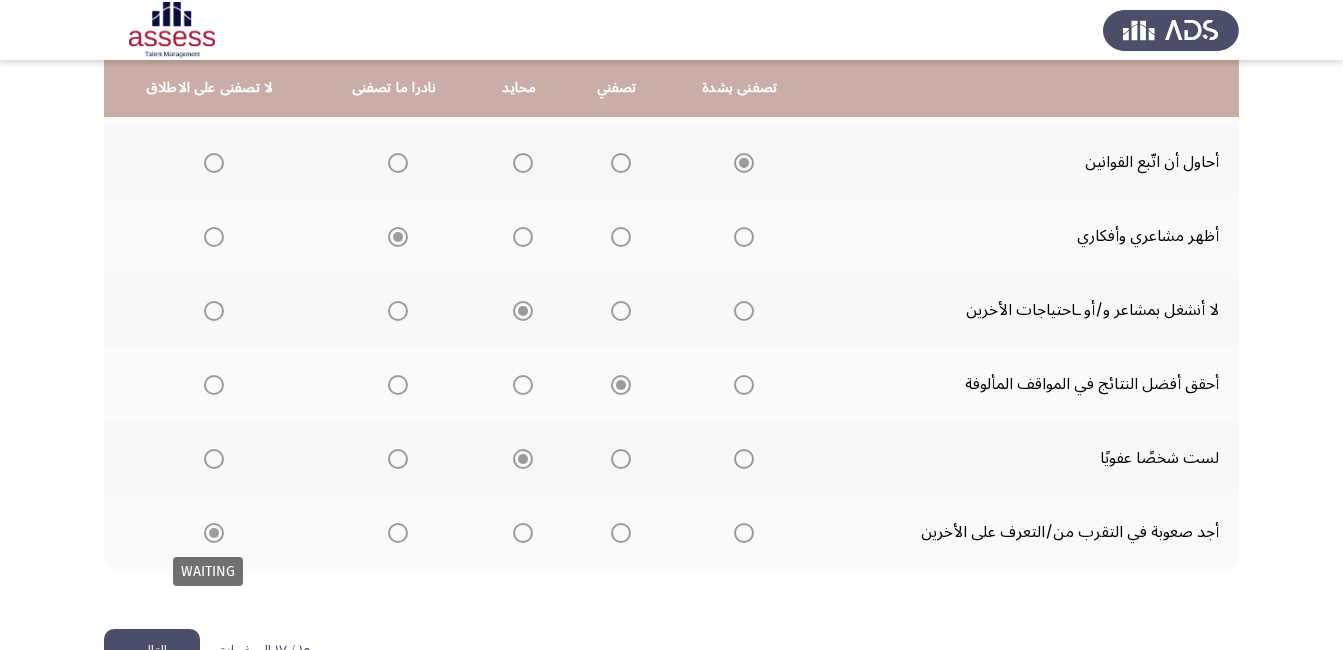 click at bounding box center [214, 533] 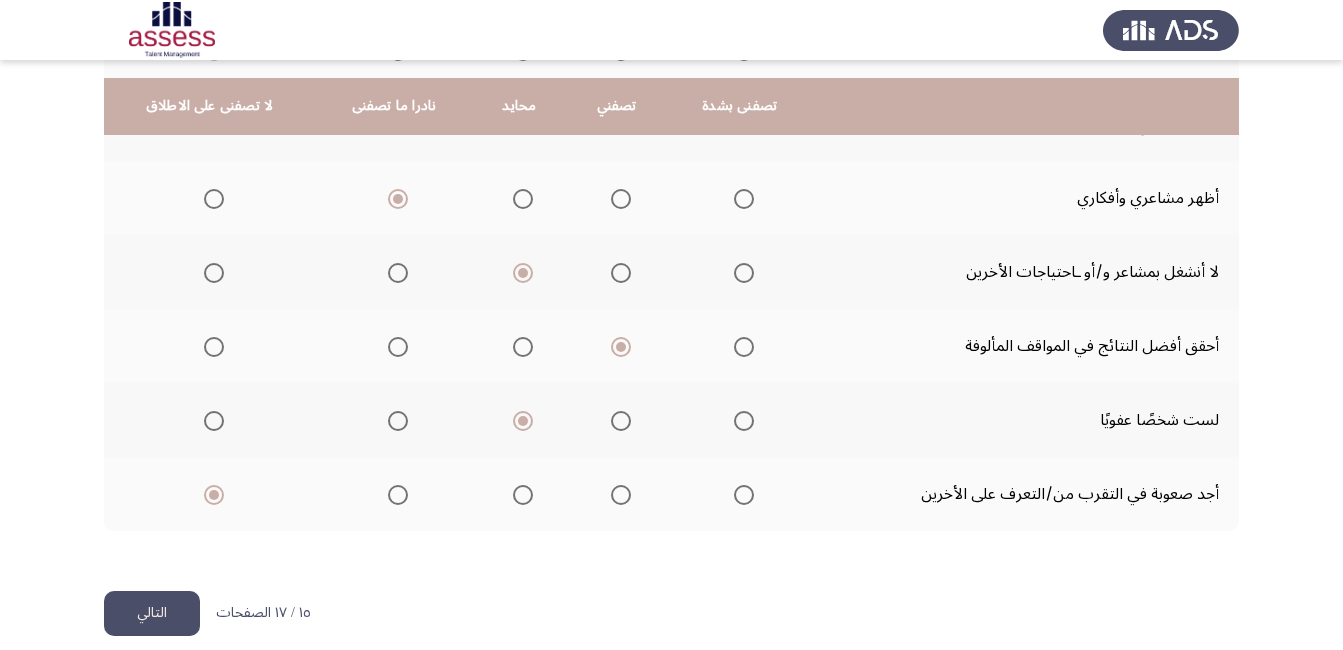 scroll, scrollTop: 559, scrollLeft: 0, axis: vertical 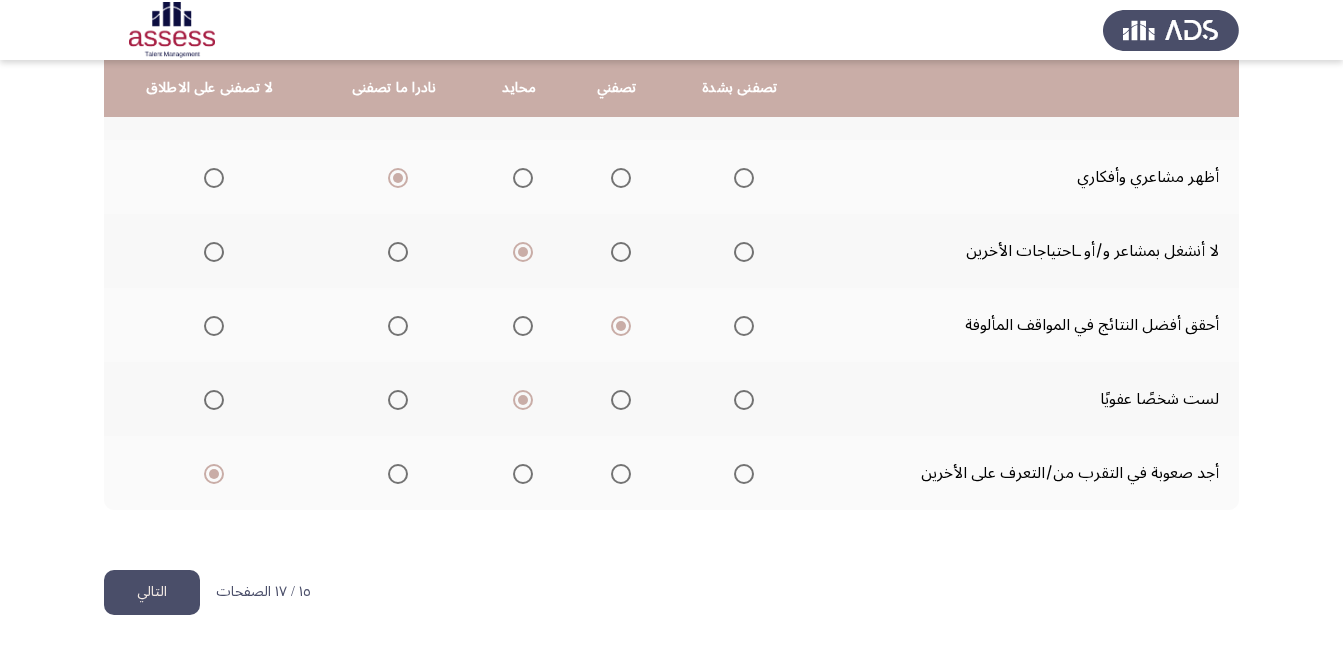 click on "التالي" 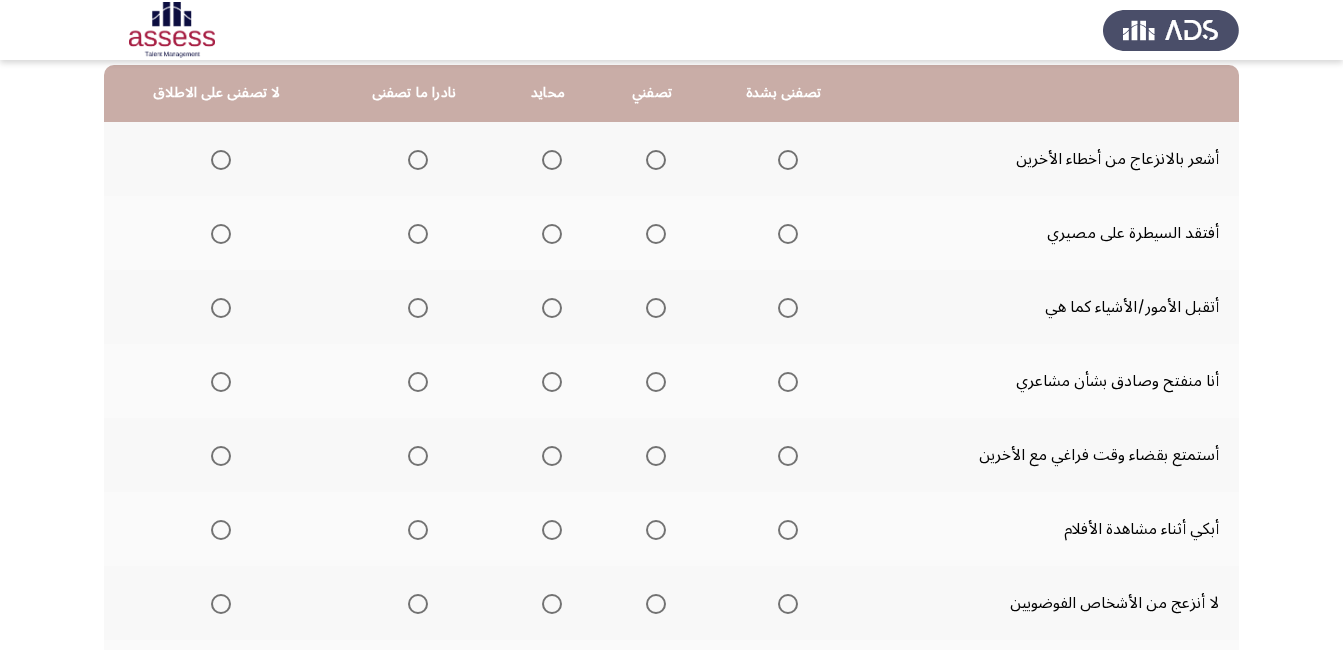 scroll, scrollTop: 100, scrollLeft: 0, axis: vertical 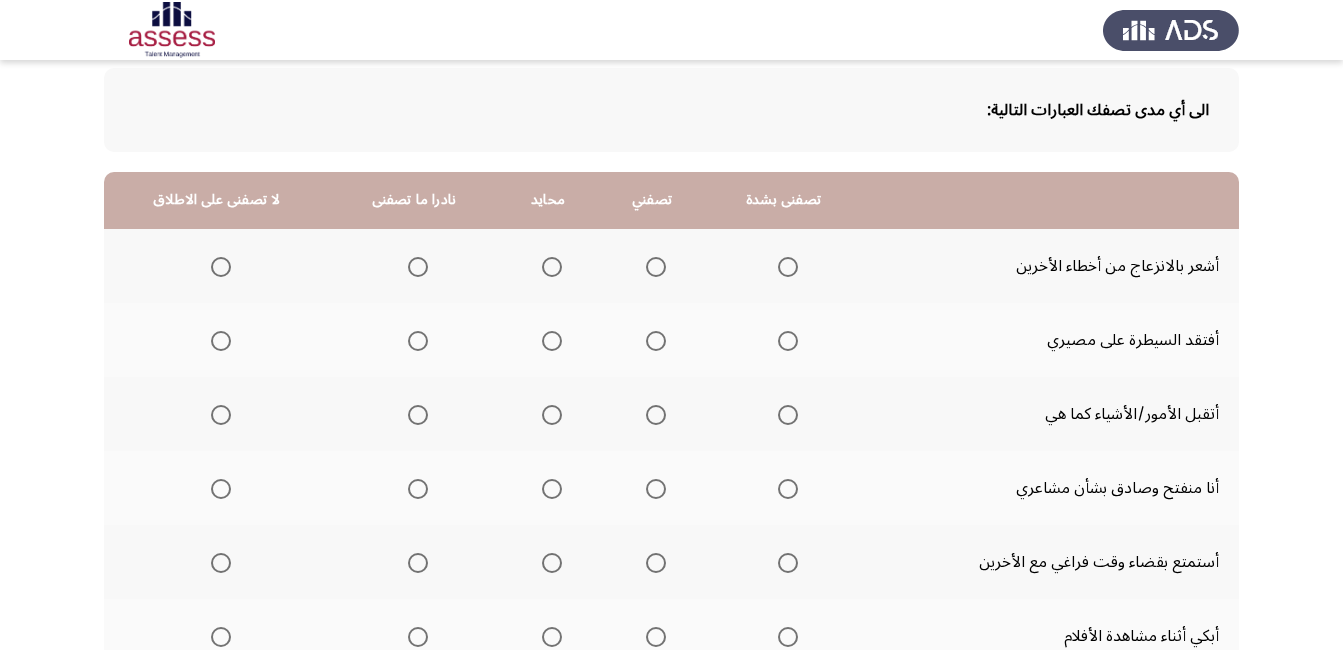 click at bounding box center (552, 267) 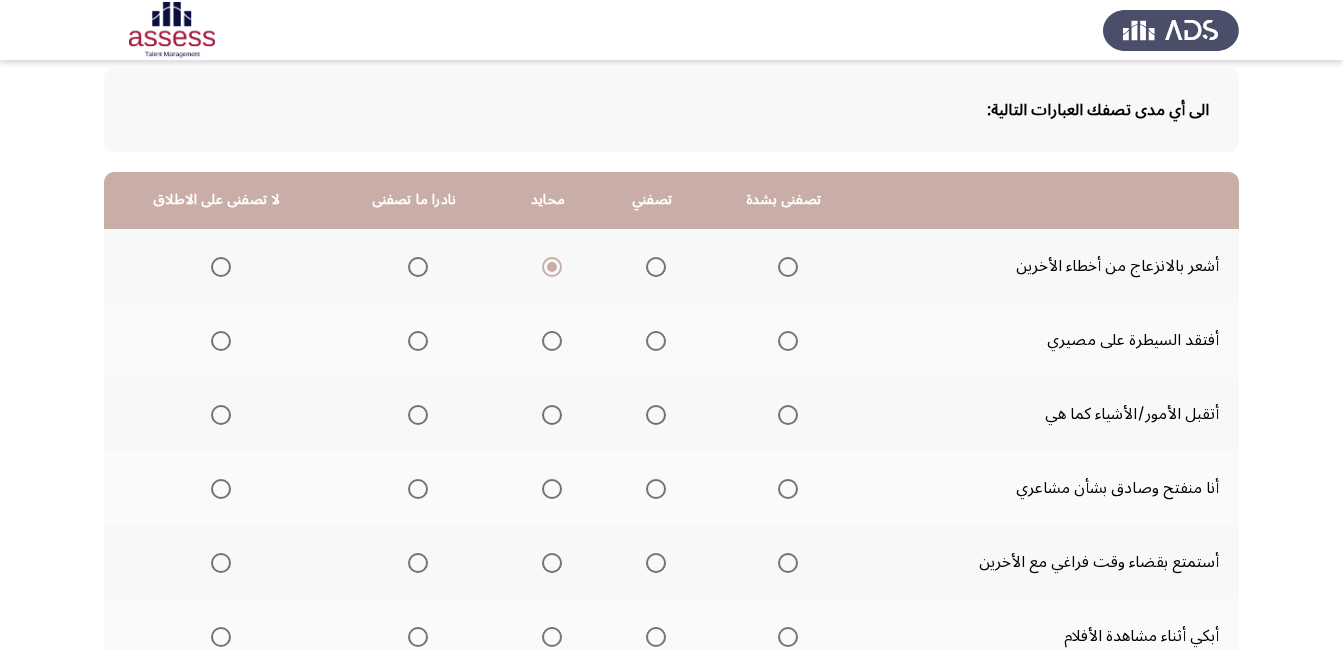 scroll, scrollTop: 200, scrollLeft: 0, axis: vertical 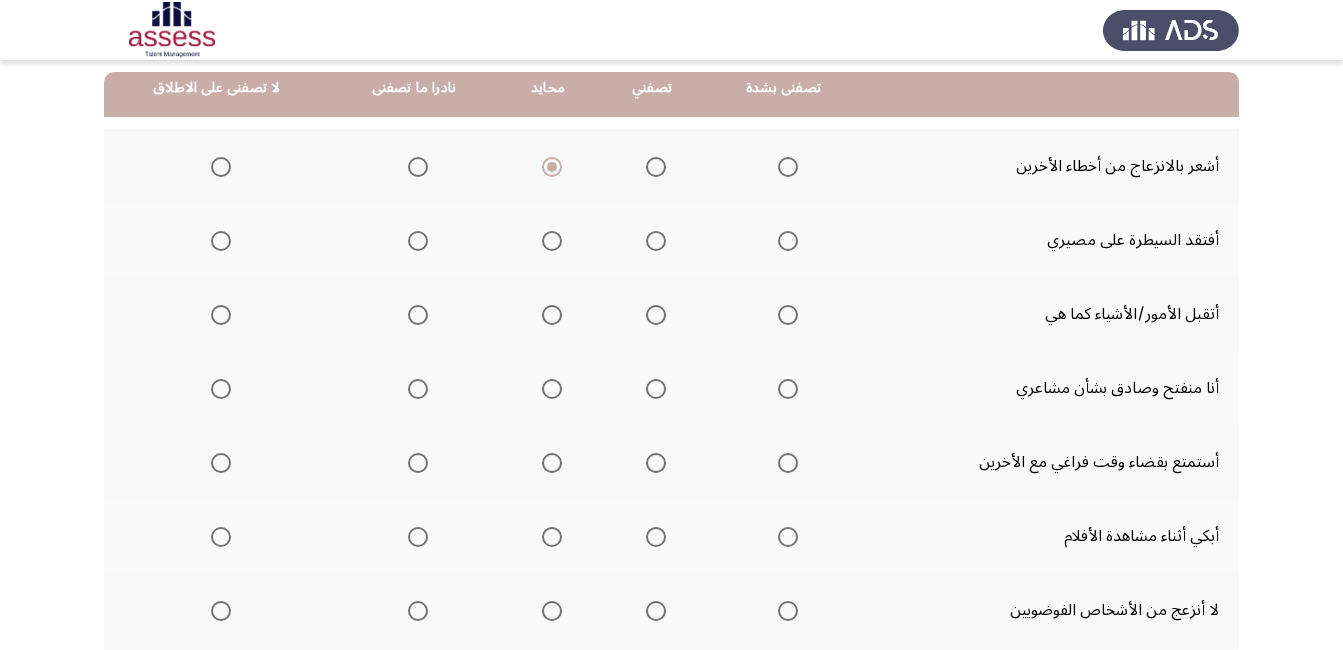 click at bounding box center (418, 241) 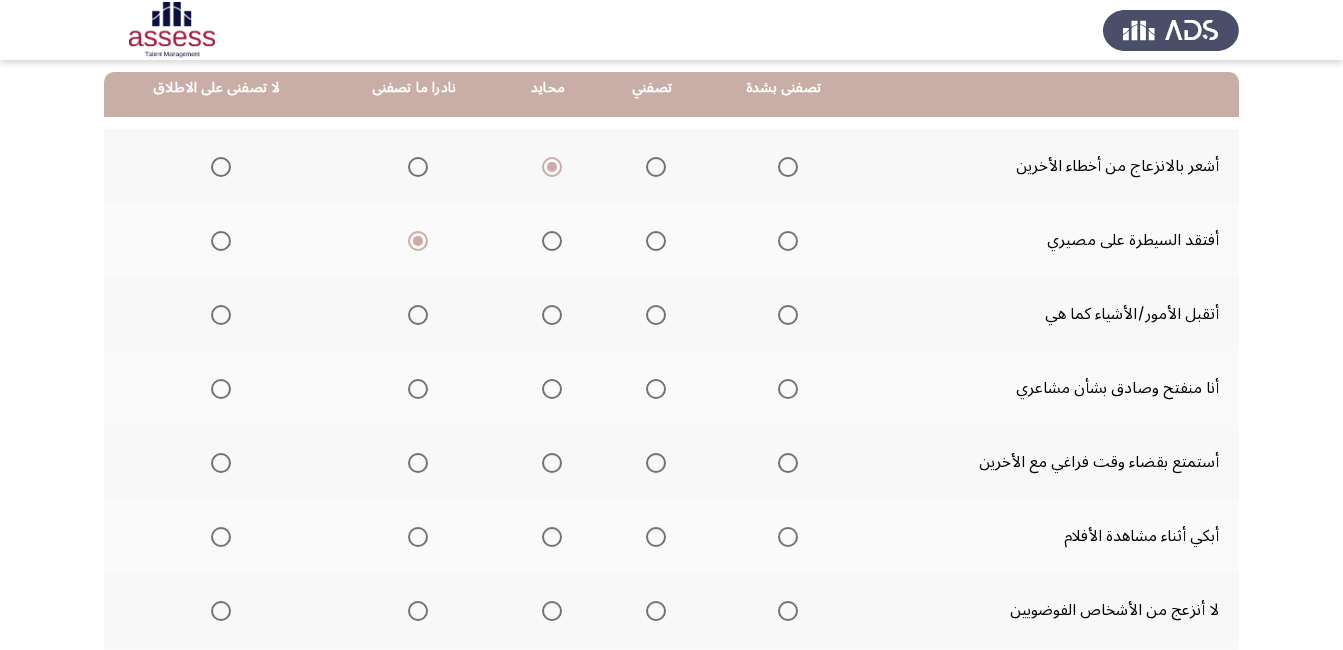 click at bounding box center [552, 315] 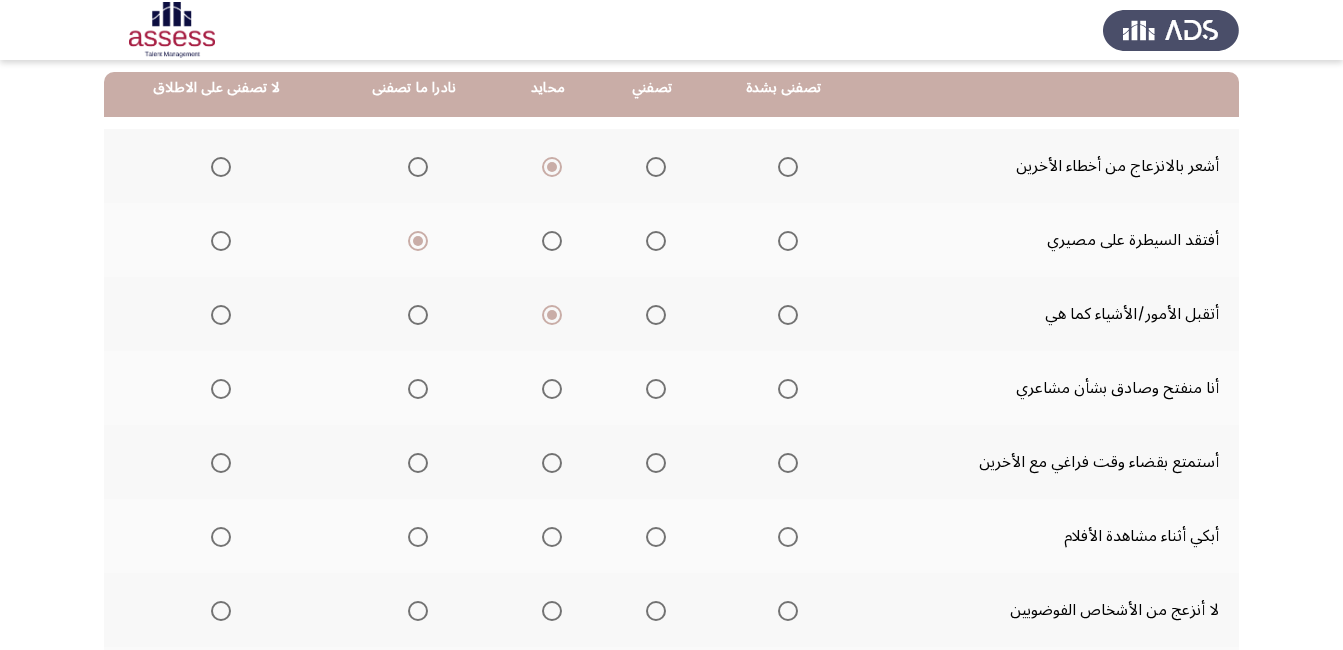 click at bounding box center (656, 389) 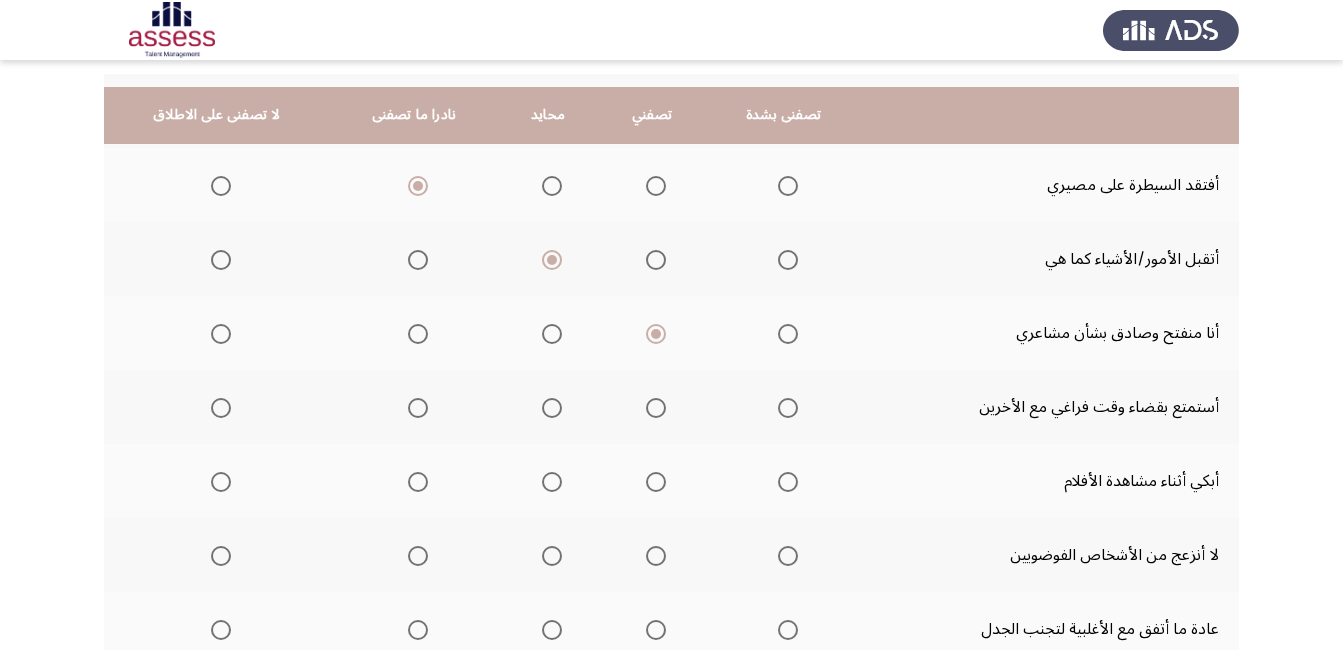 scroll, scrollTop: 300, scrollLeft: 0, axis: vertical 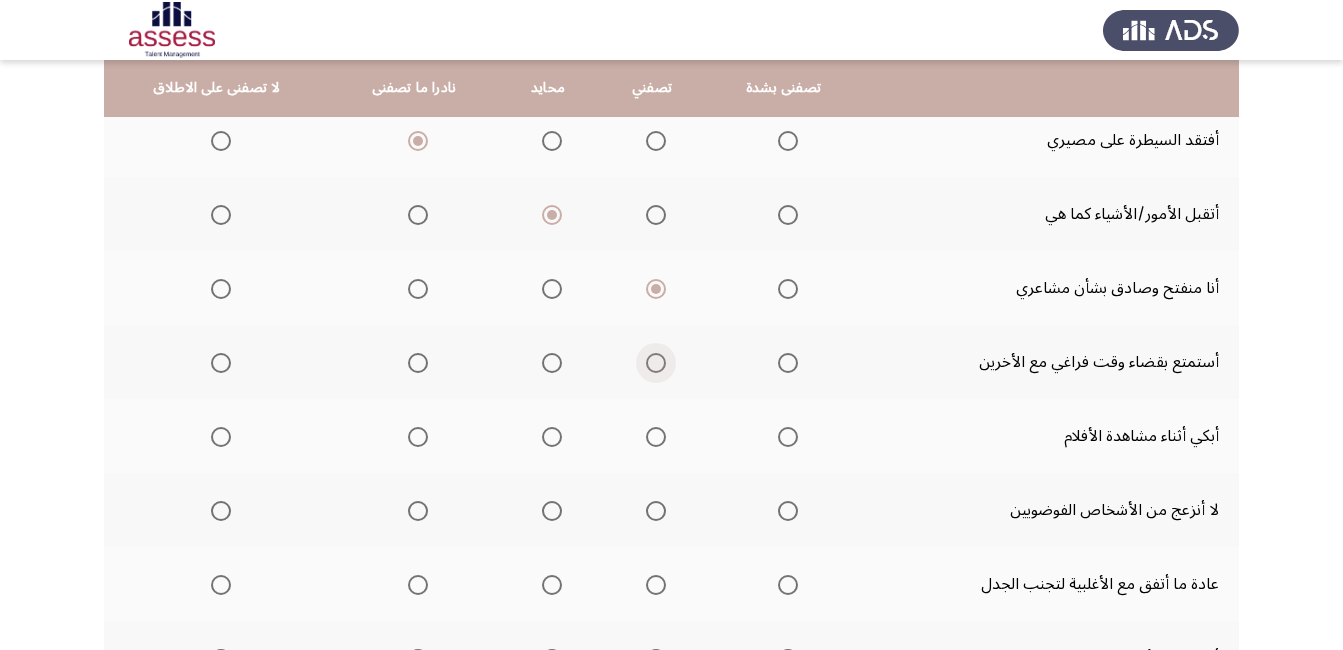 click at bounding box center (656, 363) 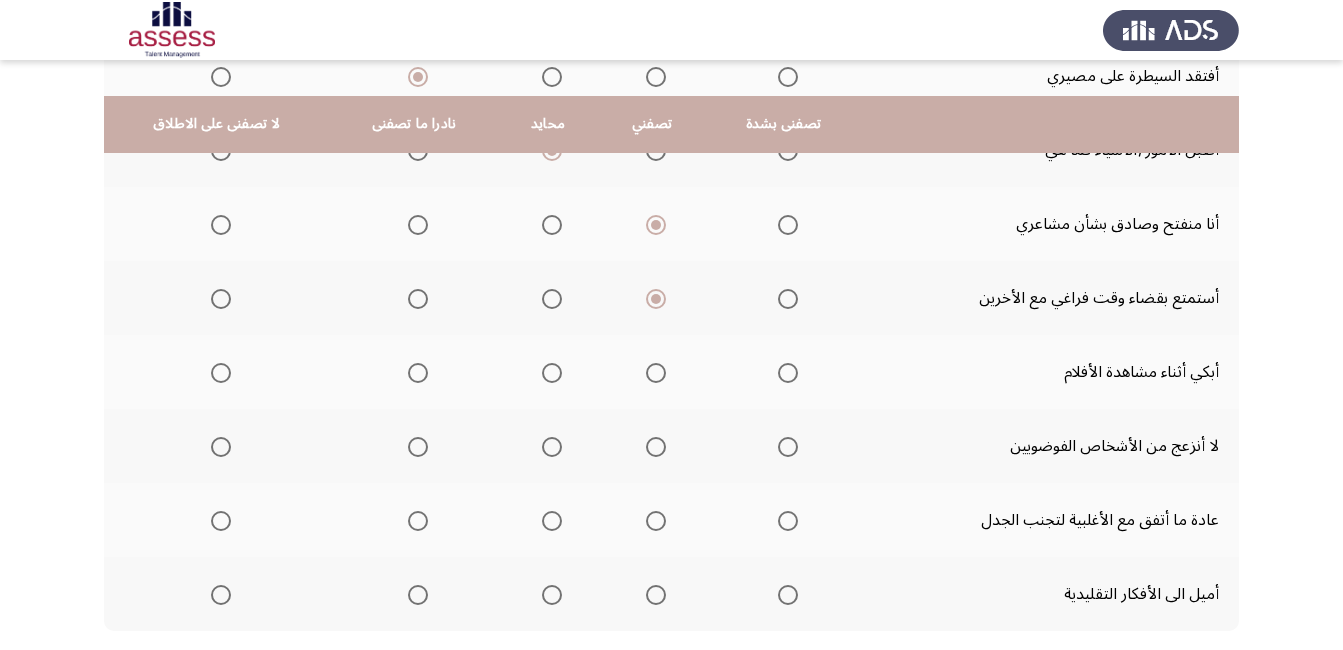 scroll, scrollTop: 400, scrollLeft: 0, axis: vertical 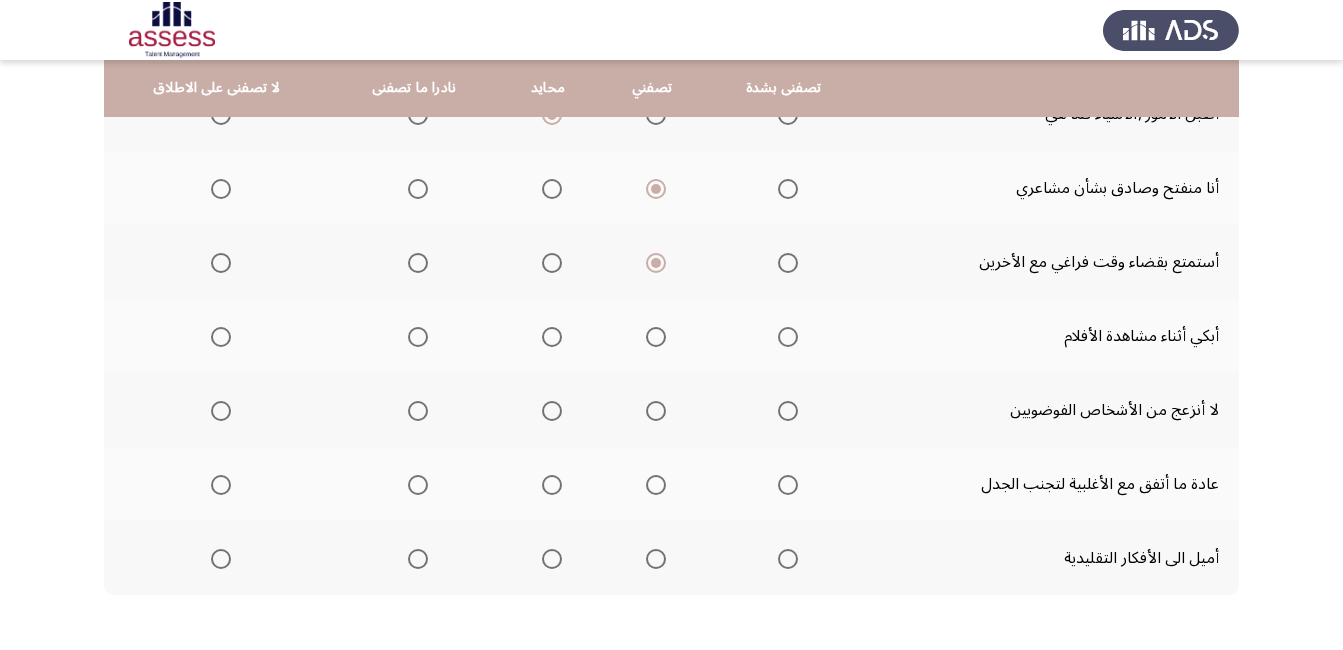 click at bounding box center [221, 337] 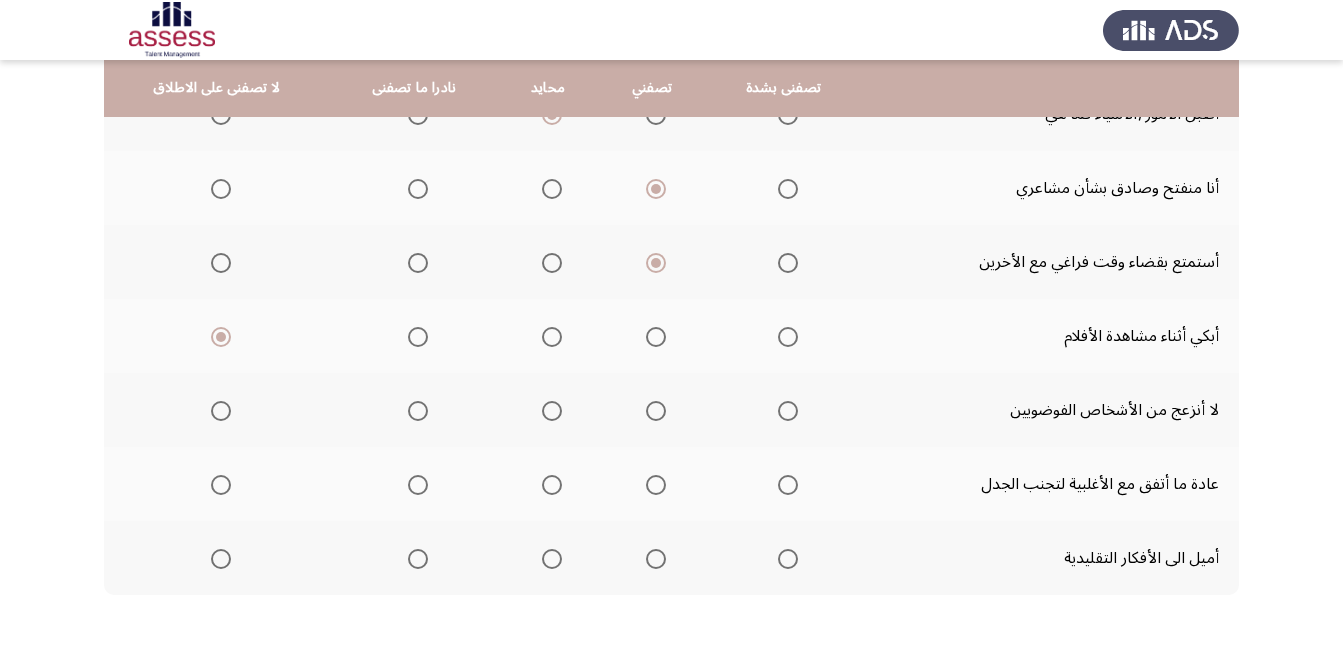 click 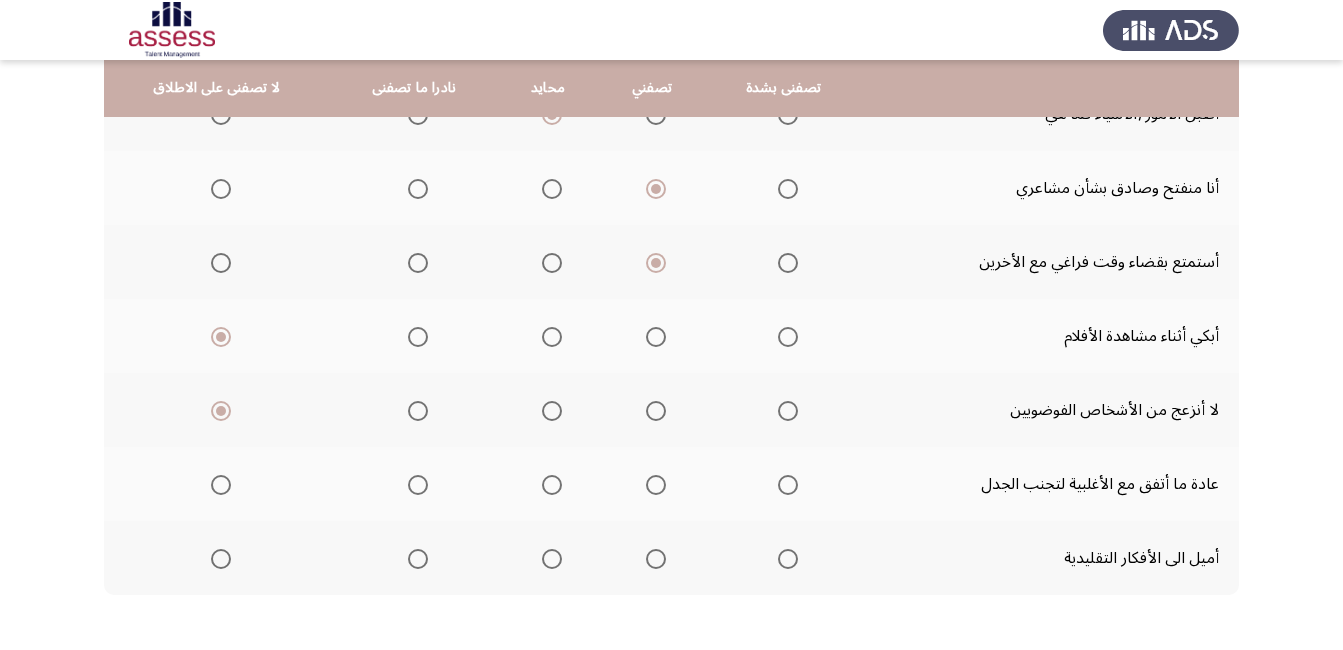 click at bounding box center (221, 485) 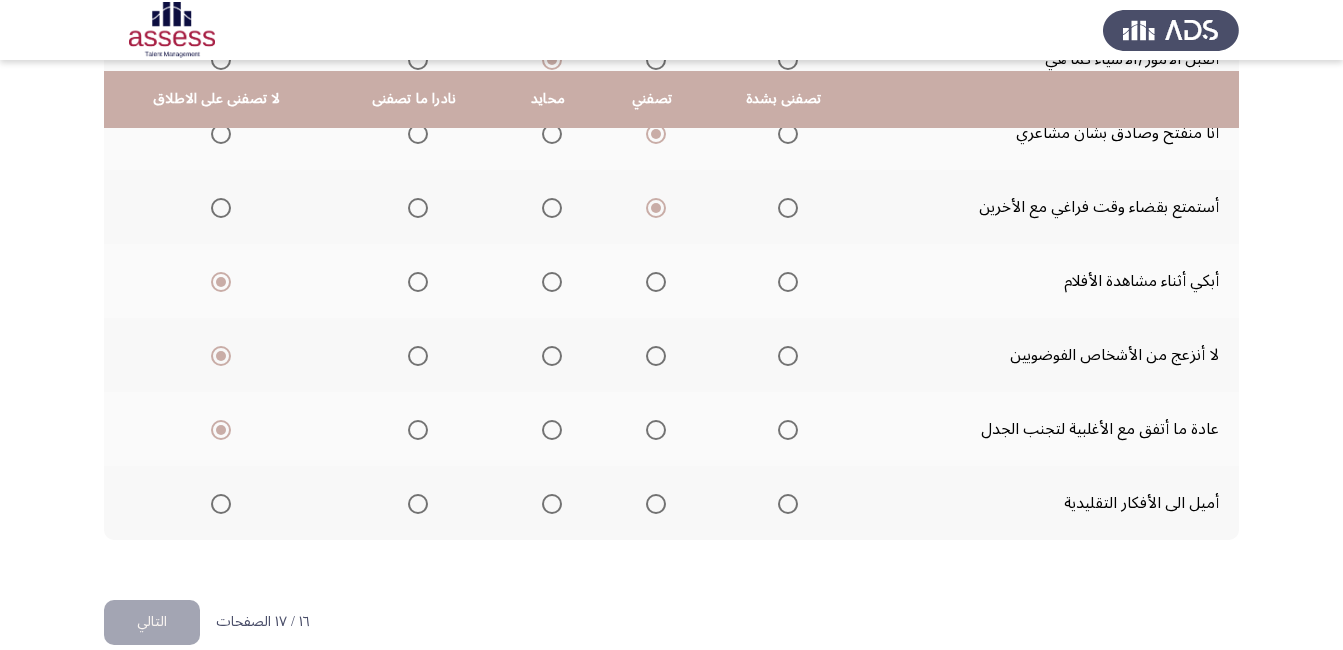scroll, scrollTop: 485, scrollLeft: 0, axis: vertical 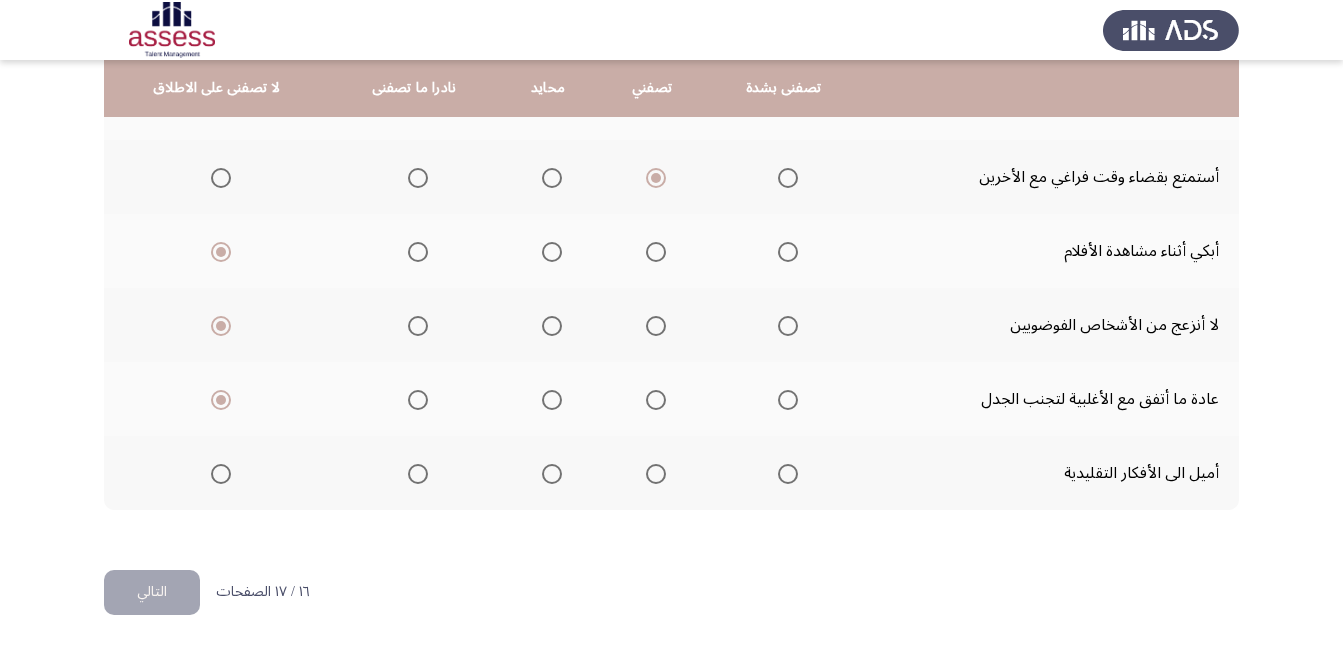 click 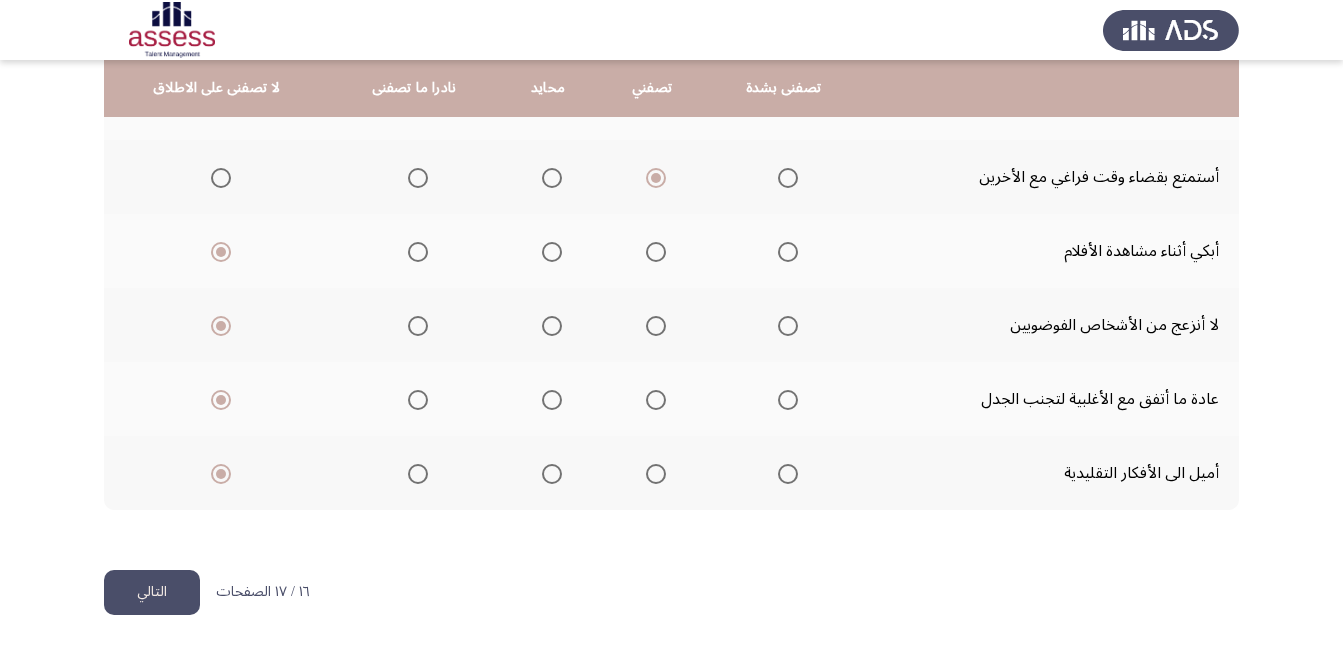 click on "التالي" 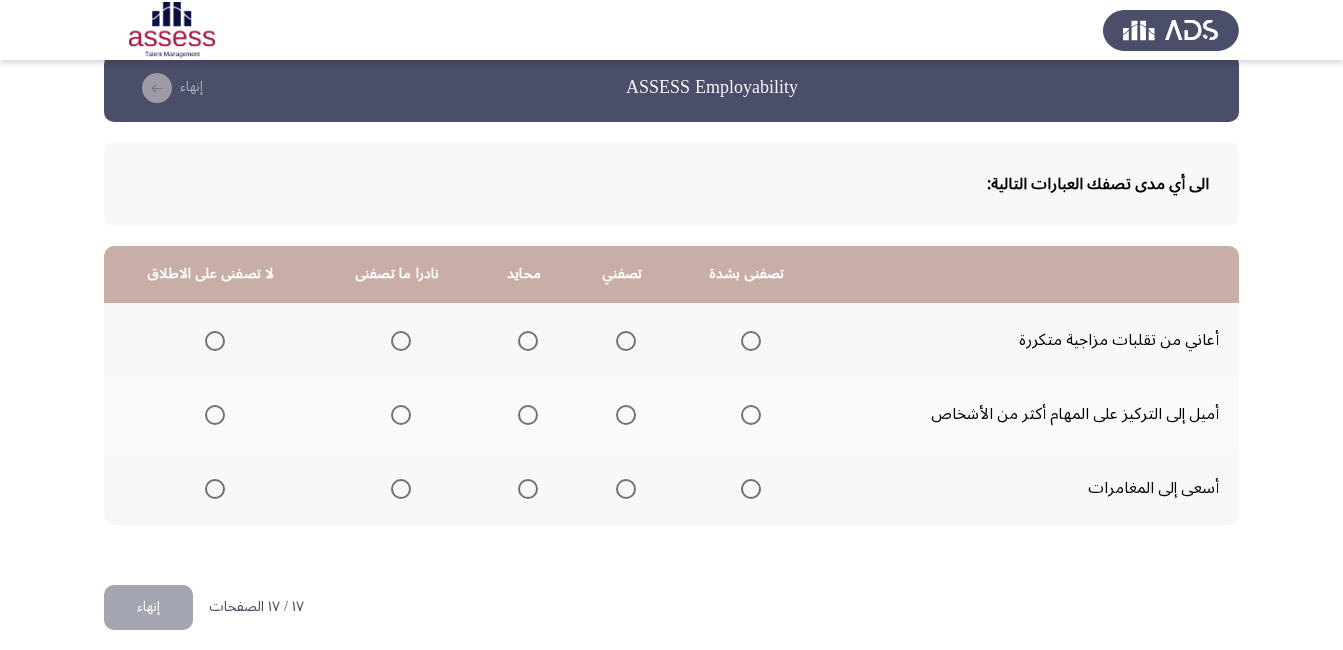scroll, scrollTop: 41, scrollLeft: 0, axis: vertical 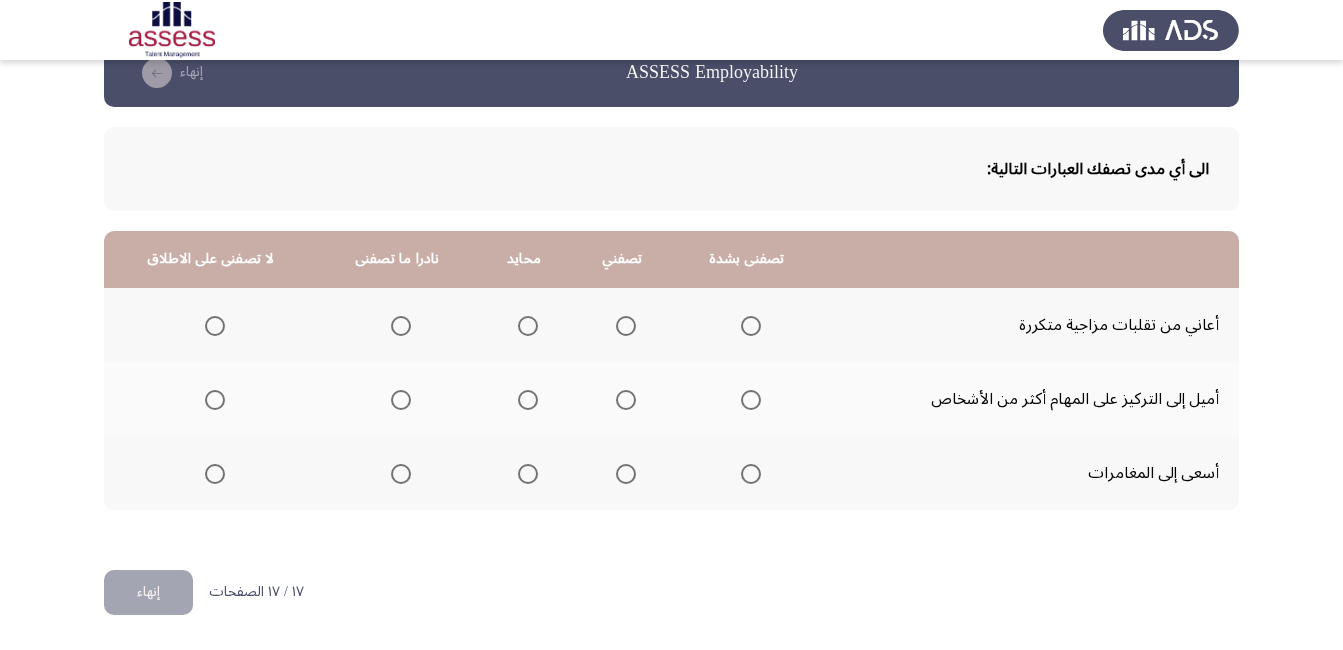 click at bounding box center (215, 326) 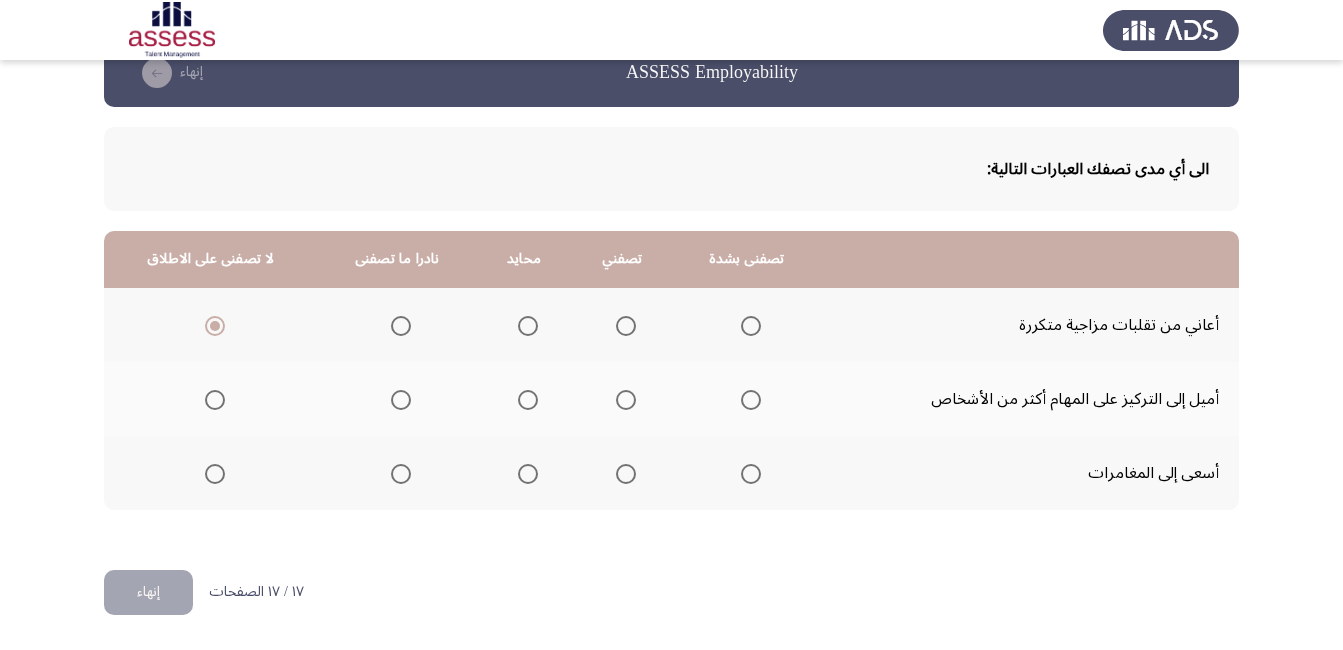 click at bounding box center (626, 400) 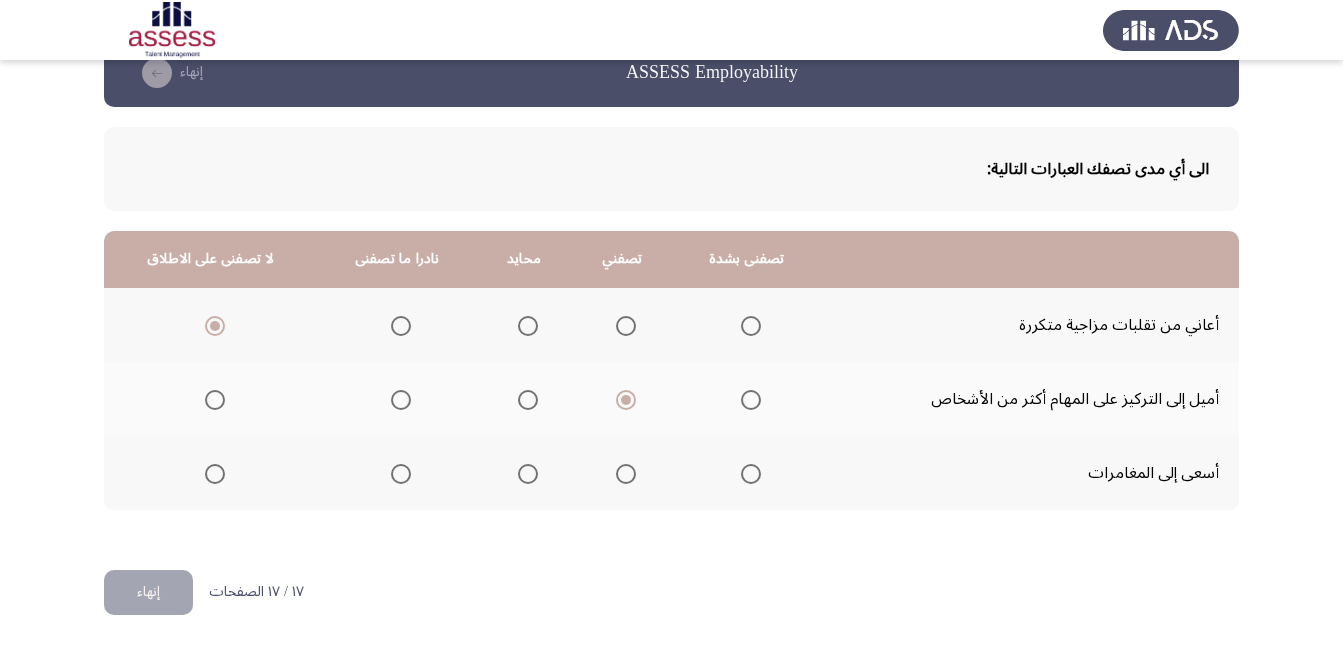 click at bounding box center (626, 474) 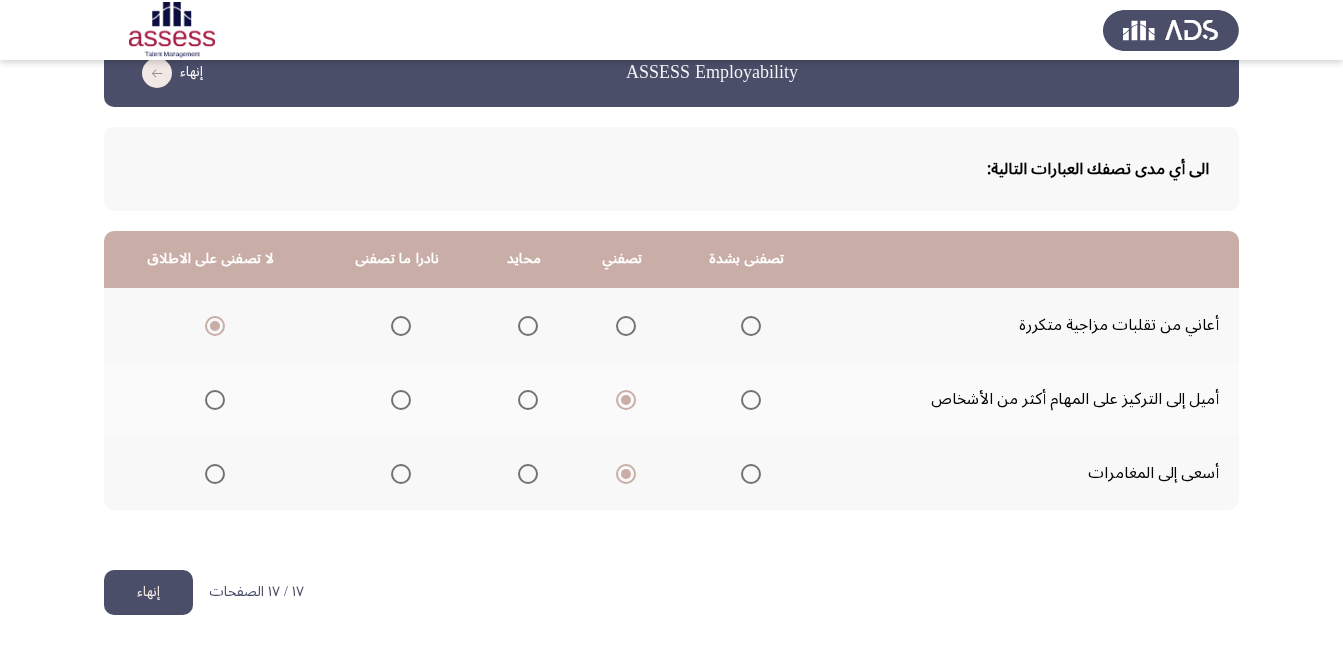 click on "إنهاء" 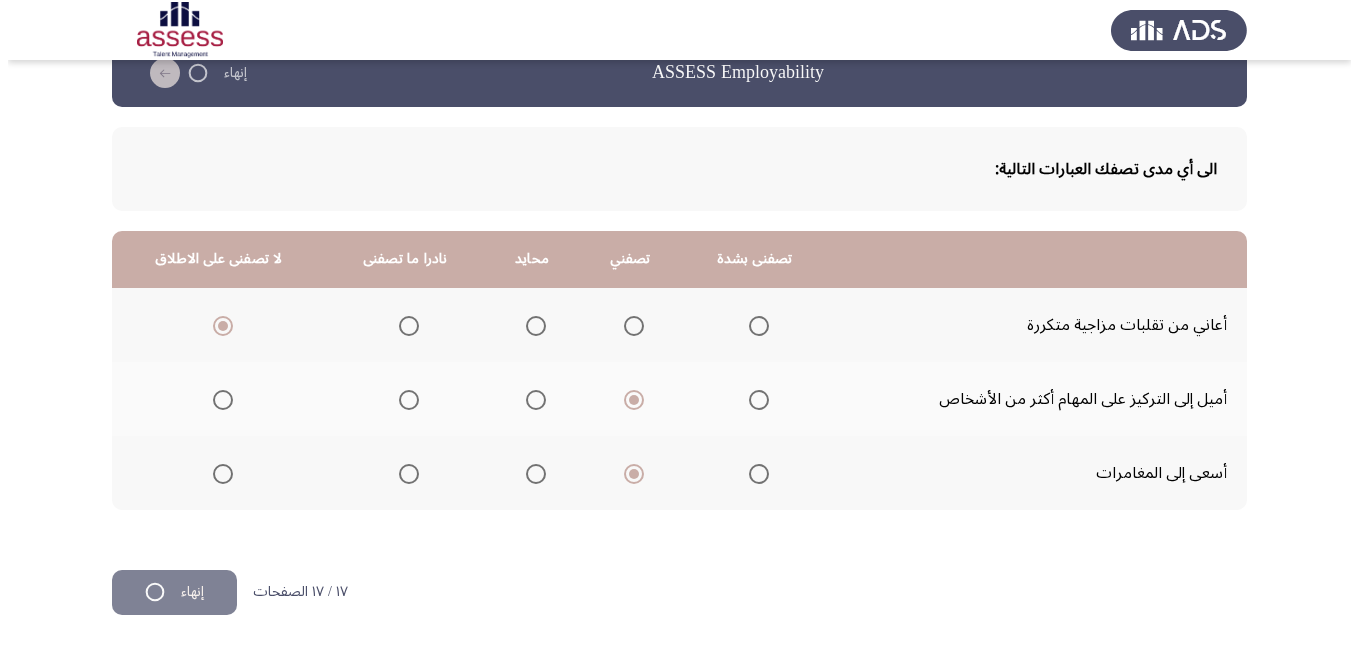 scroll, scrollTop: 0, scrollLeft: 0, axis: both 